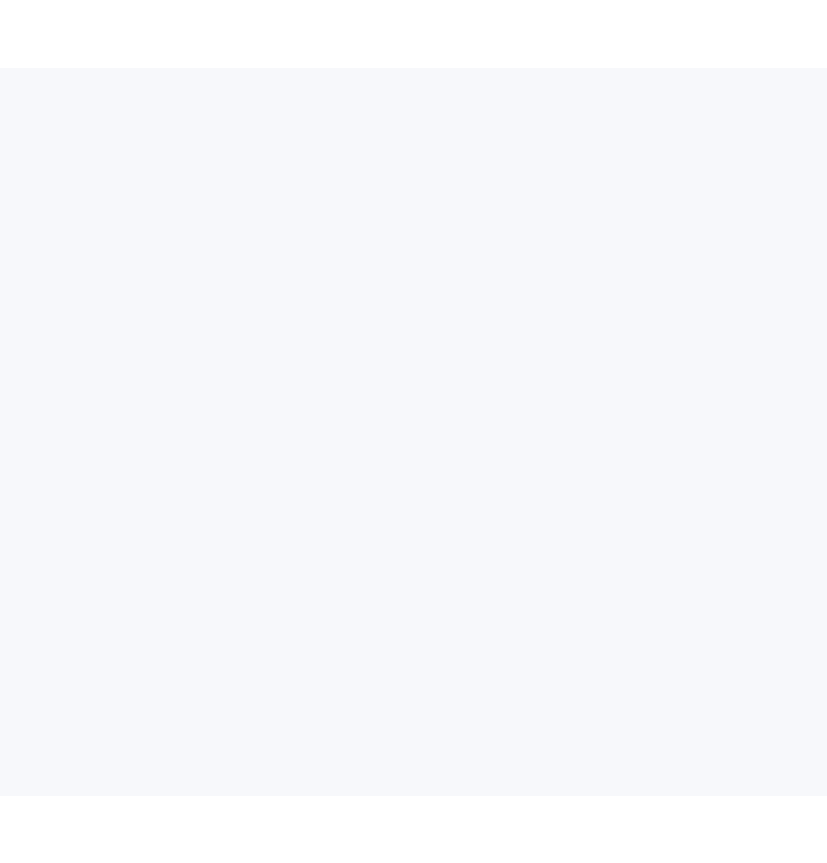 scroll, scrollTop: 0, scrollLeft: 0, axis: both 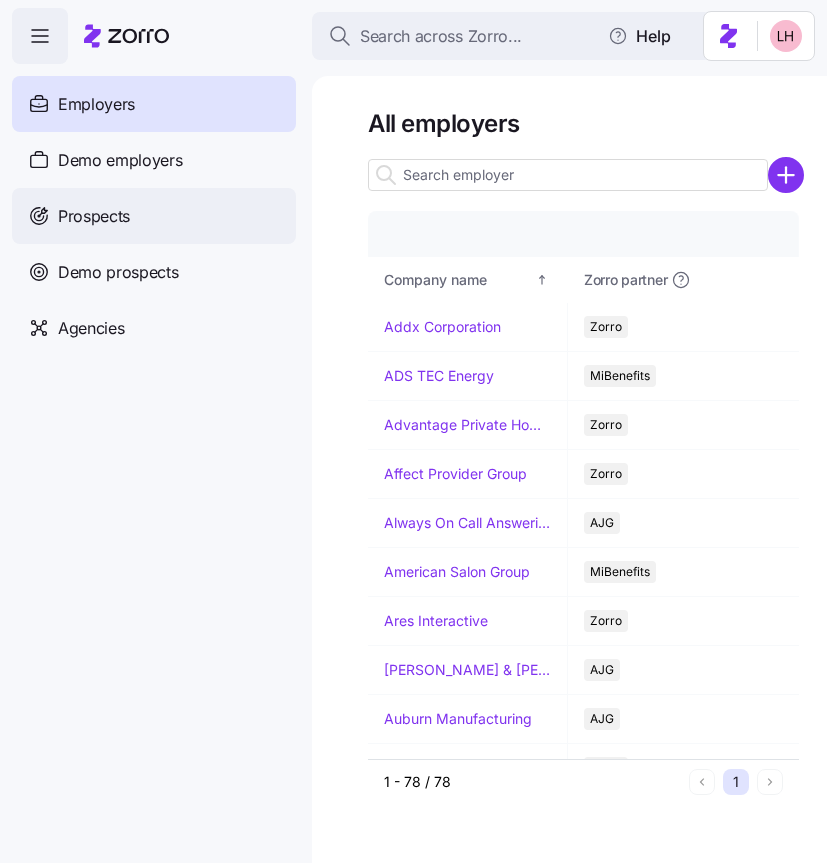 click on "Prospects" at bounding box center [94, 216] 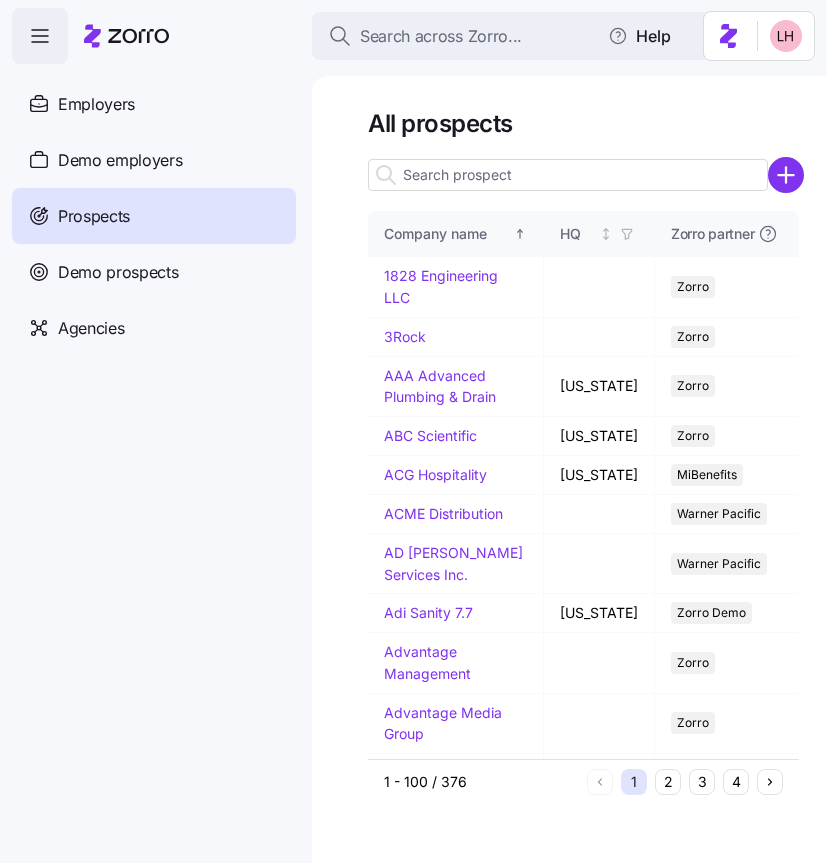 click at bounding box center [568, 175] 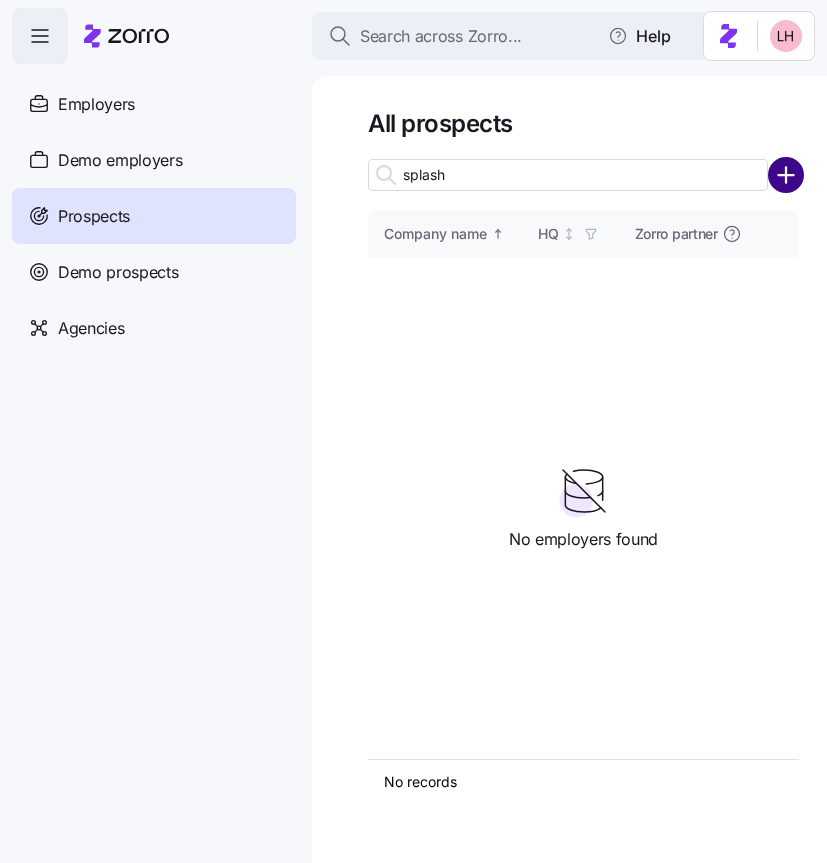 type on "splash" 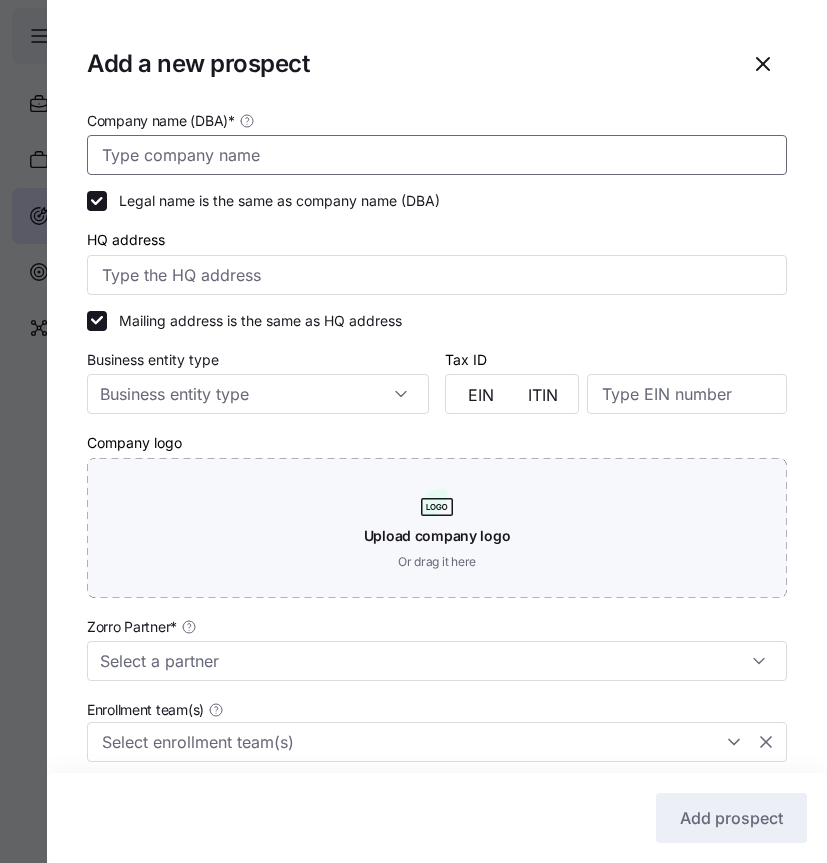 click on "Company name (DBA)  *" at bounding box center [437, 155] 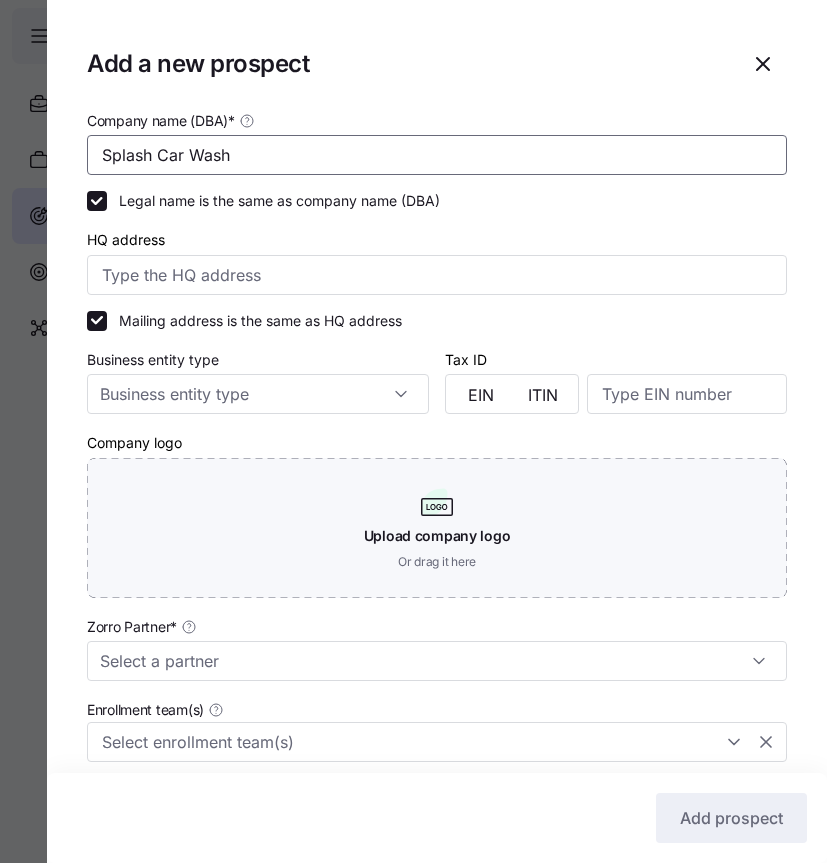 type on "Splash Car Wash" 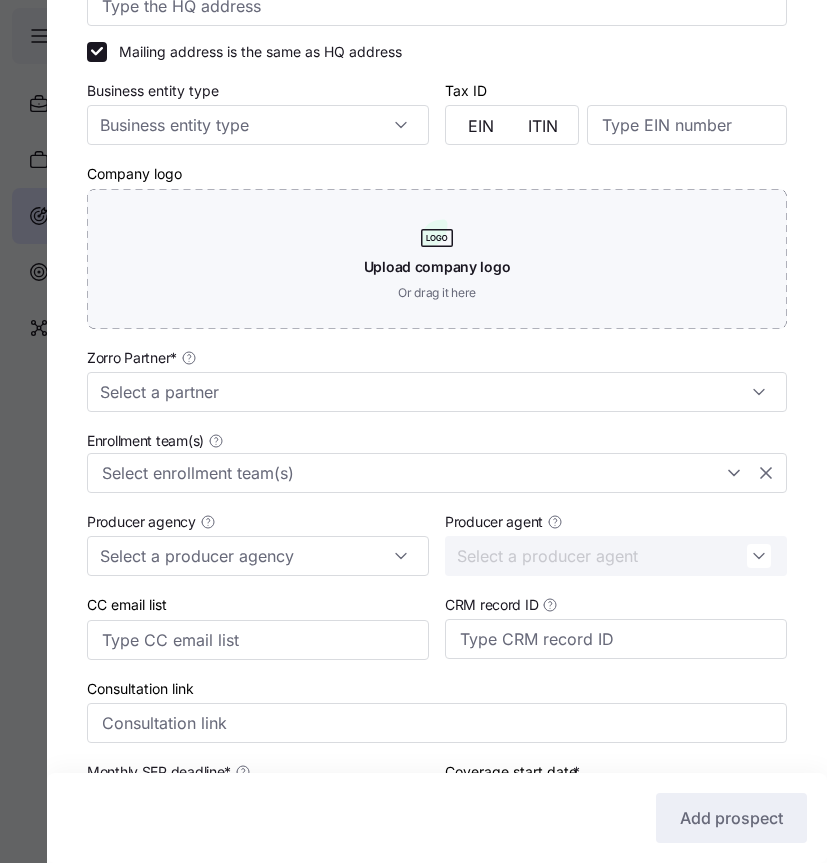 scroll, scrollTop: 281, scrollLeft: 0, axis: vertical 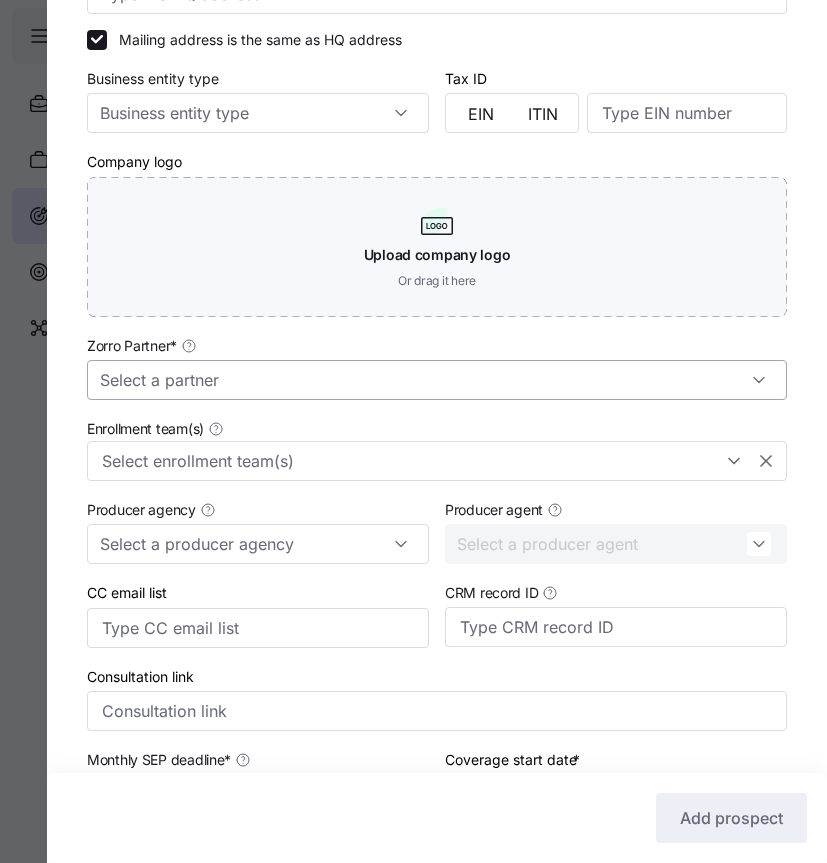 click on "Zorro Partner  *" at bounding box center [437, 380] 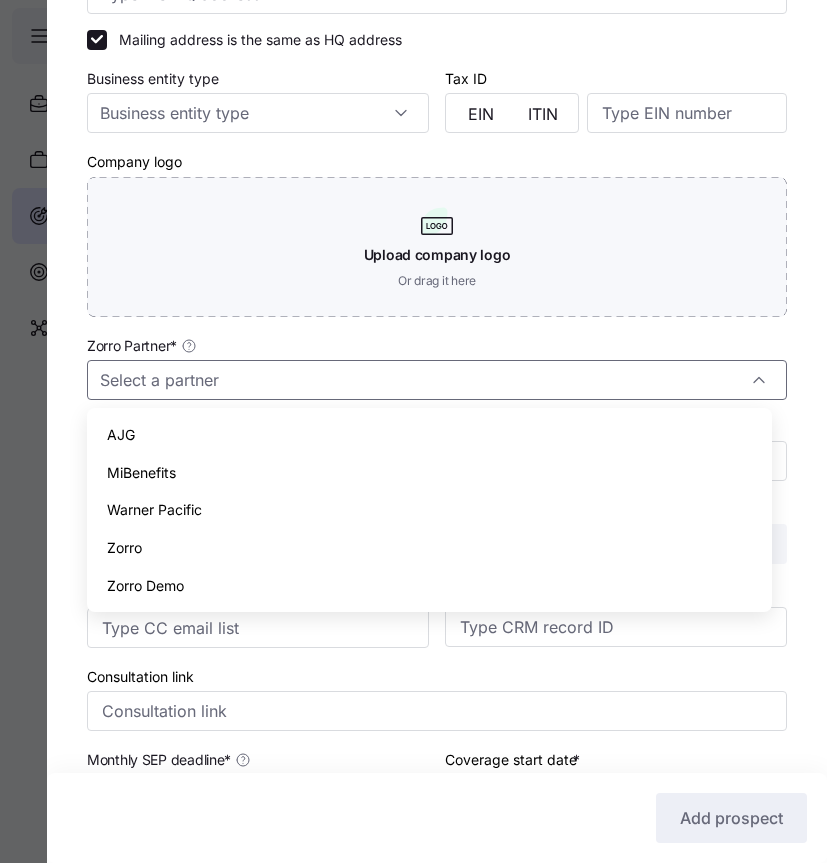 click on "Zorro" at bounding box center (429, 548) 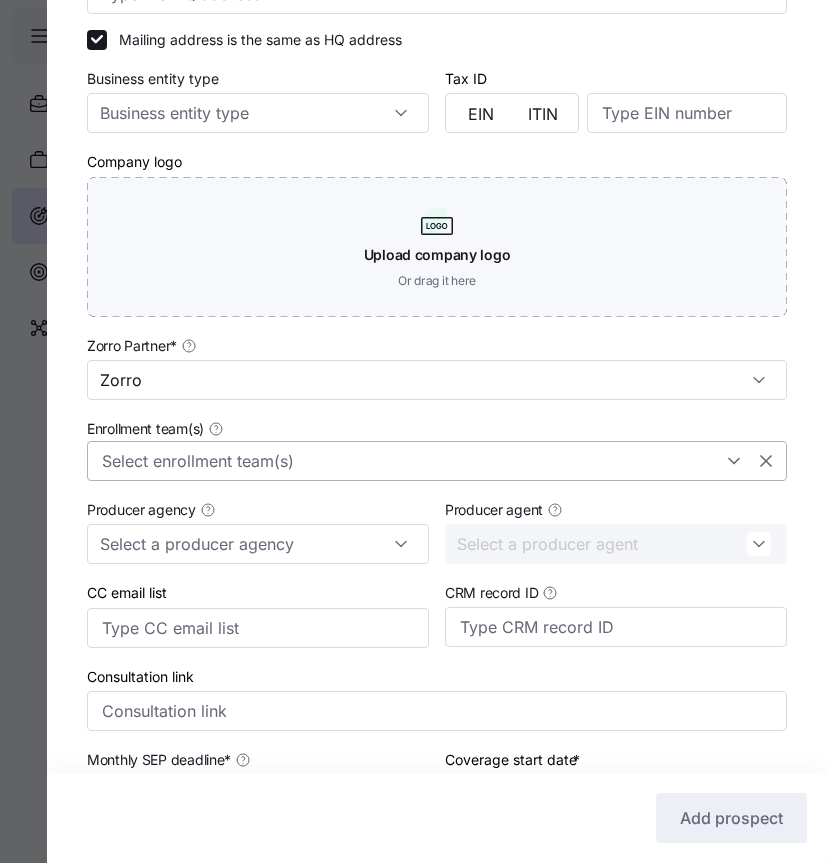 click on "Enrollment team(s)" at bounding box center (404, 461) 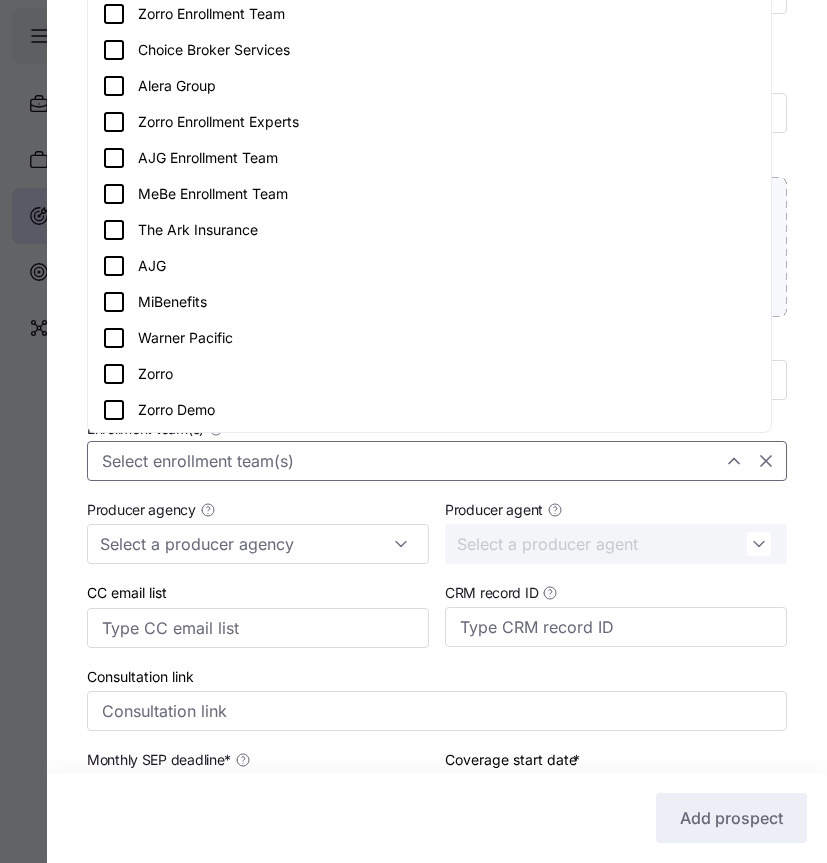click 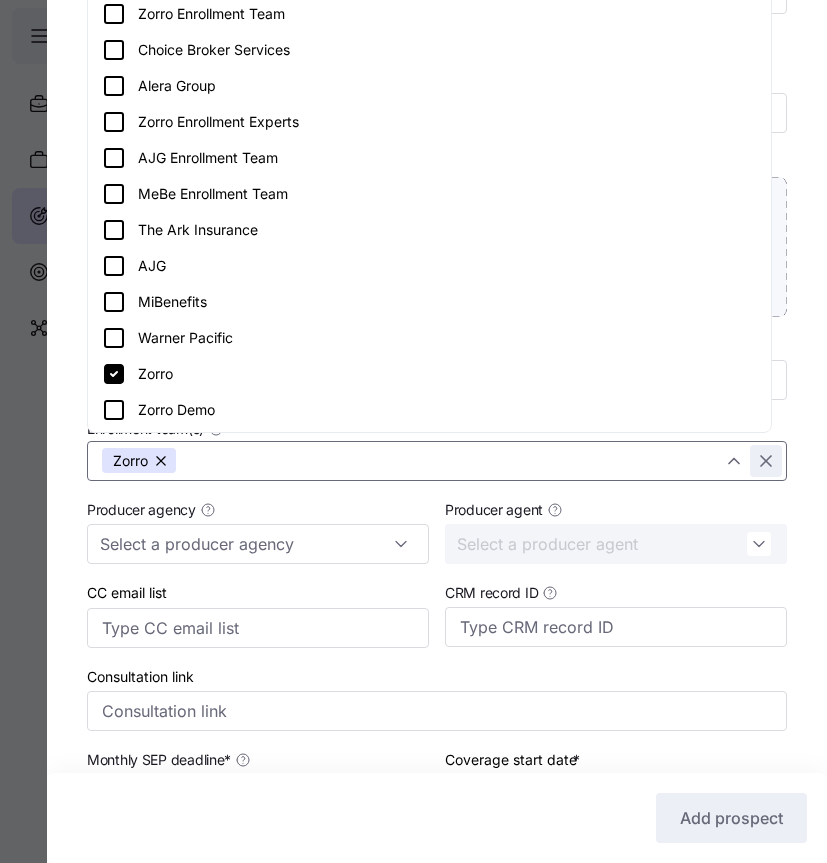 click 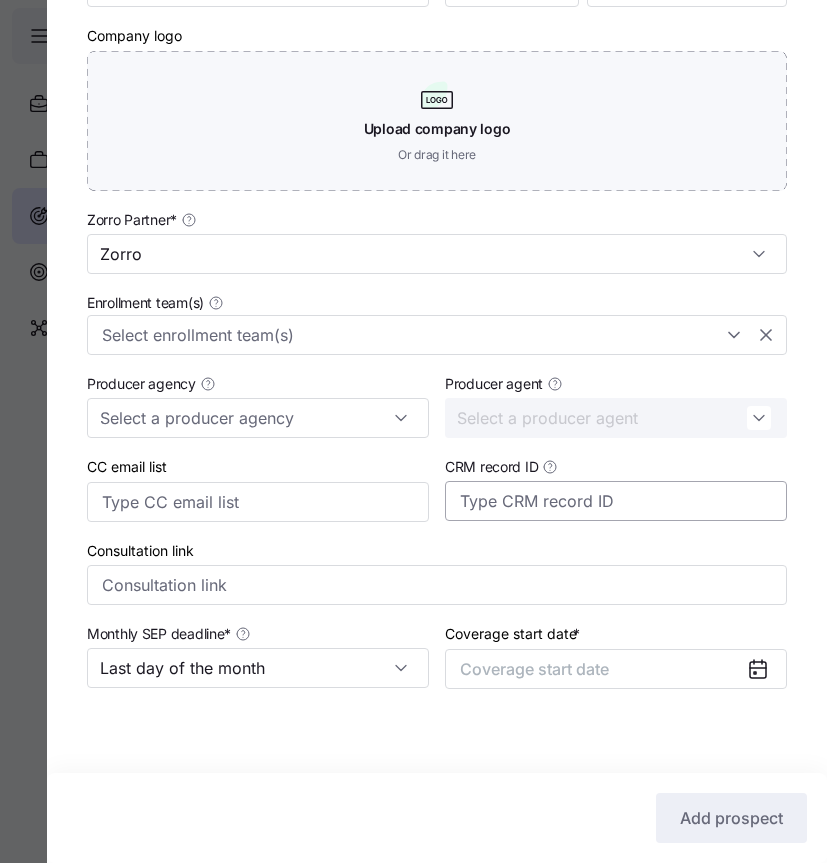 scroll, scrollTop: 411, scrollLeft: 0, axis: vertical 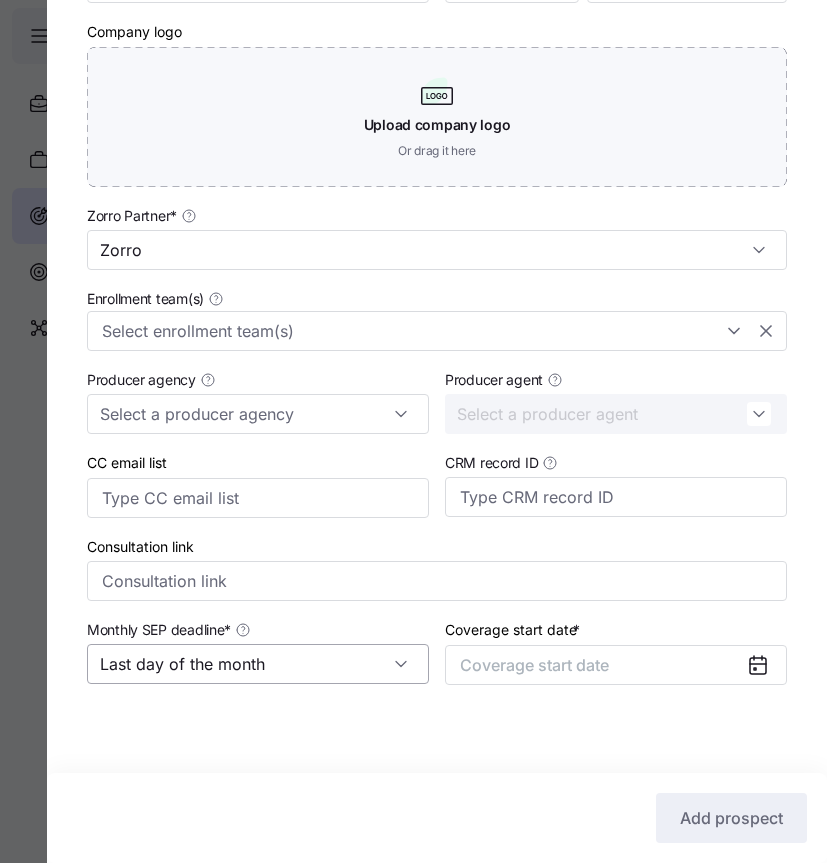 click on "Last day of the month" at bounding box center [258, 664] 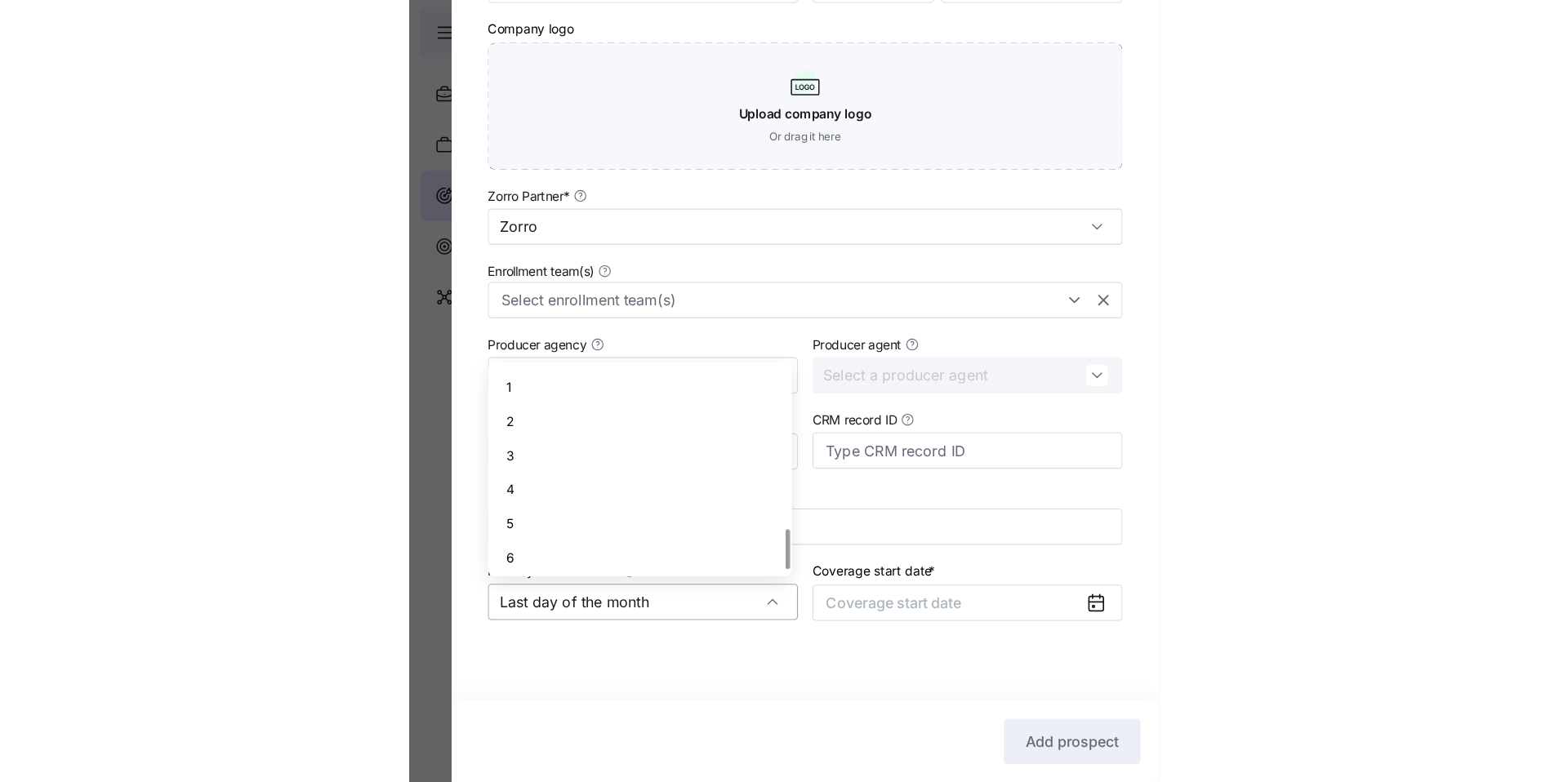scroll, scrollTop: 713, scrollLeft: 0, axis: vertical 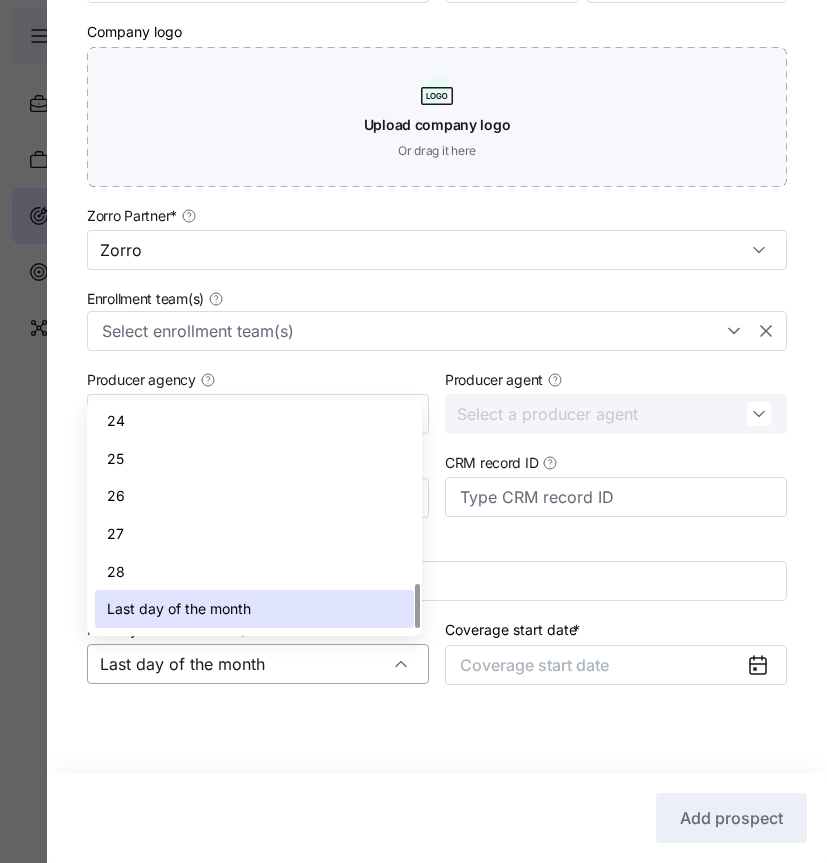 click on "Last day of the month" at bounding box center [258, 664] 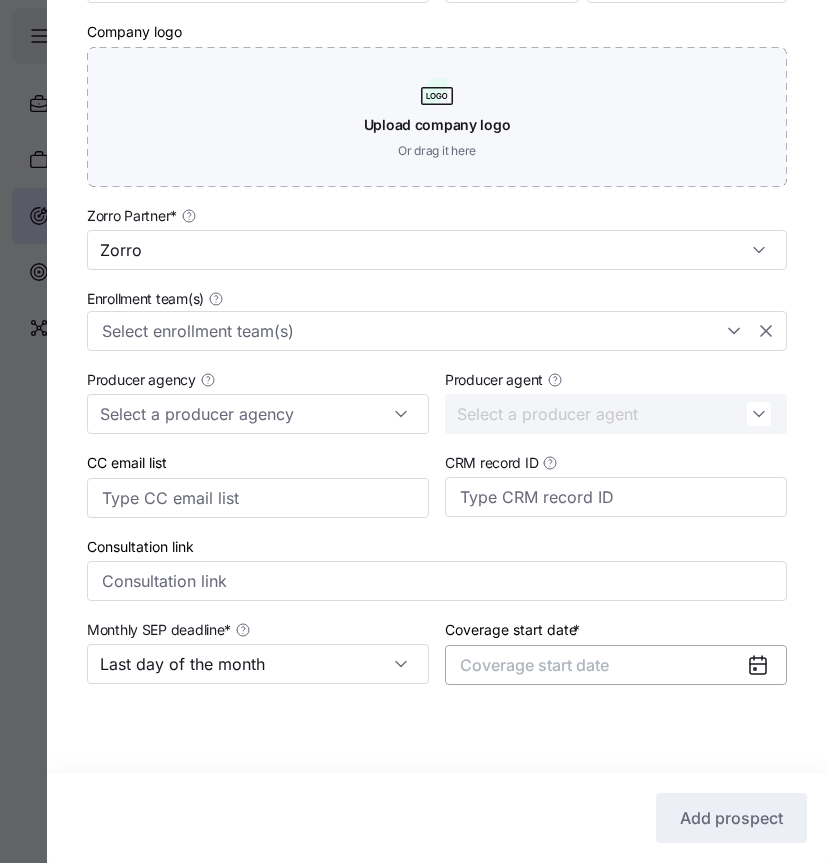 click on "Coverage start date" at bounding box center (534, 665) 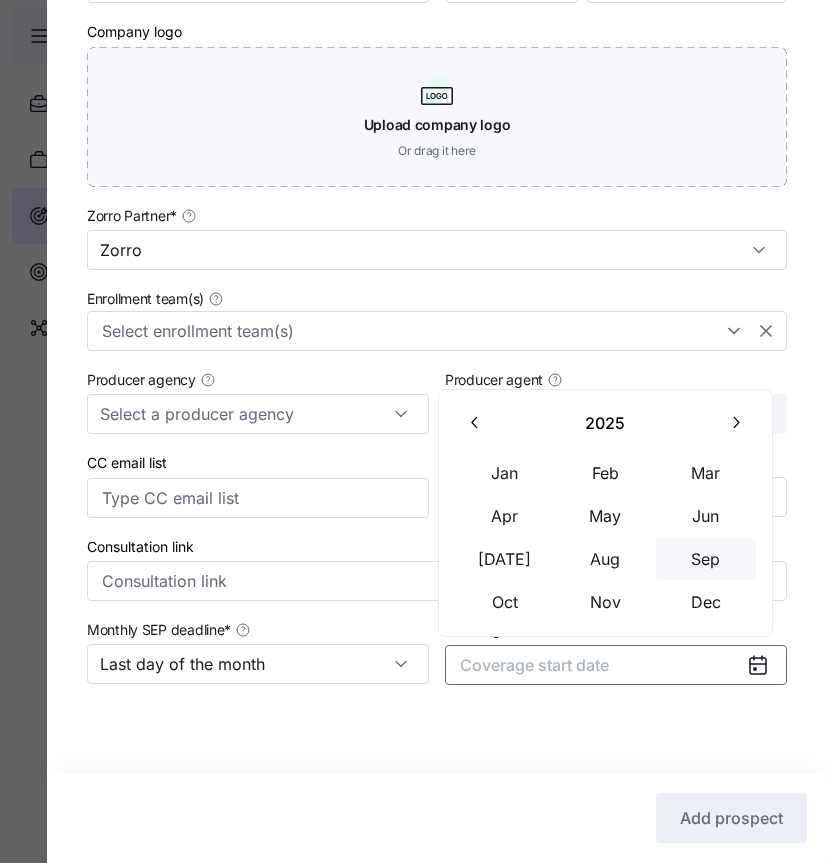 click on "Sep" at bounding box center (706, 559) 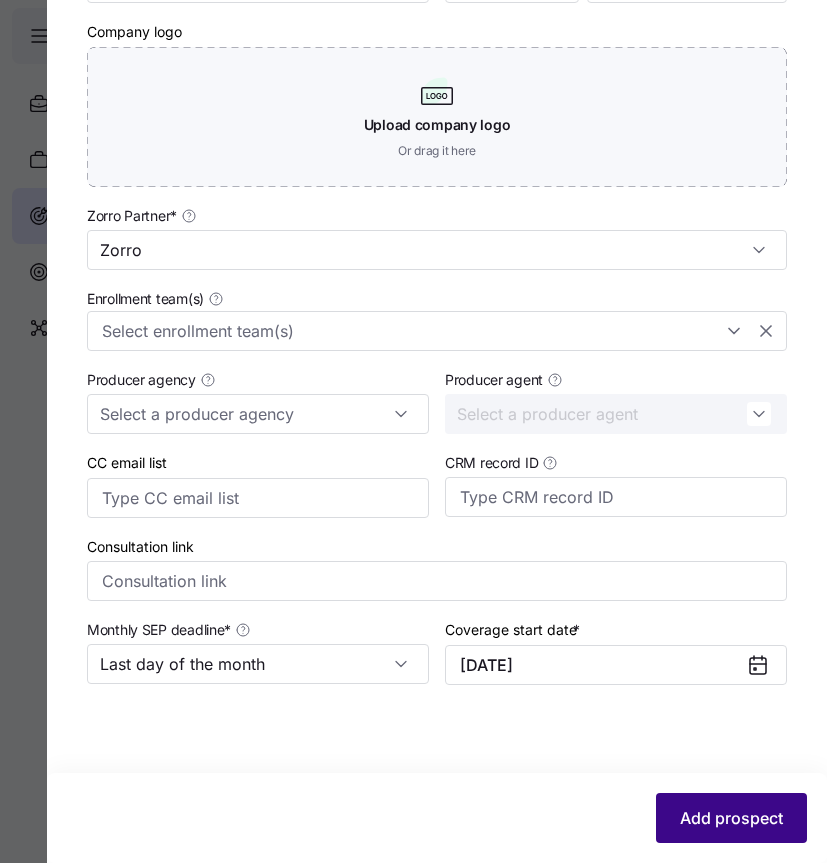 click on "Add prospect" at bounding box center (731, 818) 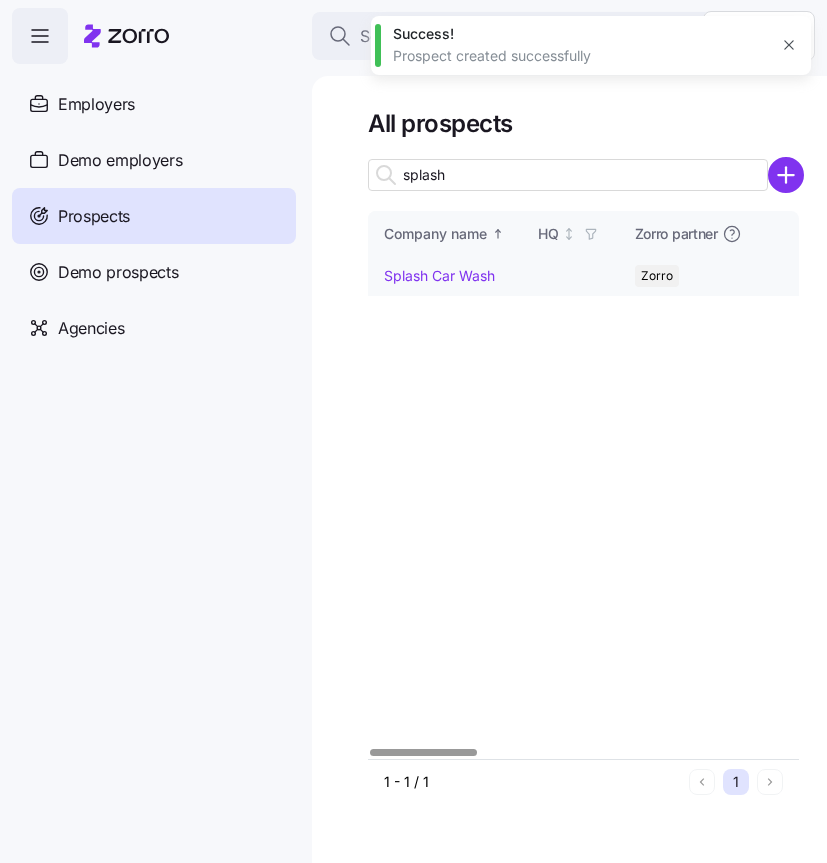 click on "Splash Car Wash" at bounding box center (445, 276) 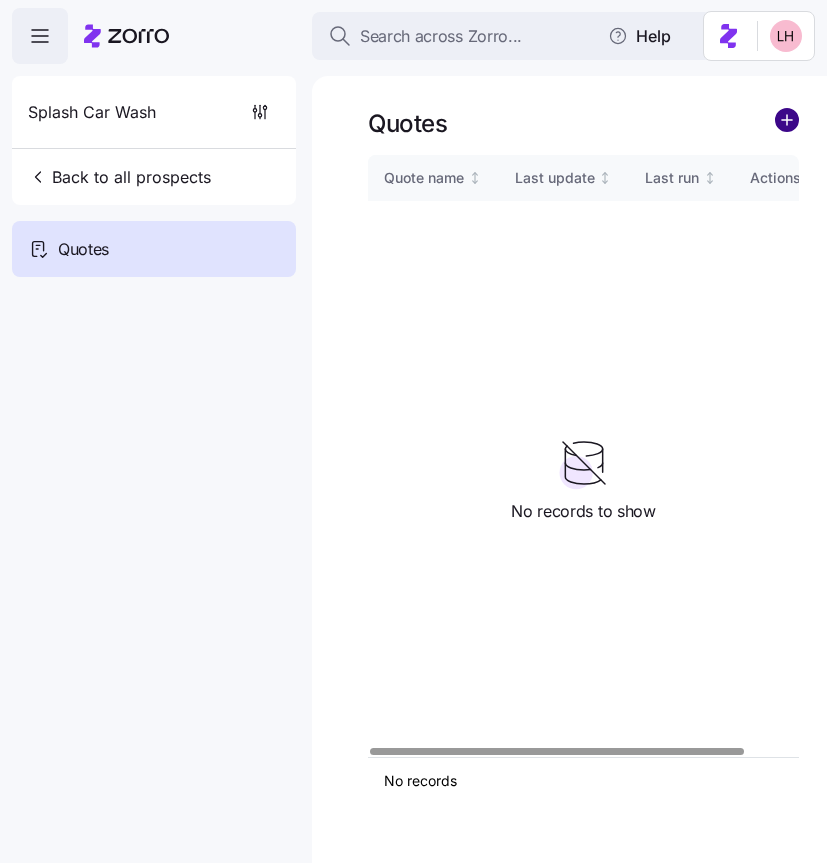 click 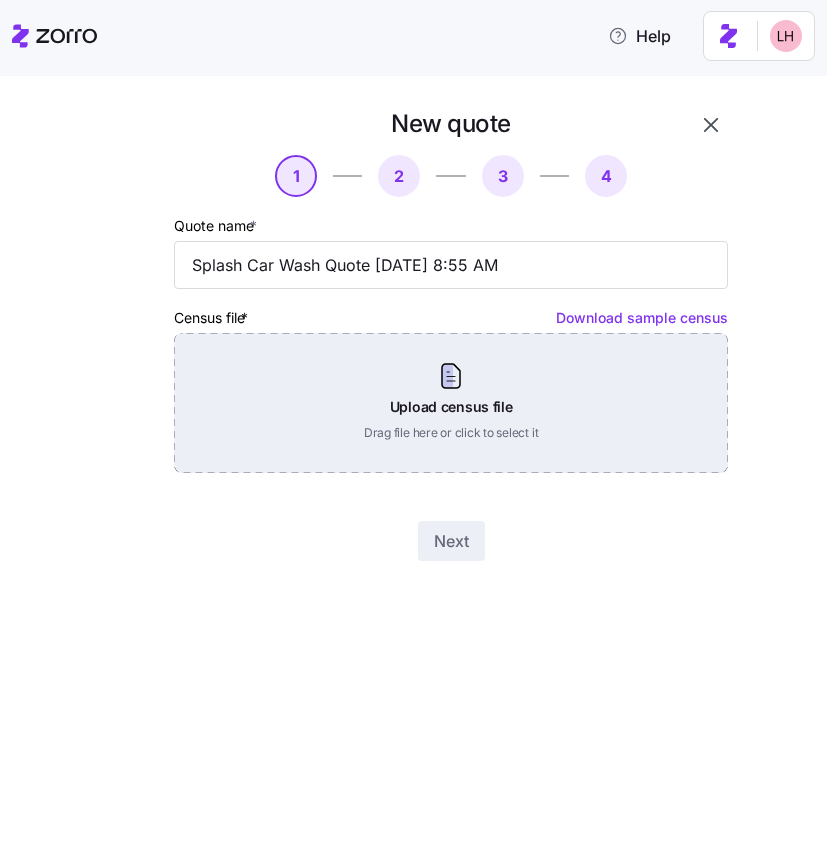 click on "Upload census file Drag file here or click to select it" at bounding box center (451, 403) 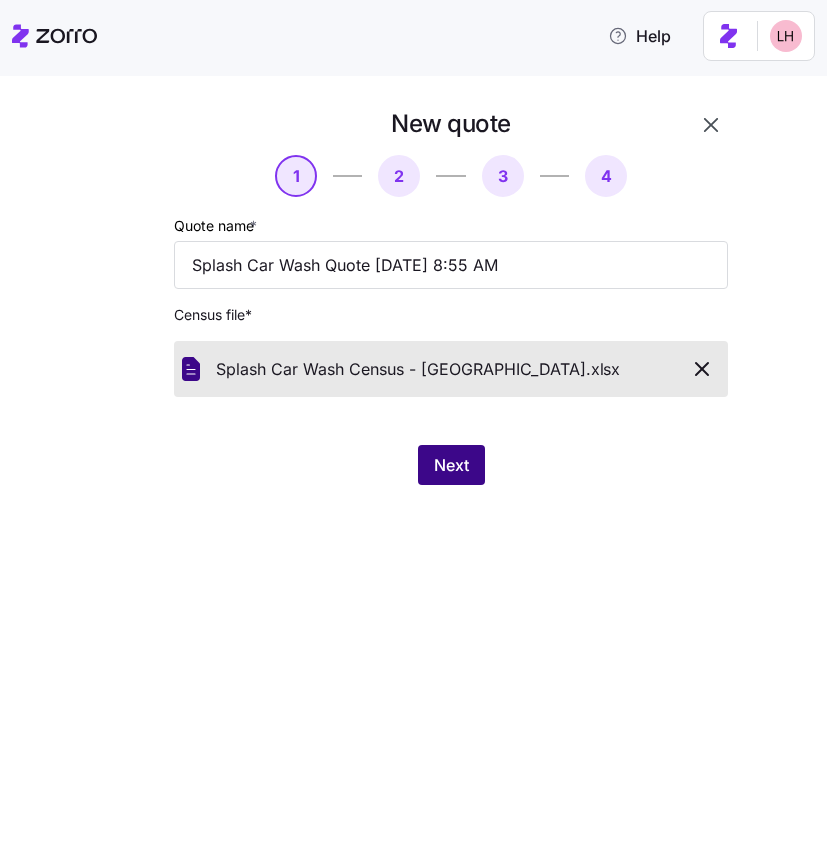 click on "Next" at bounding box center (451, 465) 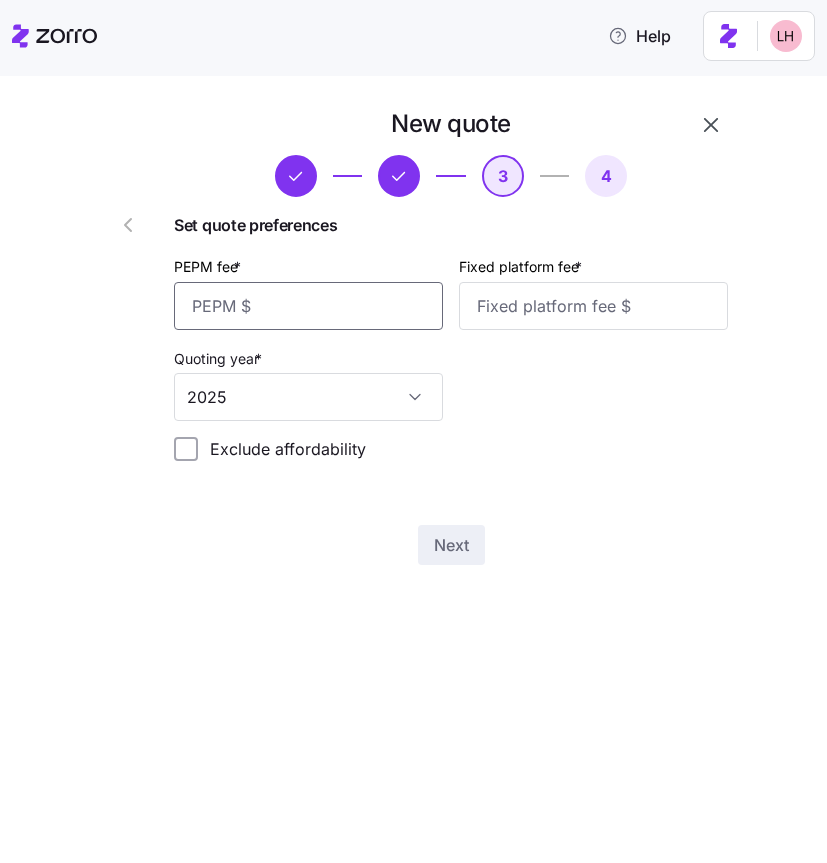 click on "PEPM fee  *" at bounding box center (308, 306) 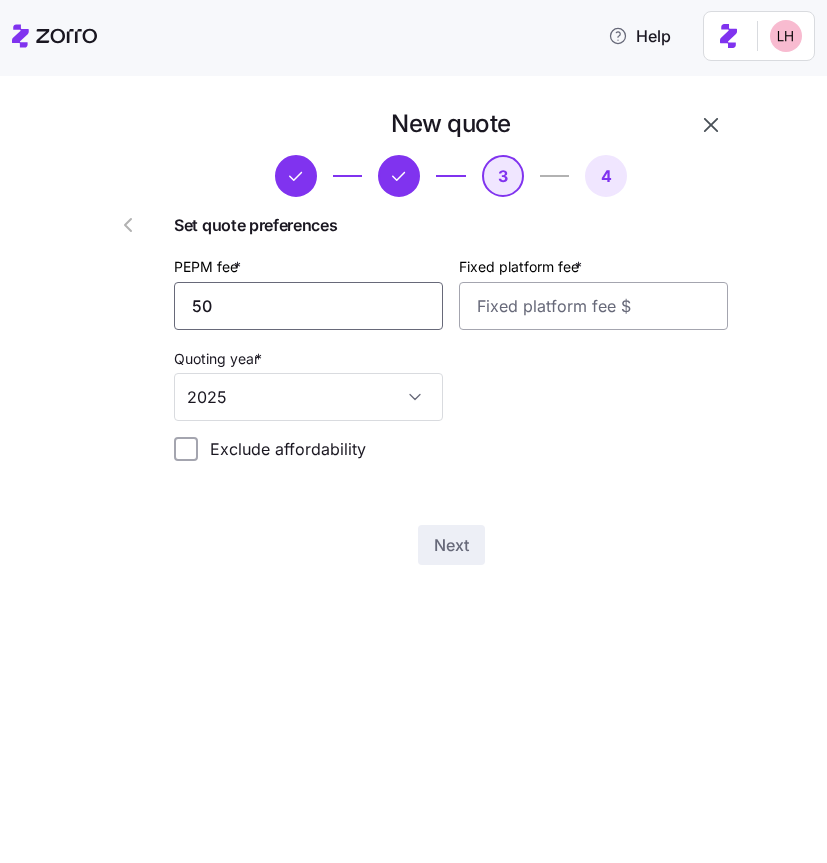 type on "50" 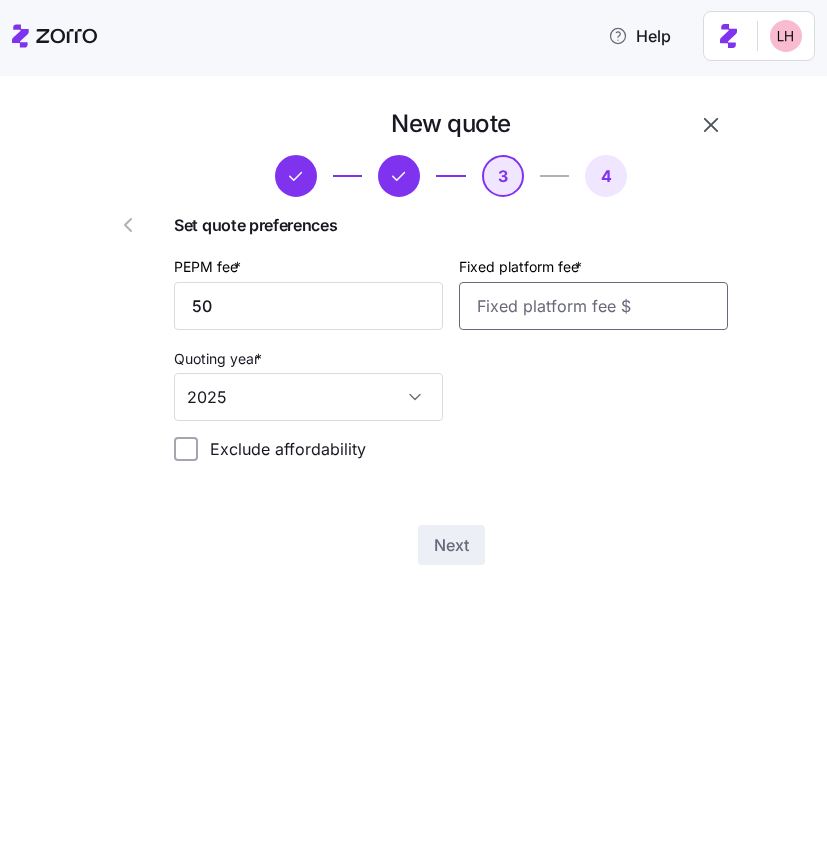 click on "Fixed platform fee  *" at bounding box center [593, 306] 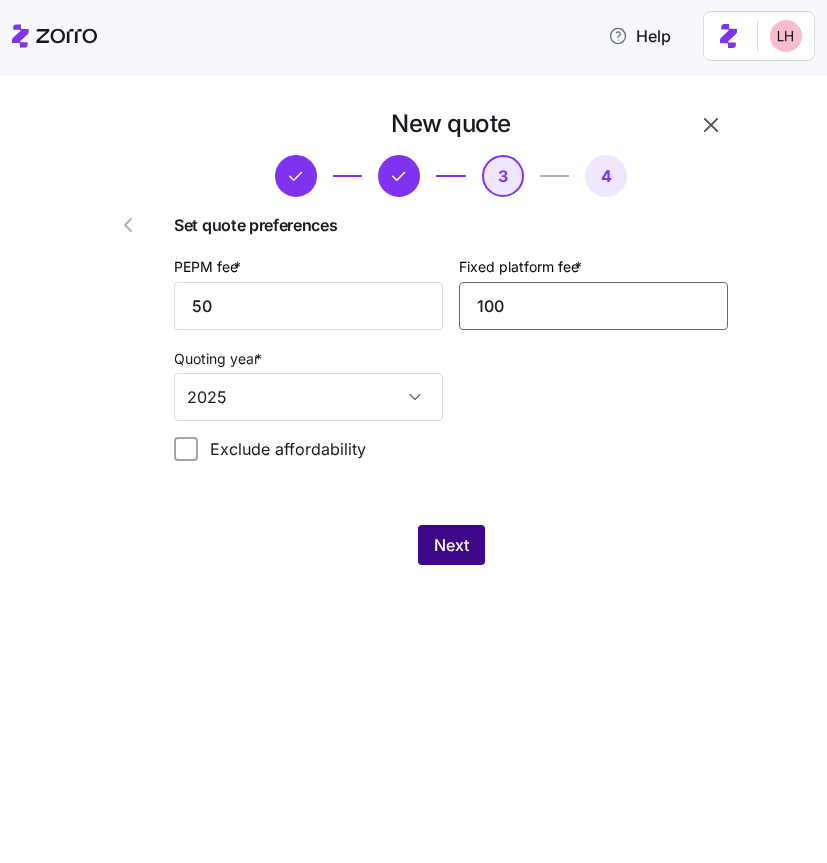 type on "100" 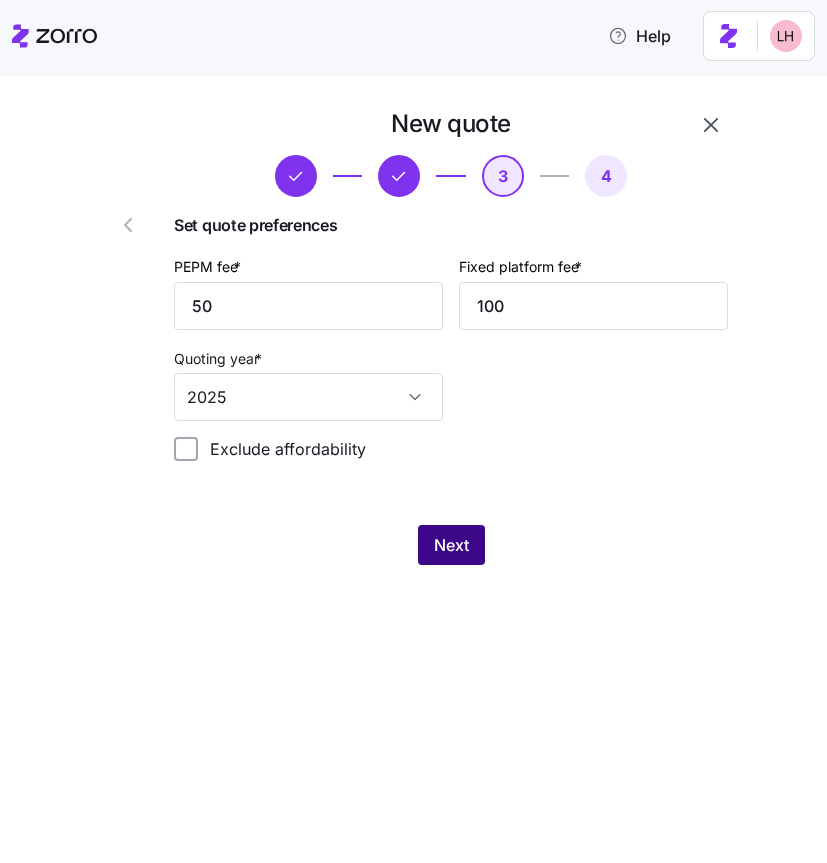 click on "Next" at bounding box center (451, 545) 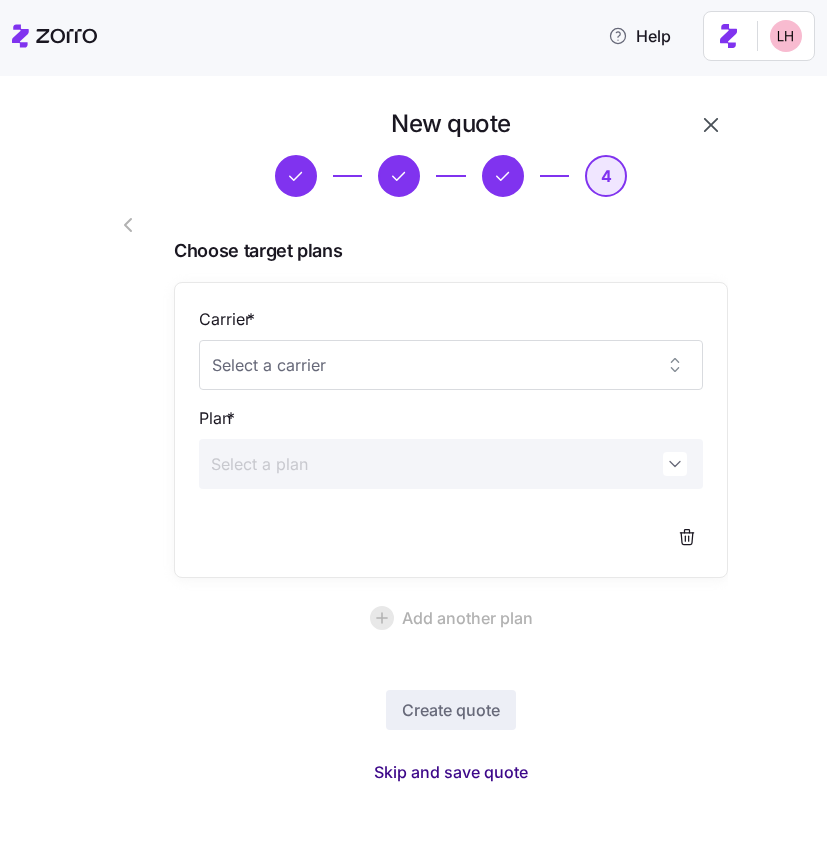 click on "Skip and save quote" at bounding box center [451, 772] 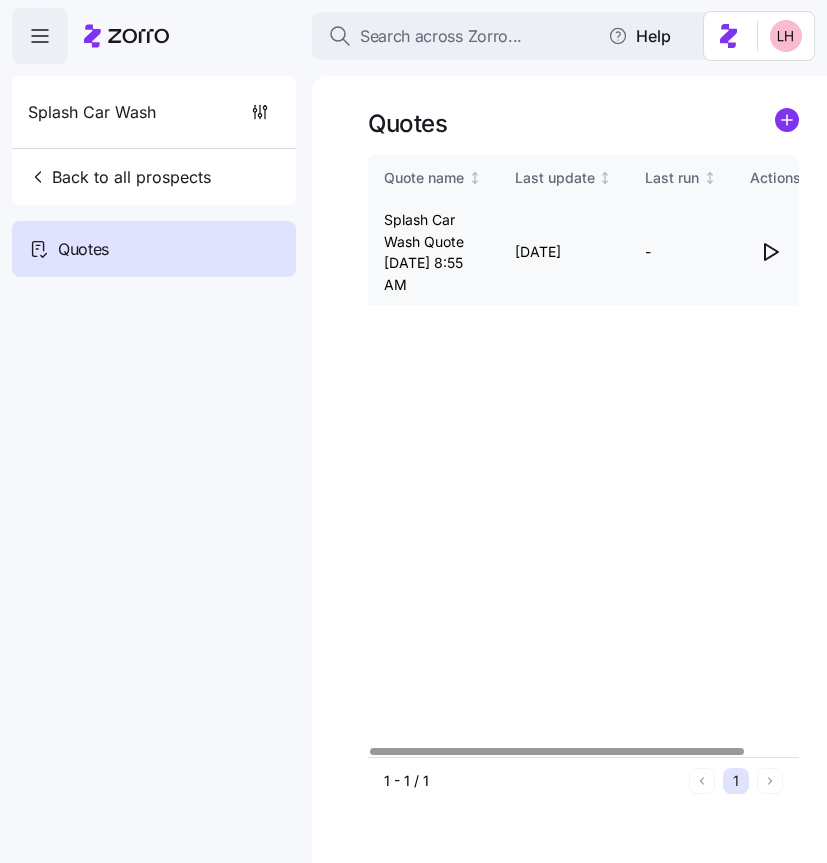 click 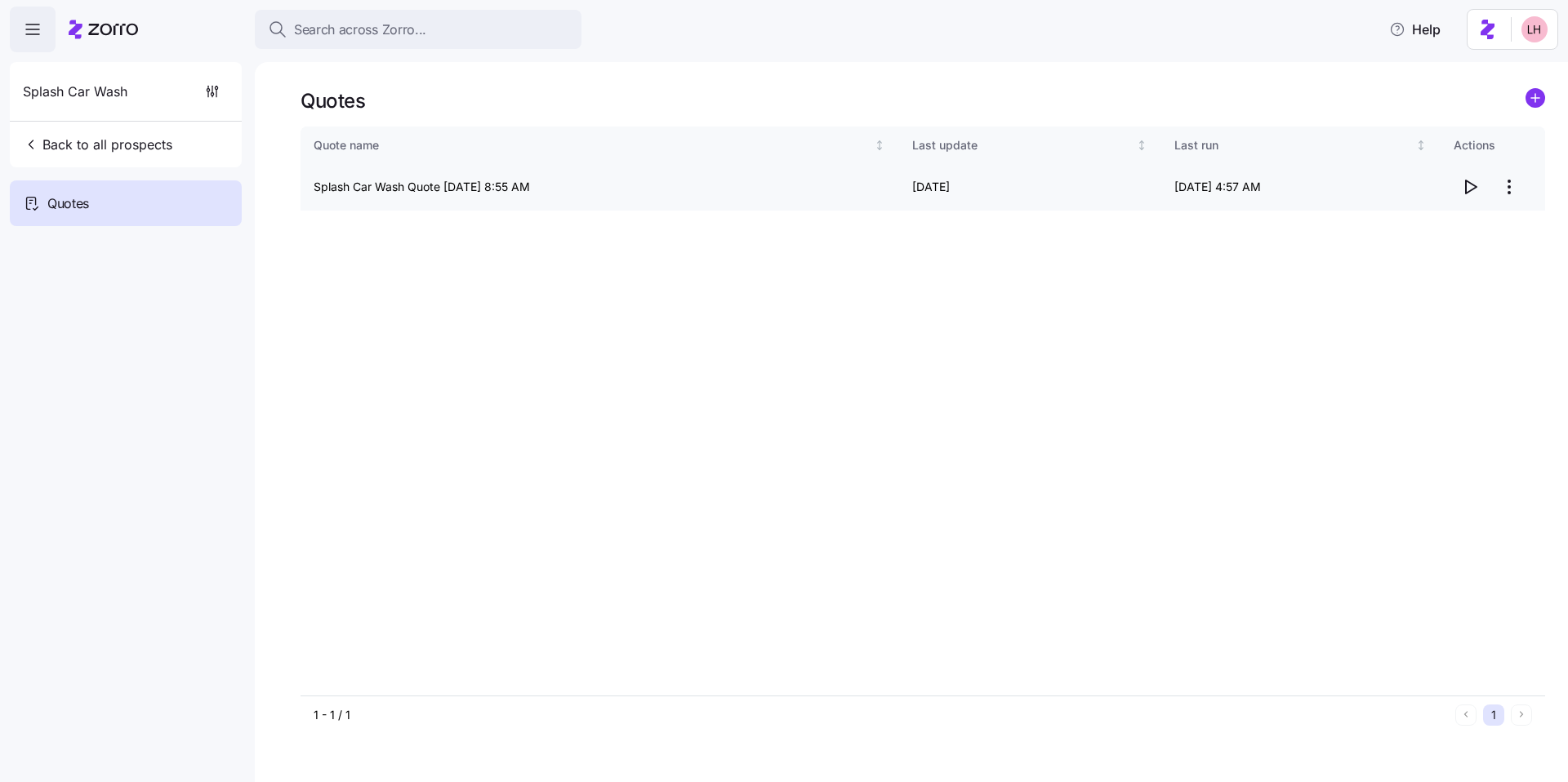 click on "Search across Zorro... Help Splash Car Wash Back to all prospects Quotes Quotes Quote name Last update Last run Actions Splash Car Wash Quote 07/07/2025 8:55 AM 07/07/2025 07/07/2025 4:57 AM 1 - 1 / 1 1 Quotes" at bounding box center [784, 386] 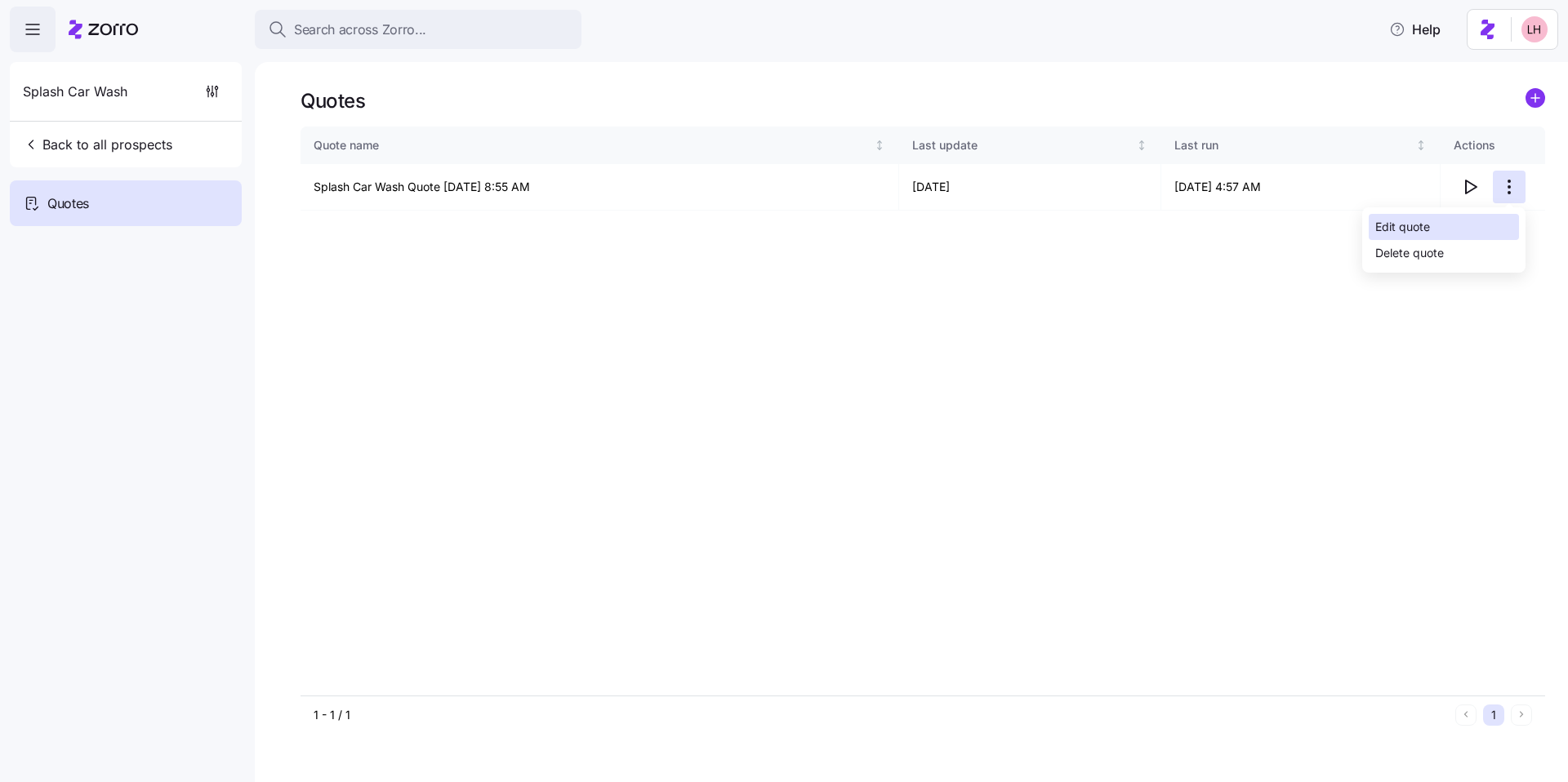 click on "Edit quote" at bounding box center (1444, 227) 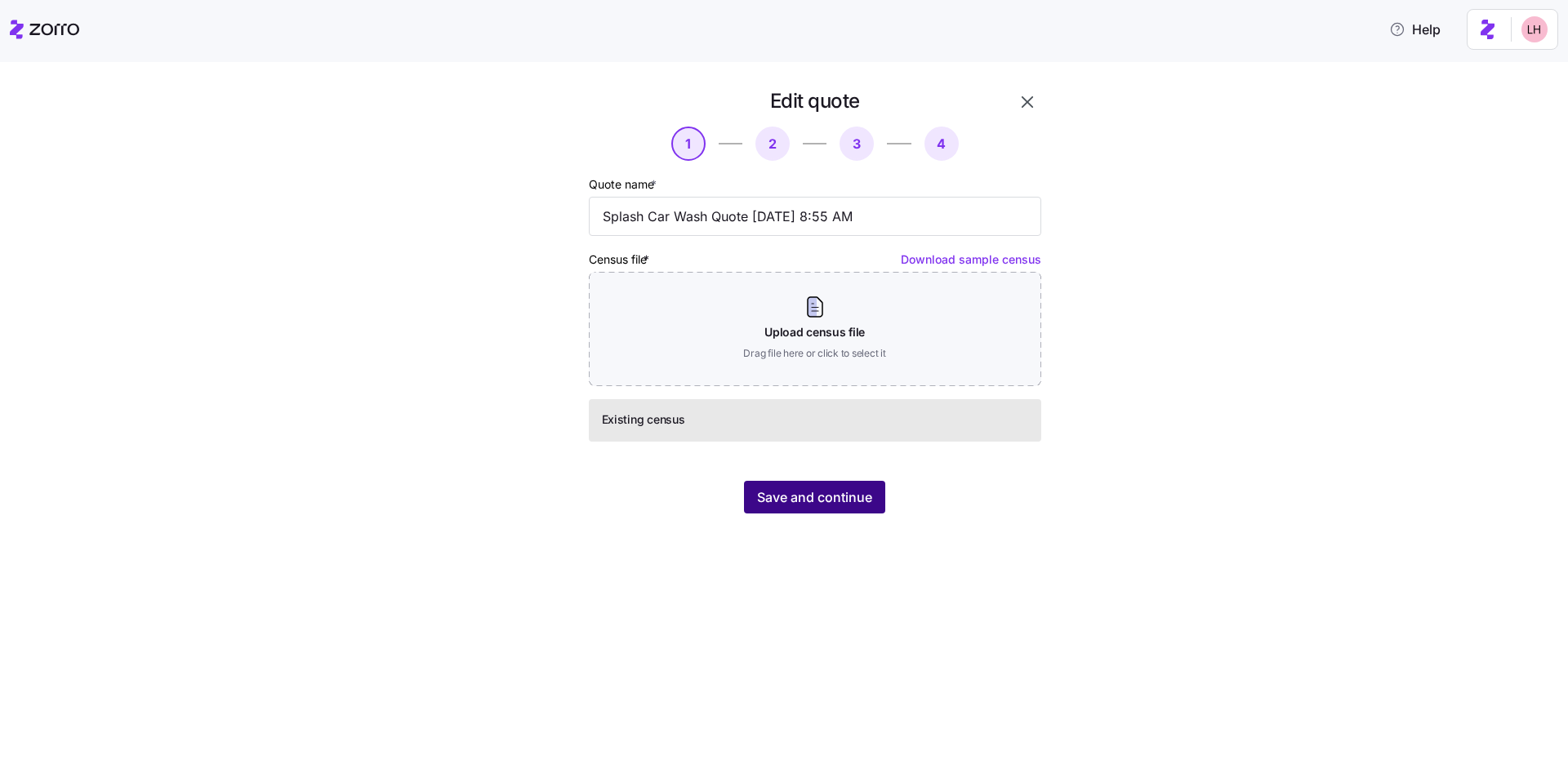 click on "Save and continue" at bounding box center (814, 497) 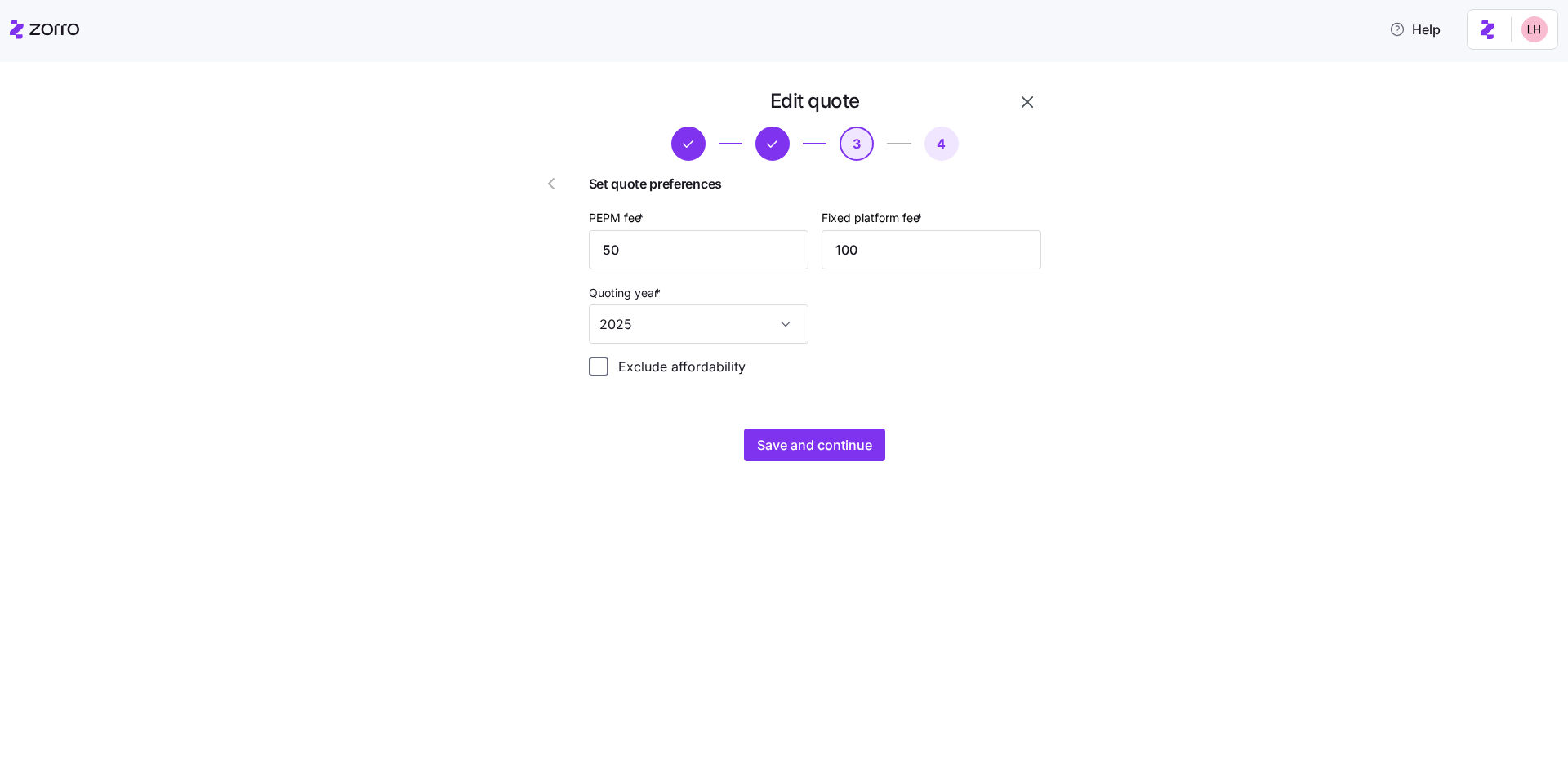 click on "Exclude affordability" at bounding box center [599, 367] 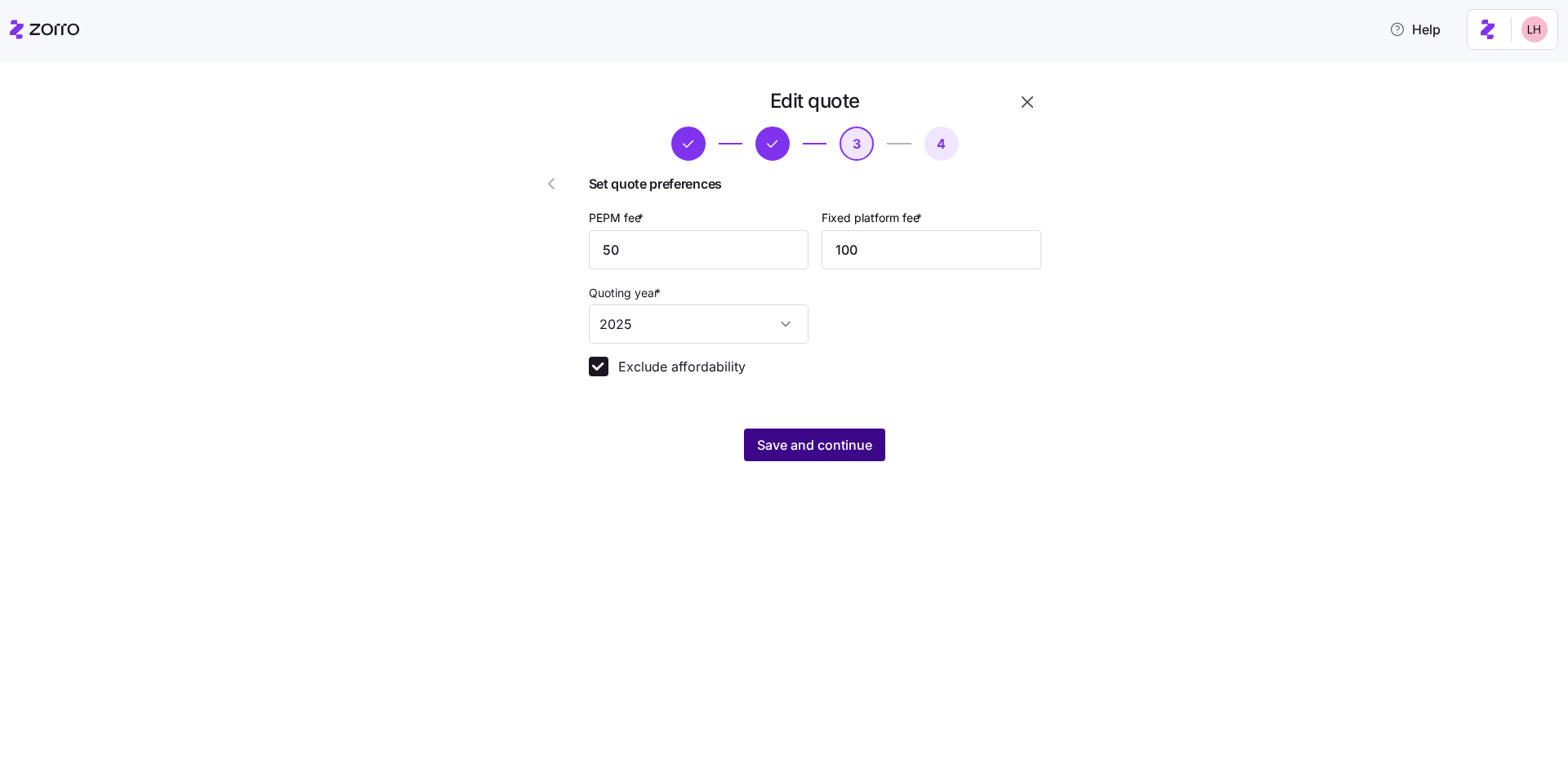 click on "Save and continue" at bounding box center (814, 445) 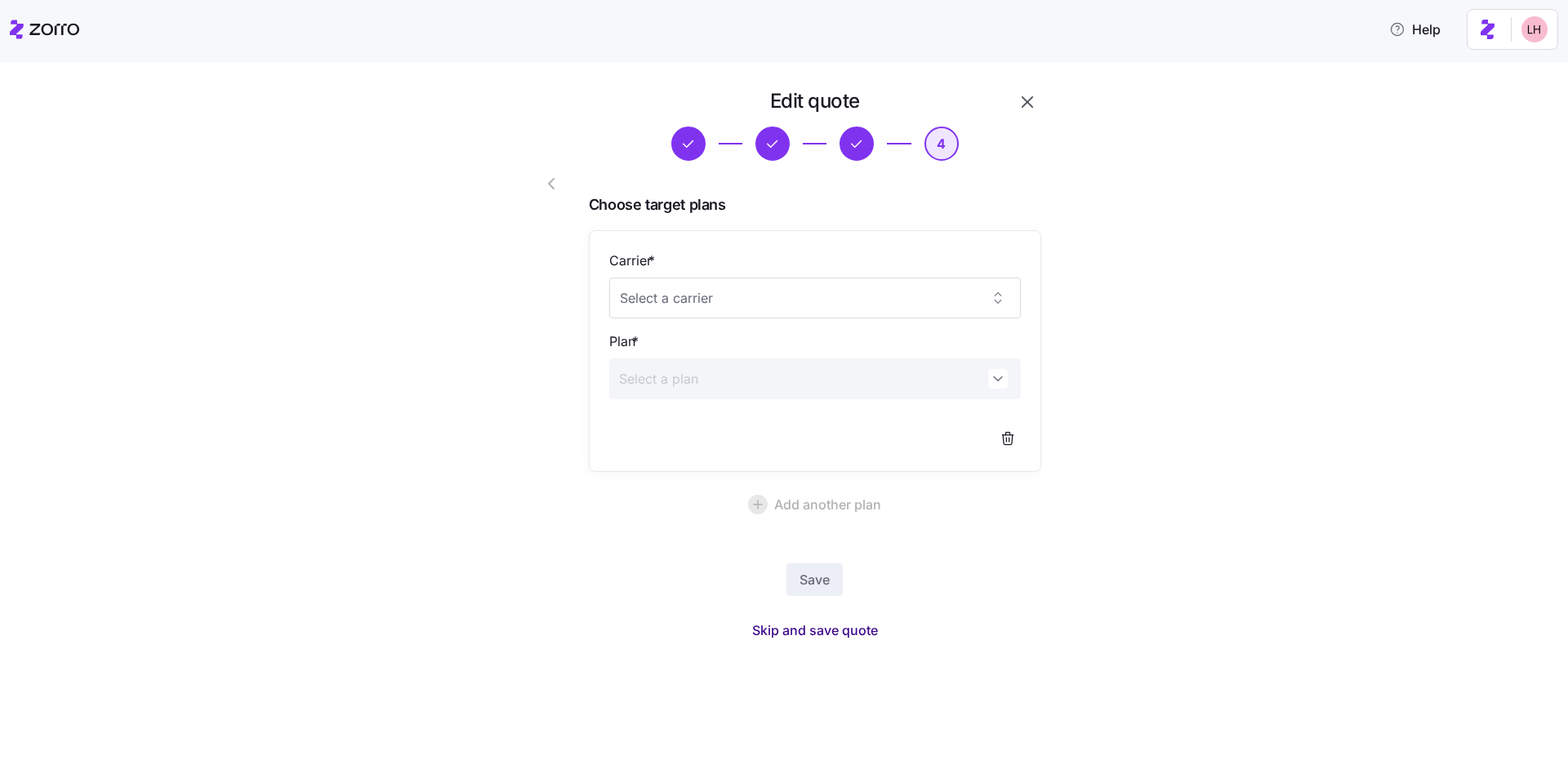 click on "Skip and save quote" at bounding box center [815, 630] 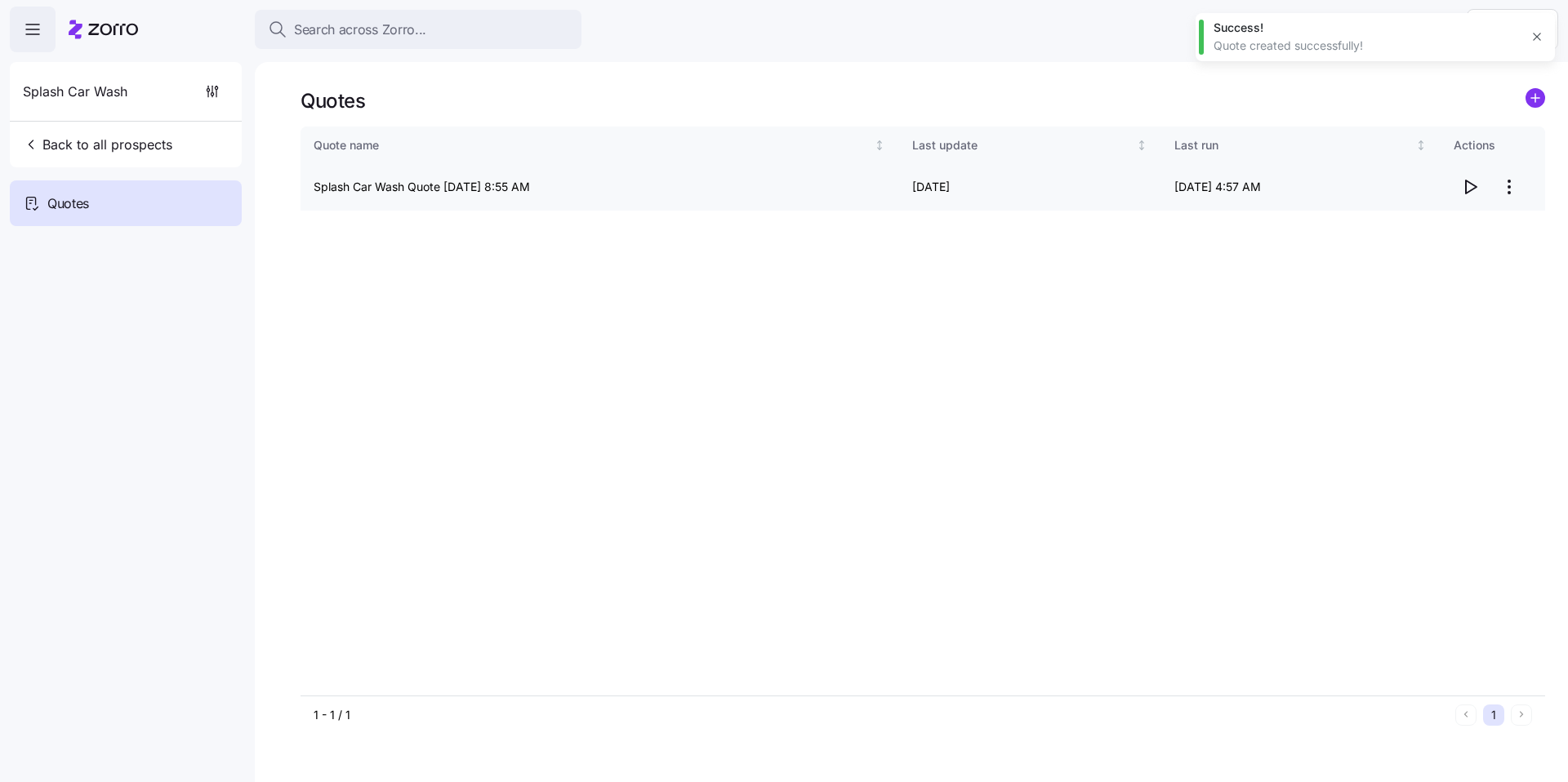 click 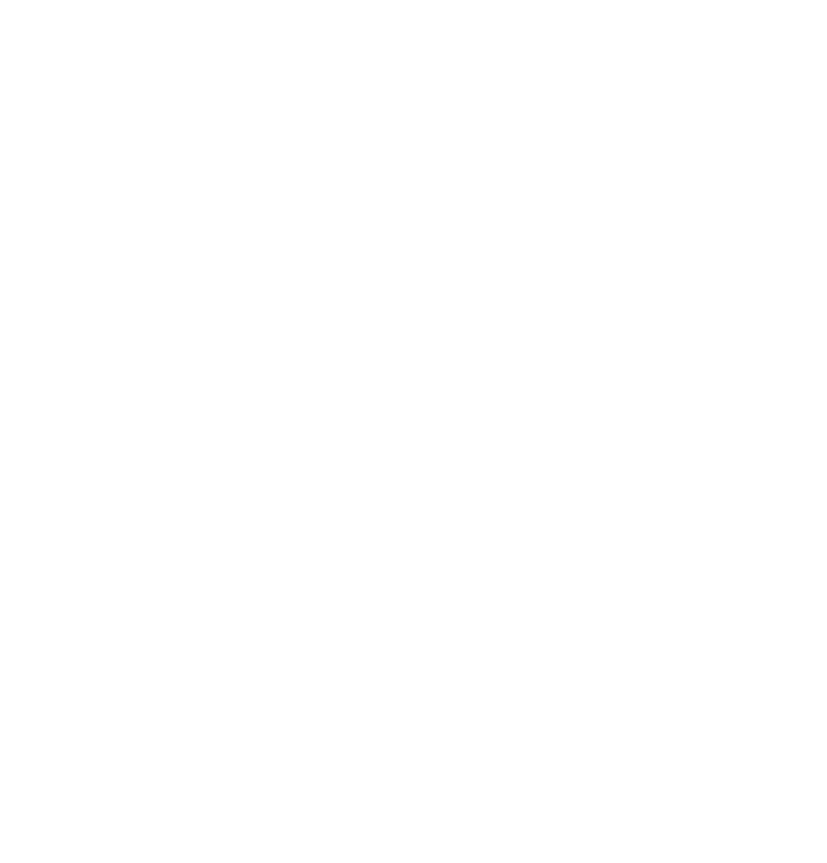 scroll, scrollTop: 0, scrollLeft: 0, axis: both 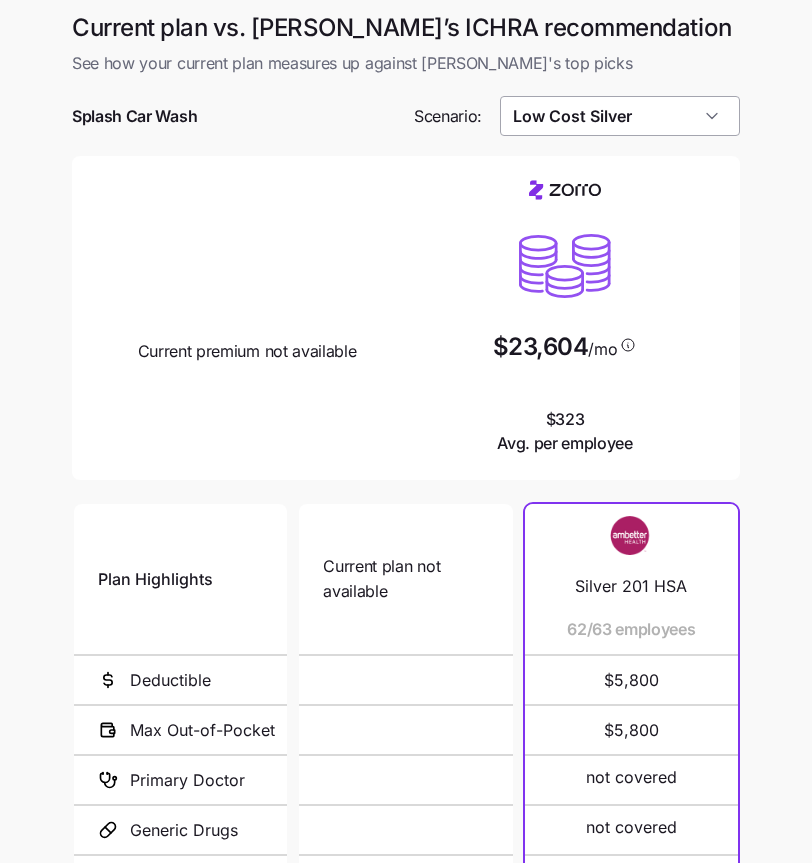 click on "Low Cost Silver" at bounding box center (620, 116) 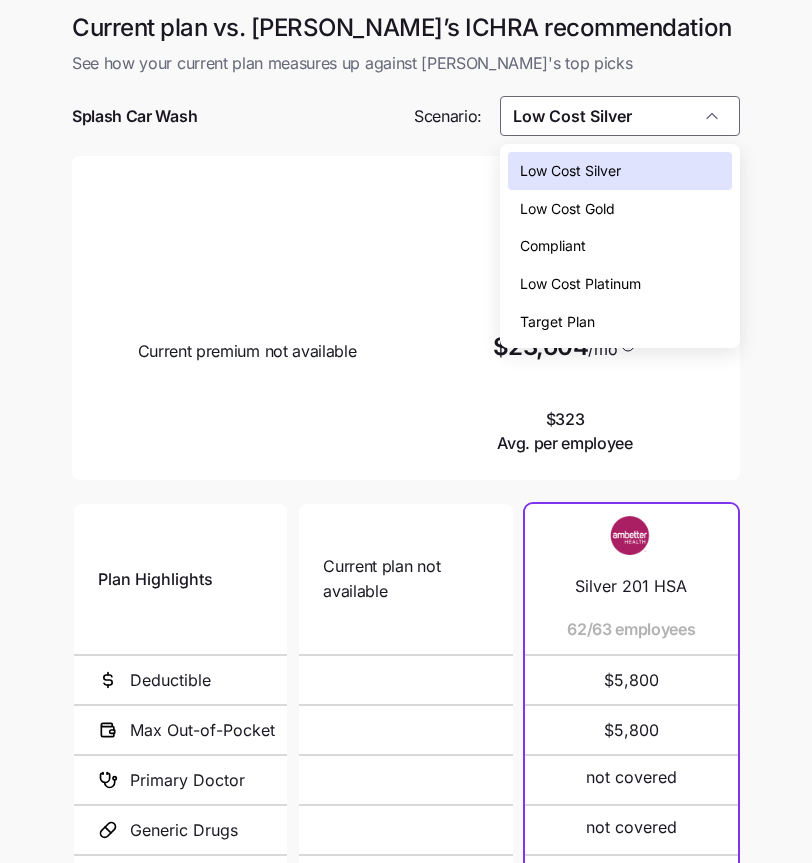 click on "Low Cost Gold" at bounding box center (567, 209) 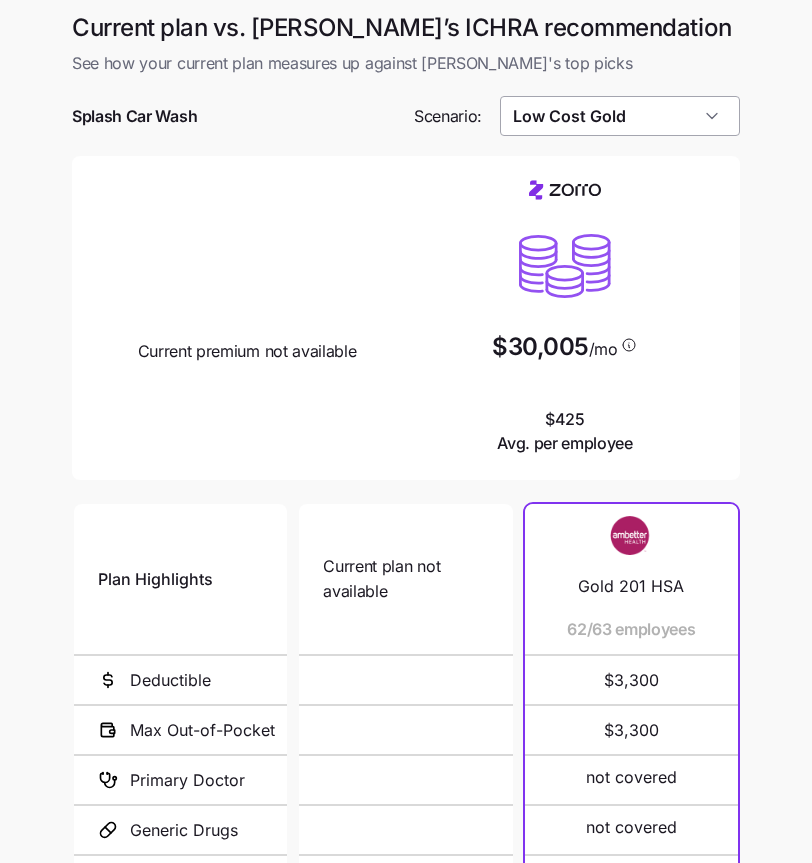 click on "Low Cost Gold" at bounding box center (620, 116) 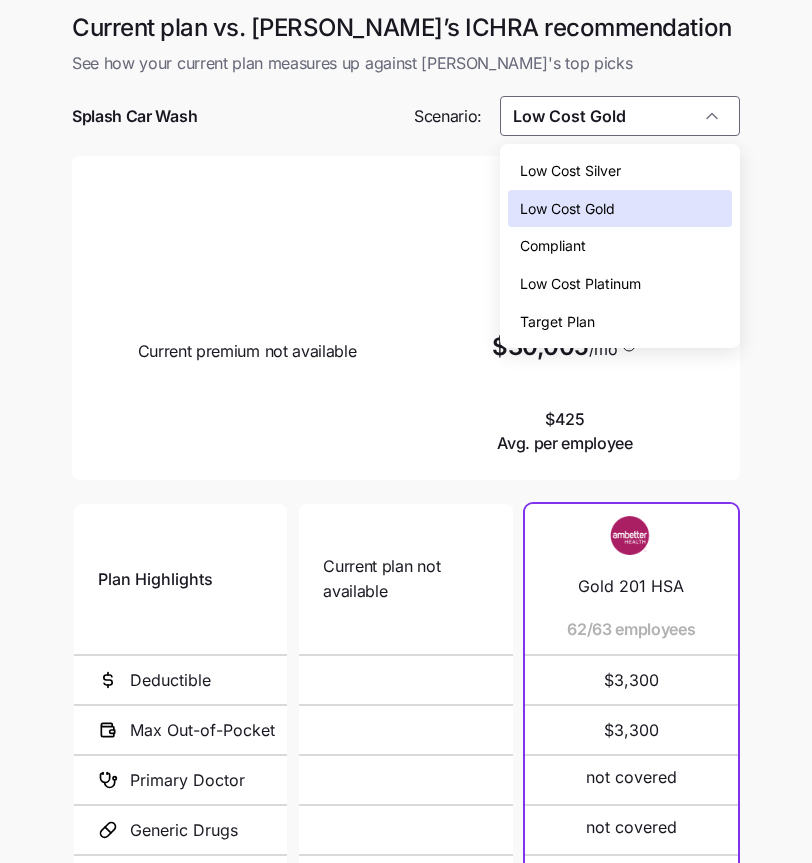 click on "Low Cost Silver" at bounding box center (570, 171) 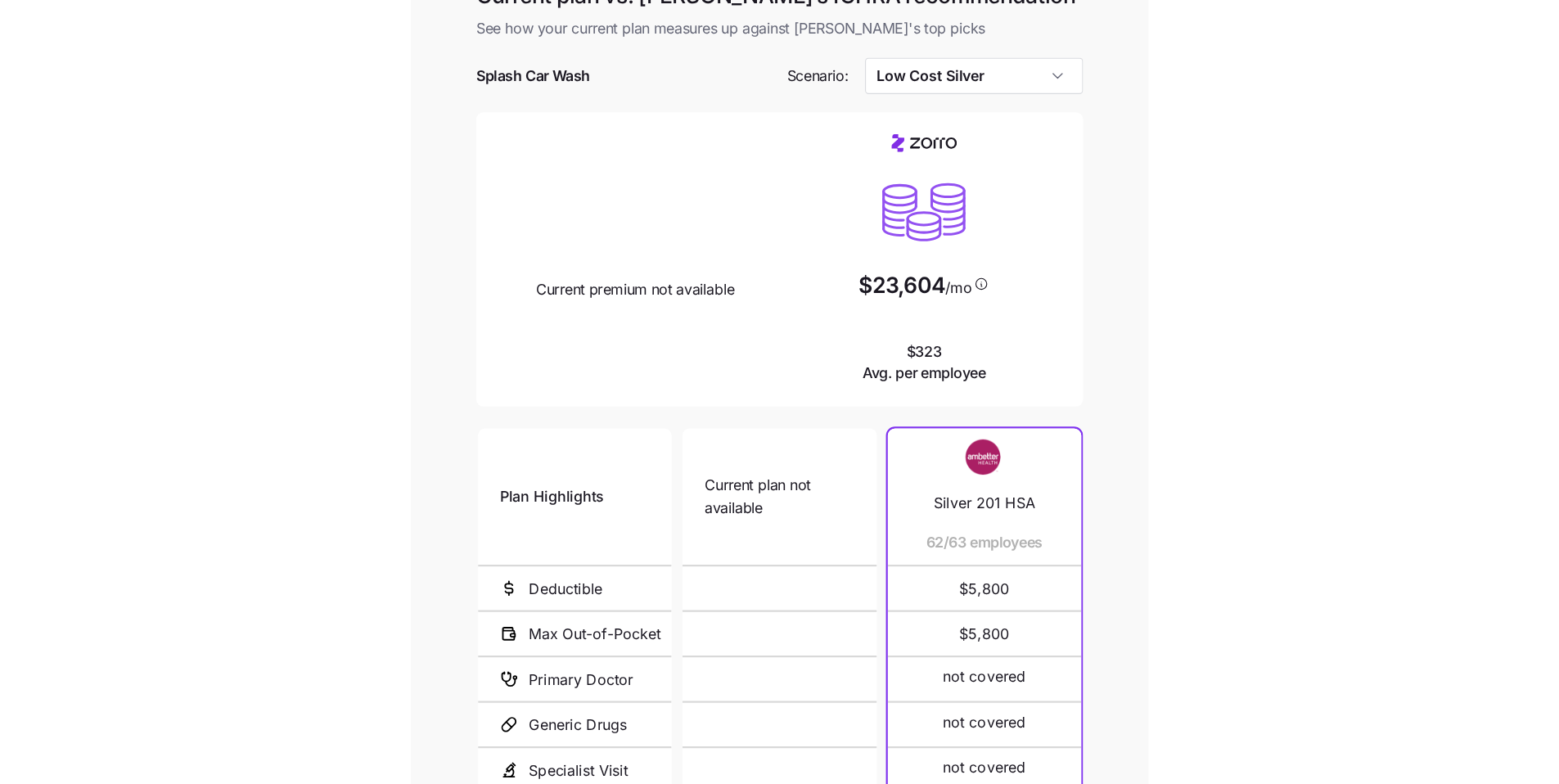 scroll, scrollTop: 8, scrollLeft: 0, axis: vertical 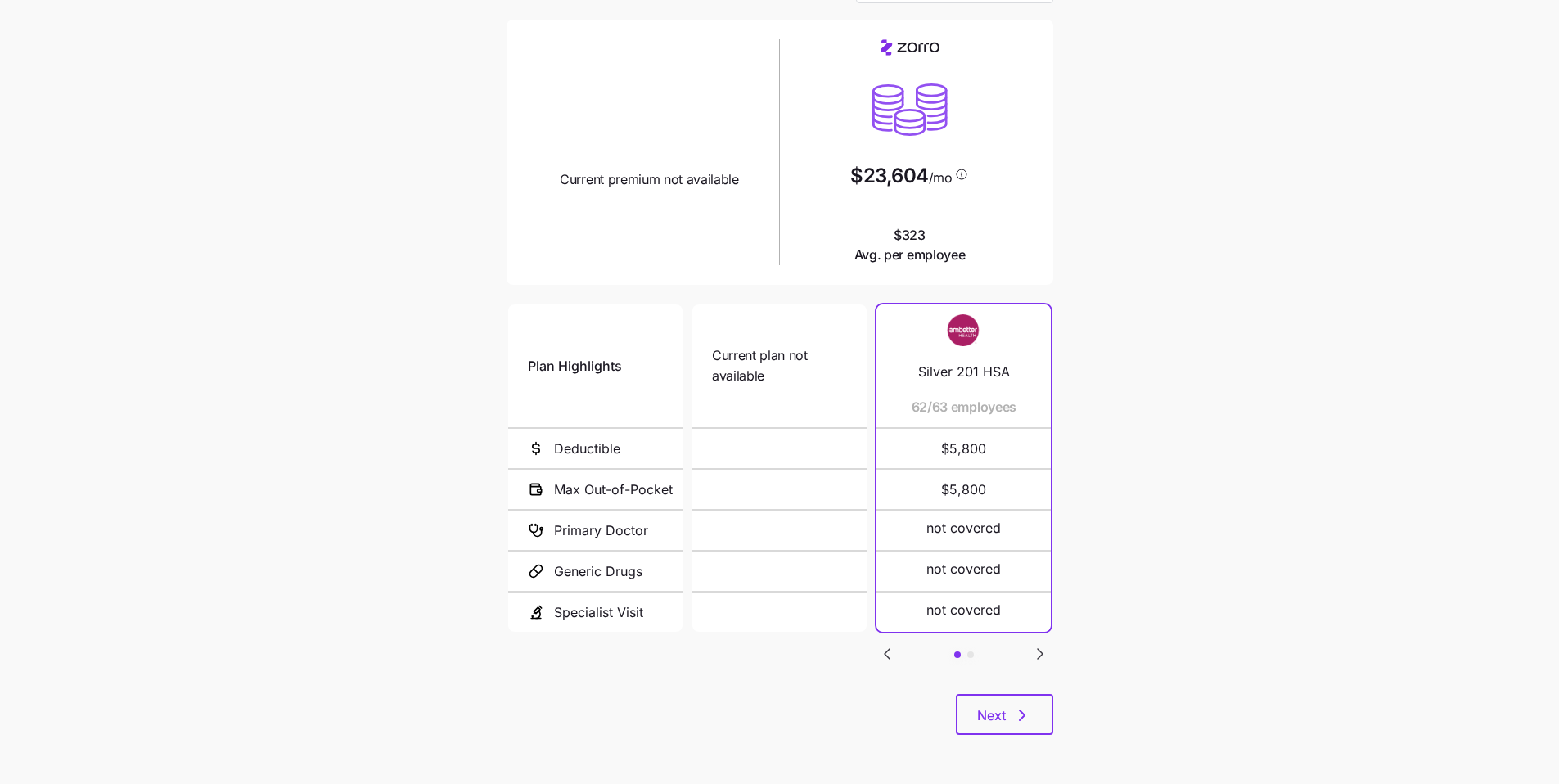 click 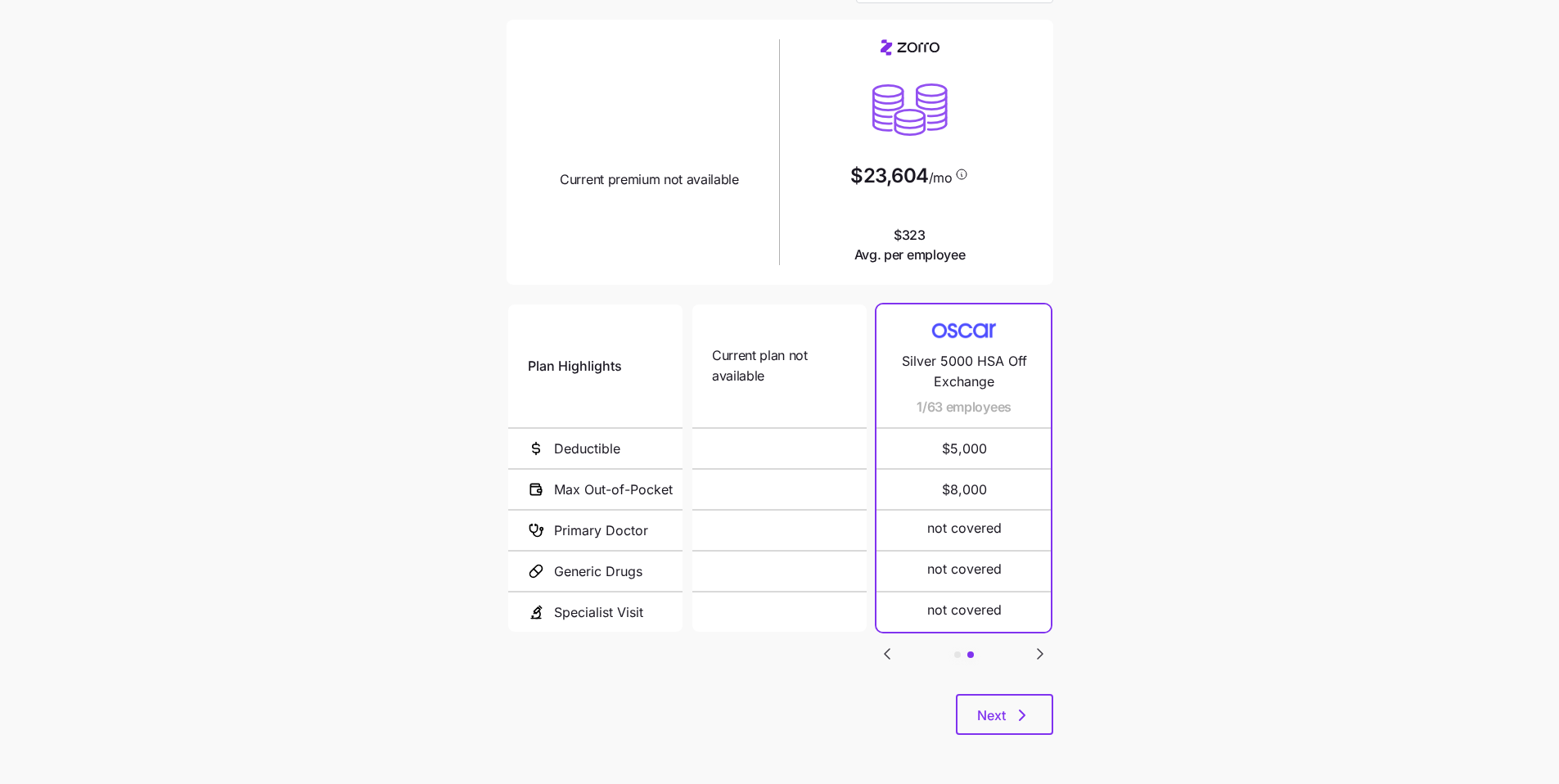 click 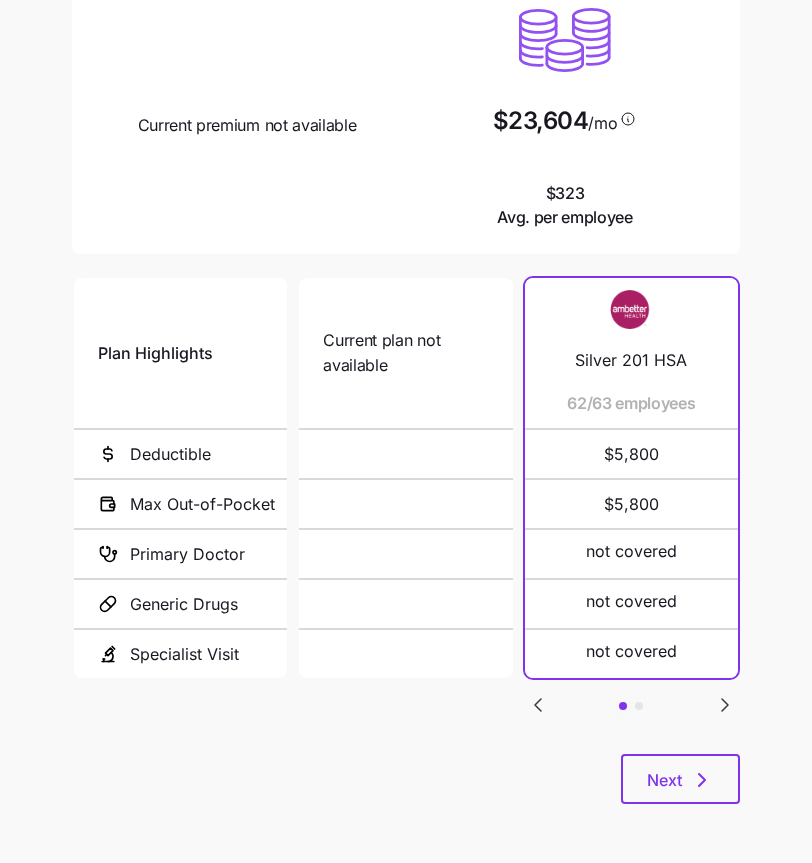 scroll, scrollTop: 227, scrollLeft: 0, axis: vertical 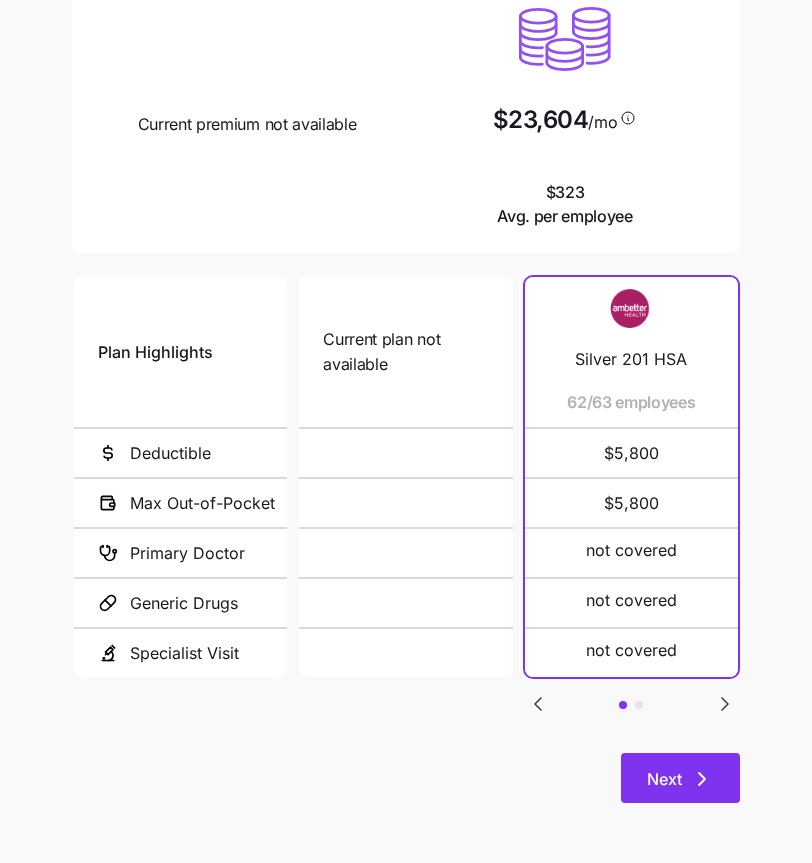 click 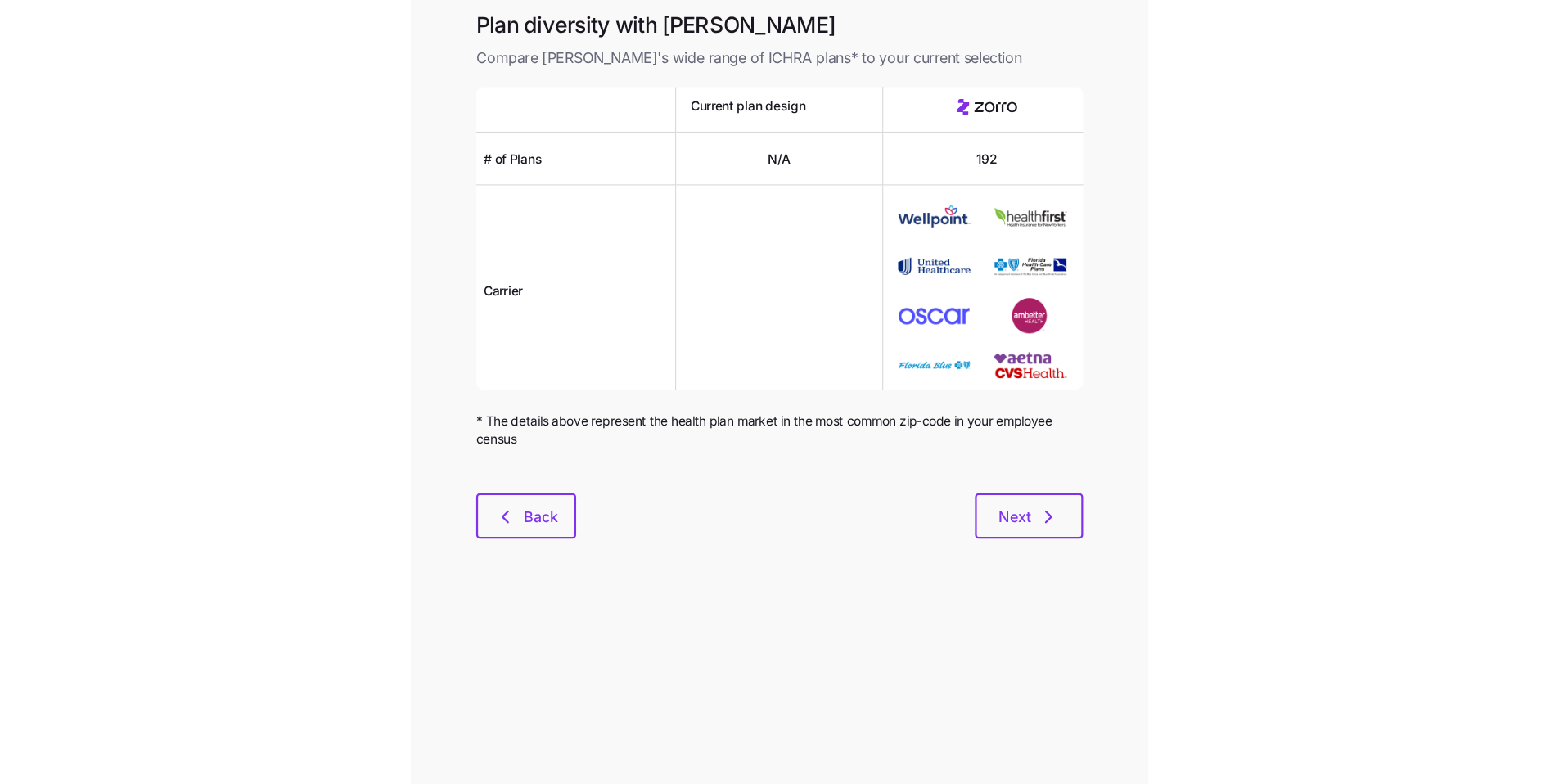 scroll, scrollTop: 0, scrollLeft: 0, axis: both 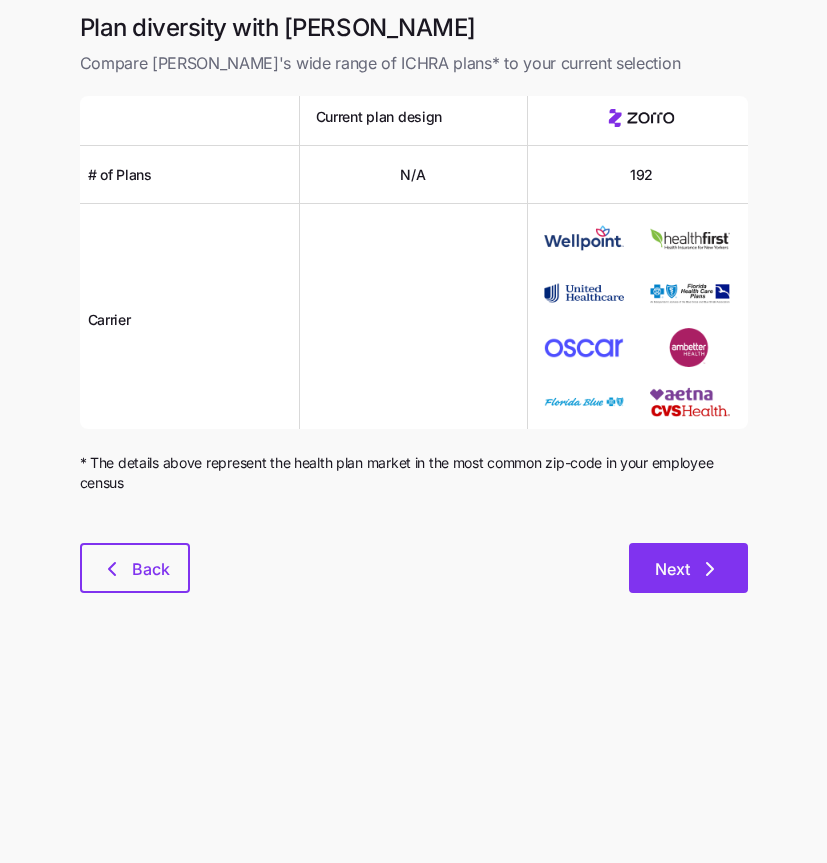 click on "Next" at bounding box center [688, 568] 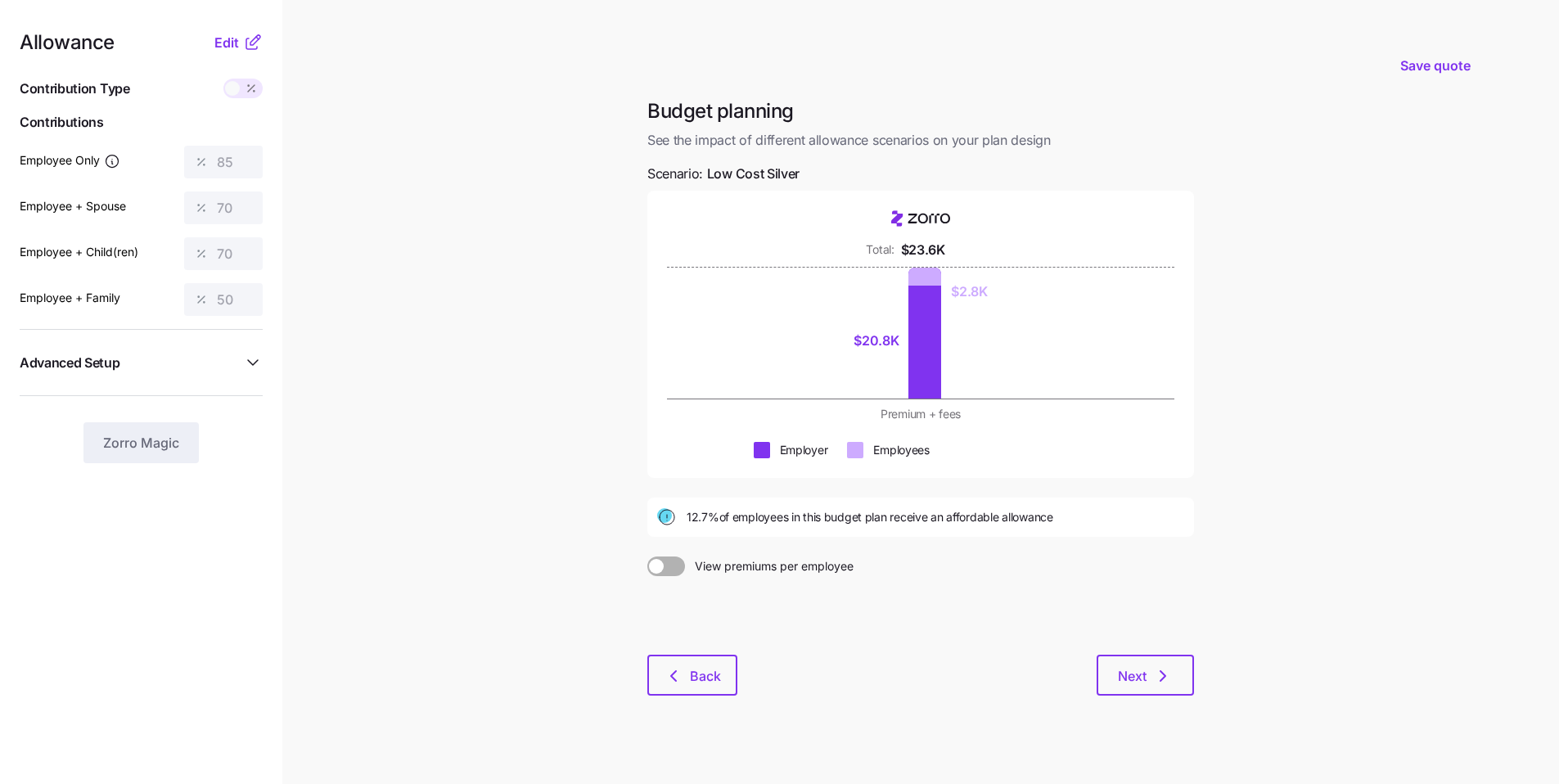 click 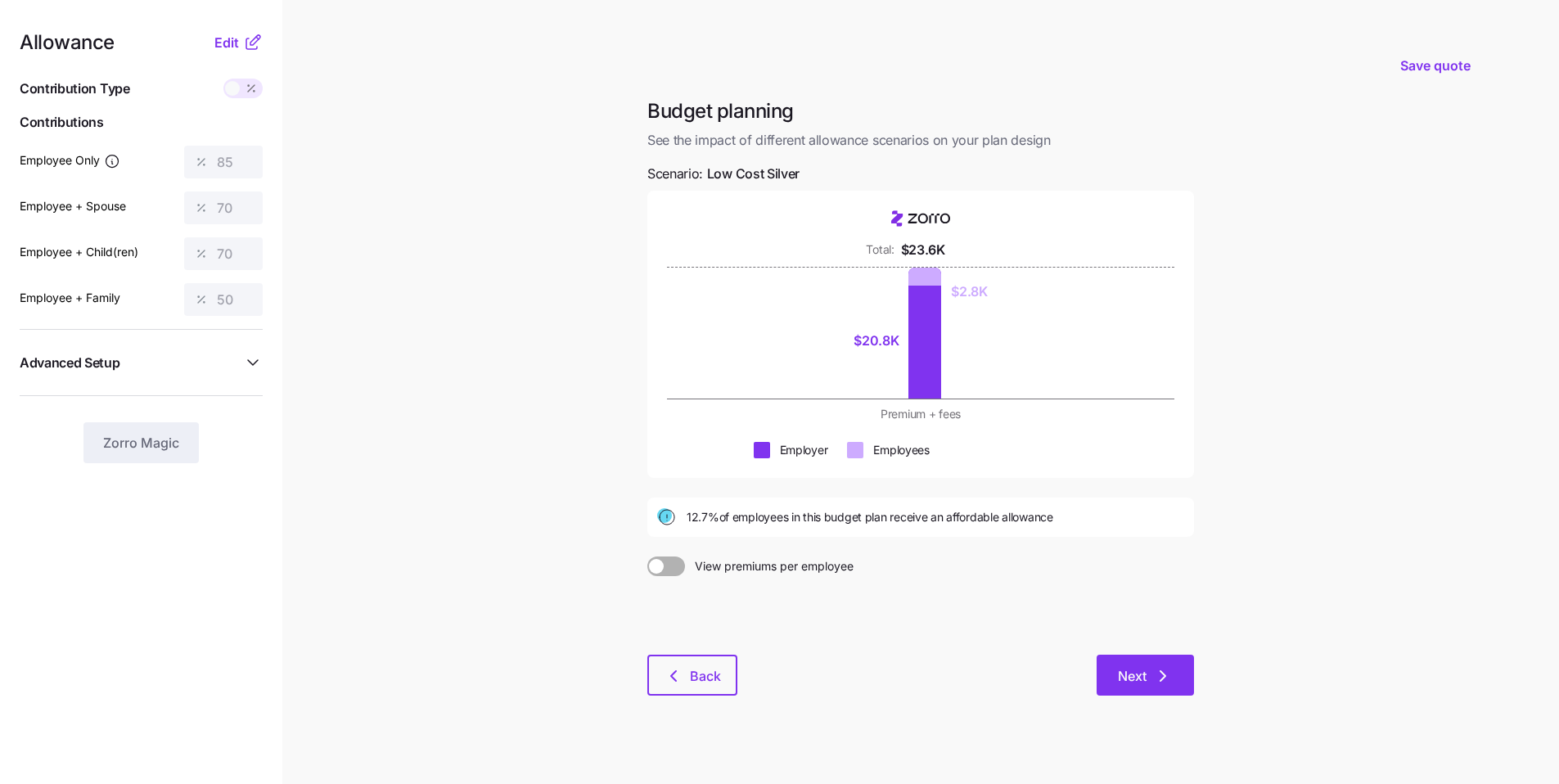 click on "Next" at bounding box center (1145, 675) 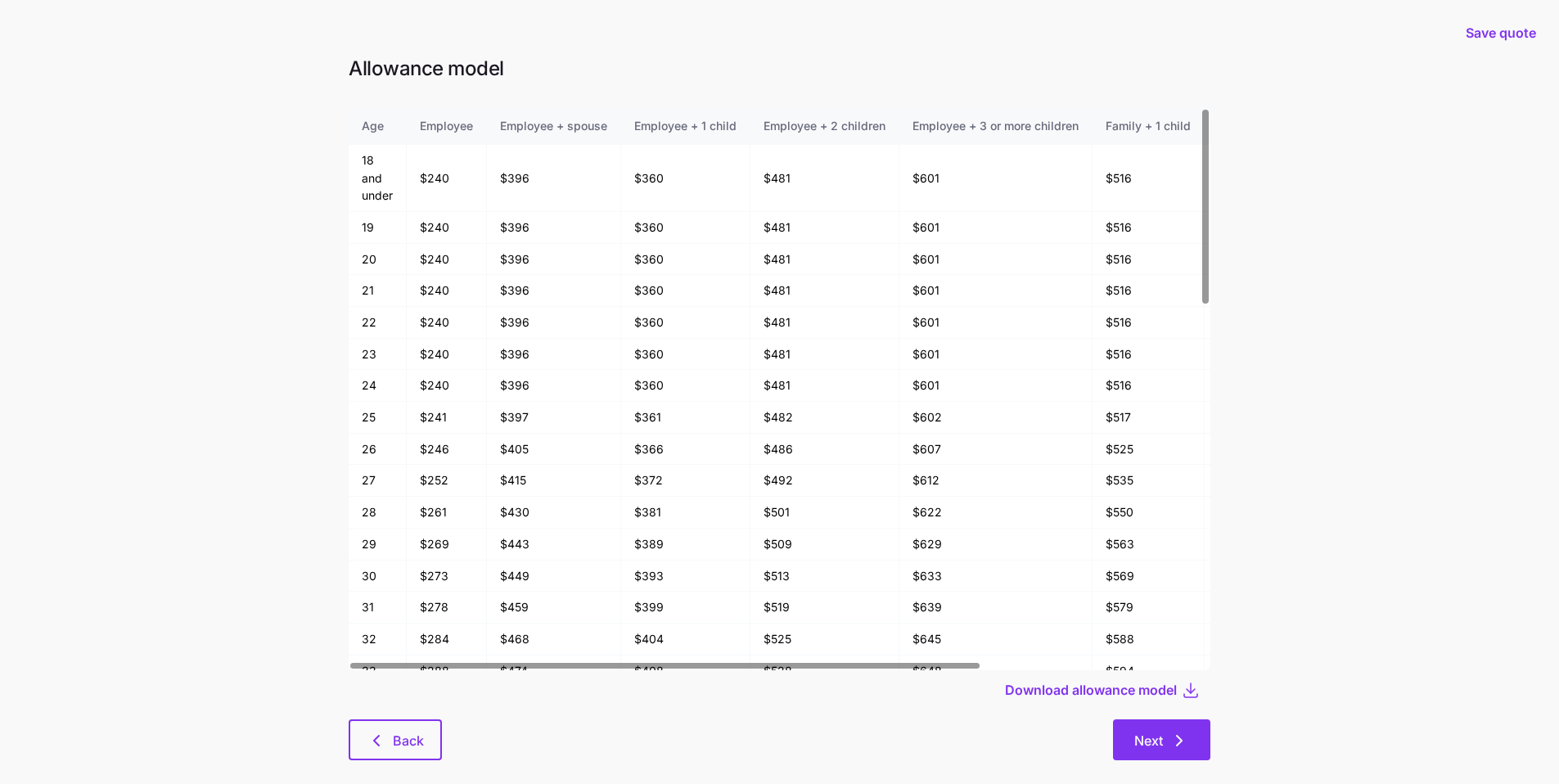 click on "Next" at bounding box center [1161, 740] 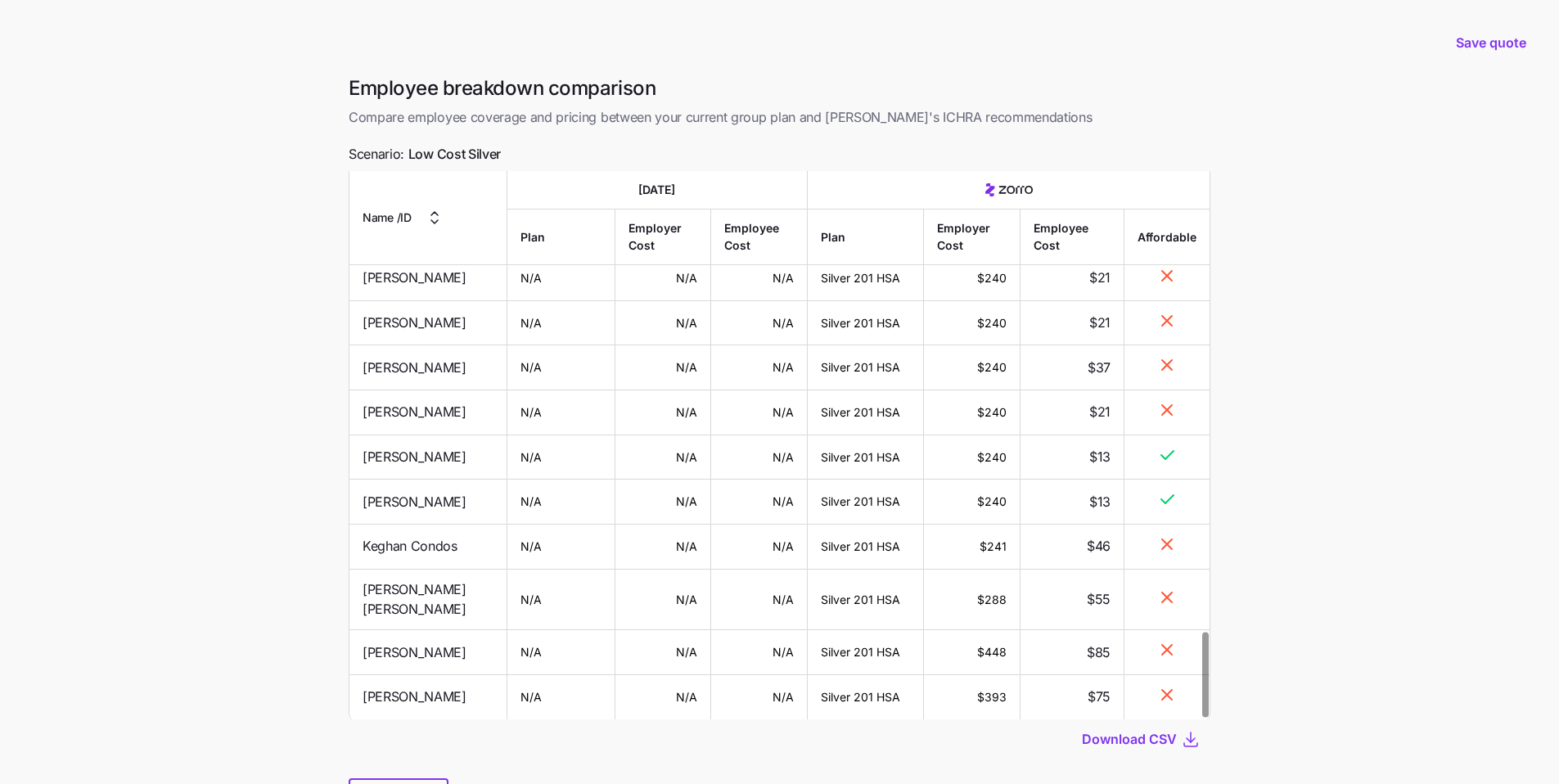 scroll, scrollTop: 2980, scrollLeft: 0, axis: vertical 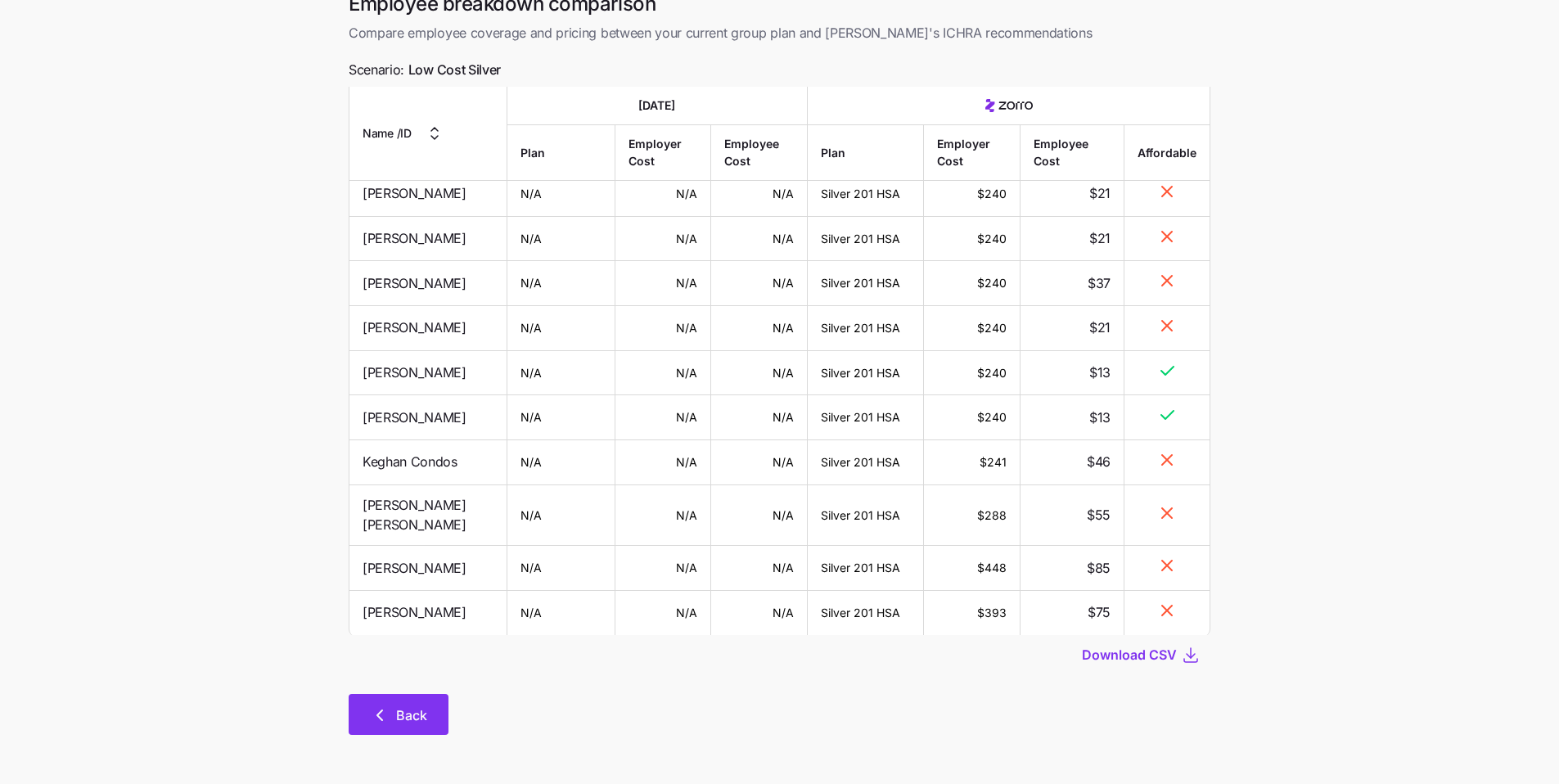 click on "Back" at bounding box center [412, 715] 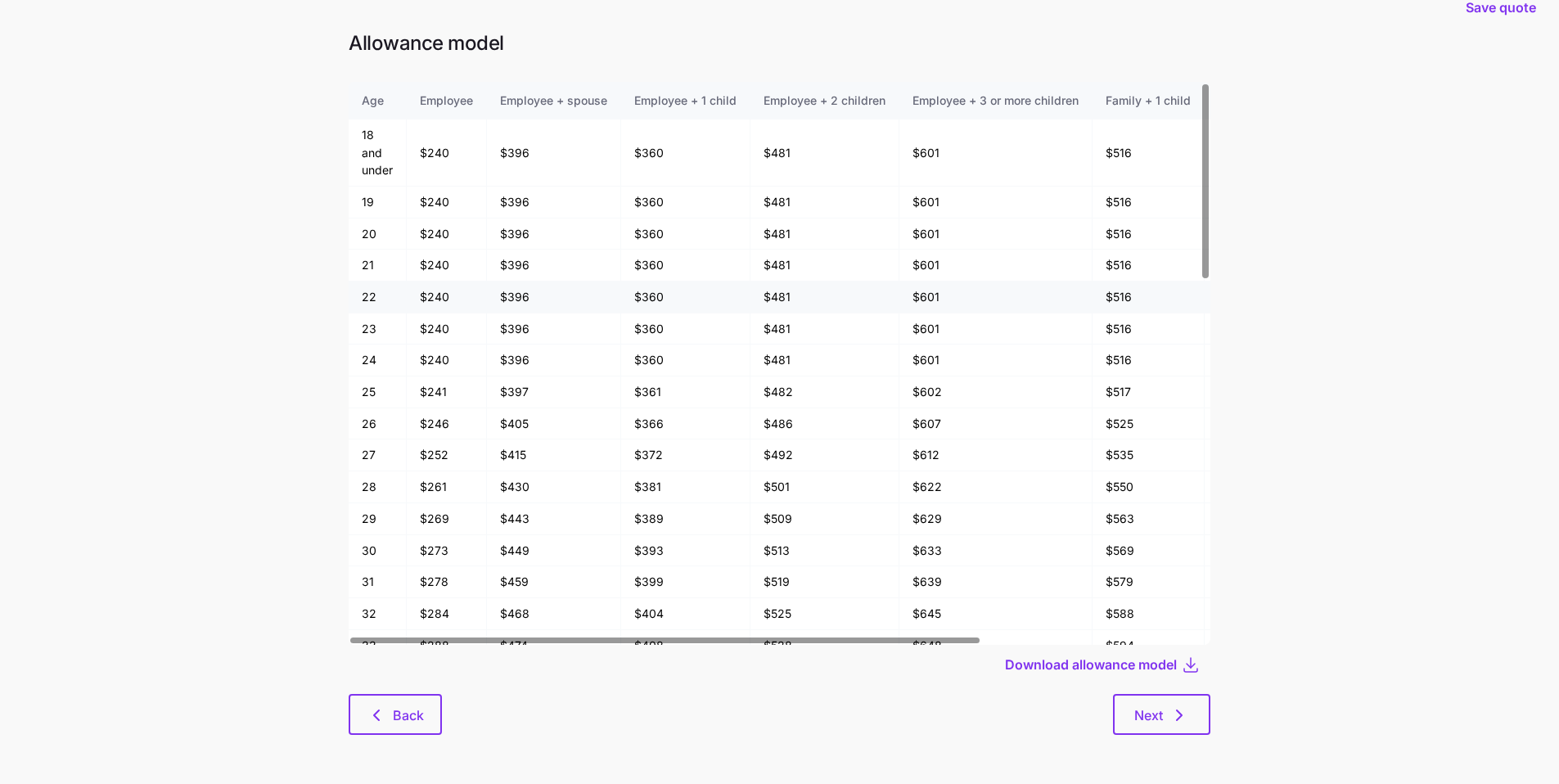 scroll, scrollTop: 0, scrollLeft: 0, axis: both 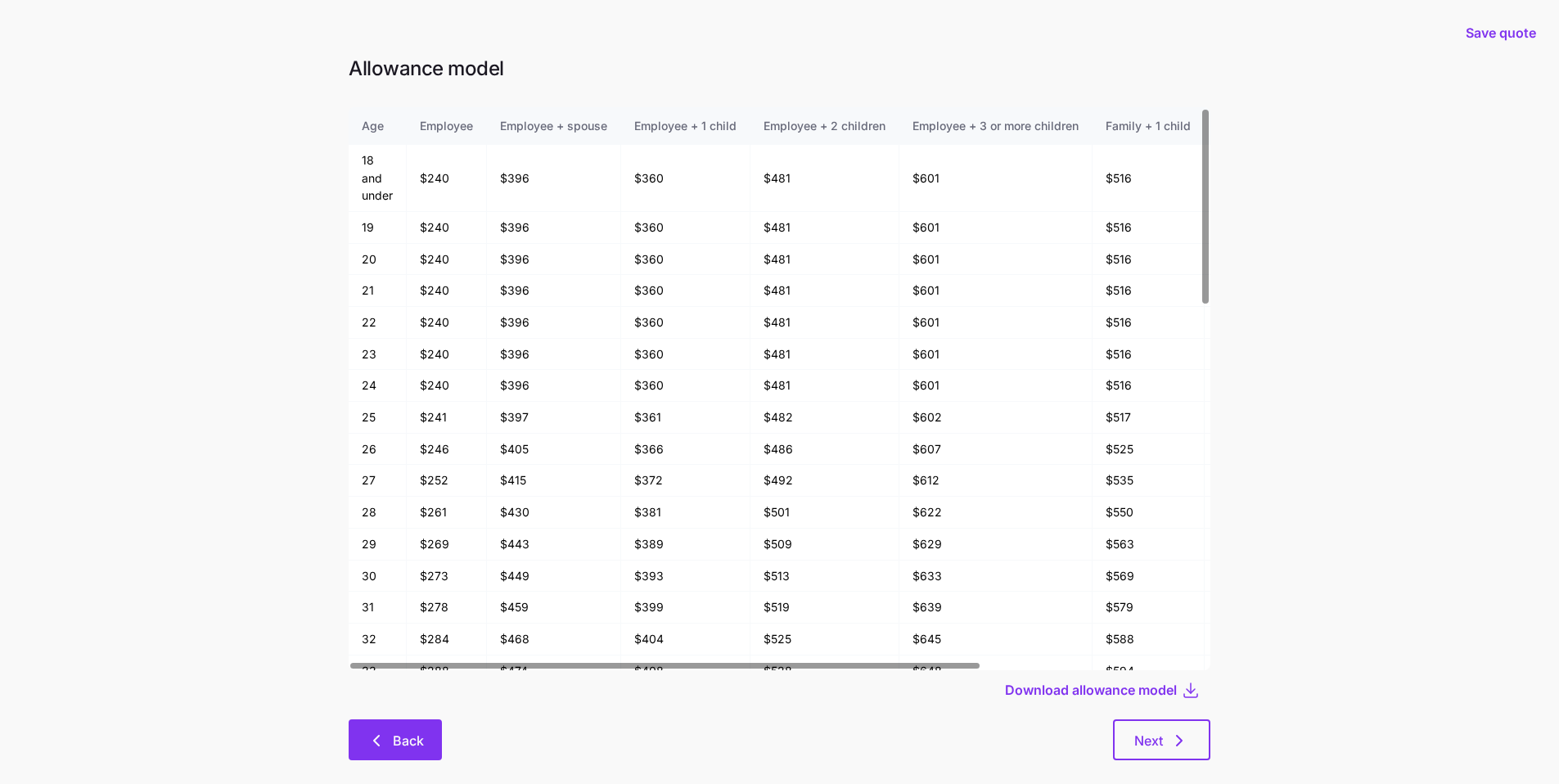 click on "Back" at bounding box center (395, 740) 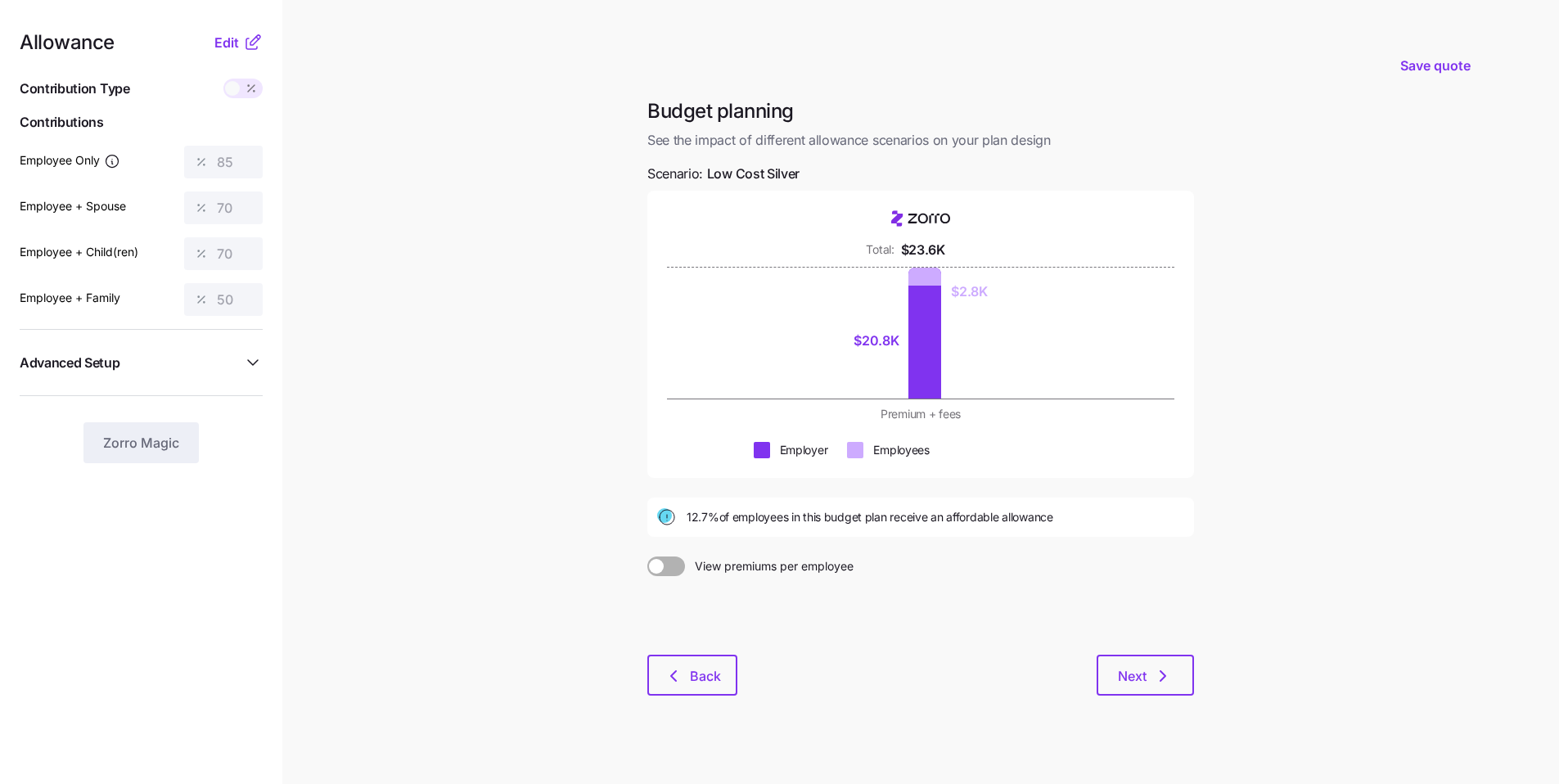 click at bounding box center (232, 88) 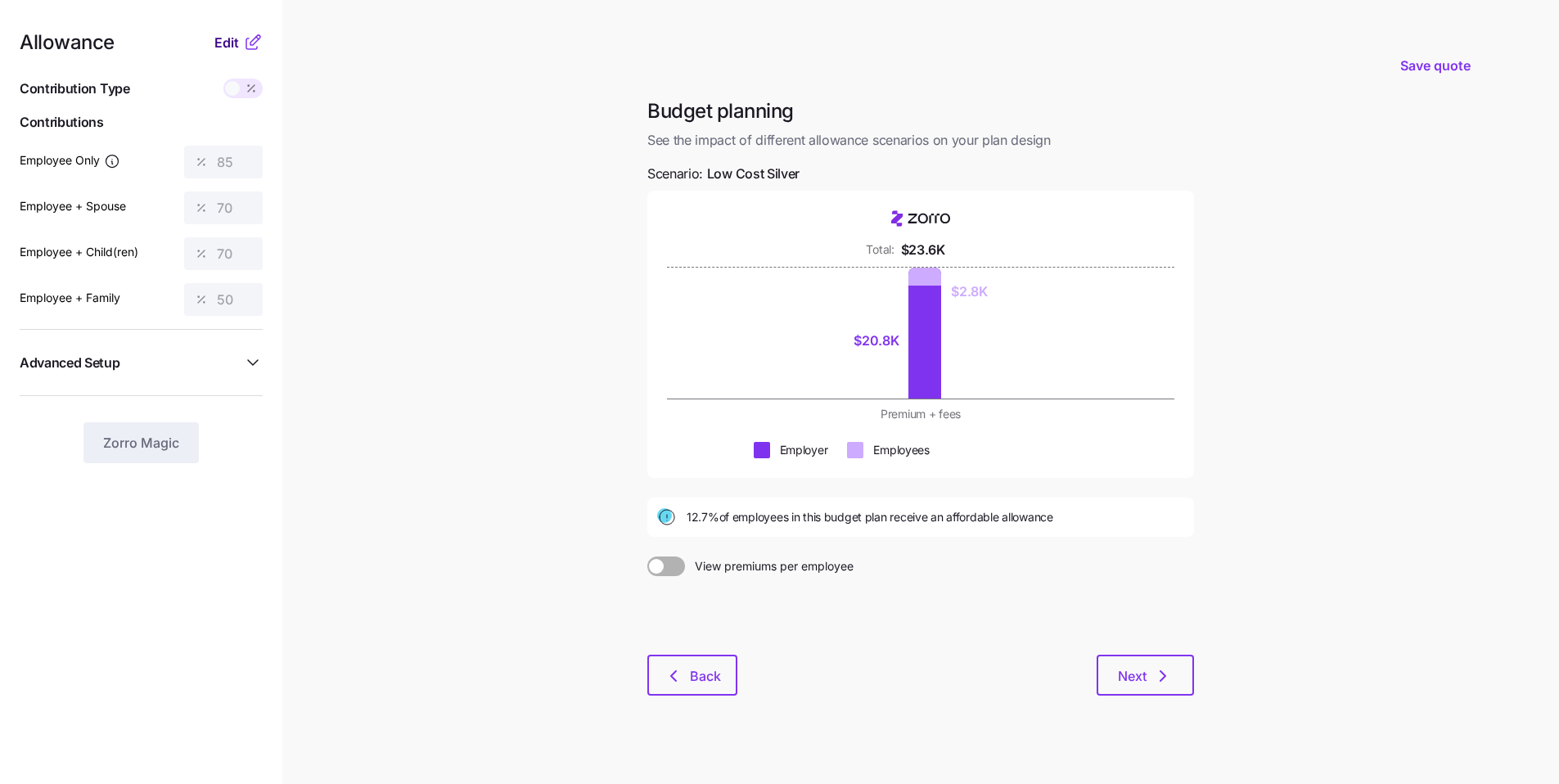 click on "Edit" at bounding box center [227, 43] 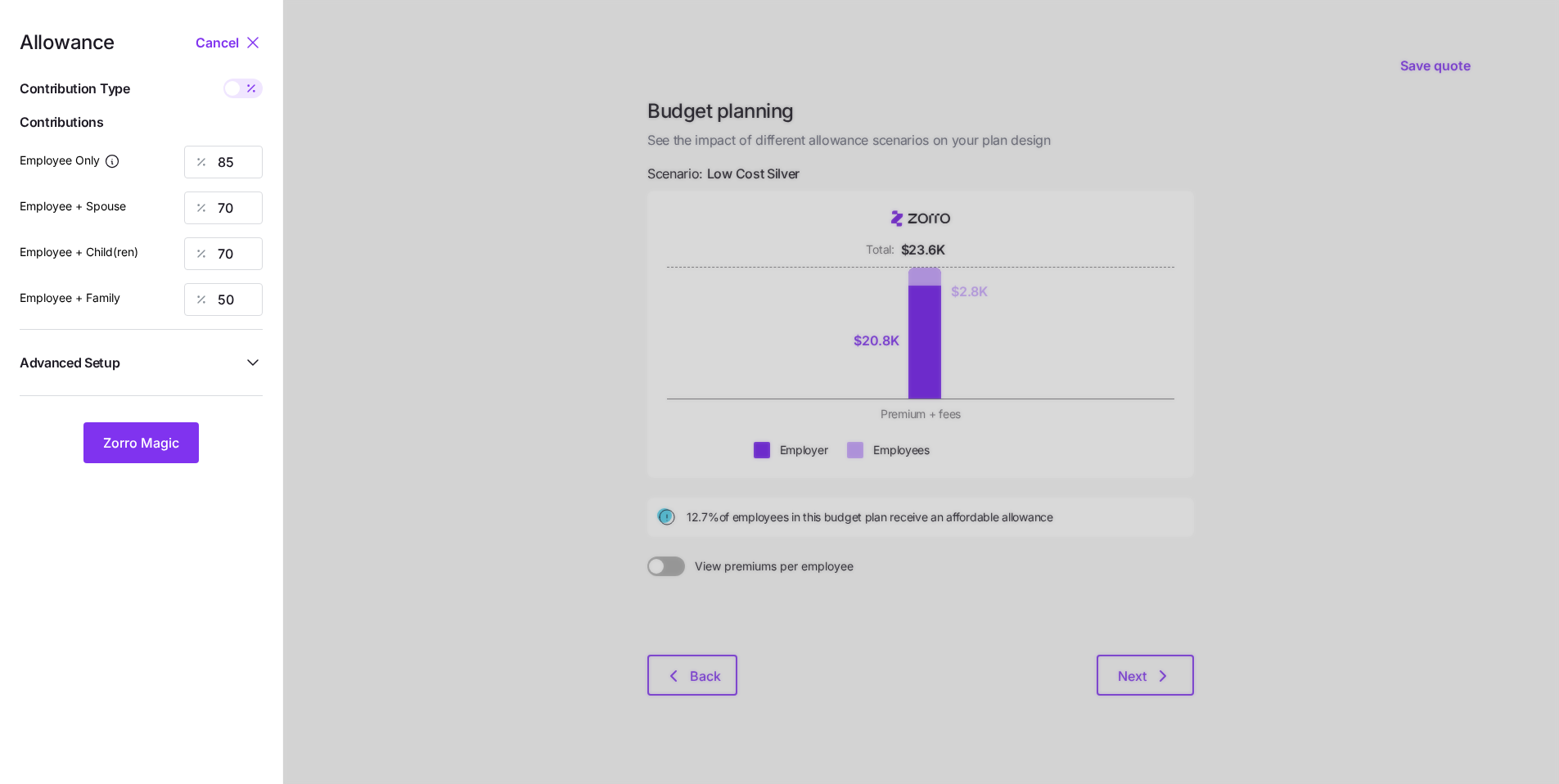 click at bounding box center (232, 88) 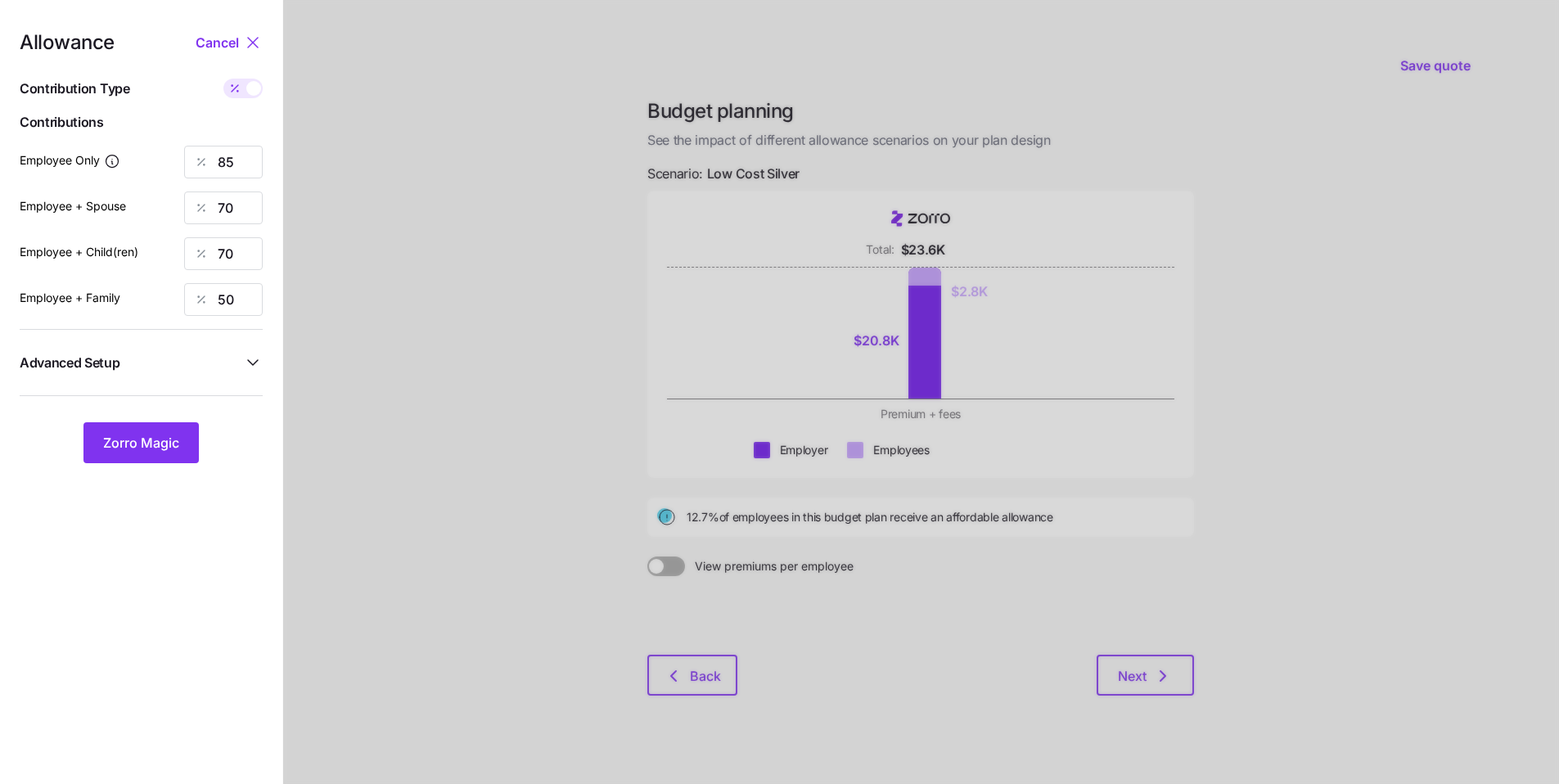 type on "282" 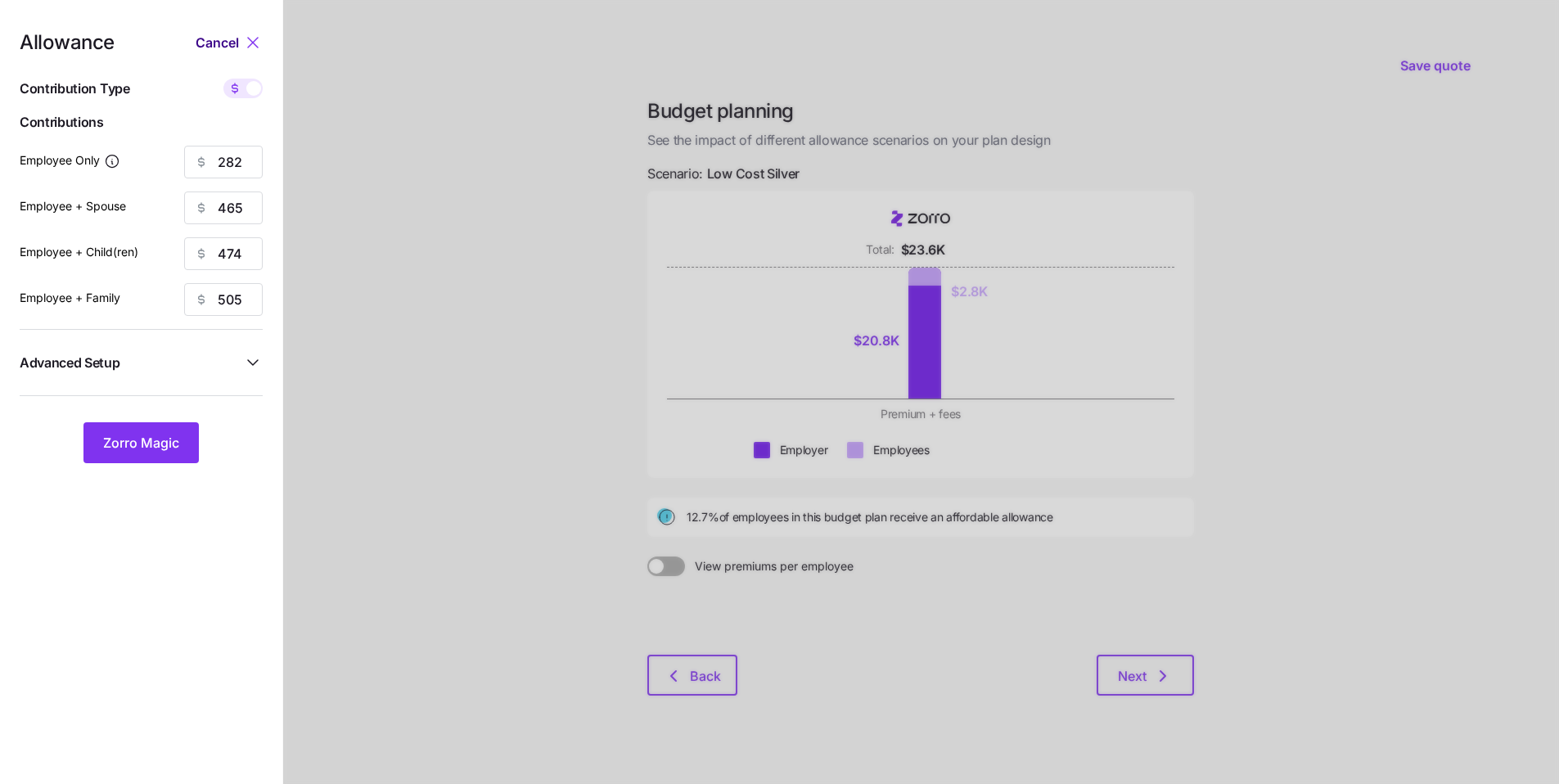 click on "Cancel" at bounding box center [217, 43] 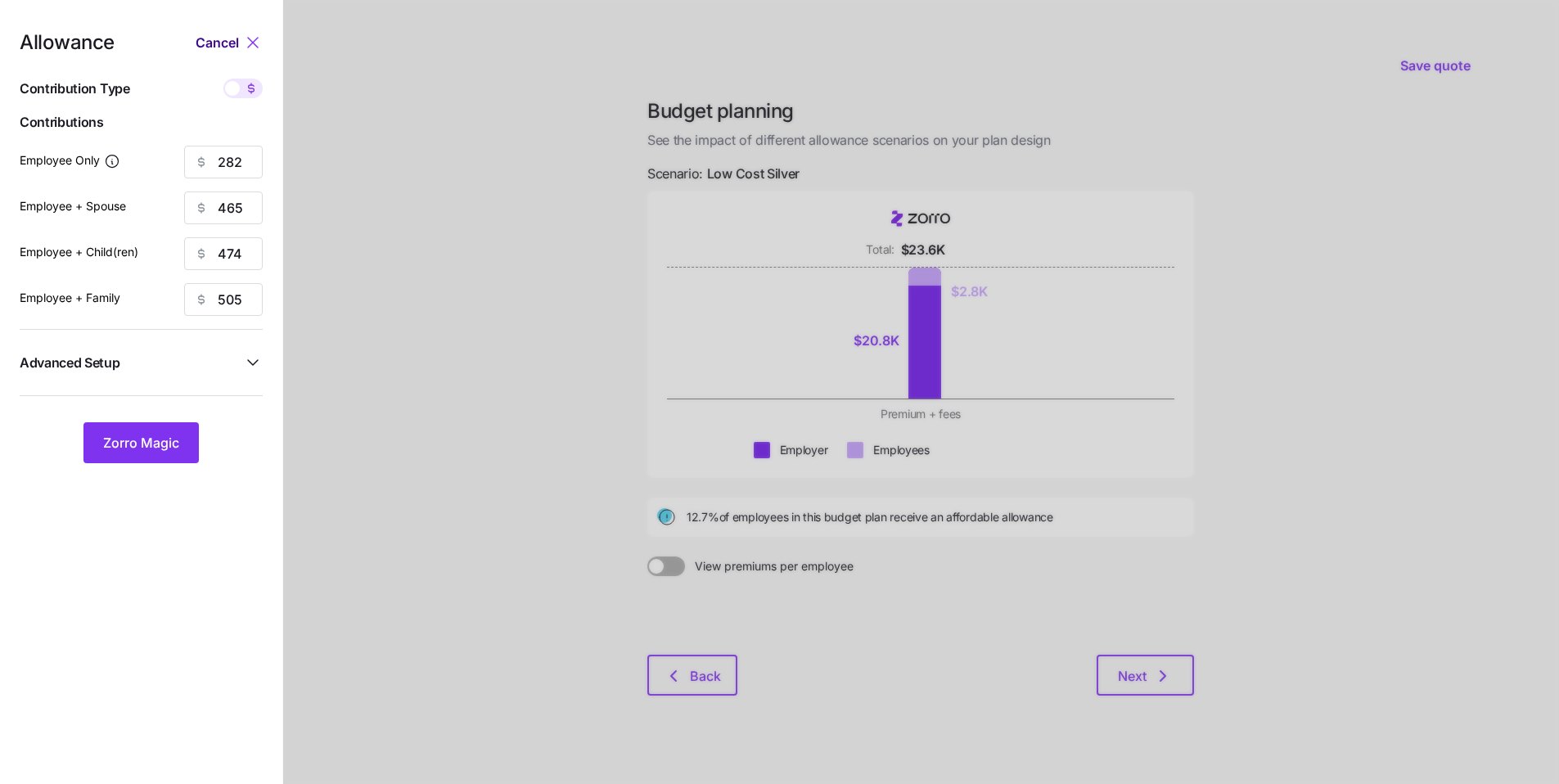 type on "85" 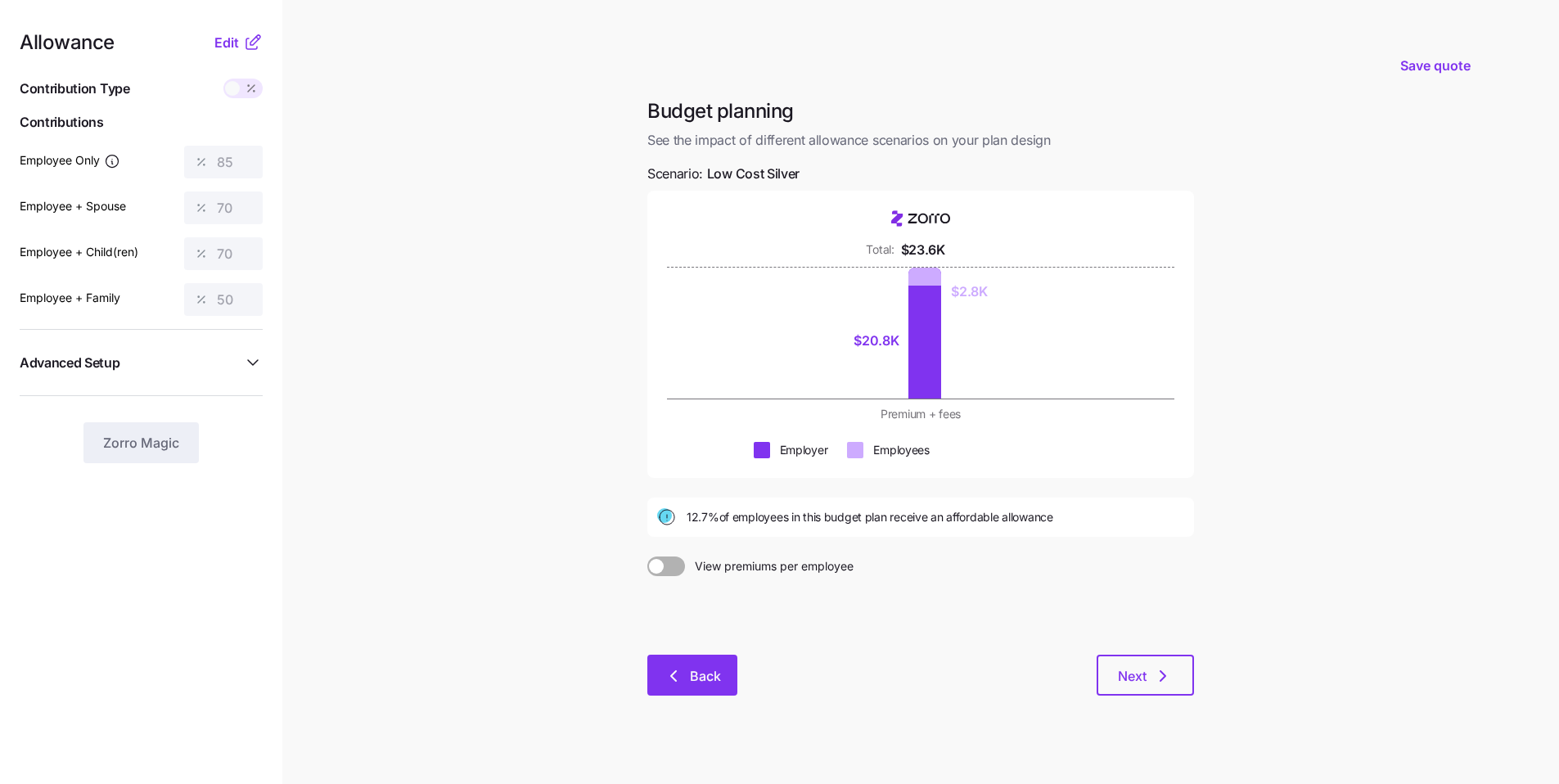 click on "Back" at bounding box center (692, 675) 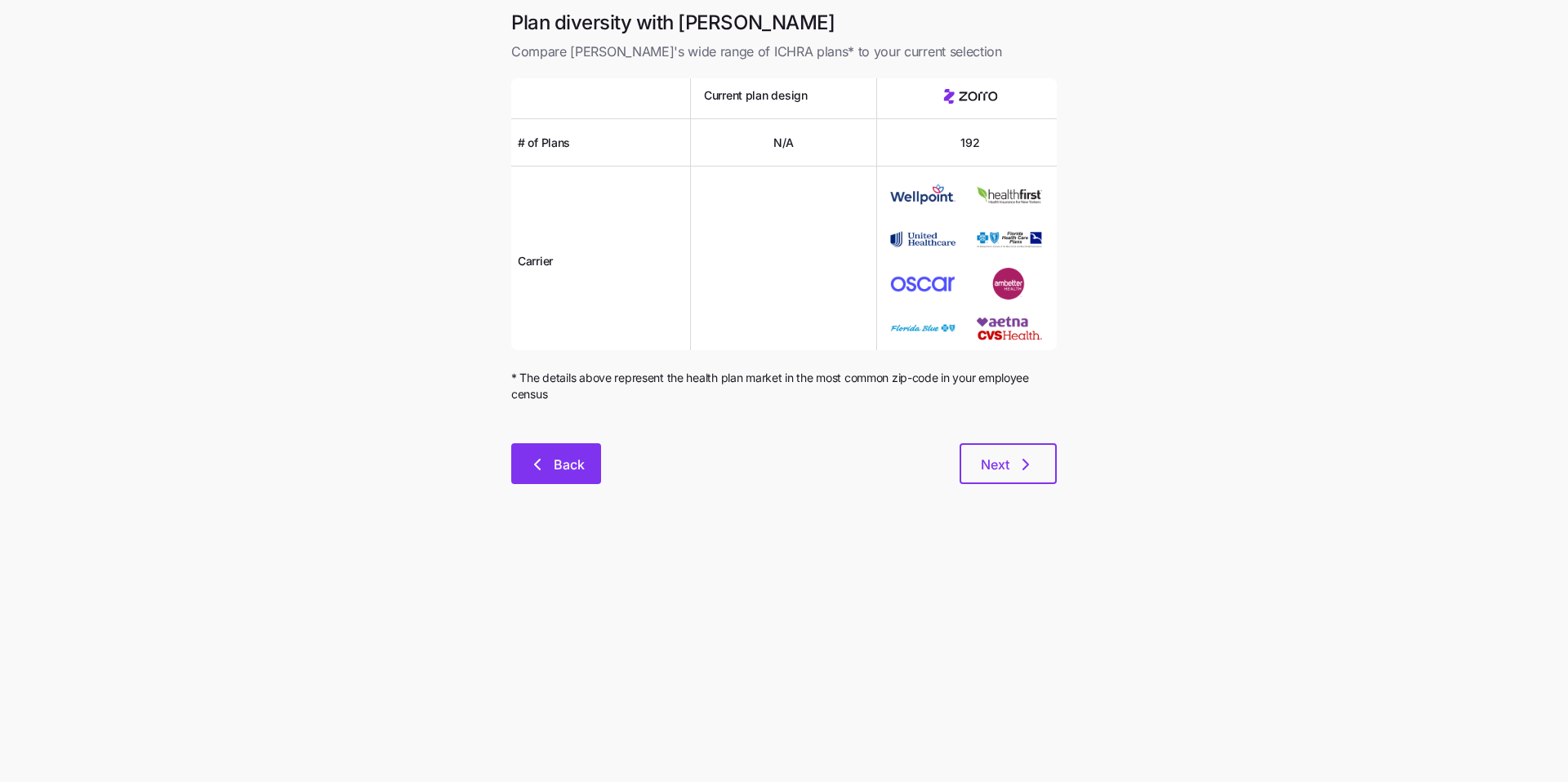 click on "Back" at bounding box center [556, 464] 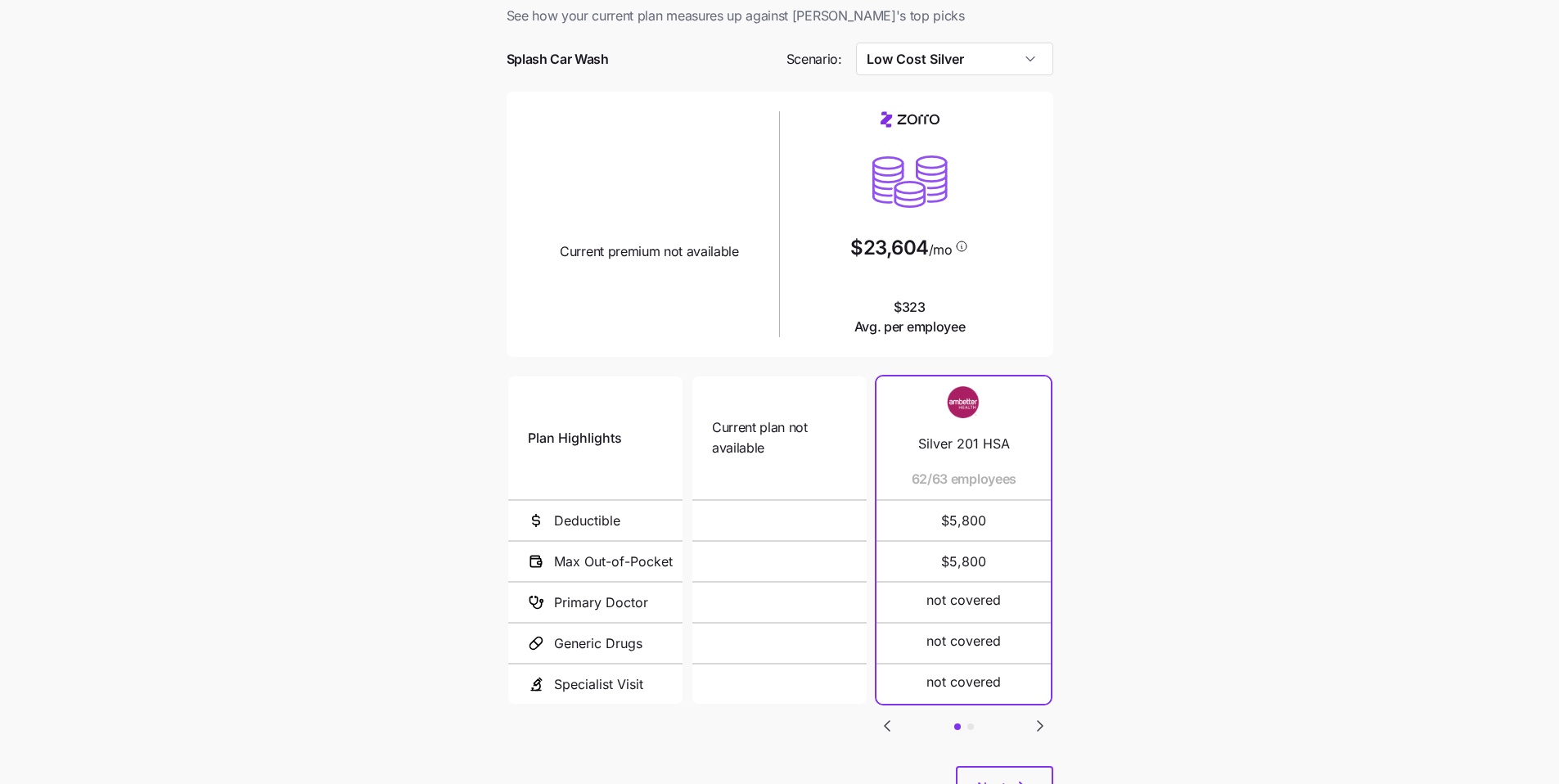scroll, scrollTop: 0, scrollLeft: 0, axis: both 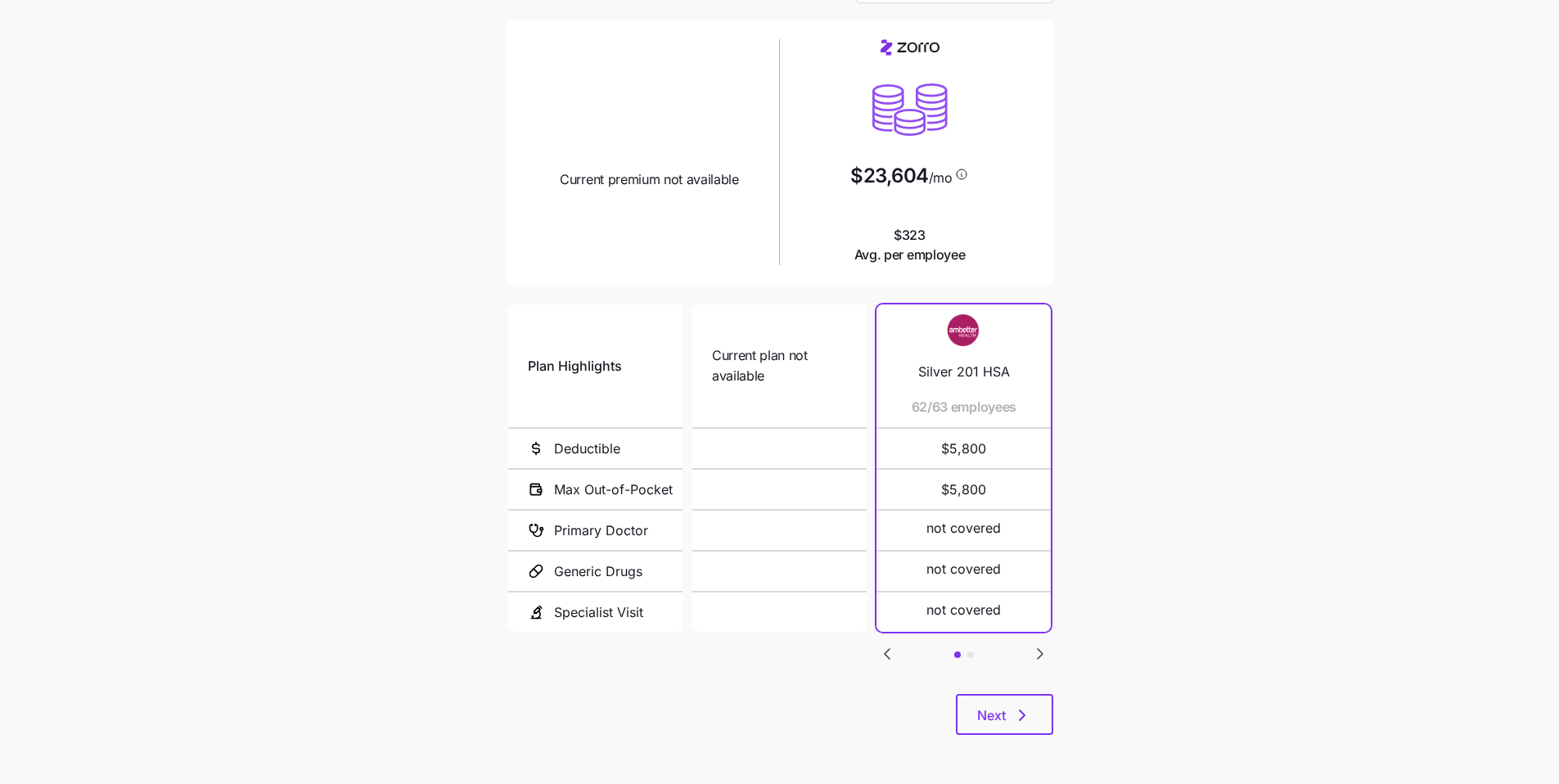 click 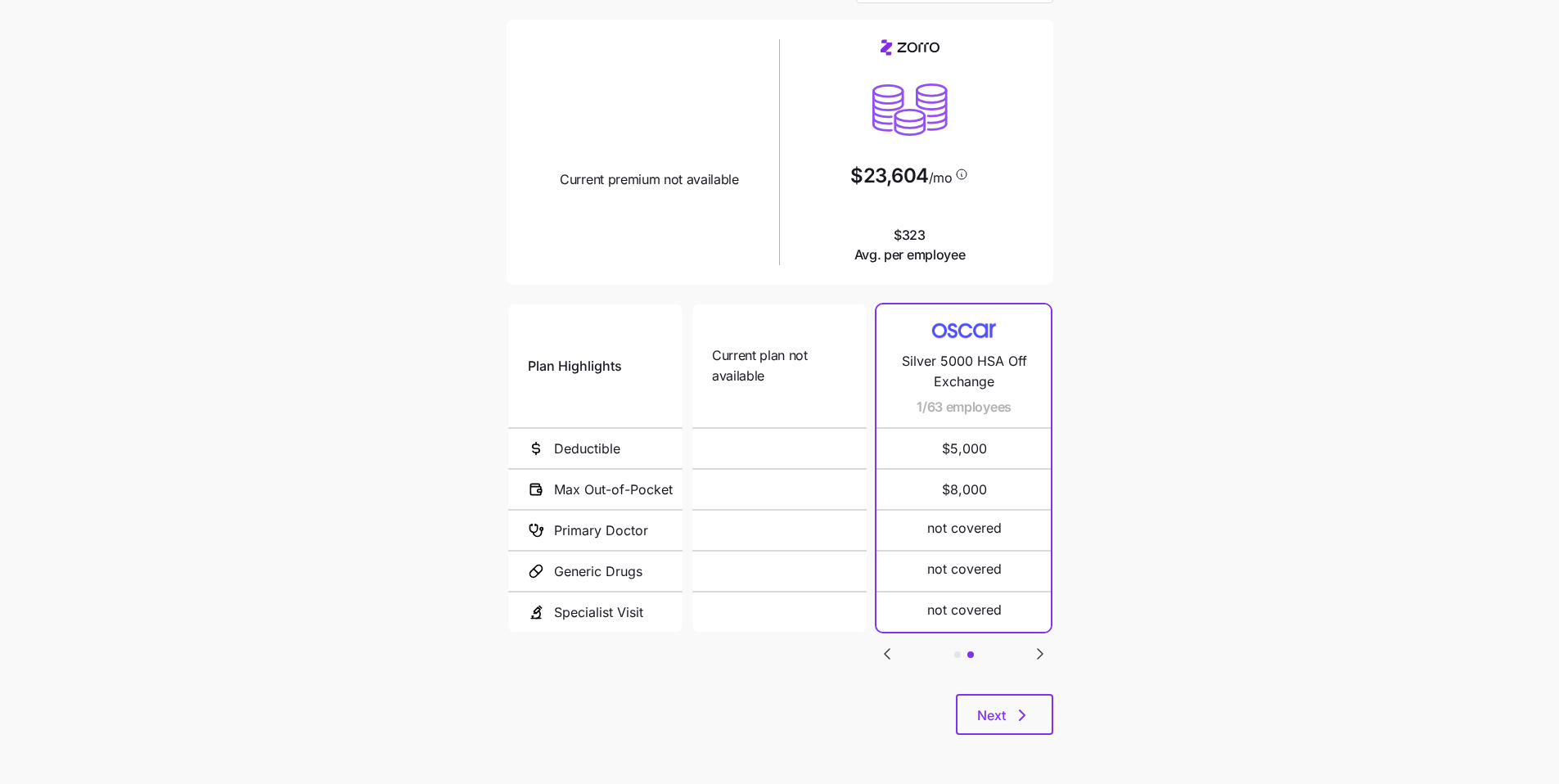 click 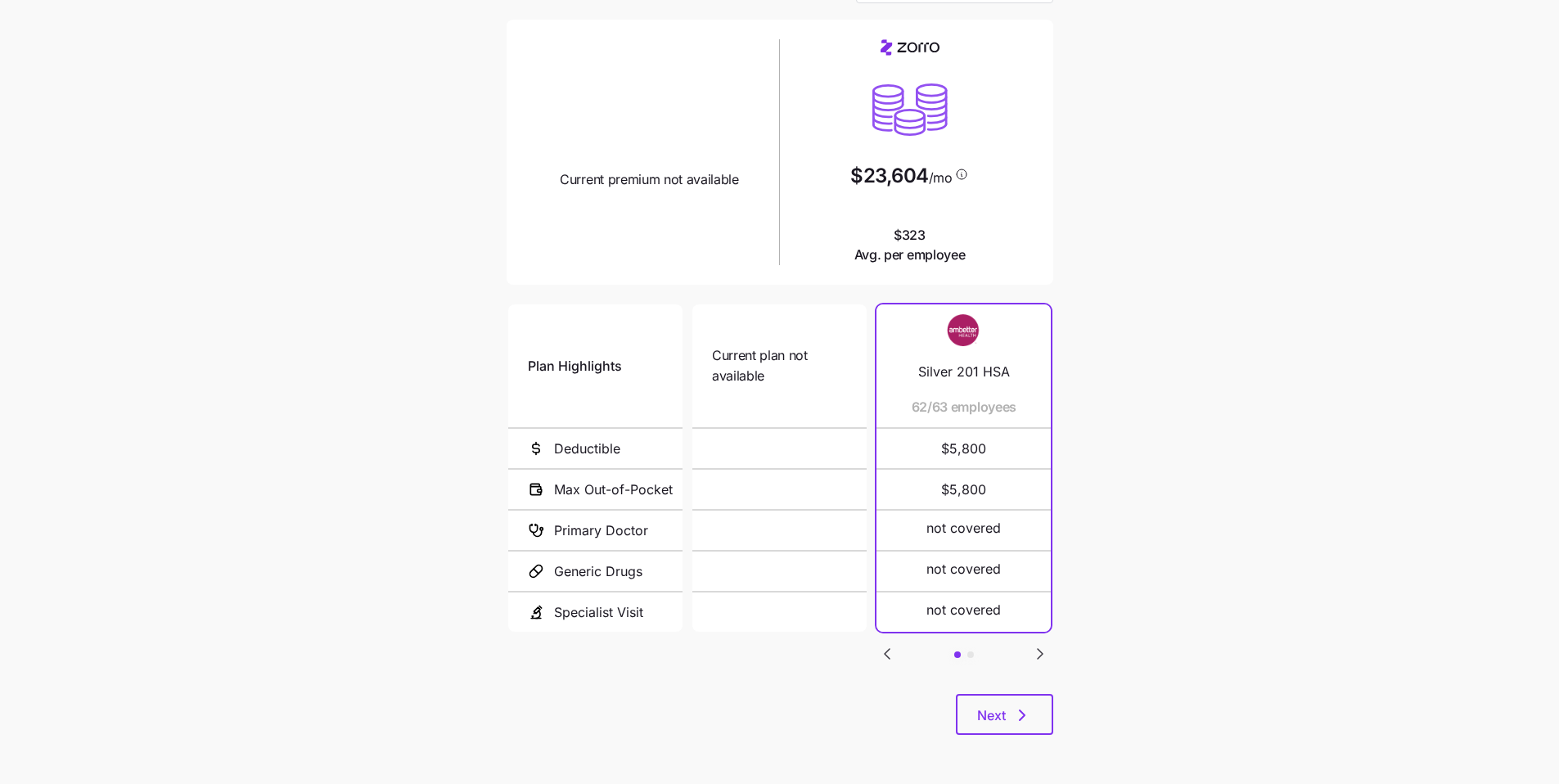 click 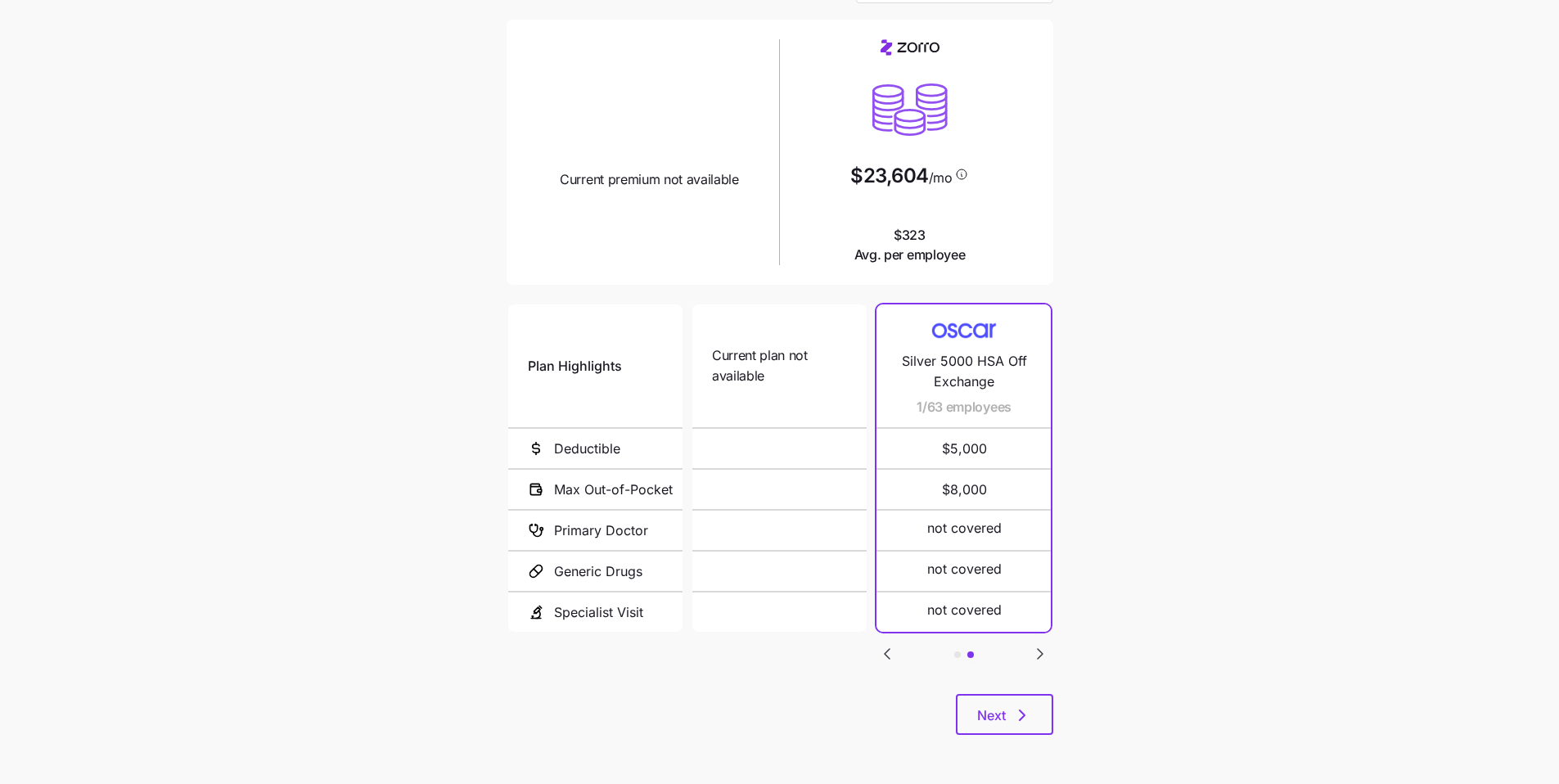 click 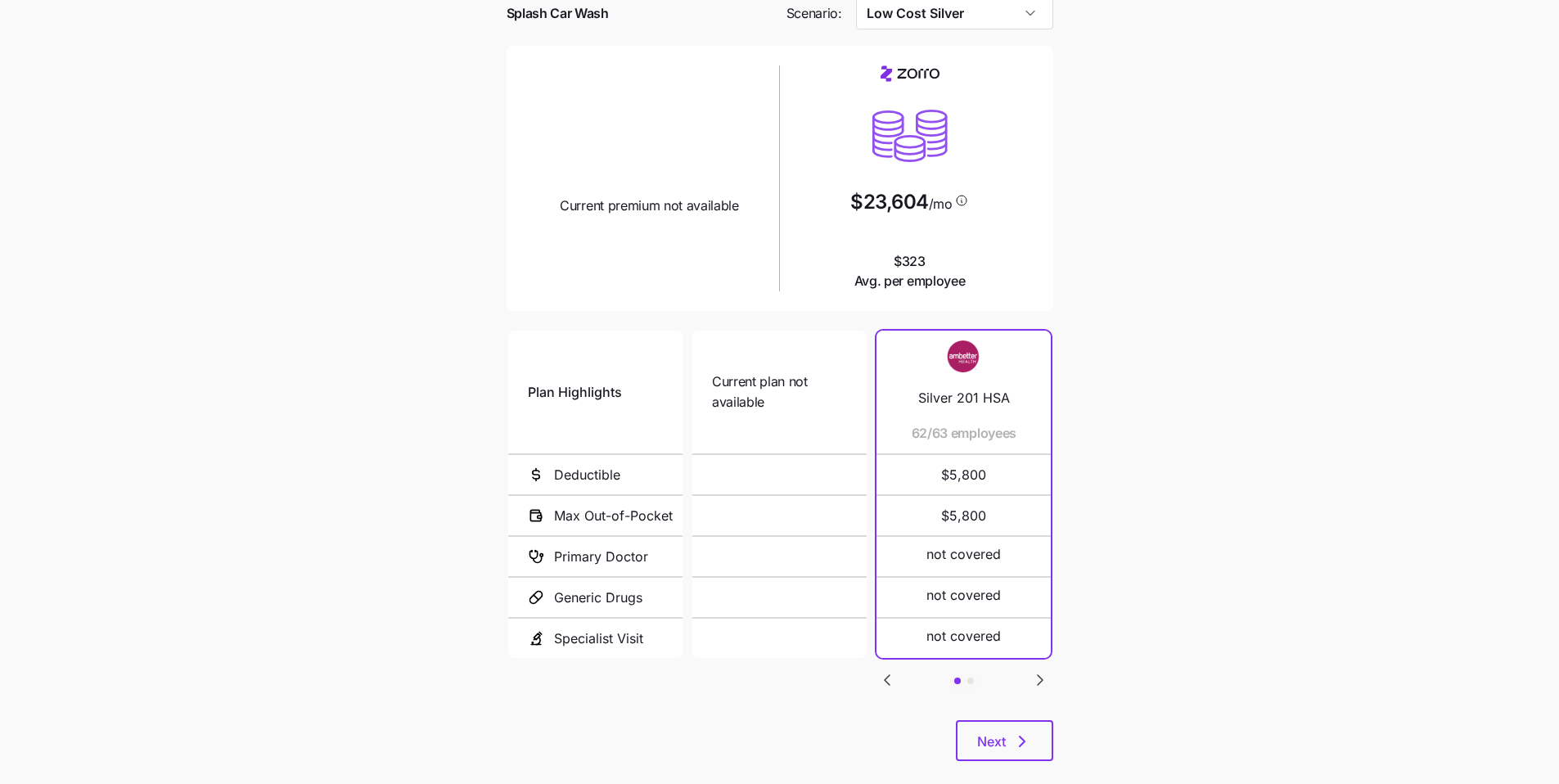 scroll, scrollTop: 79, scrollLeft: 0, axis: vertical 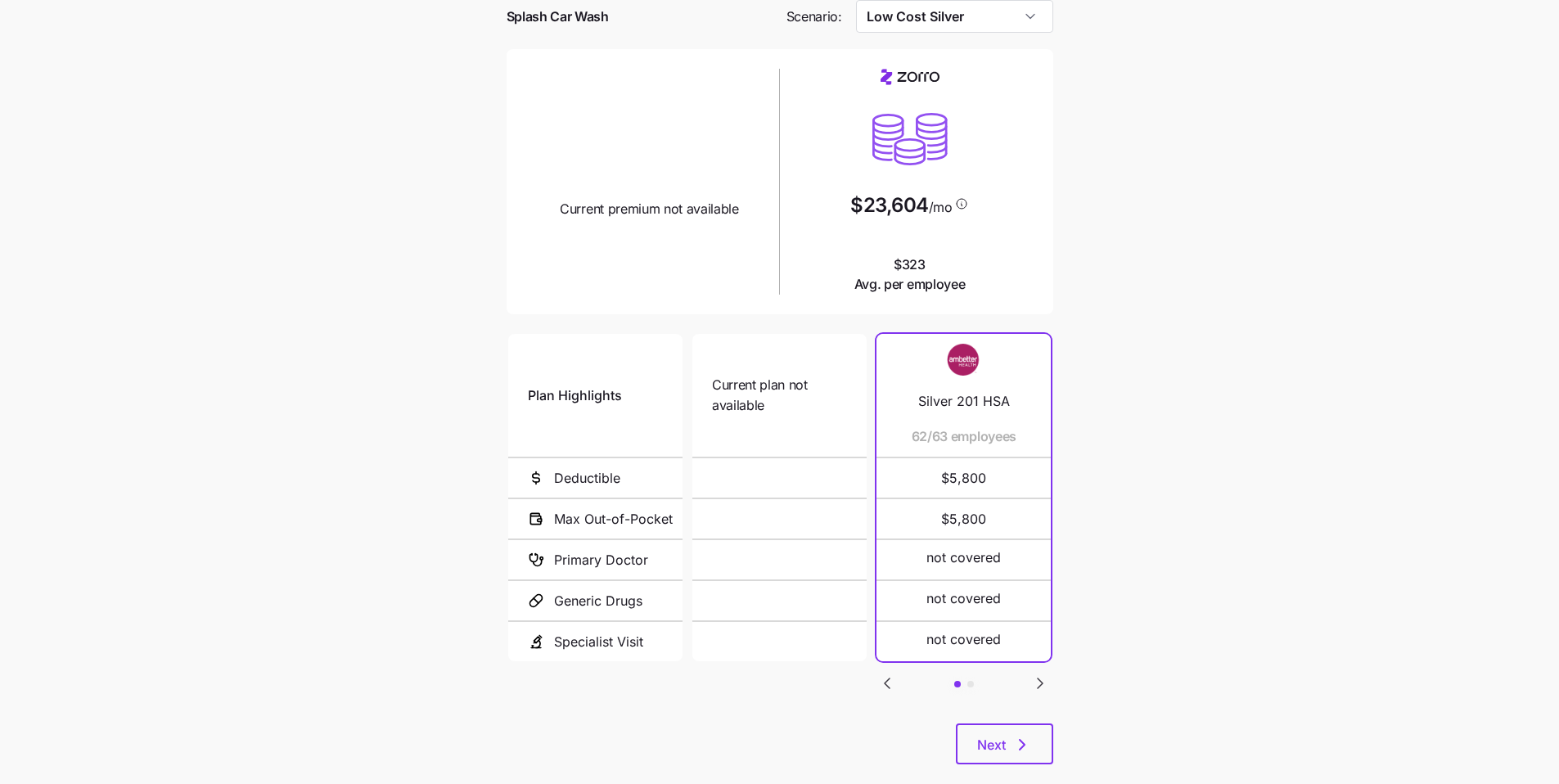 click 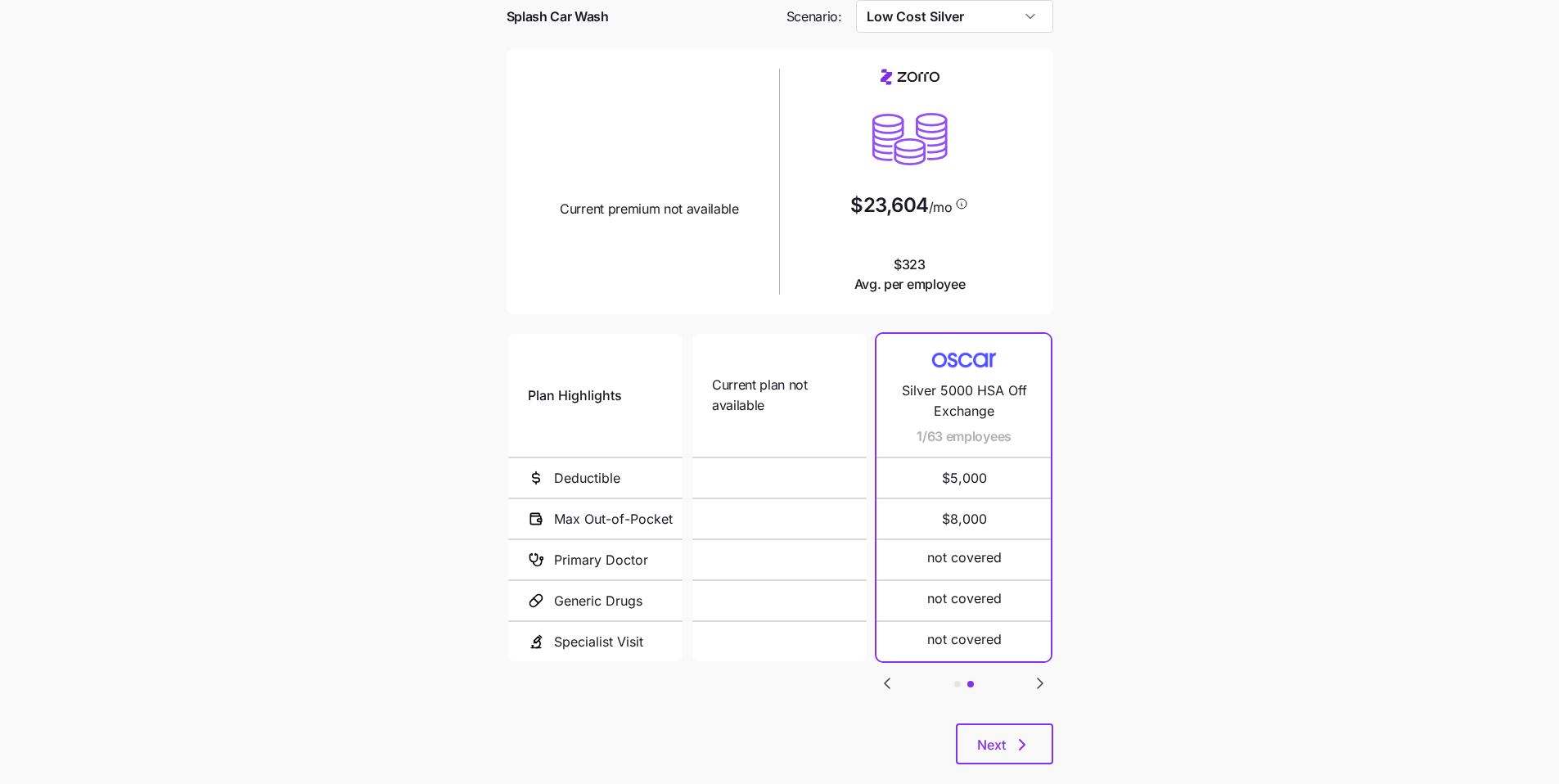 click 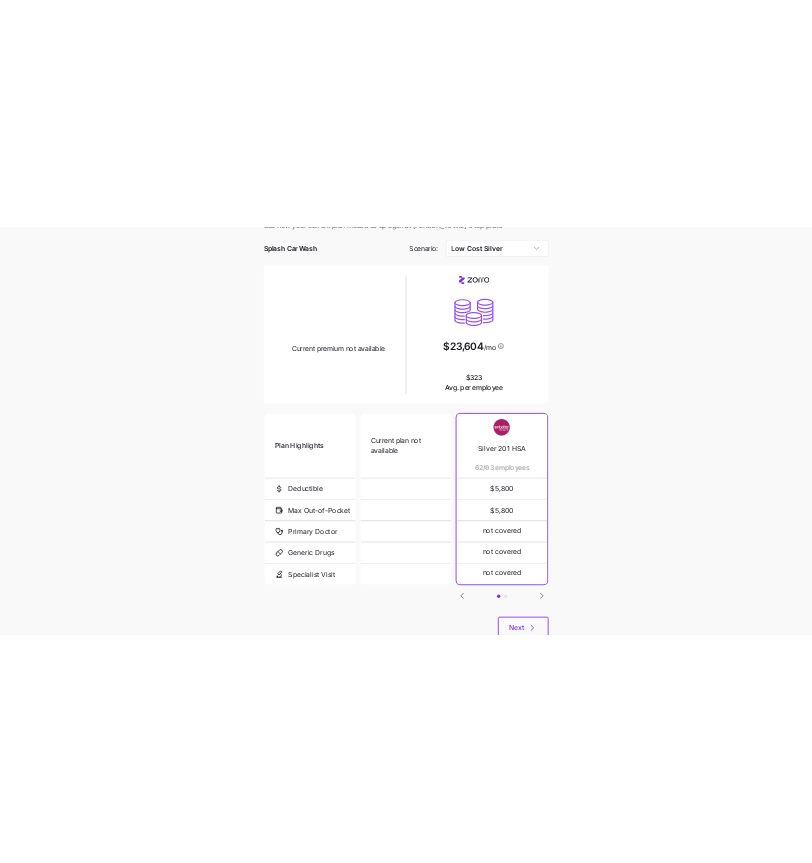 scroll, scrollTop: 66, scrollLeft: 0, axis: vertical 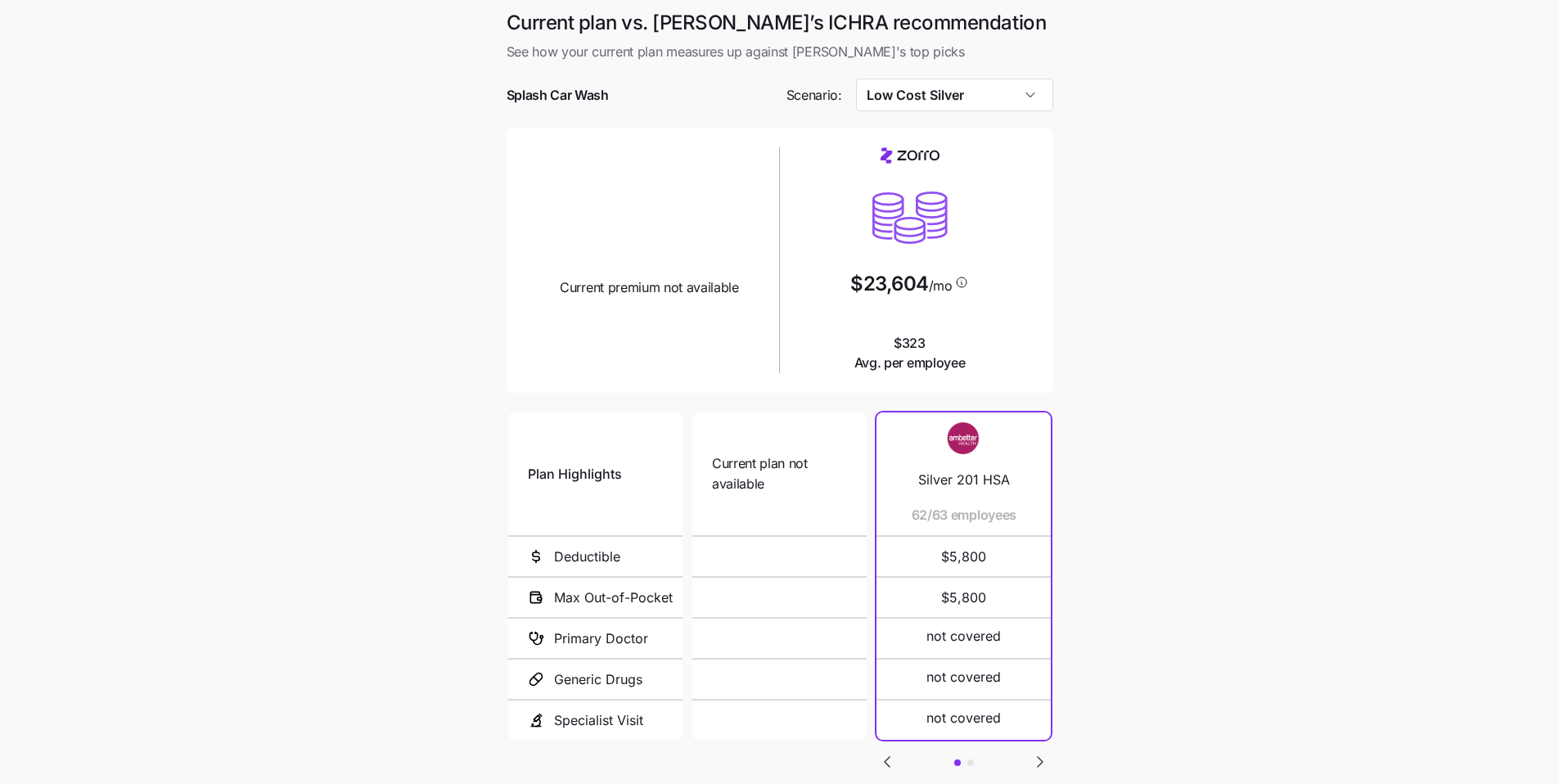 type 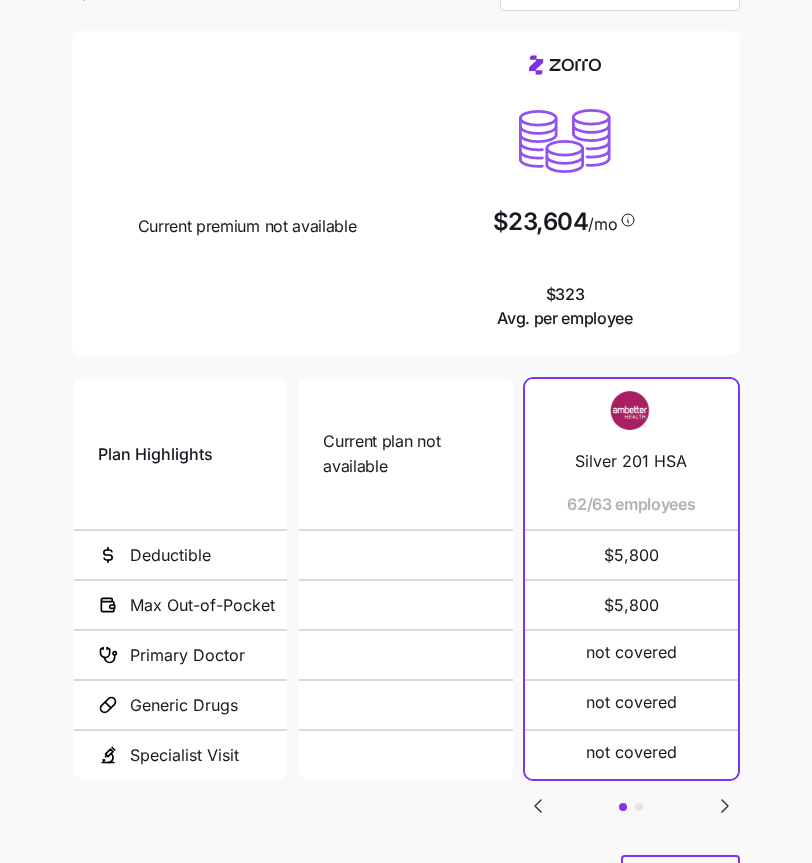 scroll, scrollTop: 227, scrollLeft: 0, axis: vertical 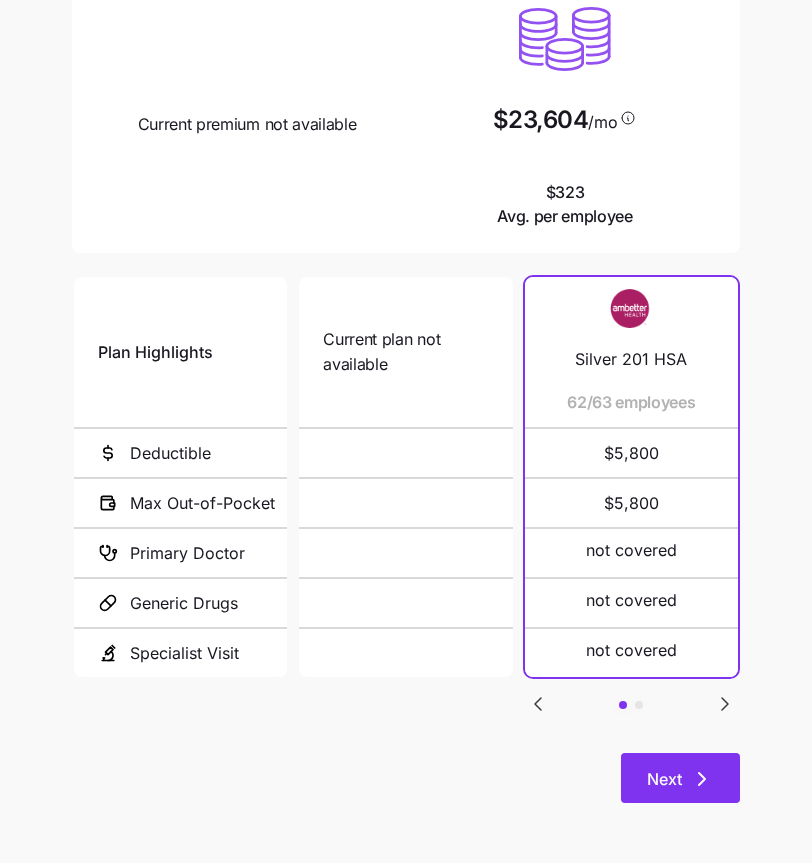 click on "Next" at bounding box center [680, 779] 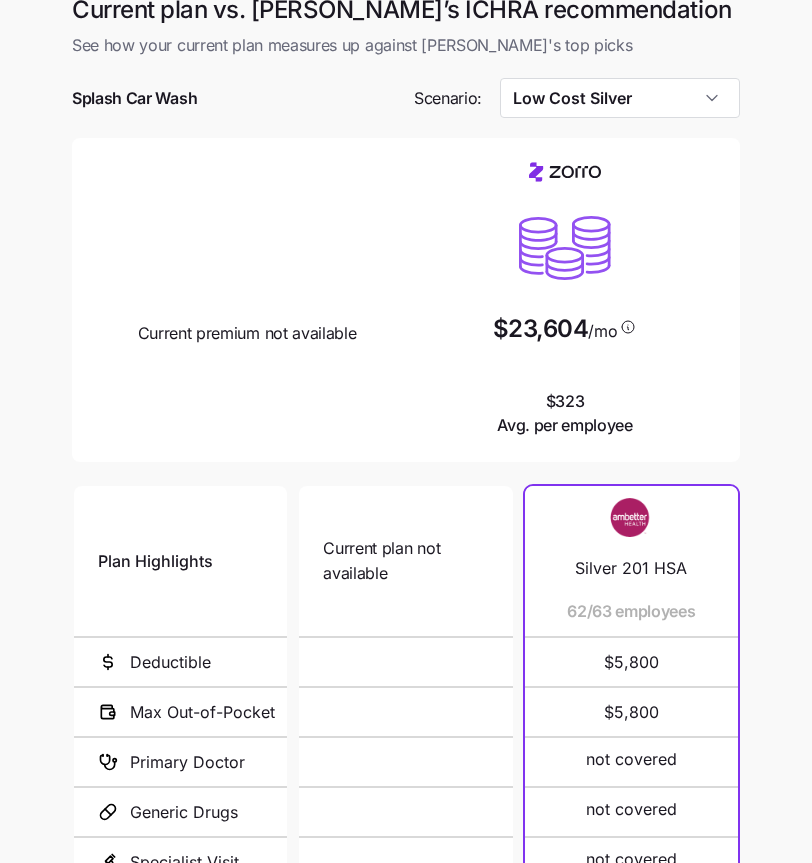 scroll, scrollTop: 0, scrollLeft: 0, axis: both 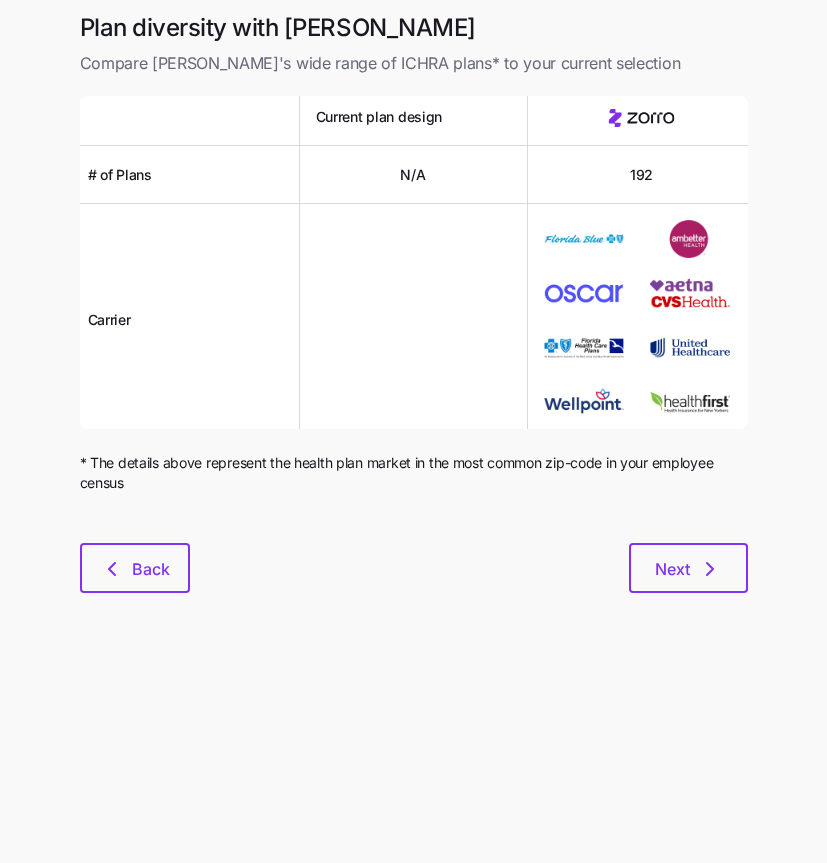 click 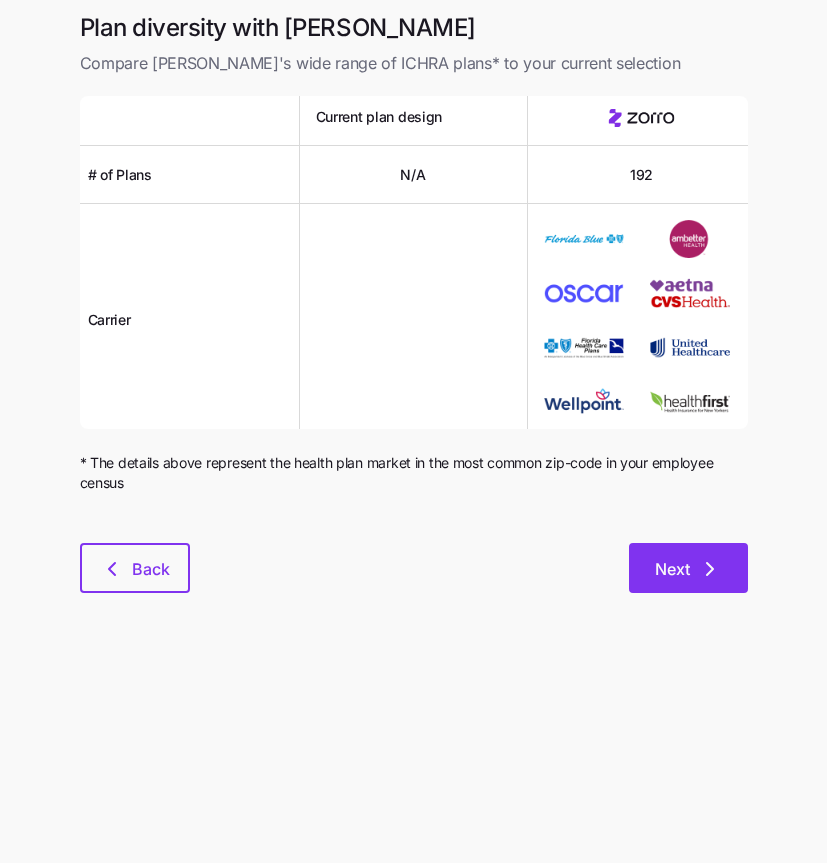 click 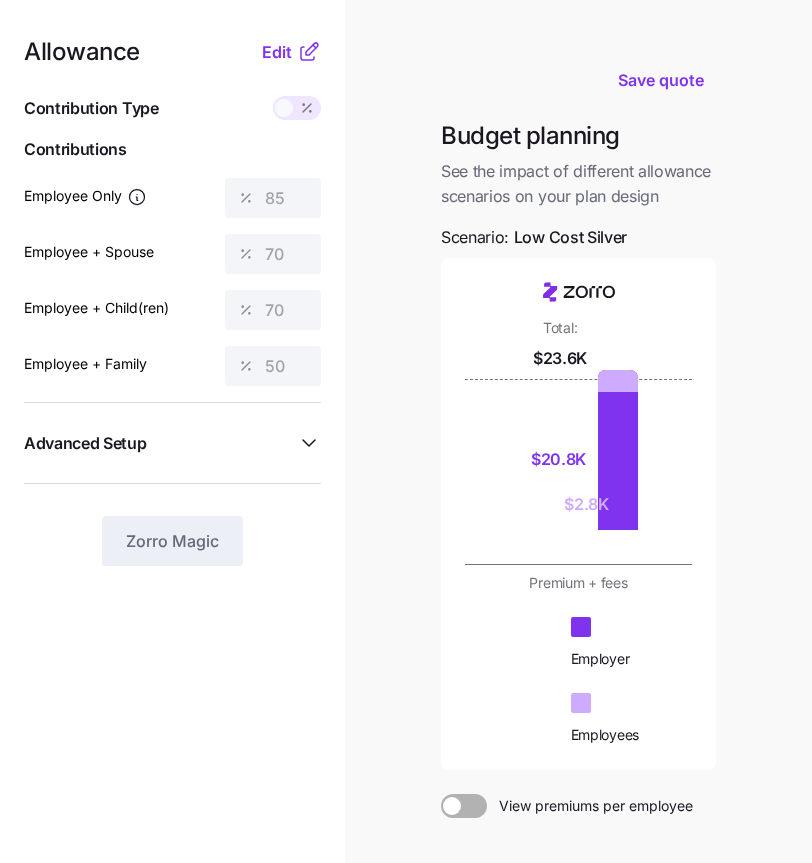 click at bounding box center (307, 108) 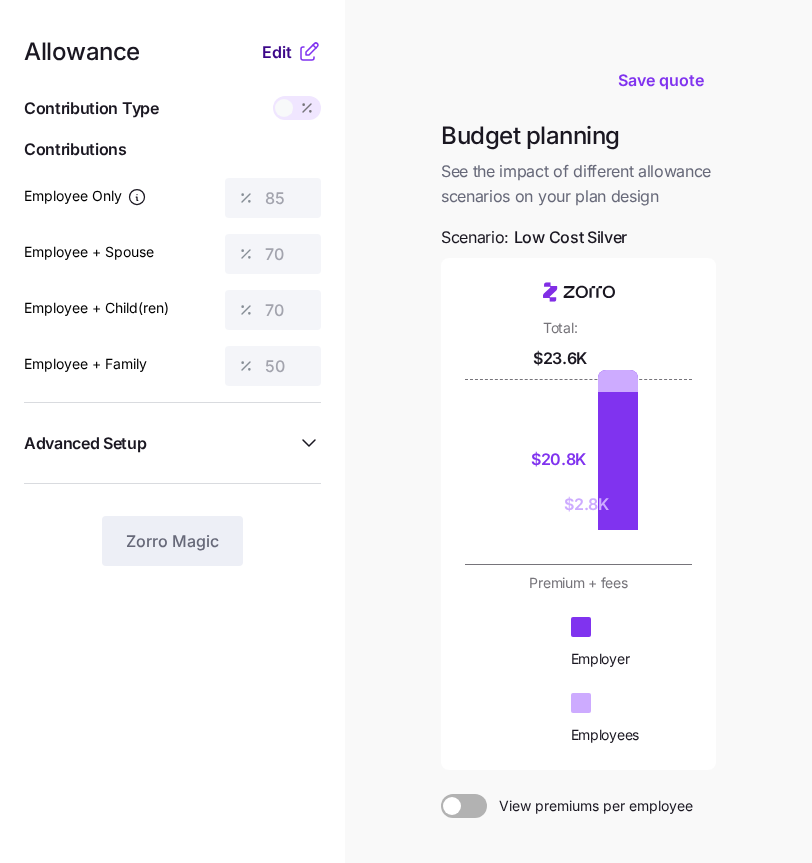 click on "Edit" at bounding box center [277, 52] 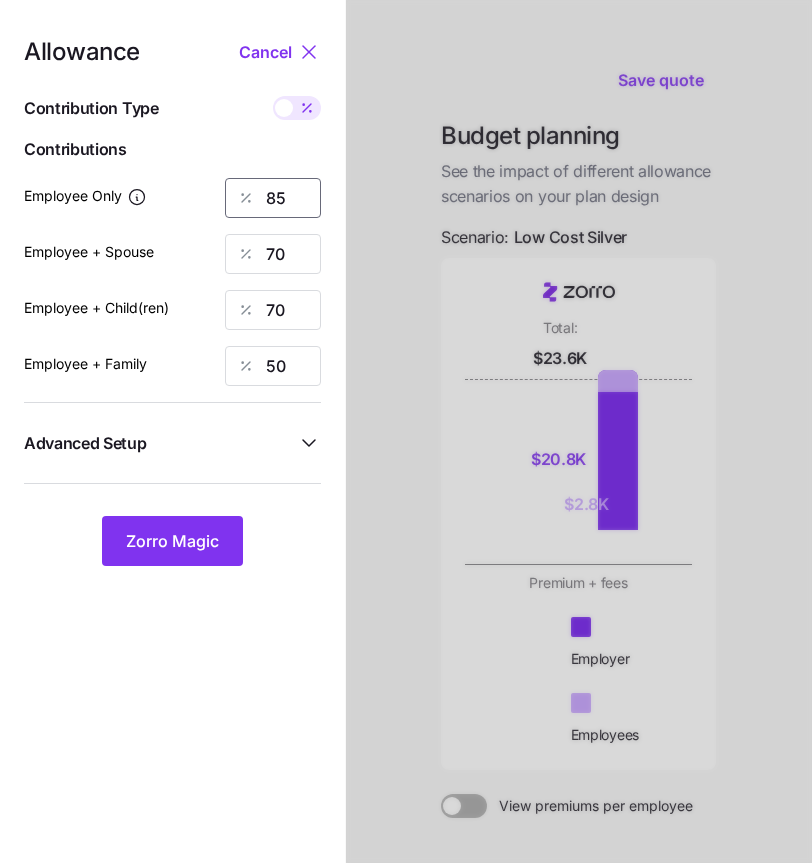 click on "85" at bounding box center (273, 198) 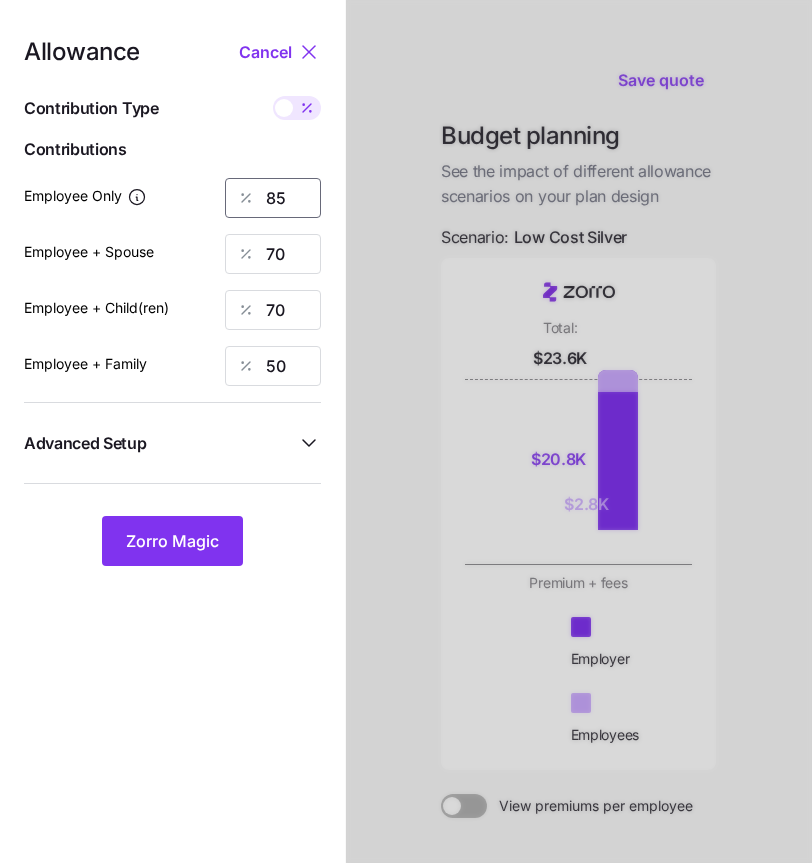 drag, startPoint x: 297, startPoint y: 197, endPoint x: 214, endPoint y: 198, distance: 83.00603 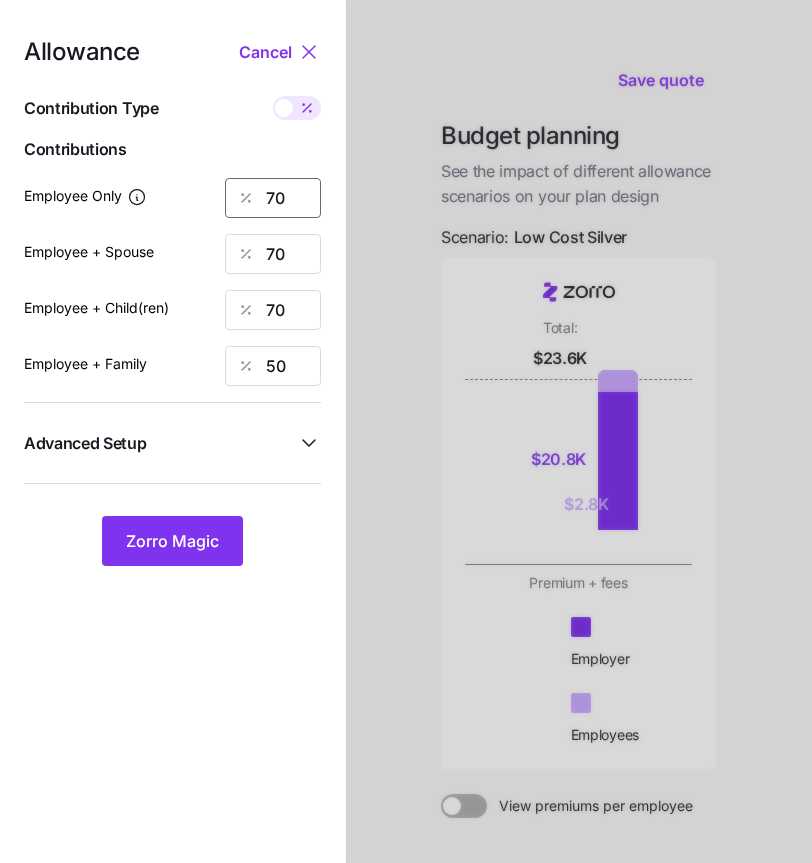 drag, startPoint x: 275, startPoint y: 209, endPoint x: 209, endPoint y: 203, distance: 66.27216 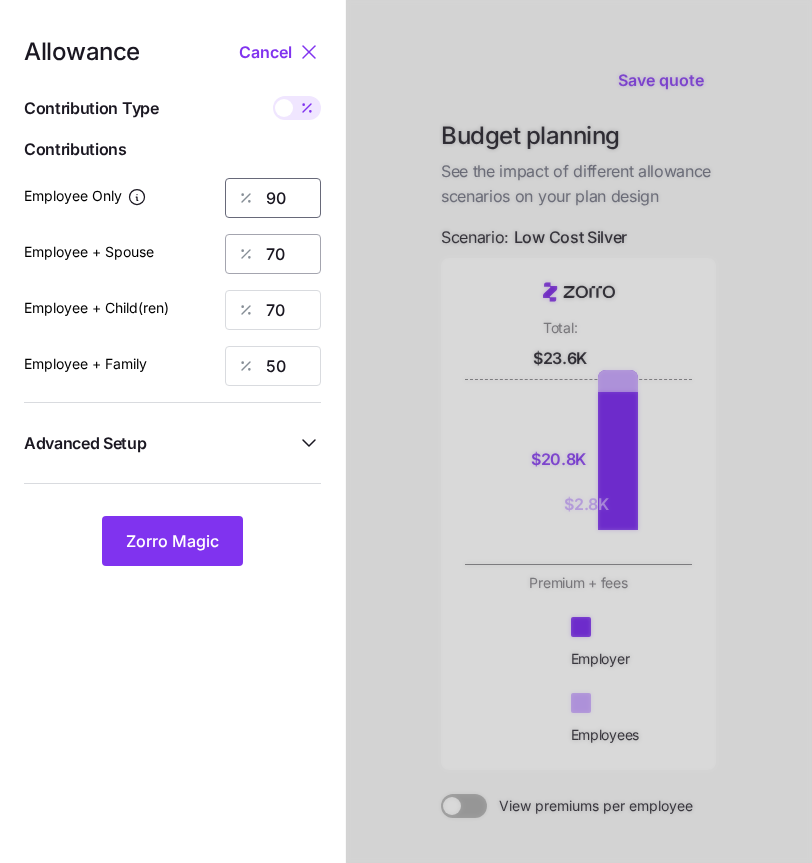 type on "90" 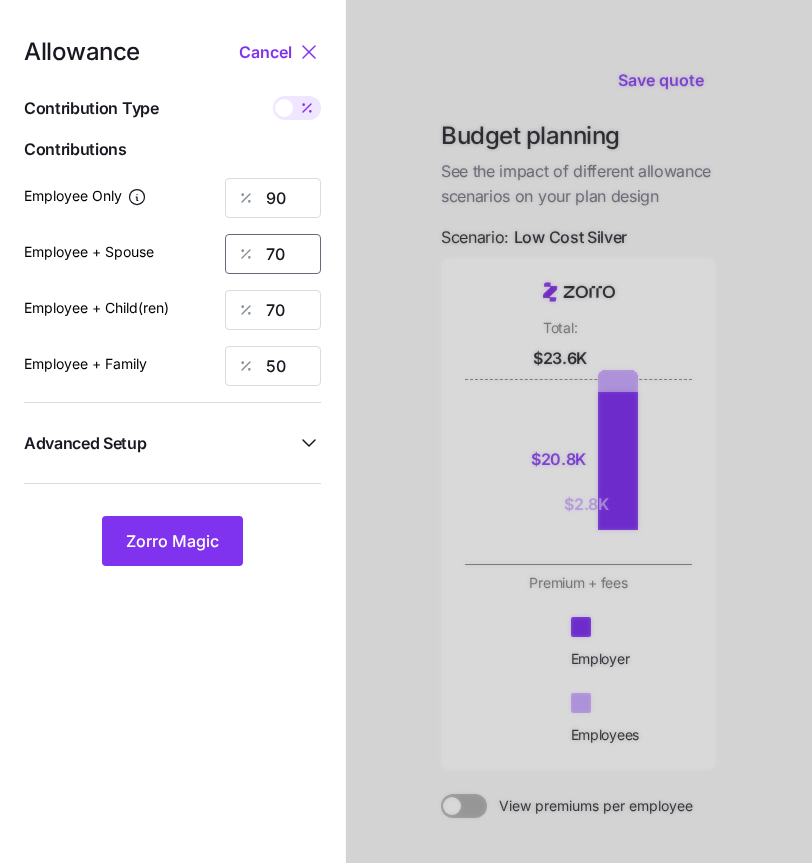 drag, startPoint x: 302, startPoint y: 259, endPoint x: 247, endPoint y: 261, distance: 55.03635 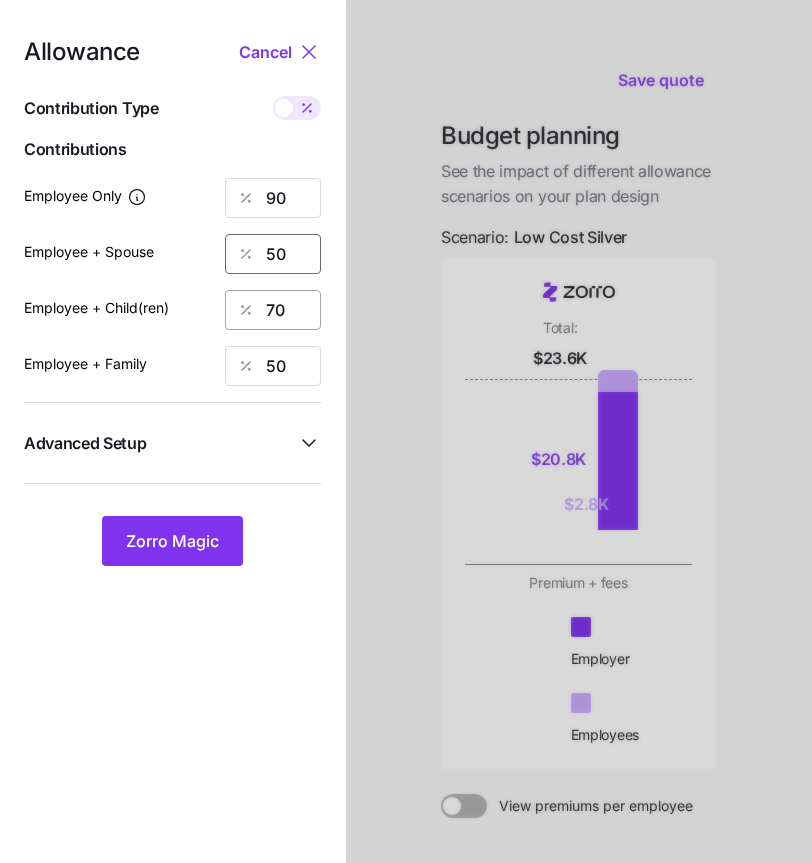 type on "50" 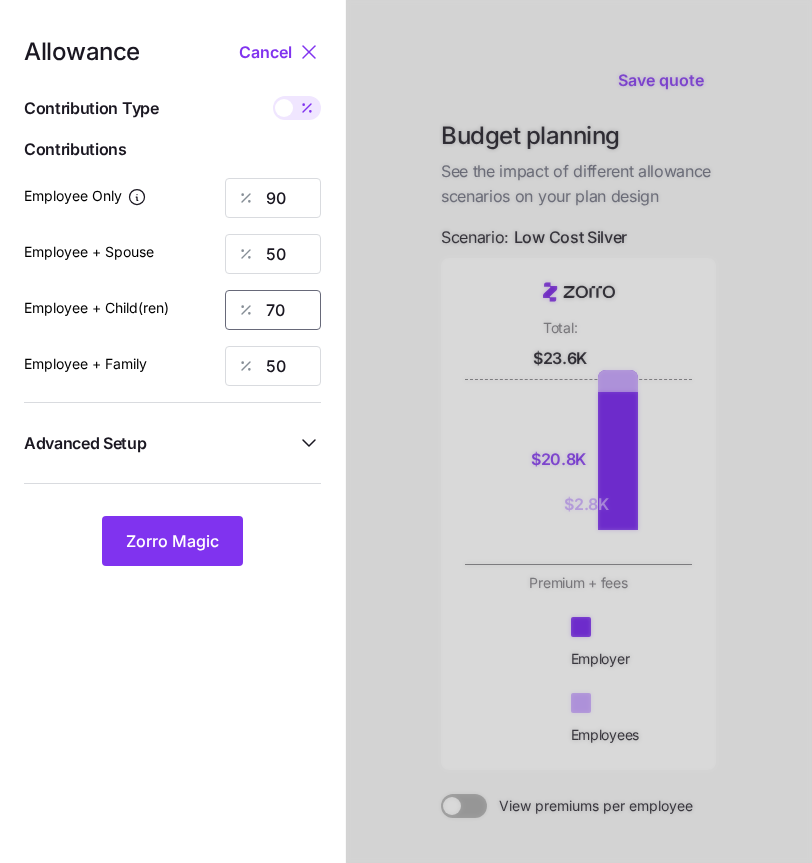 drag, startPoint x: 271, startPoint y: 320, endPoint x: 224, endPoint y: 316, distance: 47.169907 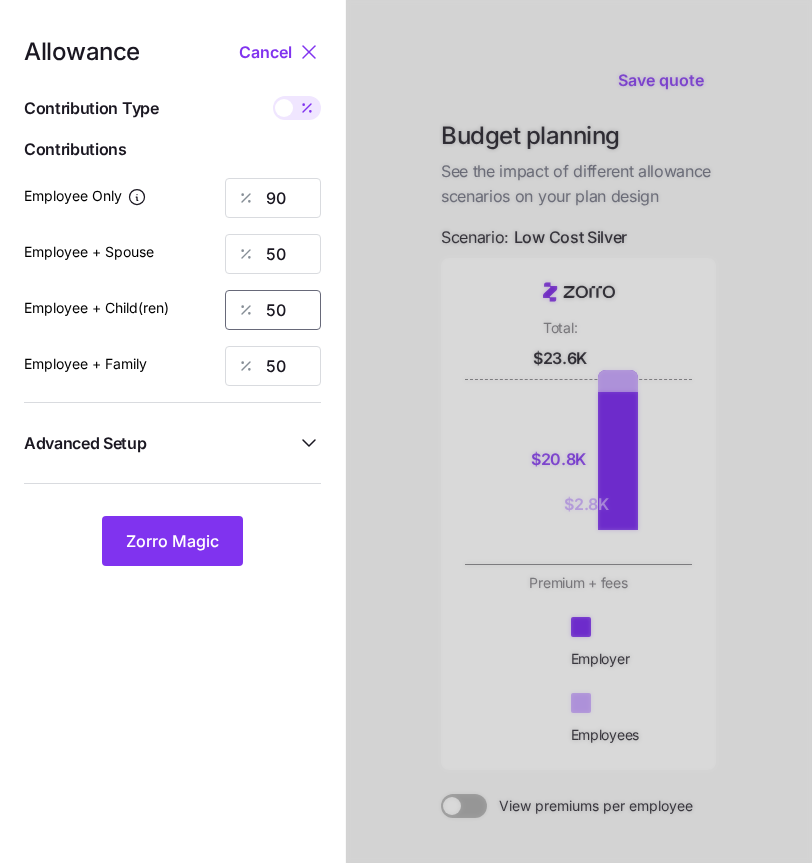 type on "50" 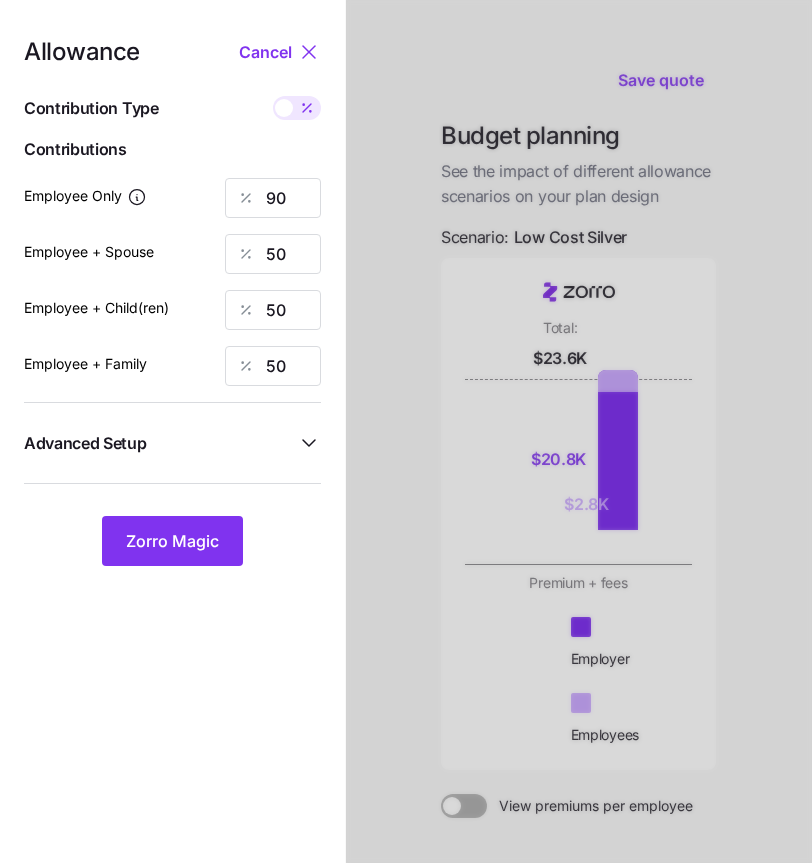 click on "Zorro Magic" at bounding box center [172, 541] 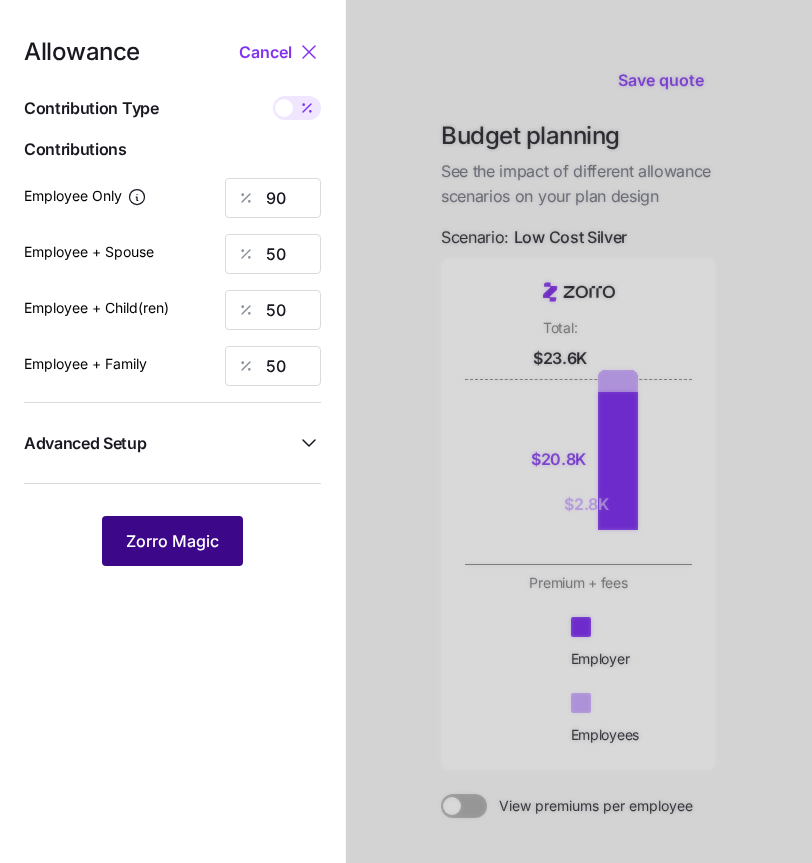 click on "Zorro Magic" at bounding box center (172, 541) 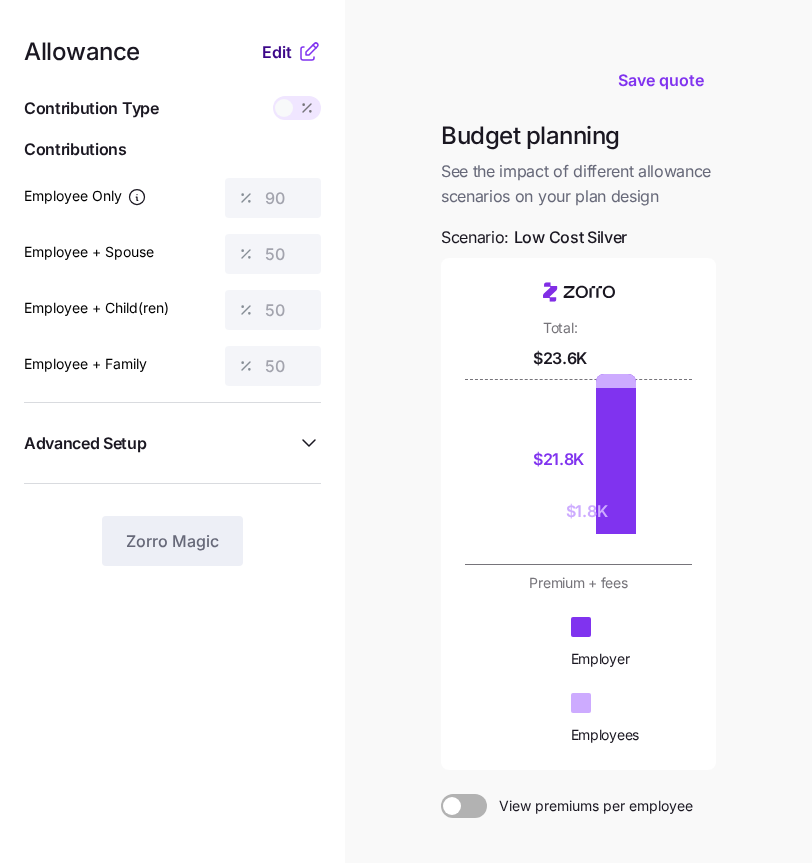 click on "Edit" at bounding box center [277, 52] 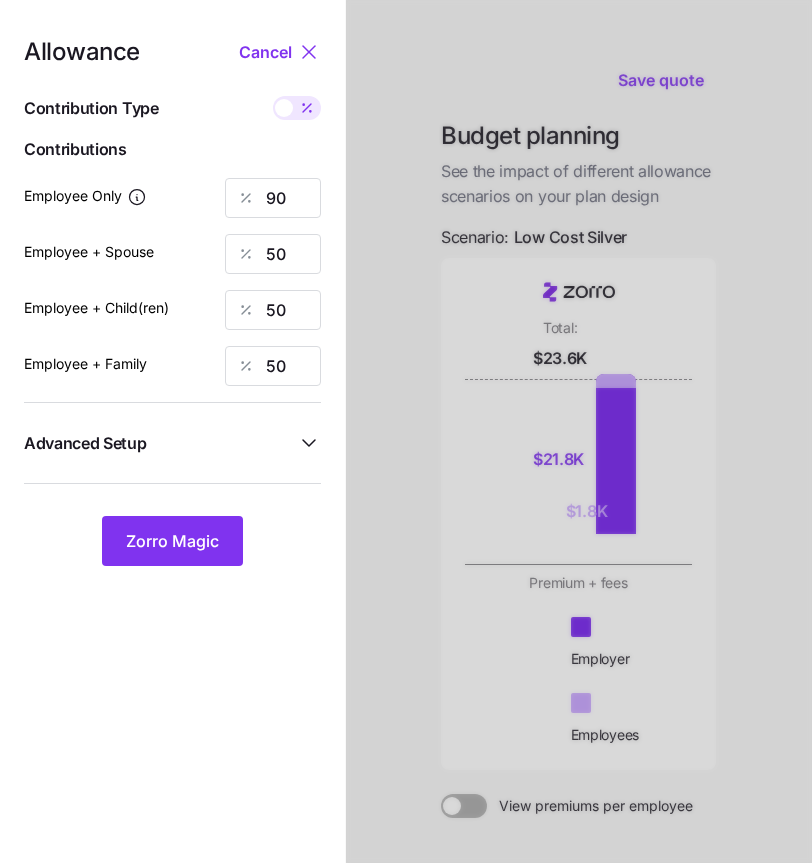 click at bounding box center [284, 108] 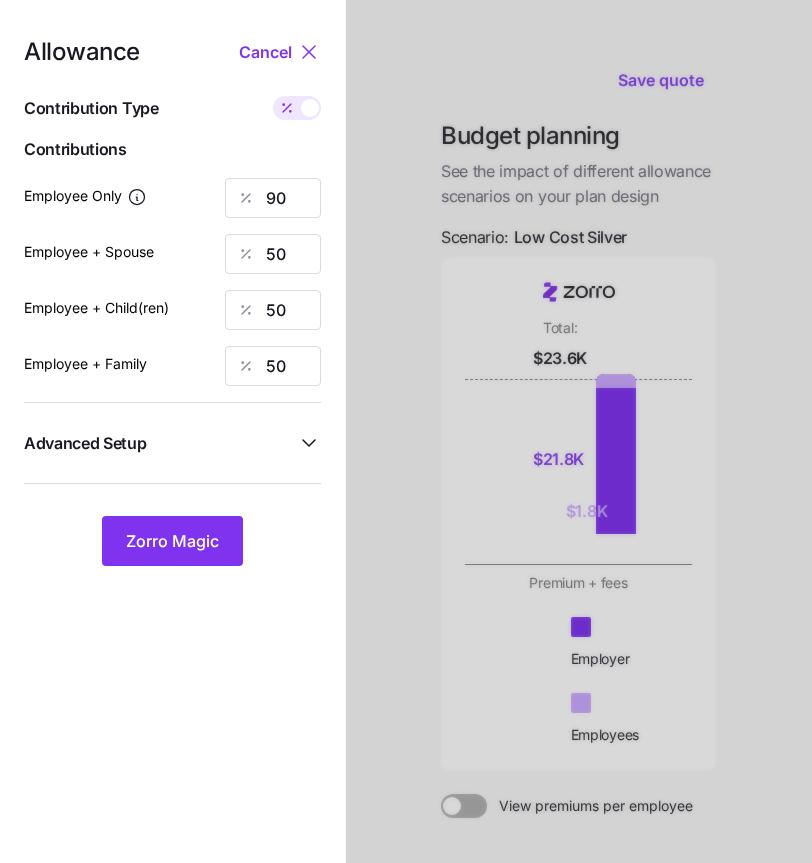 type on "299" 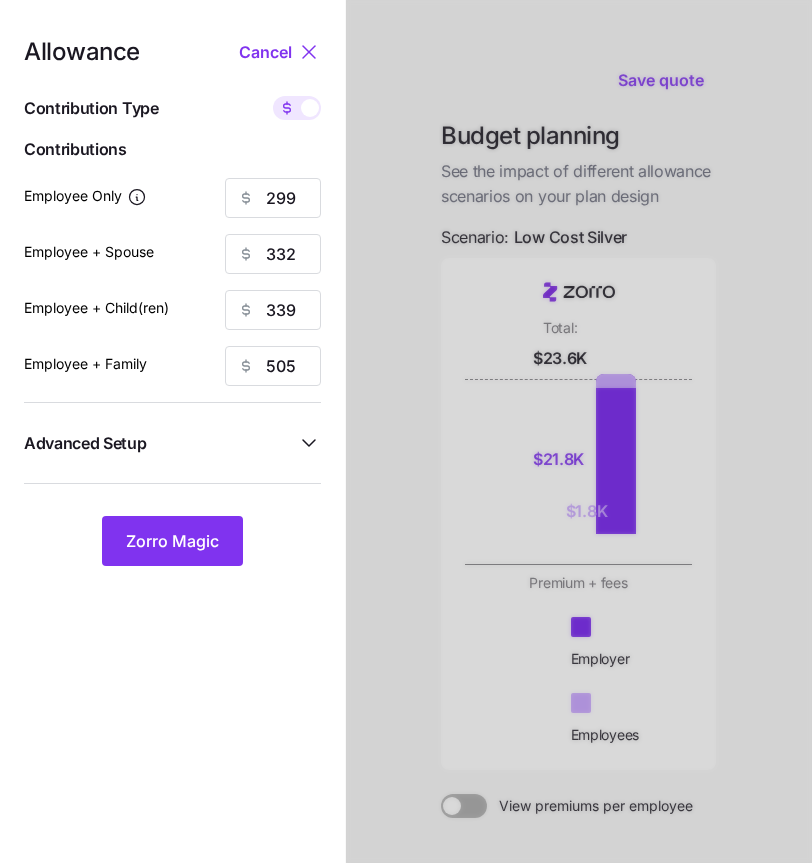 click on "Advanced Setup" at bounding box center [160, 443] 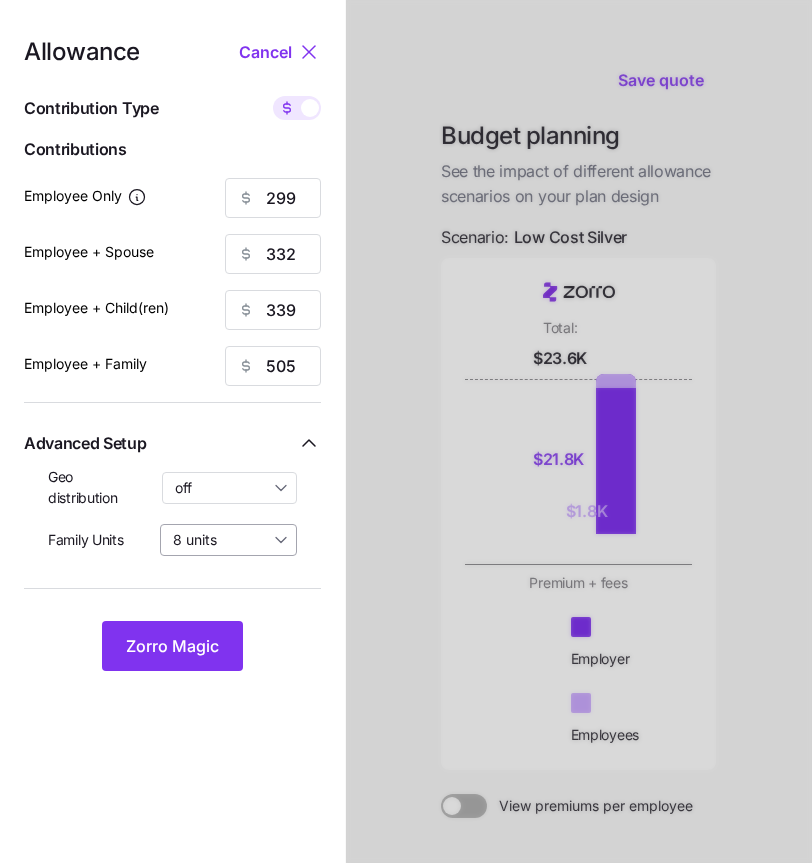 click on "8 units" at bounding box center (228, 540) 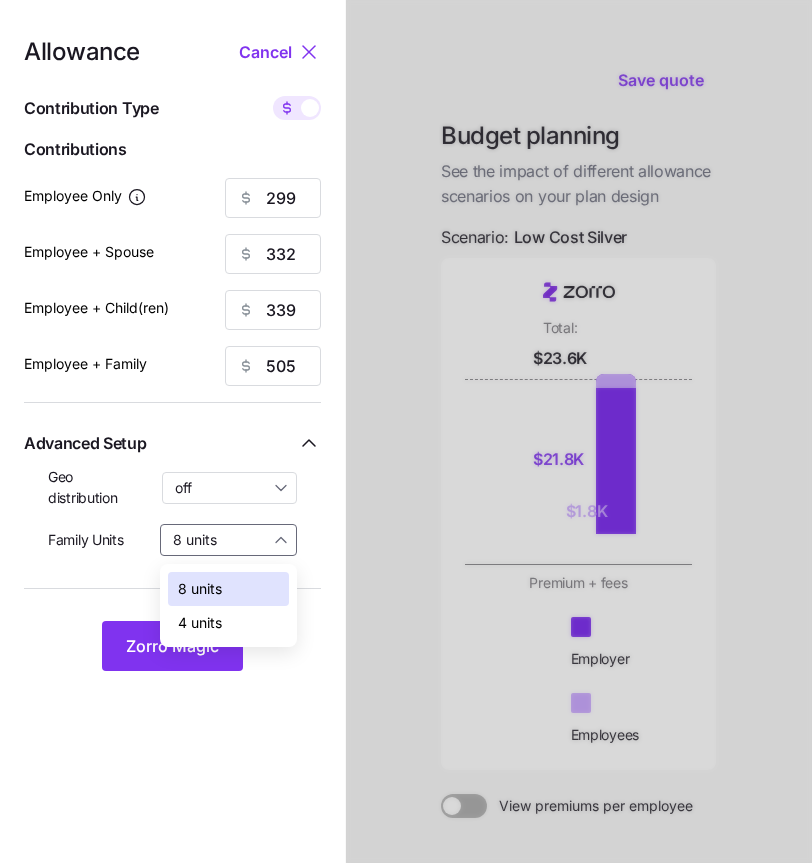click on "4 units" at bounding box center [228, 623] 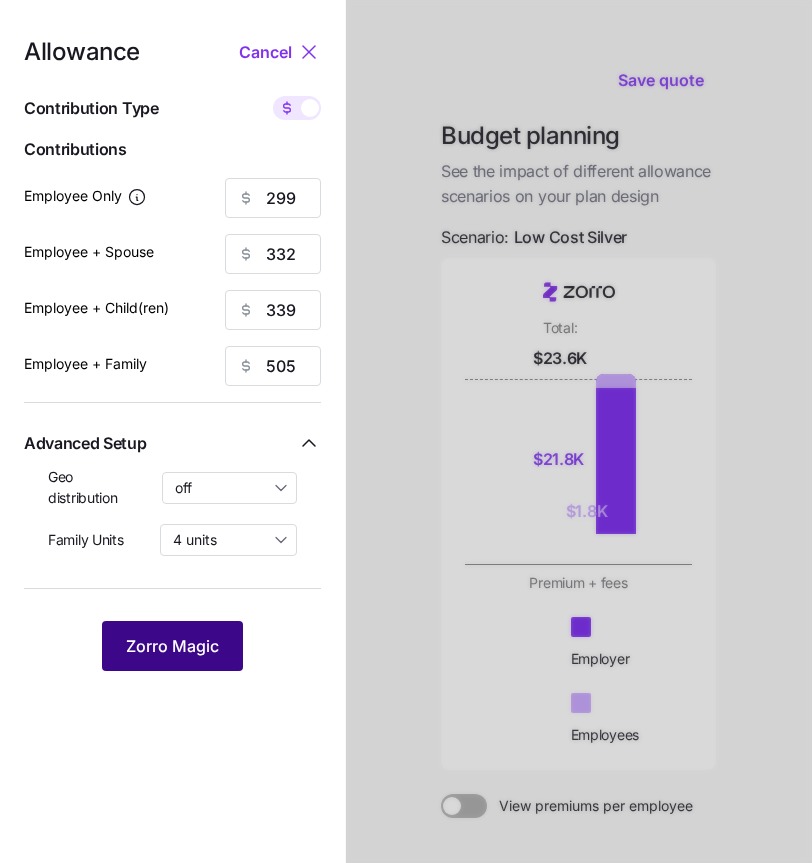 click on "Zorro Magic" at bounding box center (172, 646) 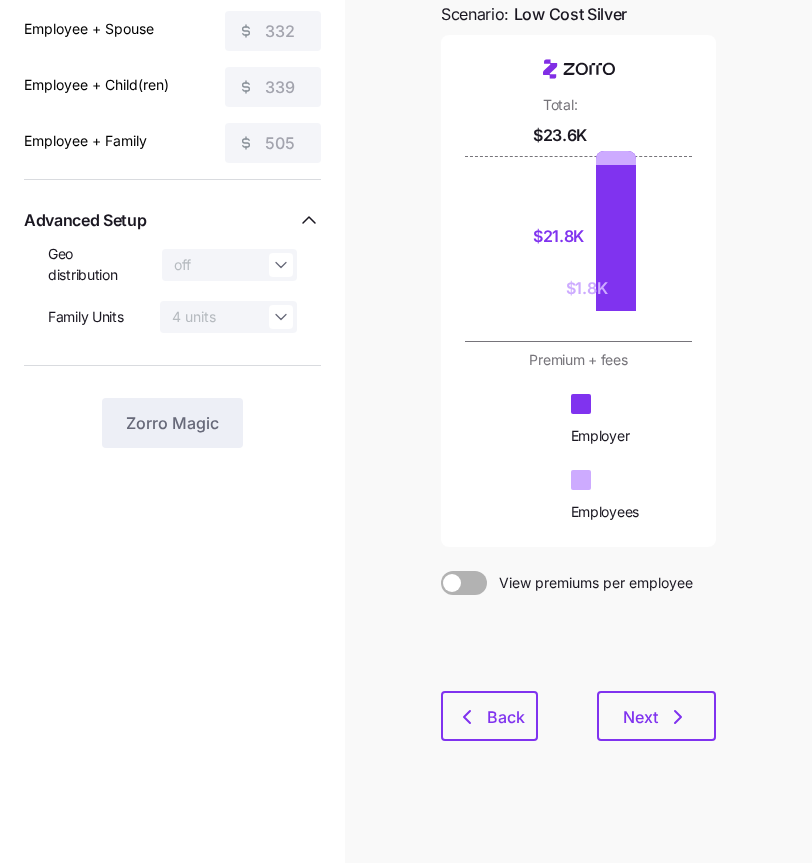 scroll, scrollTop: 210, scrollLeft: 0, axis: vertical 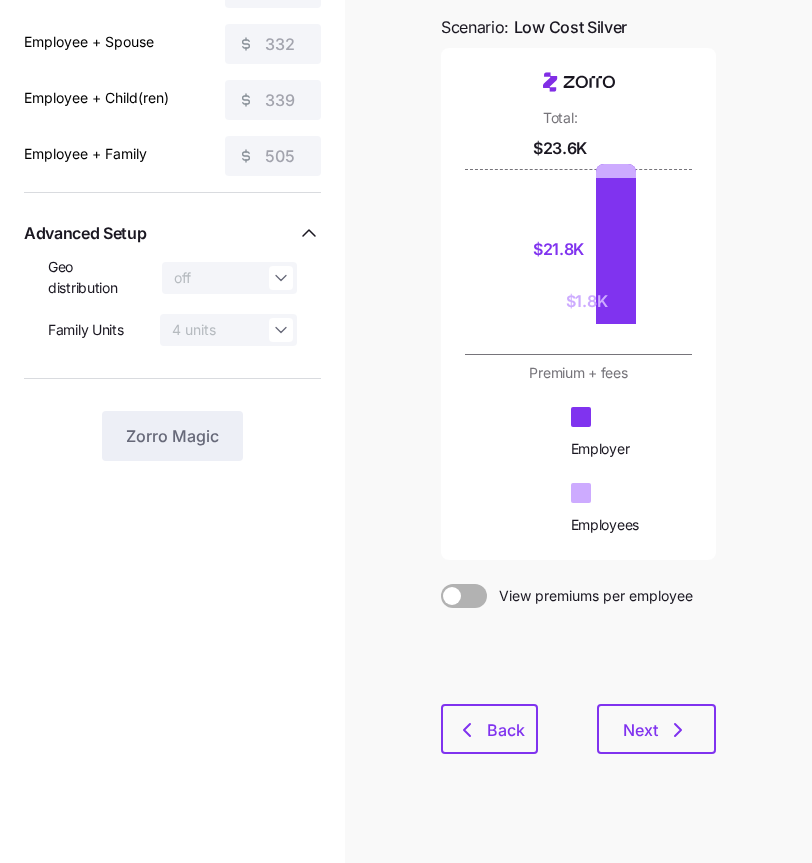 click at bounding box center (452, 596) 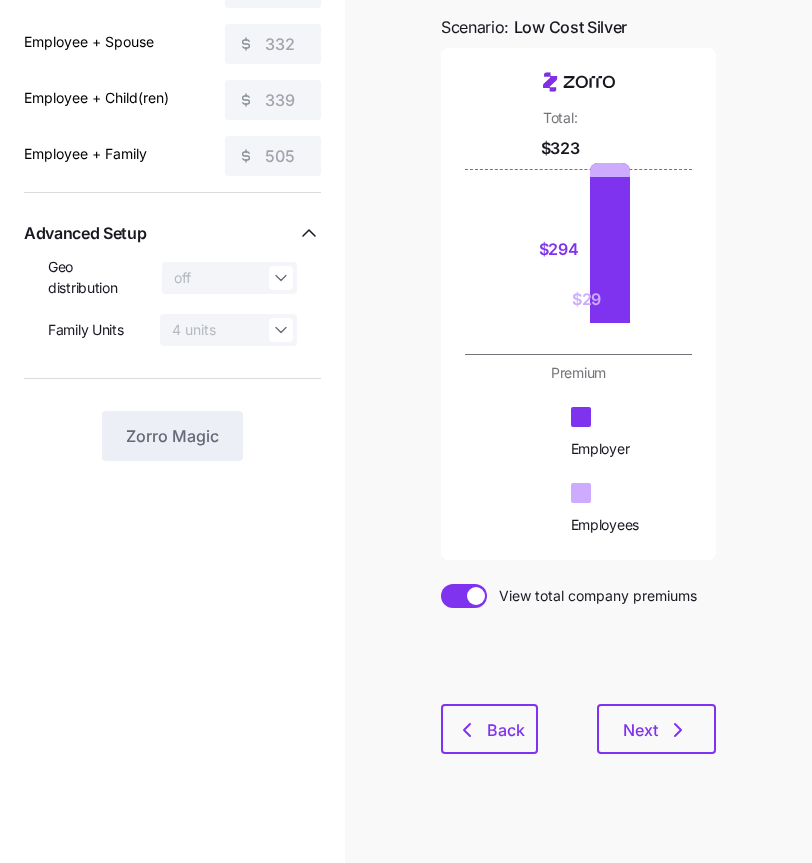 click at bounding box center [464, 596] 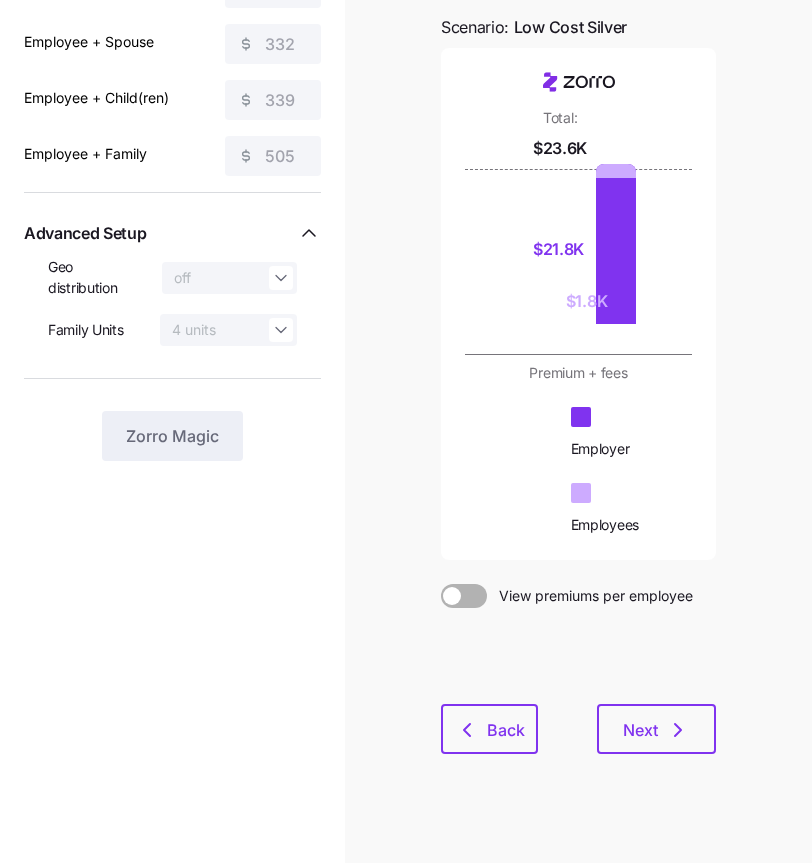scroll, scrollTop: 0, scrollLeft: 0, axis: both 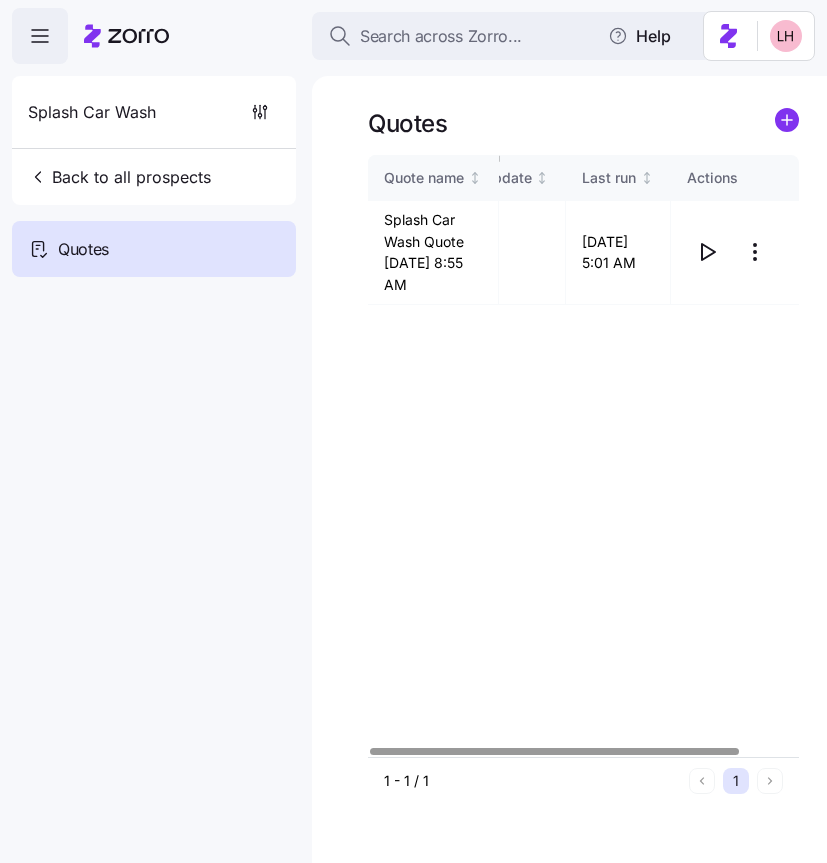 click at bounding box center [583, 751] 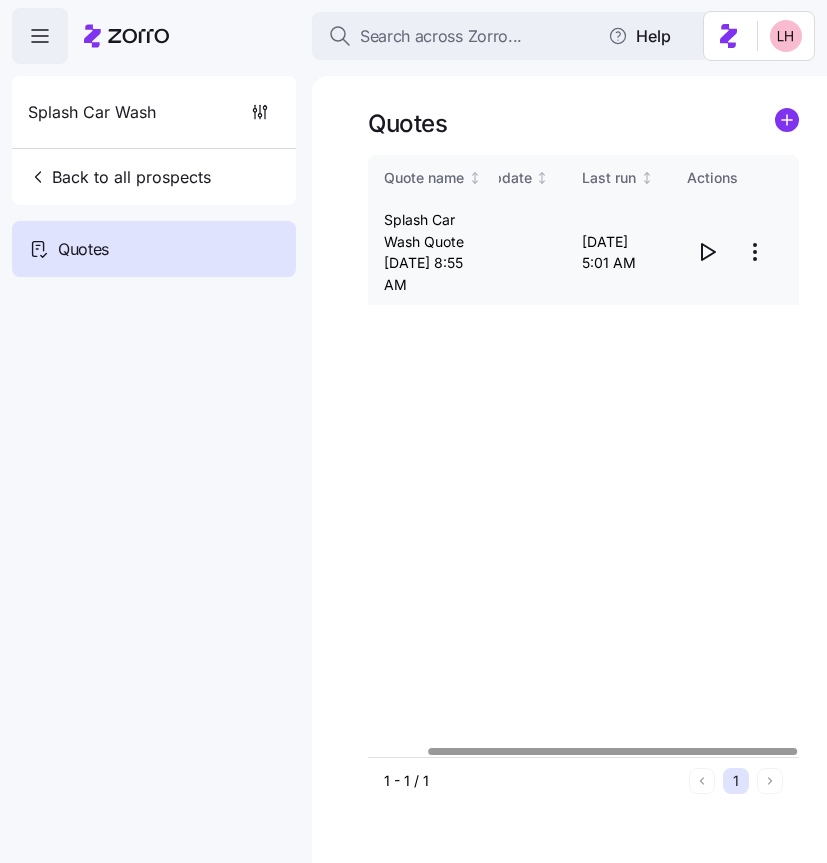 click on "Search across Zorro... Help Splash Car Wash Back to all prospects Quotes Quotes Quote name Last update Last run Actions Splash Car Wash Quote [DATE] 8:55 AM 07/07/2025 [DATE] 5:01 AM 1 - 1 / 1 1 Quotes" at bounding box center (413, 425) 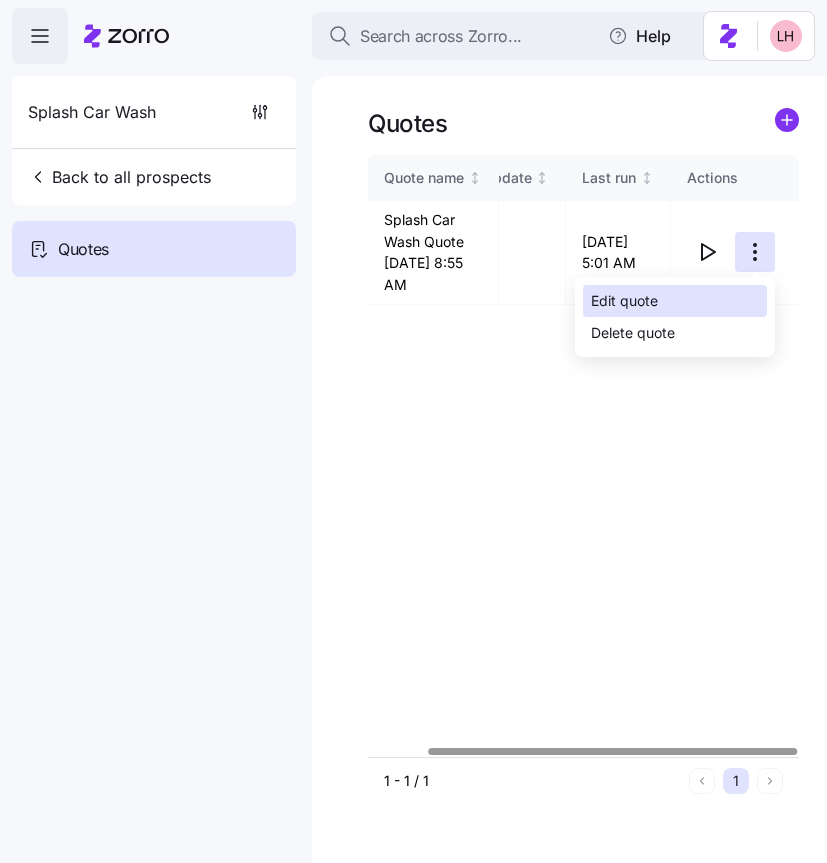 click on "Edit quote" at bounding box center (675, 301) 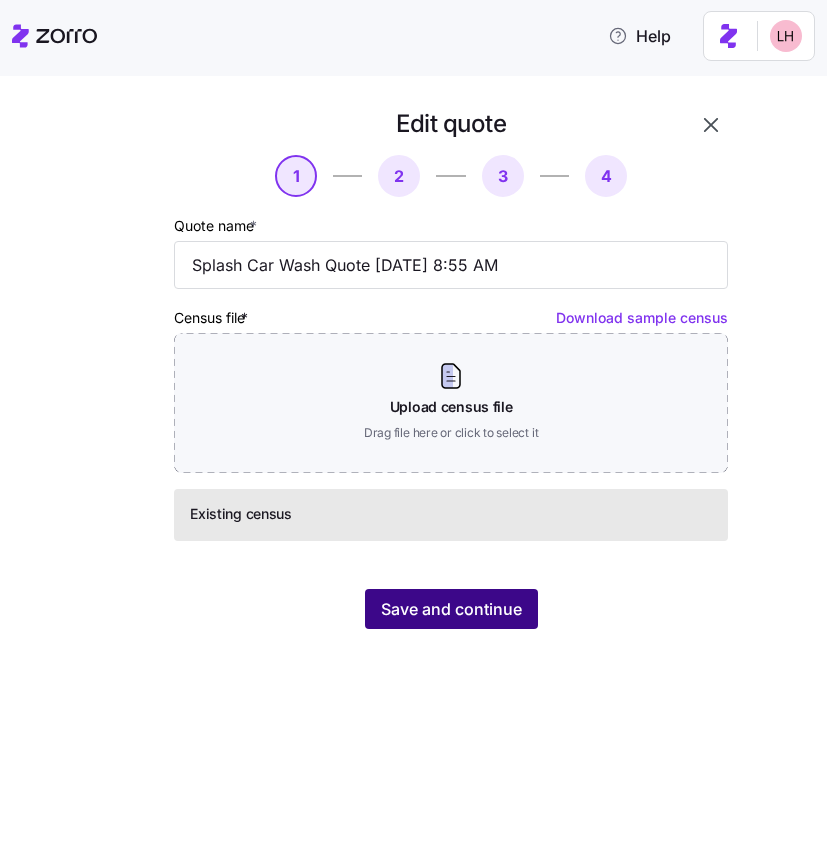 click on "Save and continue" at bounding box center (451, 609) 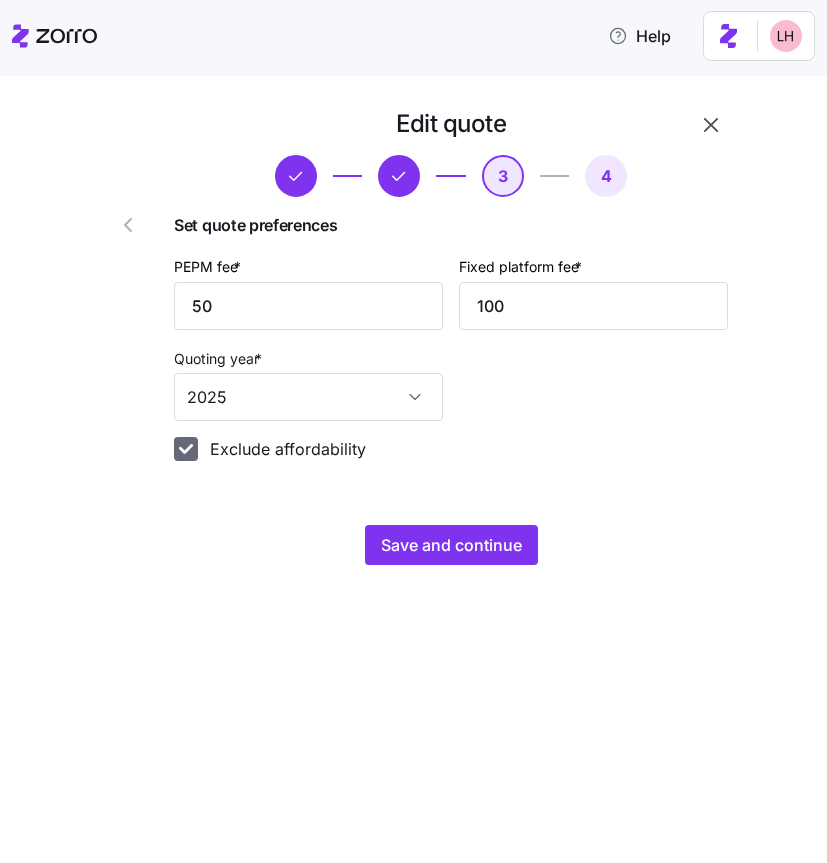 click on "Exclude affordability" at bounding box center [186, 449] 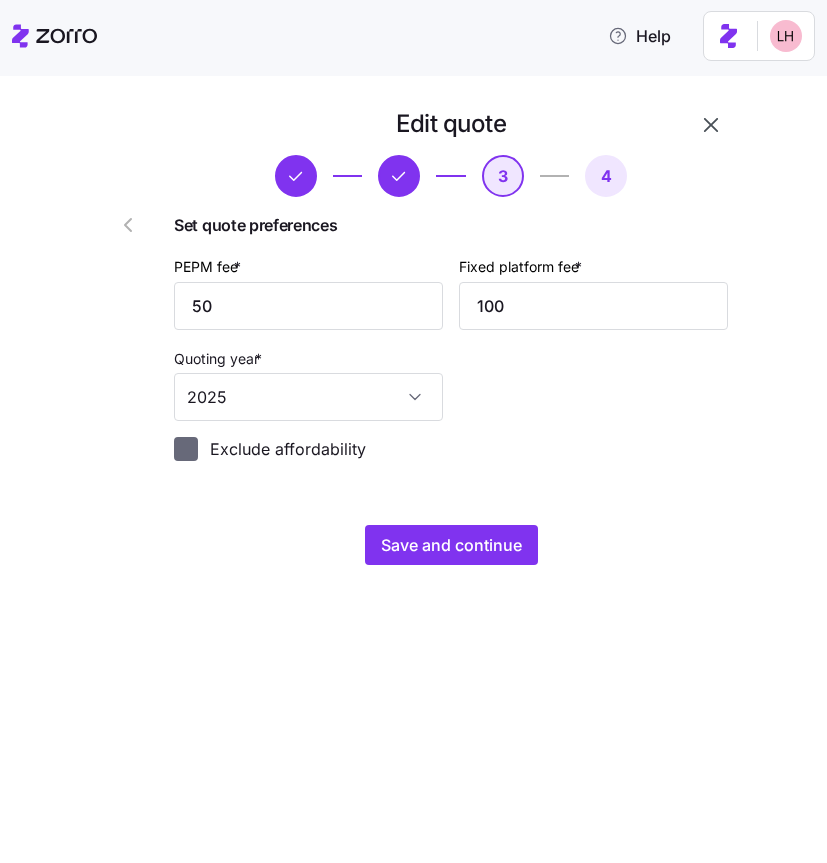 checkbox on "false" 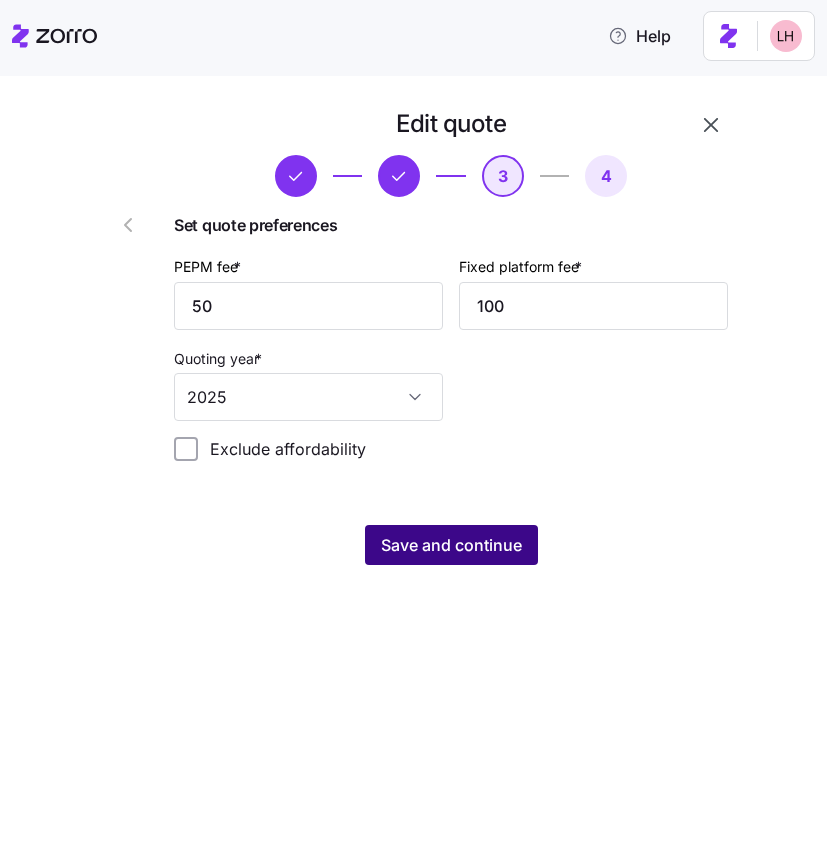 click on "Save and continue" at bounding box center (451, 545) 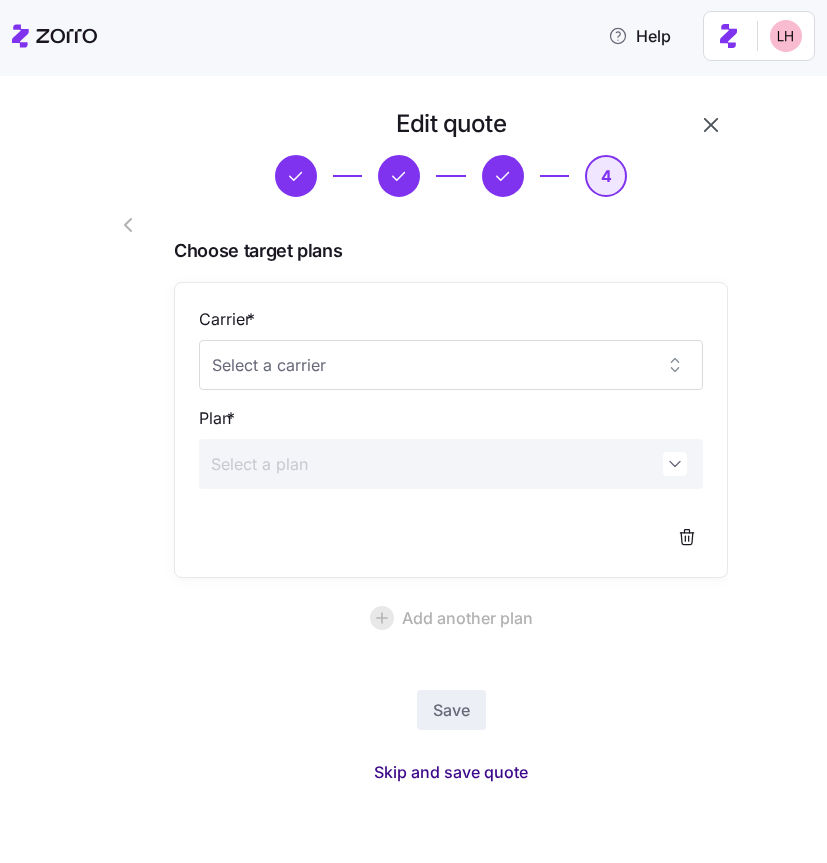 click on "Skip and save quote" at bounding box center (451, 772) 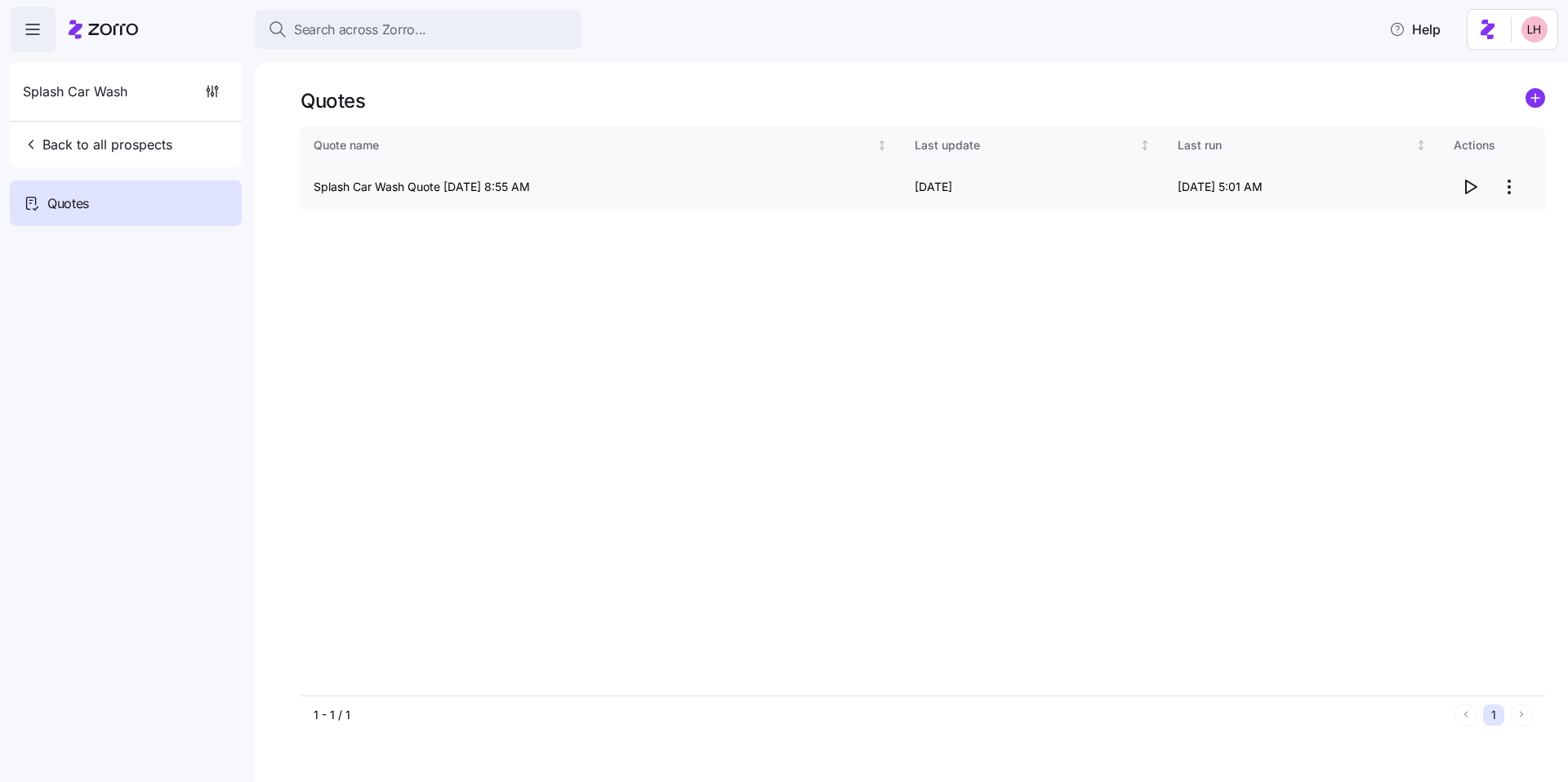click on "Search across Zorro... Help Splash Car Wash Back to all prospects Quotes Quotes Quote name Last update Last run Actions Splash Car Wash Quote [DATE] 8:55 AM 07/07/2025 [DATE] 5:01 AM 1 - 1 / 1 1 Quotes" at bounding box center [784, 386] 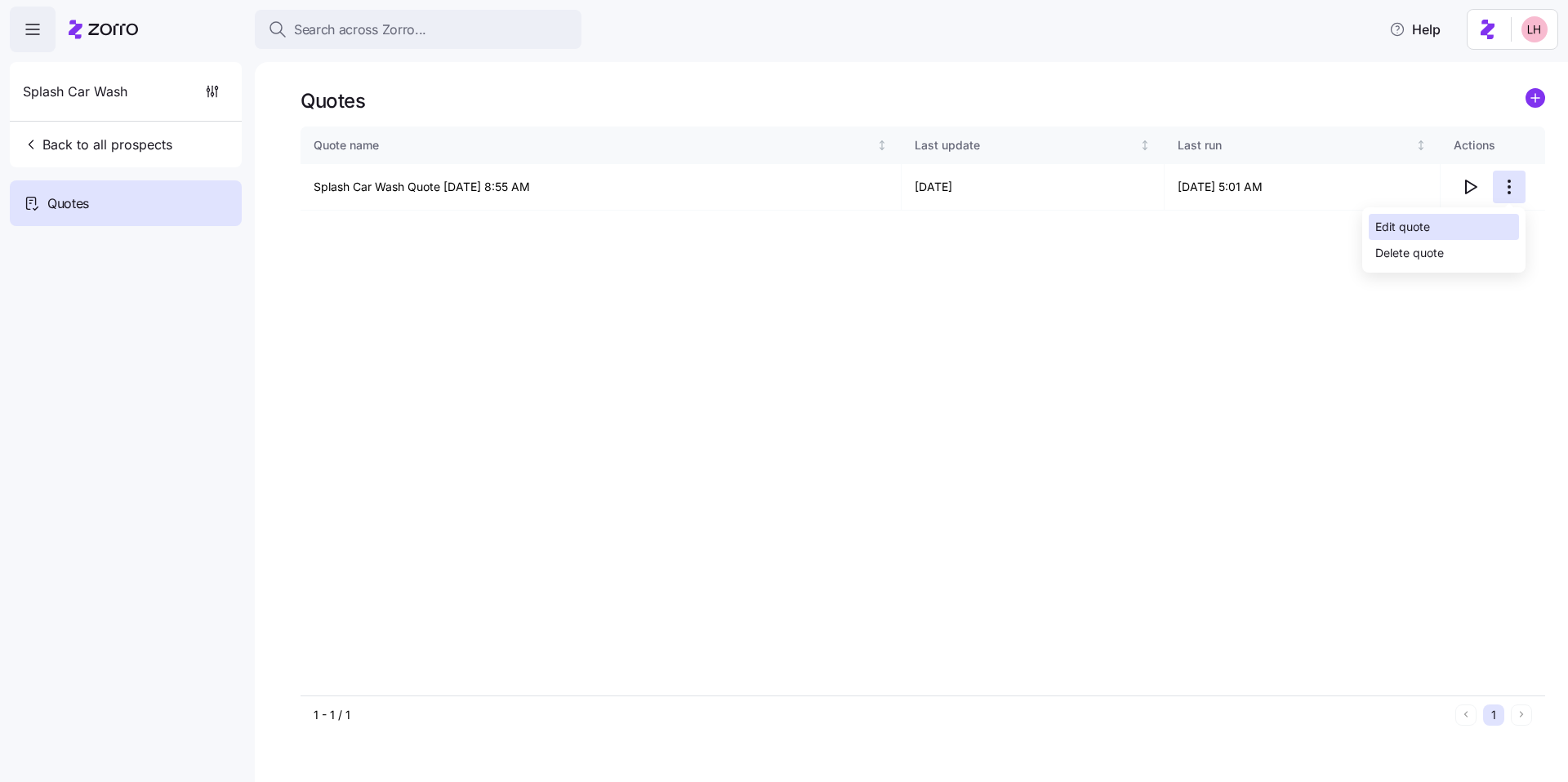 click on "Edit quote" at bounding box center (1444, 227) 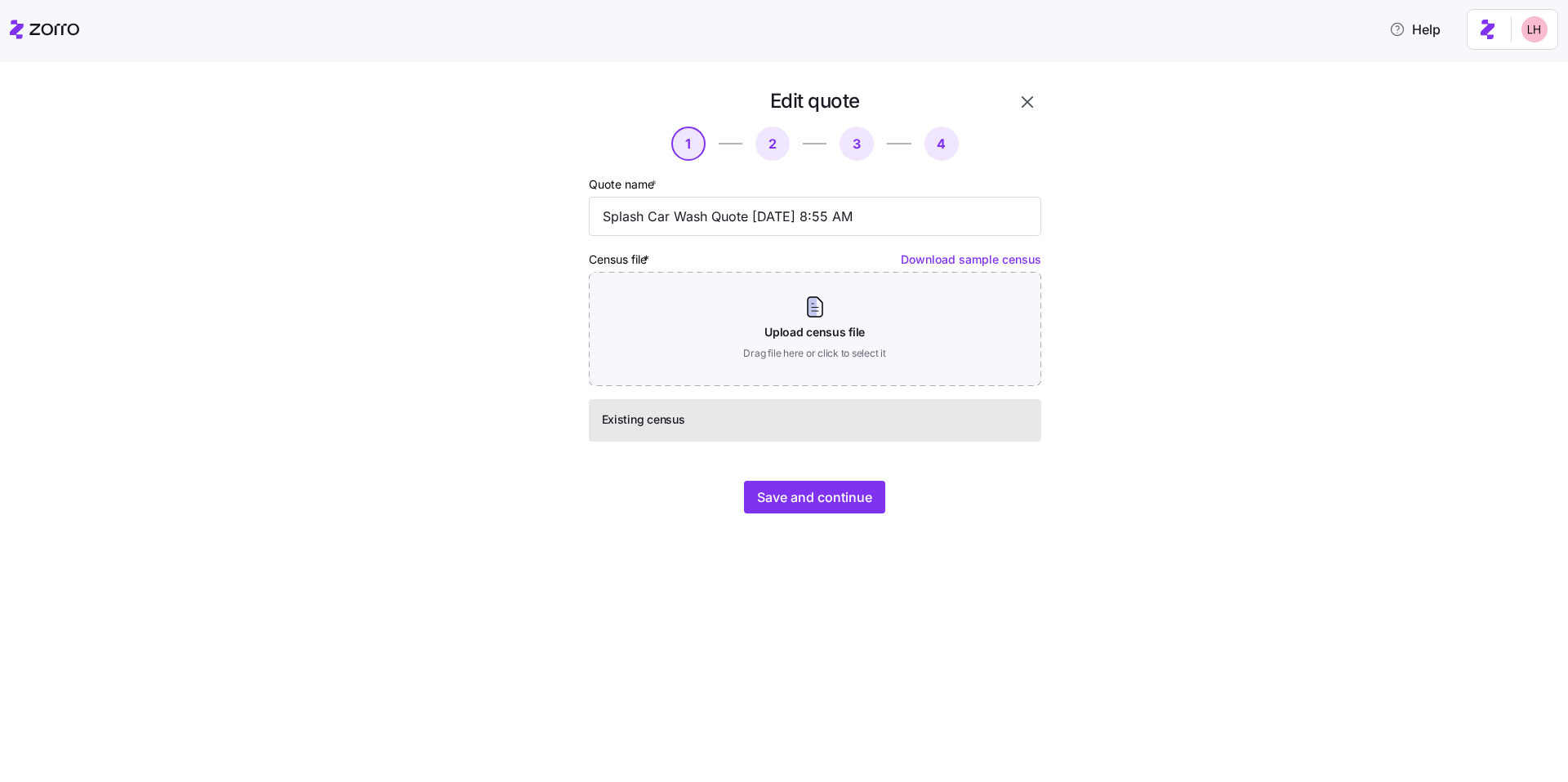 click on "Edit quote 1 2 3 4 Quote name  * Splash Car Wash Quote [DATE] 8:55 AM Census file  * Download sample census Upload census file Drag file here or click to select it Existing census Save and continue" at bounding box center [795, 310] 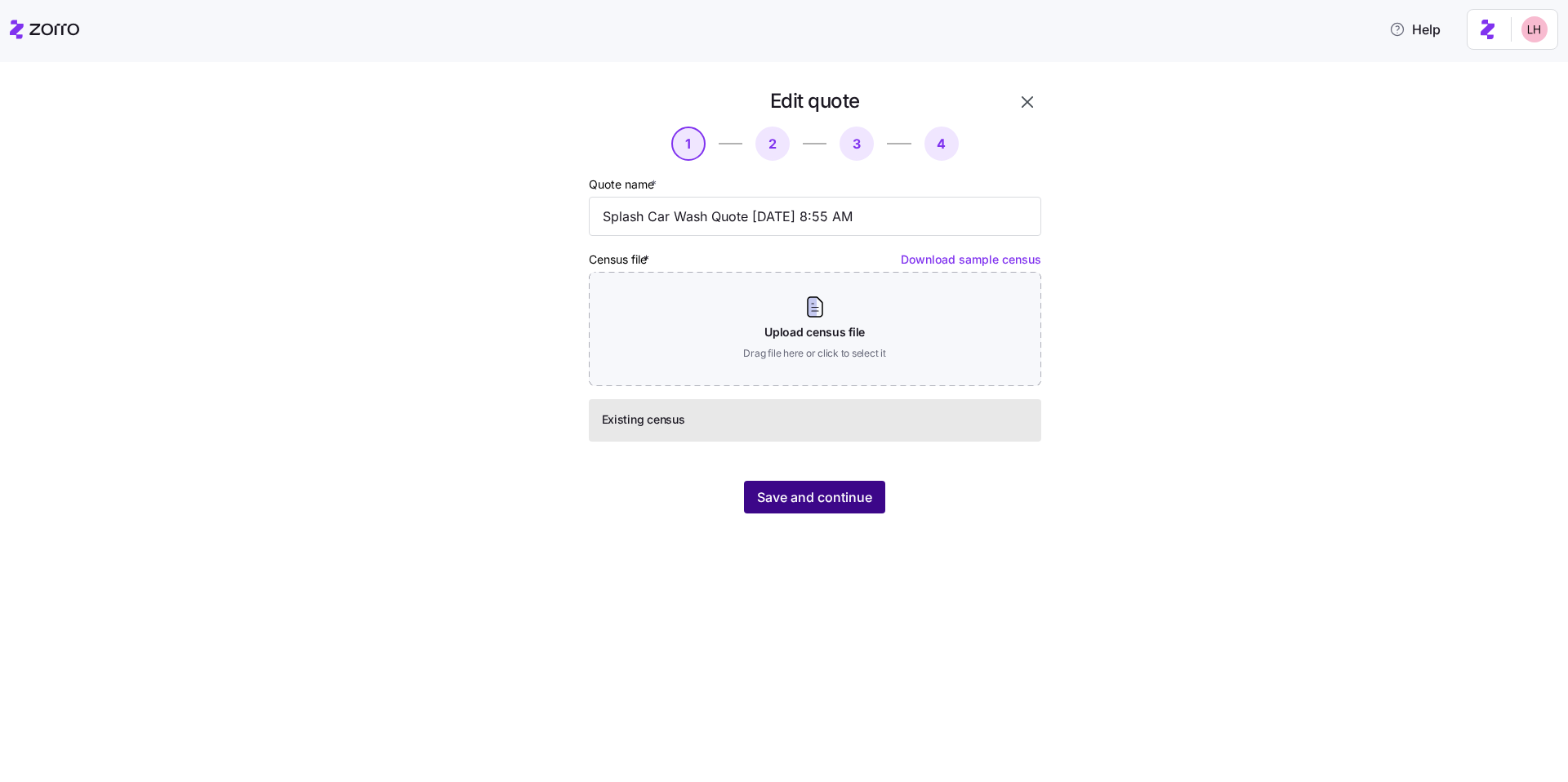 click on "Save and continue" at bounding box center [814, 497] 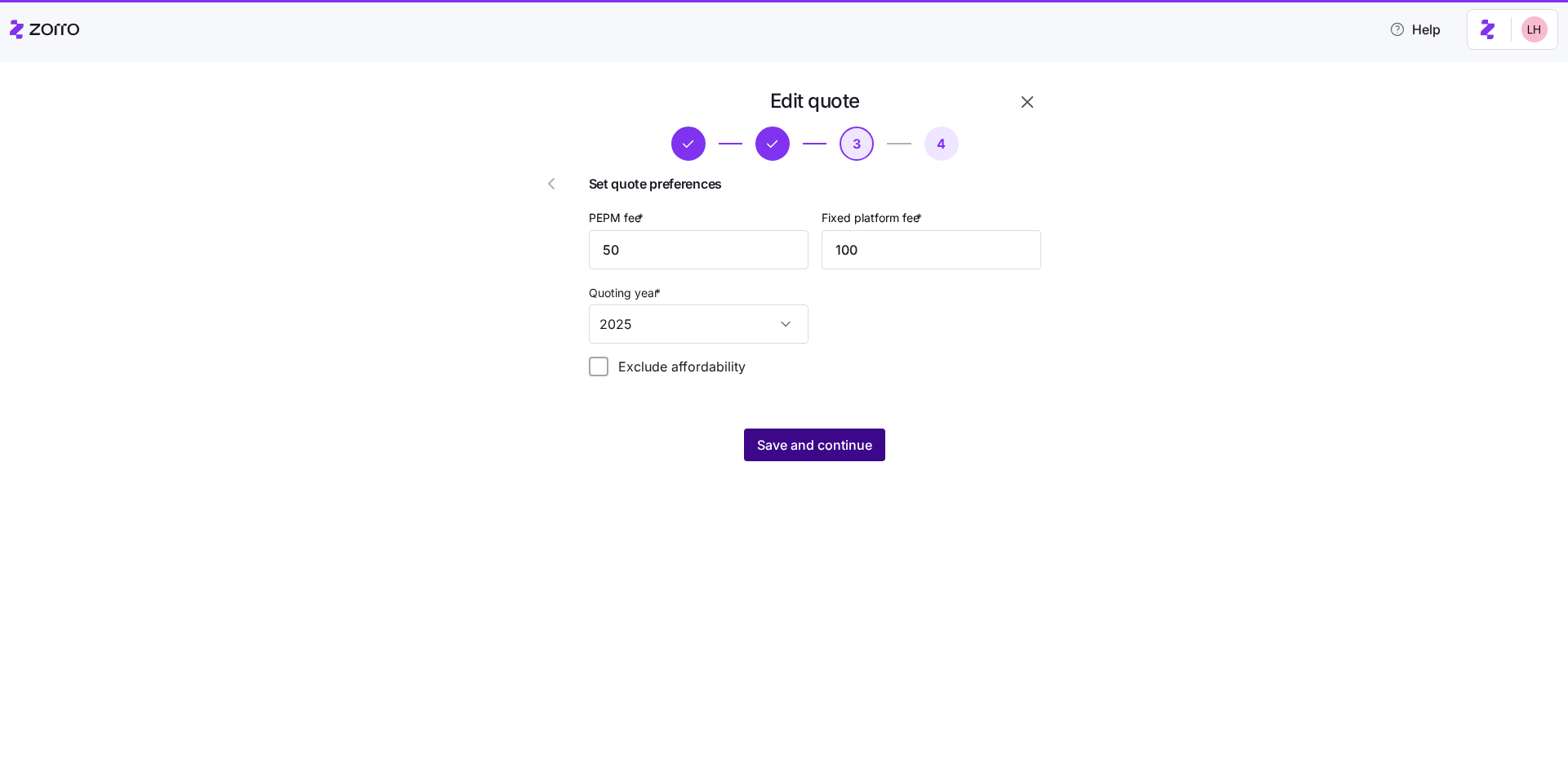click on "Save and continue" at bounding box center (814, 445) 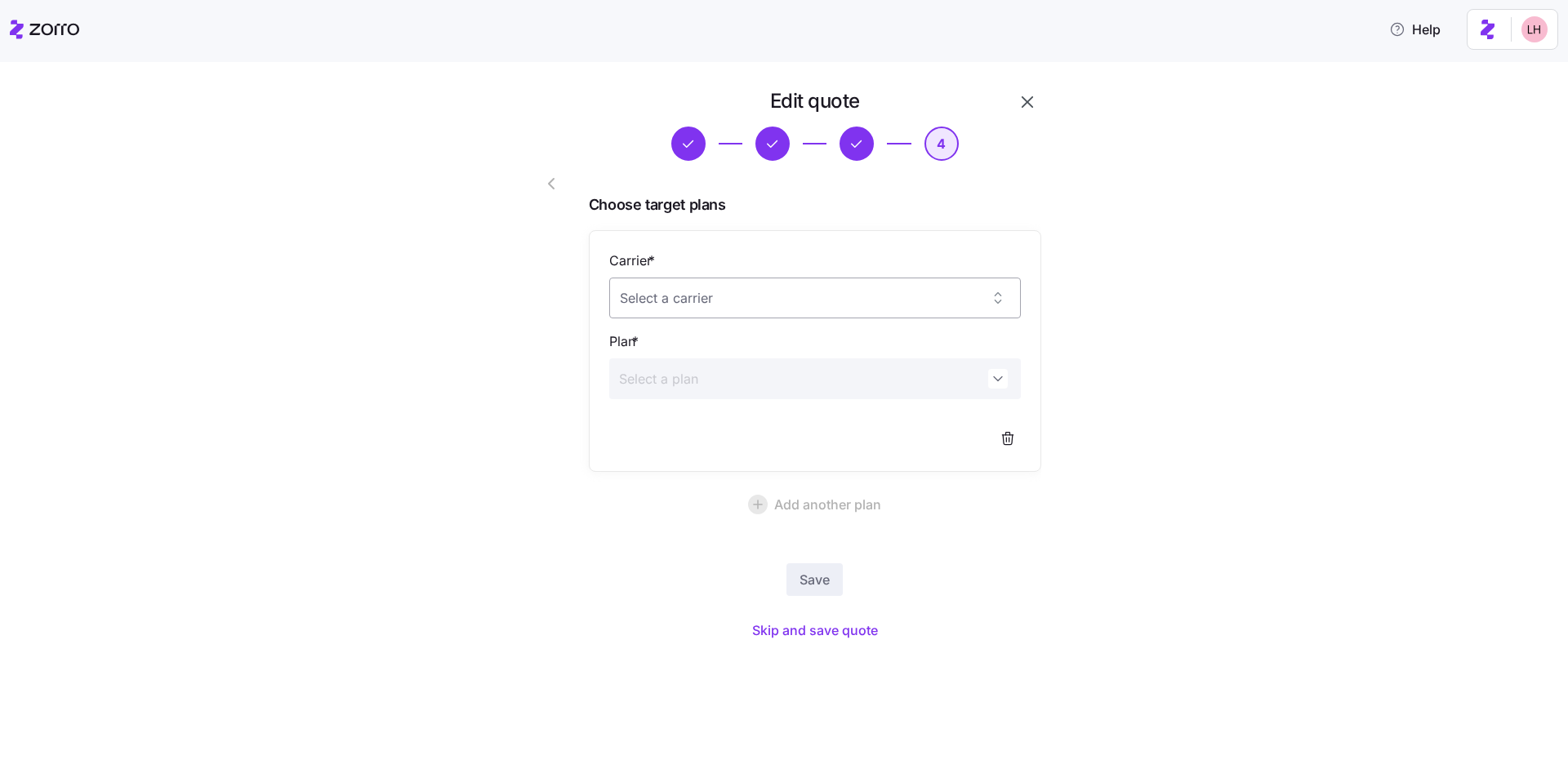 click on "Carrier  *" at bounding box center [815, 298] 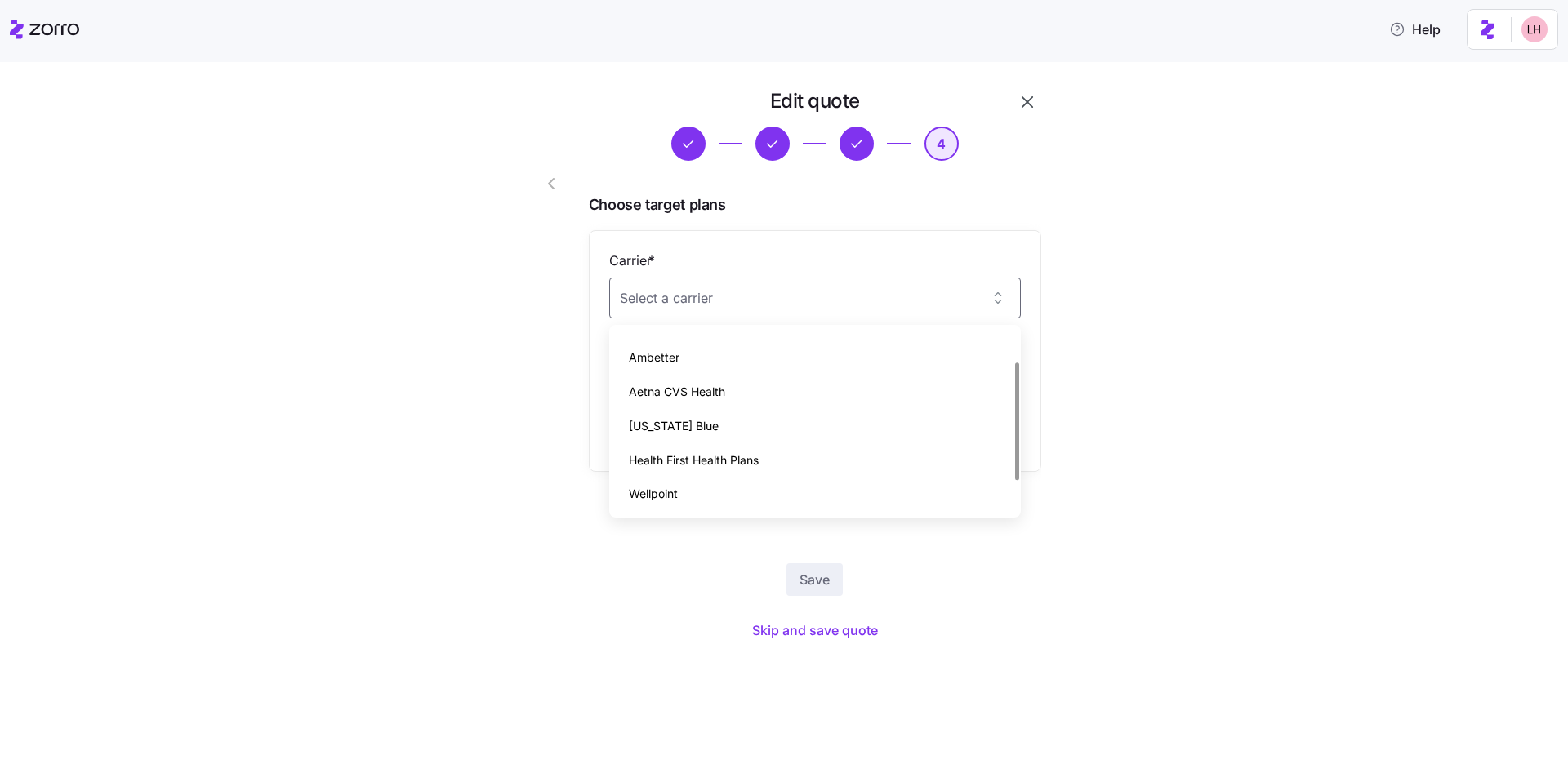 scroll, scrollTop: 92, scrollLeft: 0, axis: vertical 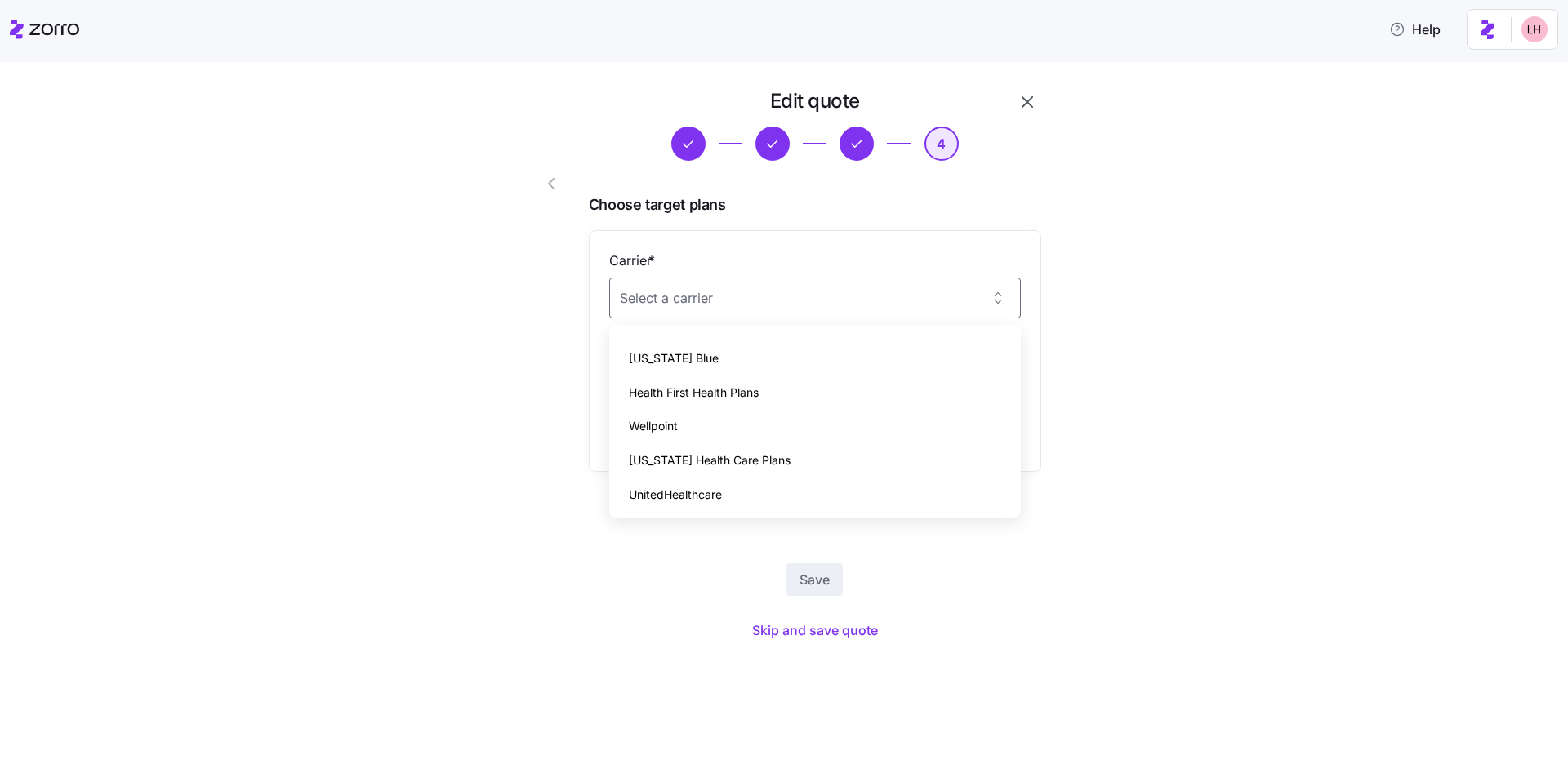 click on "[US_STATE] Blue" at bounding box center [815, 358] 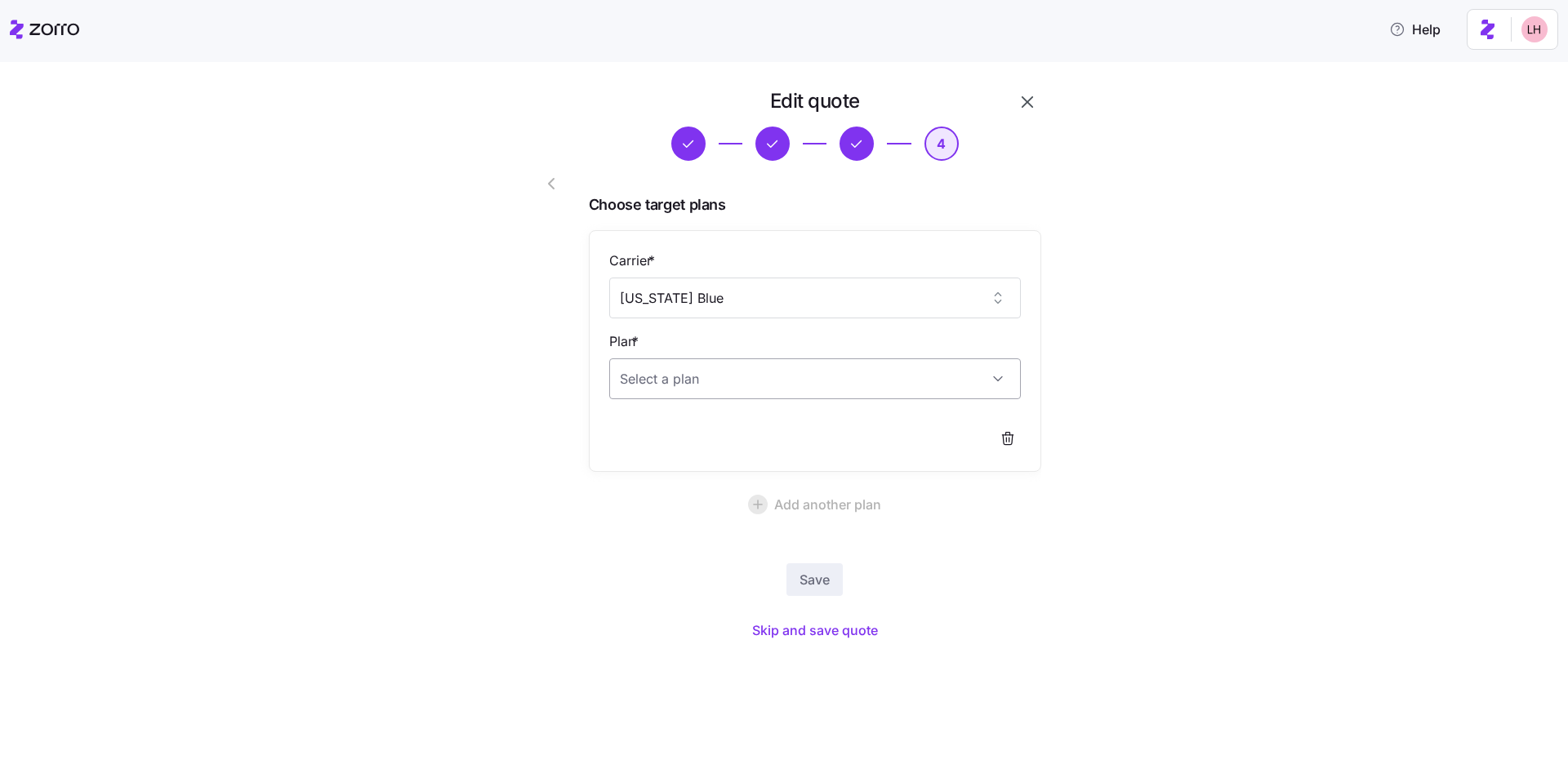 click on "Plan  *" at bounding box center [815, 379] 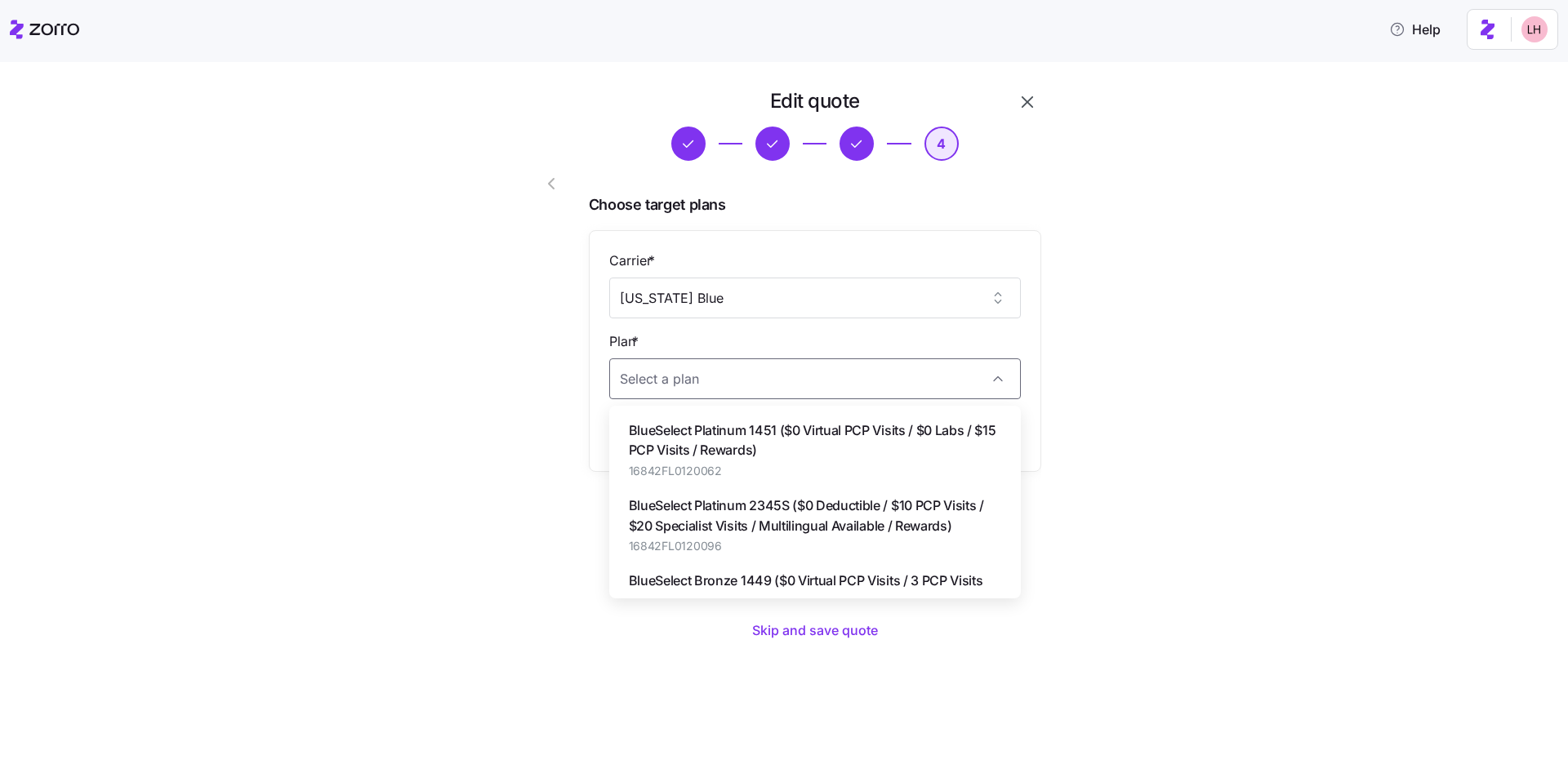 click on "Edit quote 4 Choose target plans Carrier  * [US_STATE] Blue Plan  * Add another plan Save Skip and save quote" at bounding box center [795, 376] 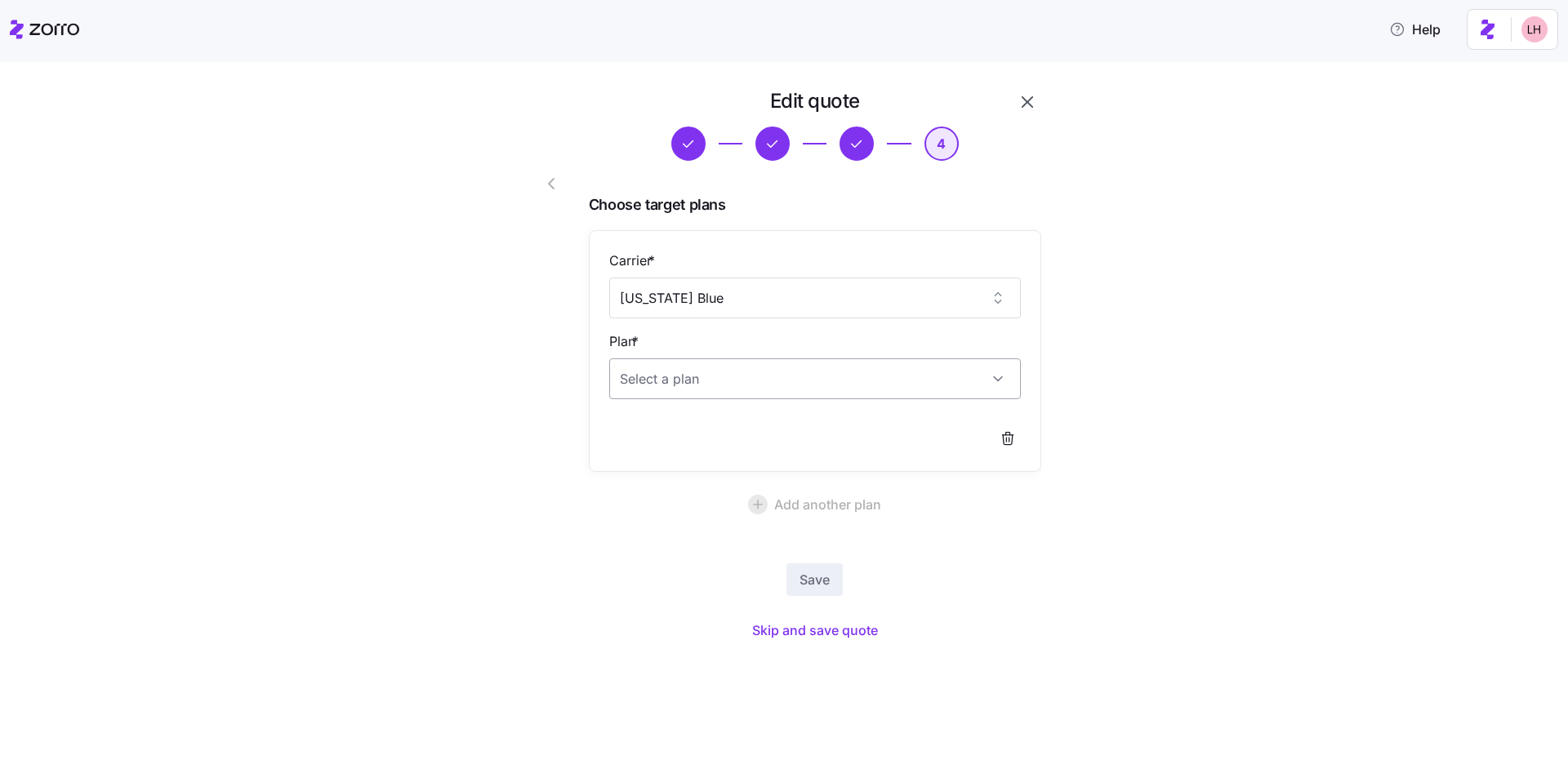 click on "Plan  *" at bounding box center (815, 379) 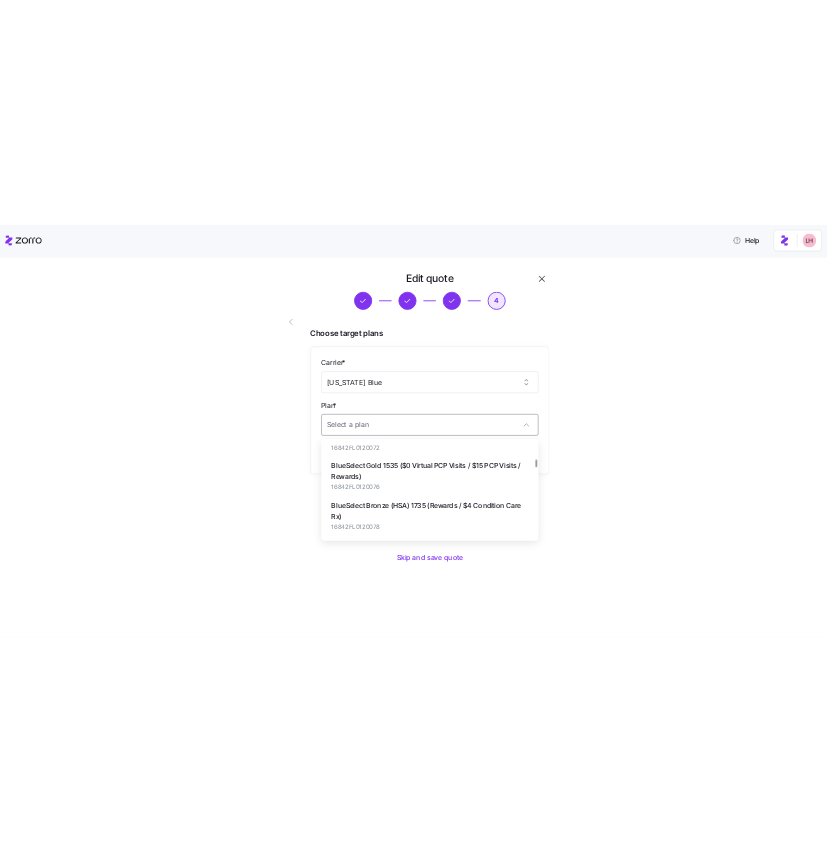 scroll, scrollTop: 596, scrollLeft: 0, axis: vertical 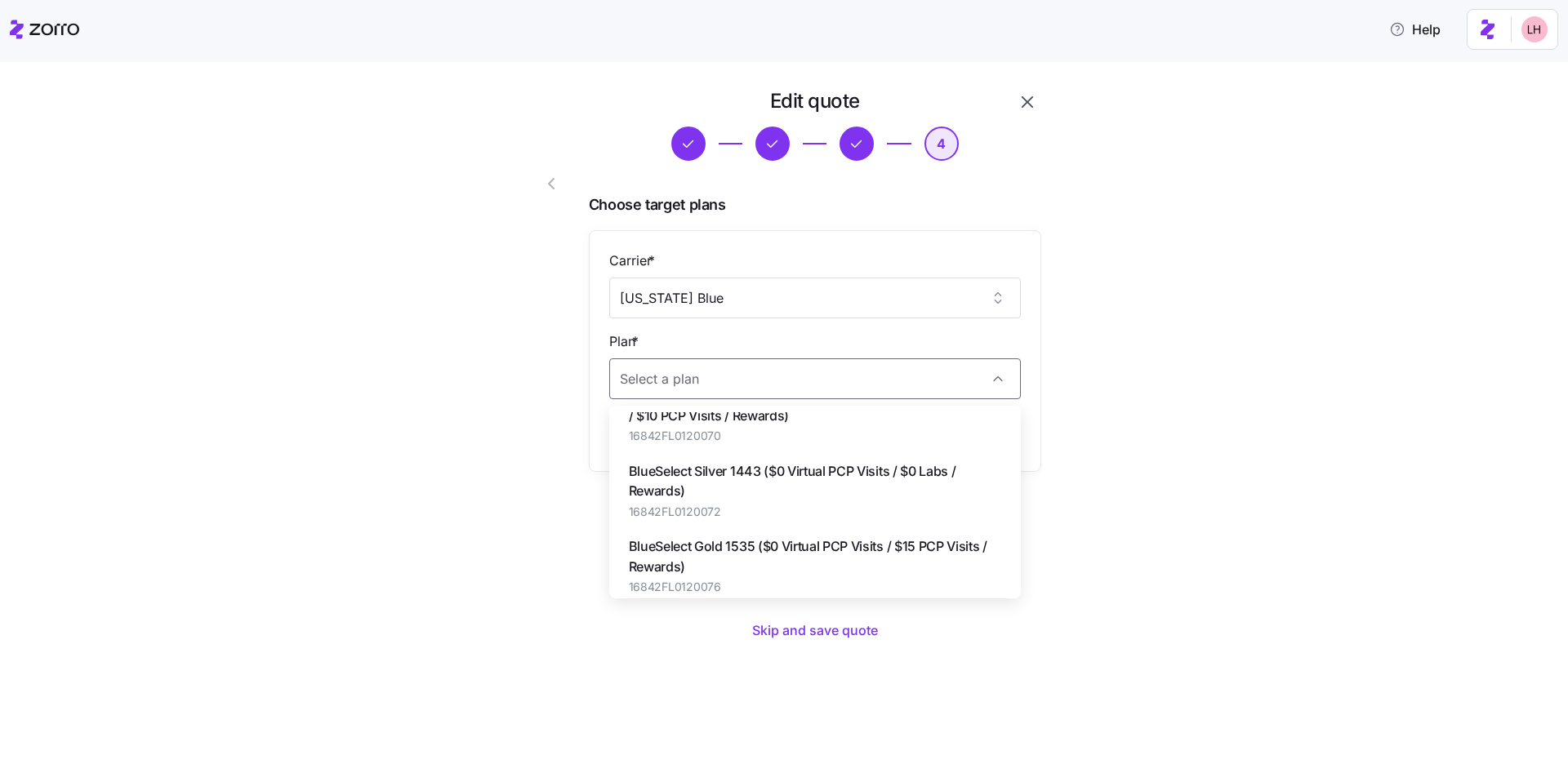 click on "BlueSelect Silver 1443 ($0 Virtual PCP Visits / $0 Labs / Rewards)" at bounding box center [815, 482] 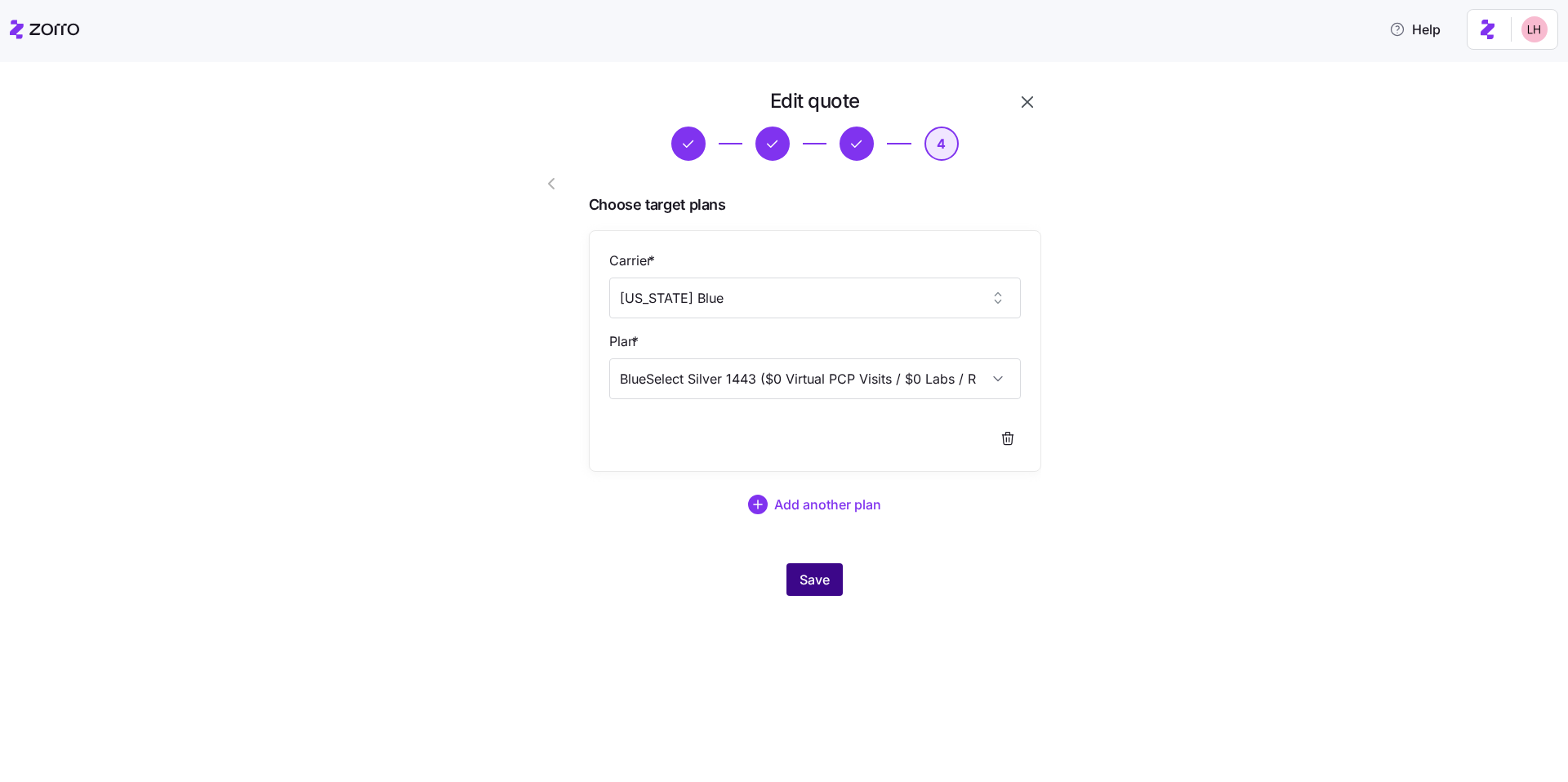 click on "Save" at bounding box center [814, 580] 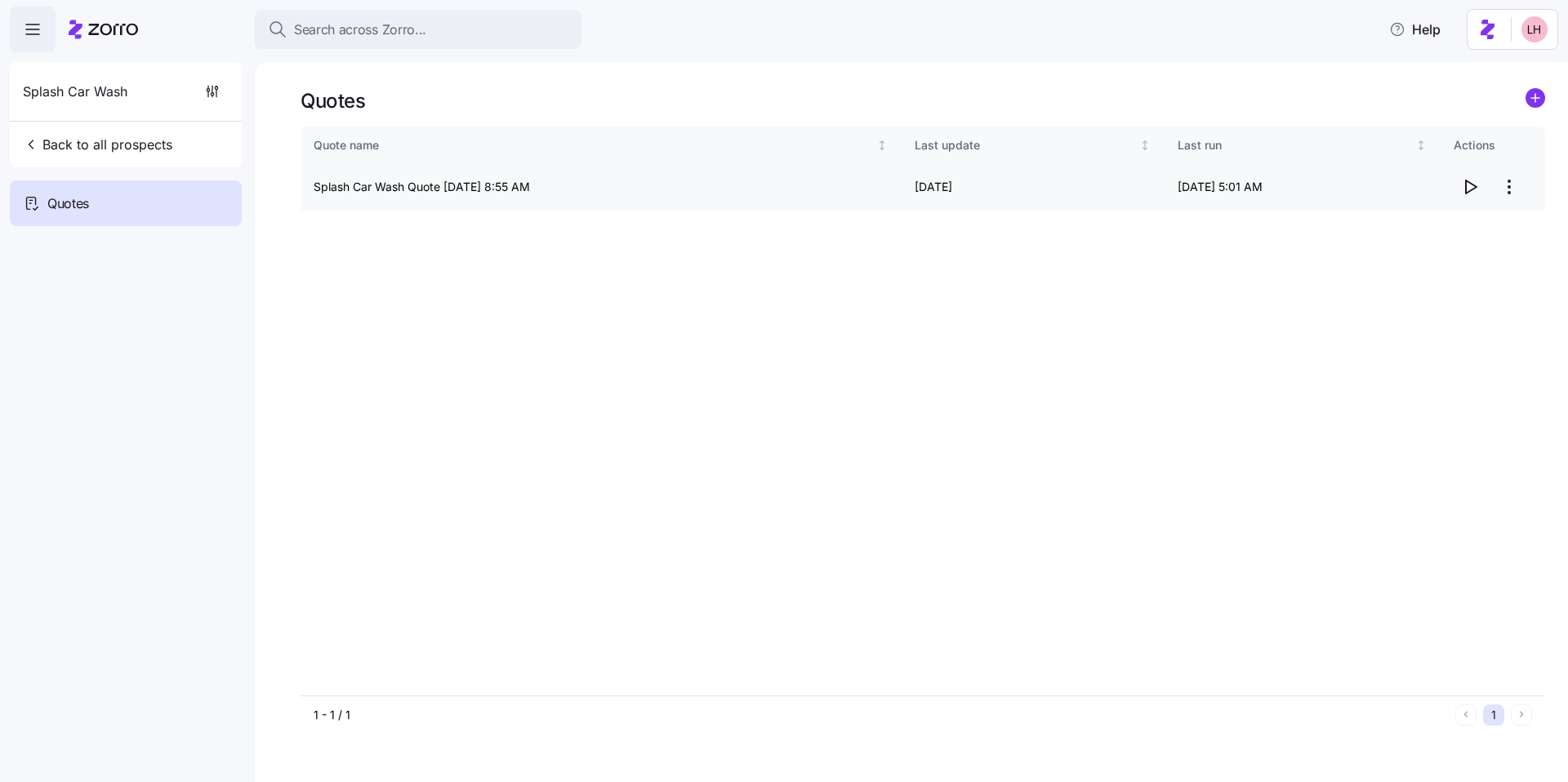 click 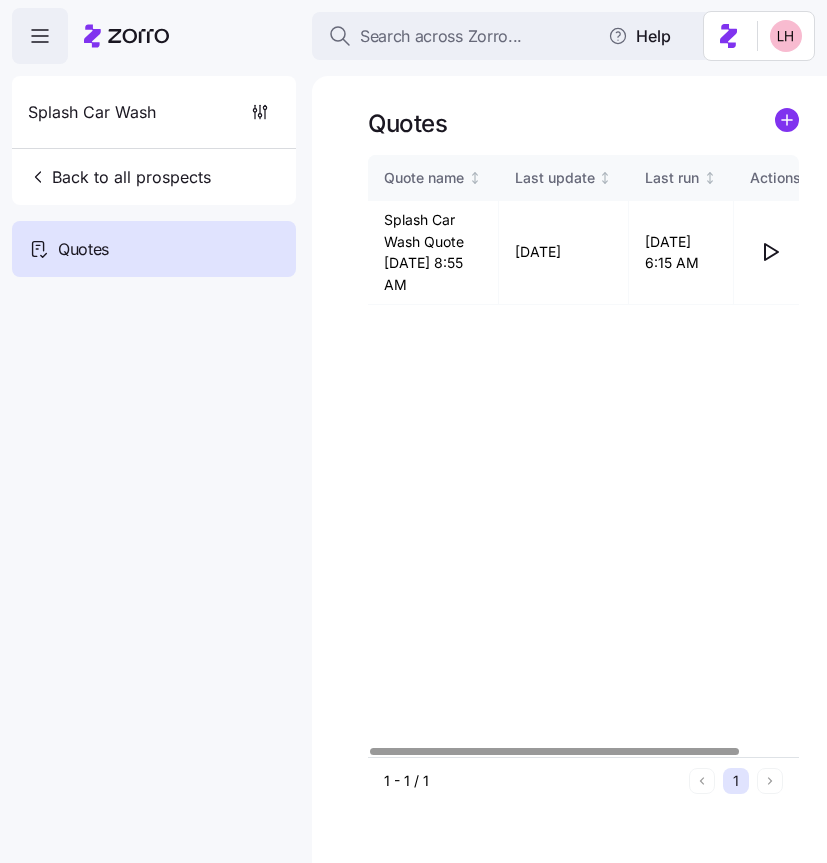 click on "Quote name Last update Last run Actions Splash Car Wash Quote [DATE] 8:55 AM 07/07/2025 [DATE] 6:15 AM" at bounding box center [583, 456] 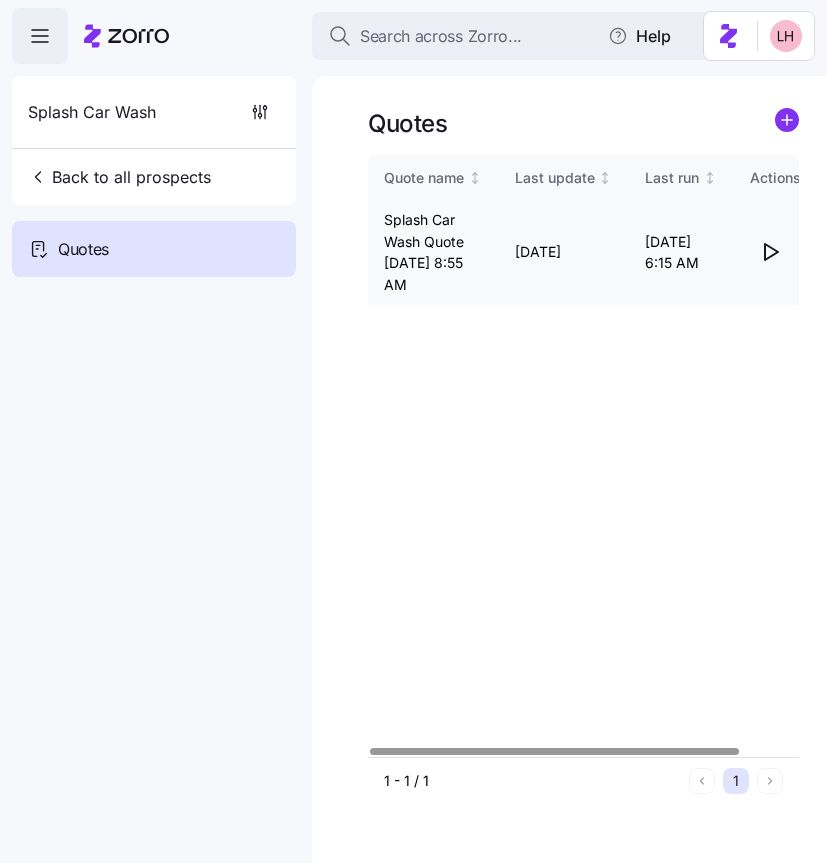click 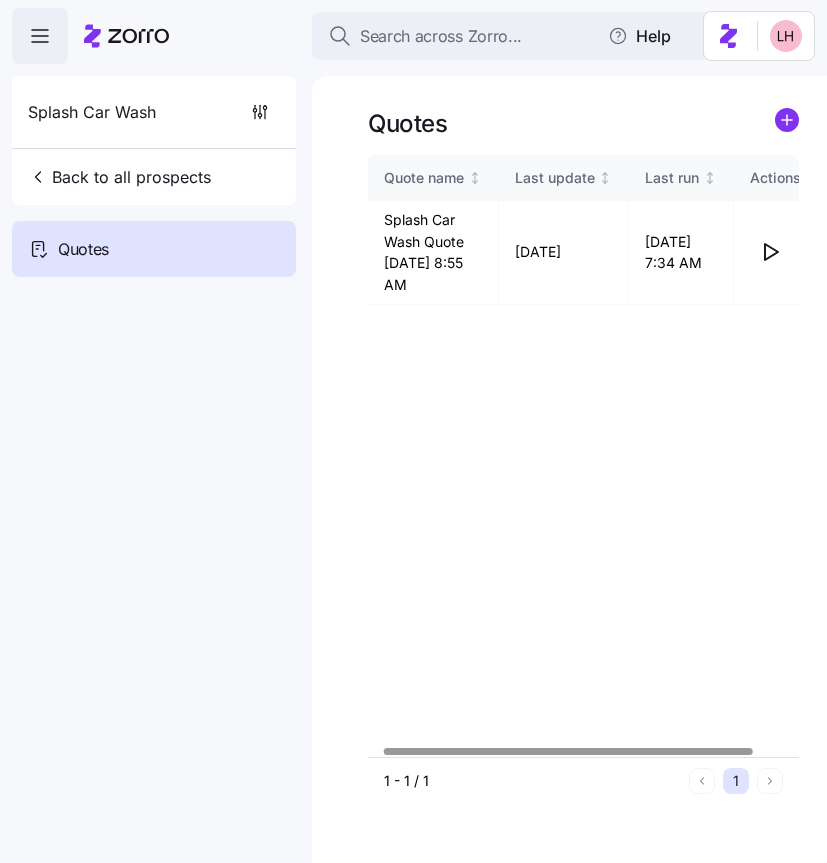 scroll, scrollTop: 0, scrollLeft: 68, axis: horizontal 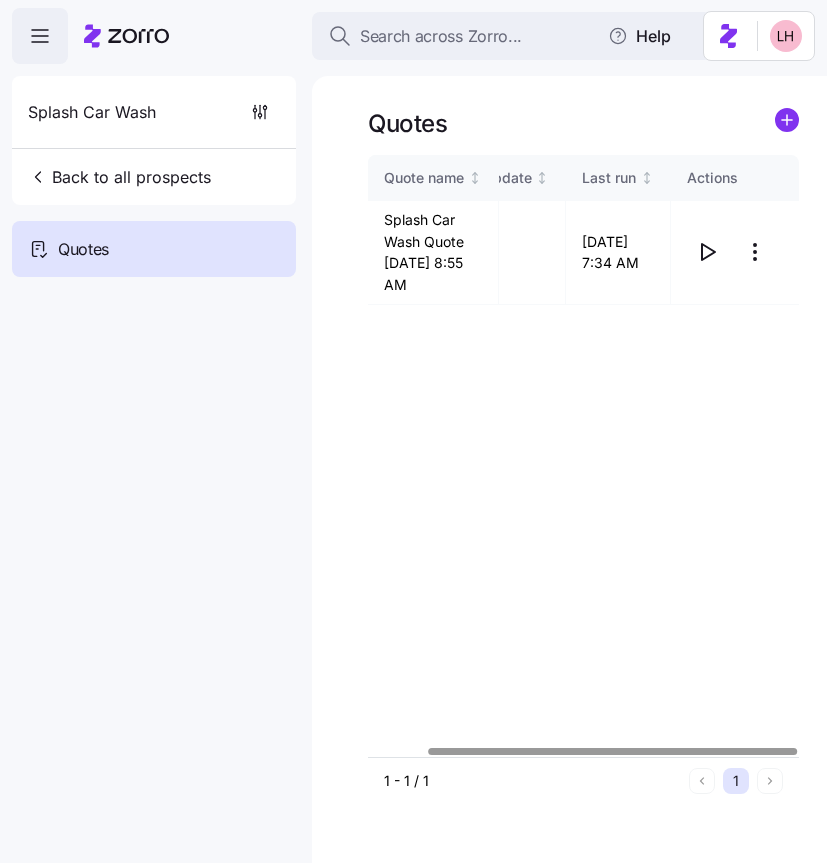 click at bounding box center [613, 751] 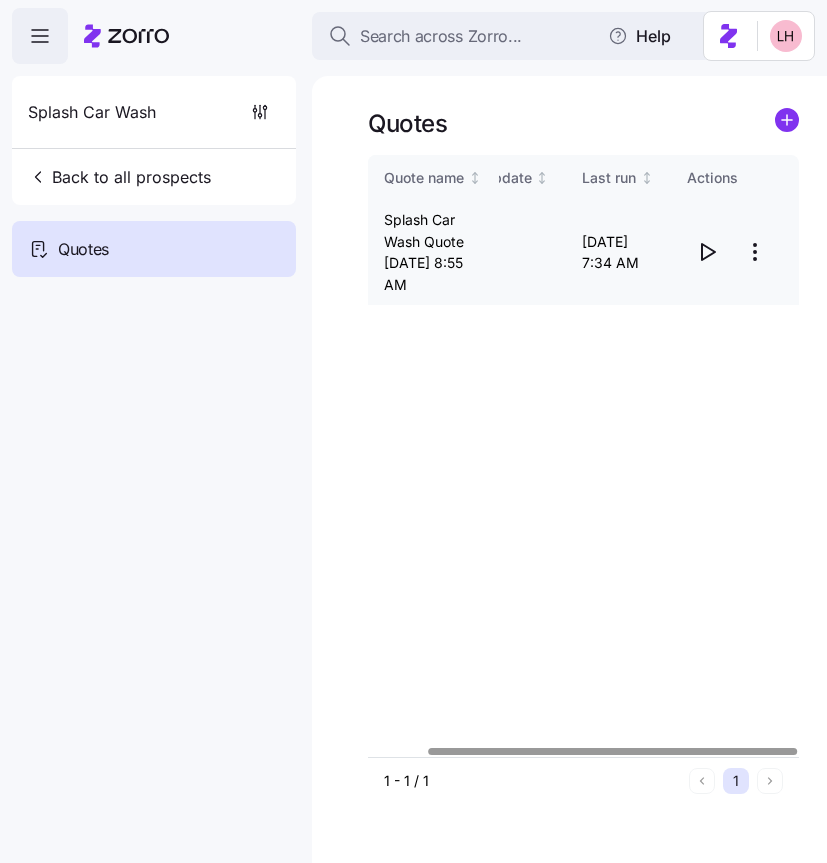 click on "Search across Zorro... Help Splash Car Wash Back to all prospects Quotes Quotes Quote name Last update Last run Actions Splash Car Wash Quote [DATE] 8:55 AM 07/07/2025 [DATE] 7:34 AM 1 - 1 / 1 1 Quotes" at bounding box center (413, 425) 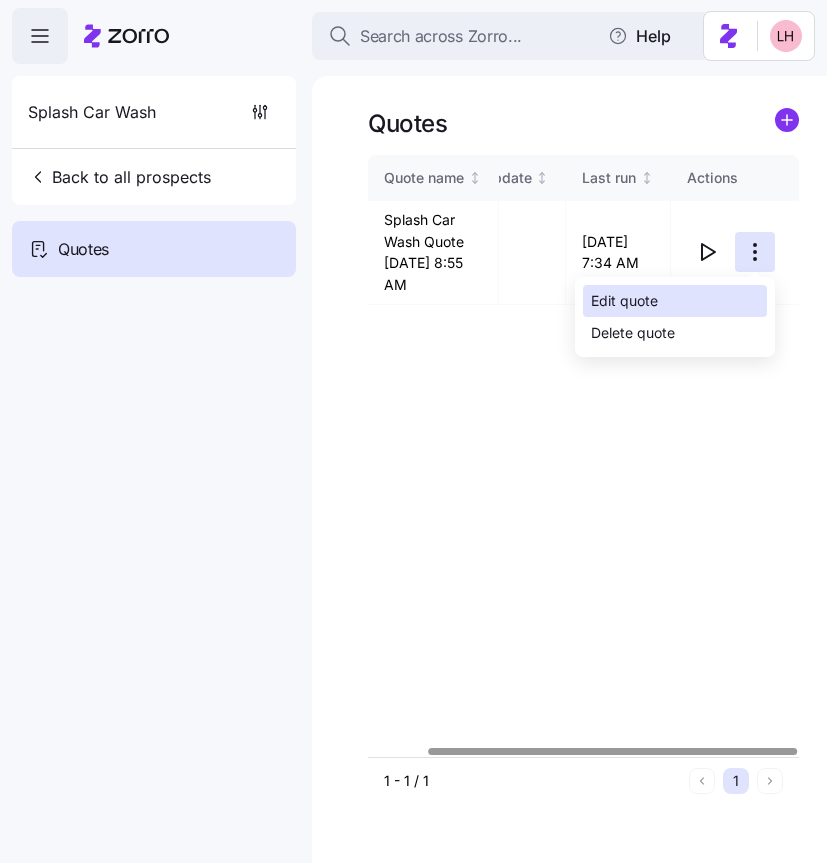 click on "Edit quote" at bounding box center [675, 301] 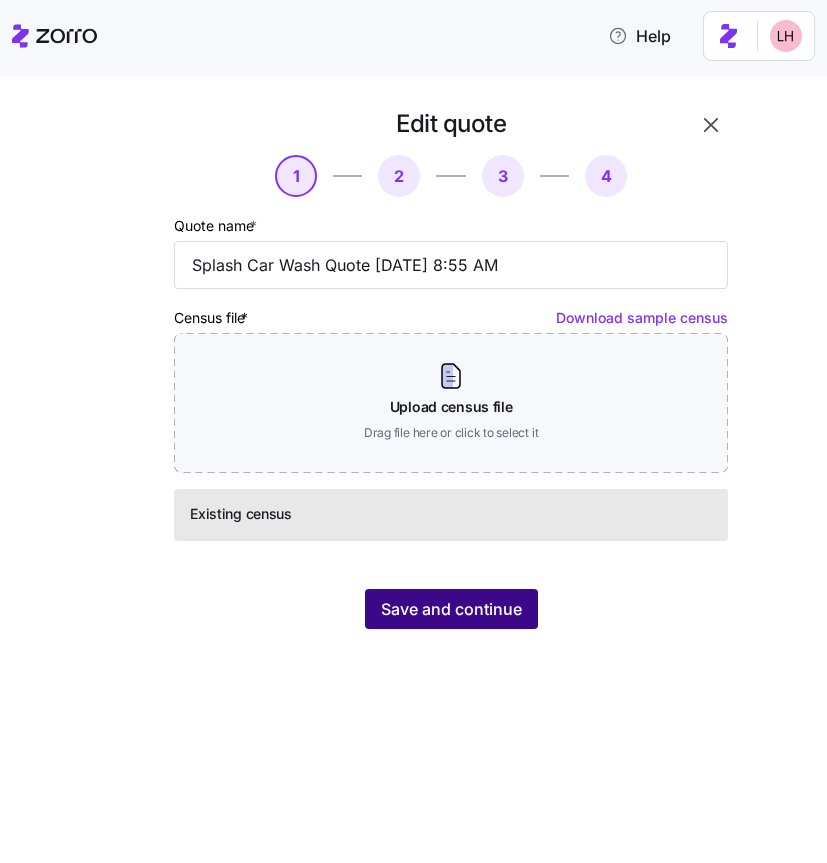 click on "Save and continue" at bounding box center [451, 609] 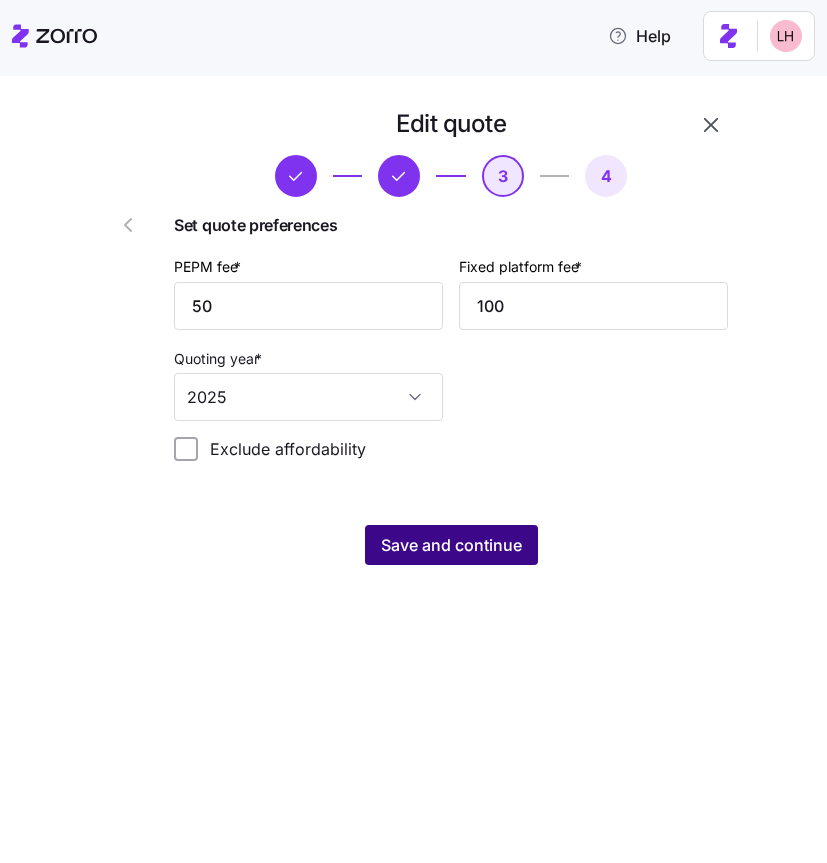 click on "Save and continue" at bounding box center (451, 545) 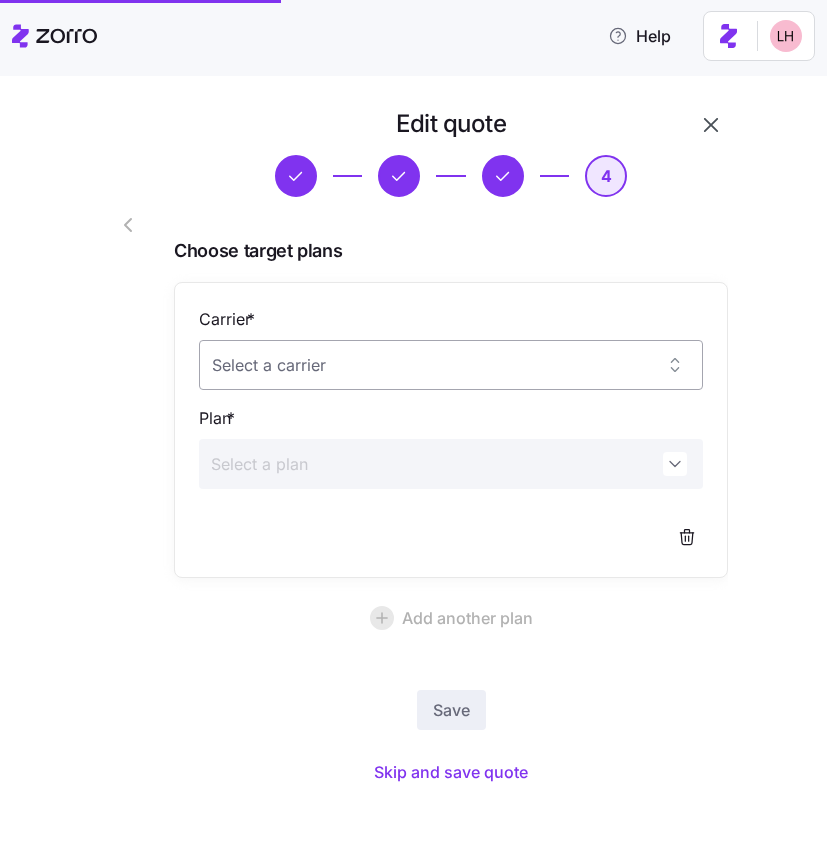 click on "Carrier  *" at bounding box center (451, 365) 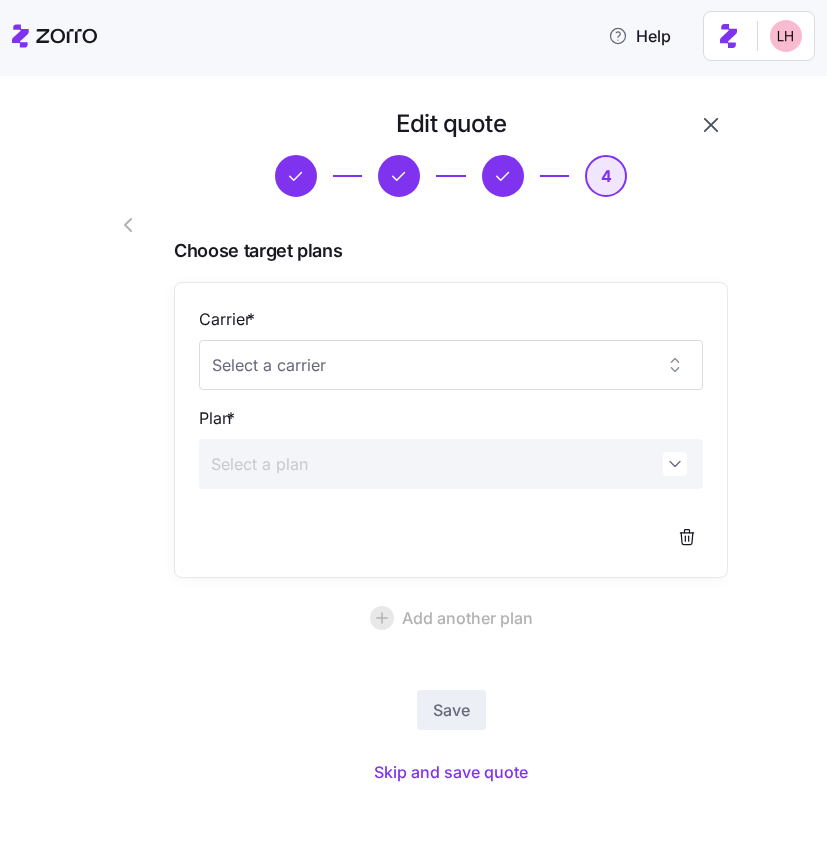click on "Choose target plans Carrier  * Plan  * Add another plan" at bounding box center [451, 419] 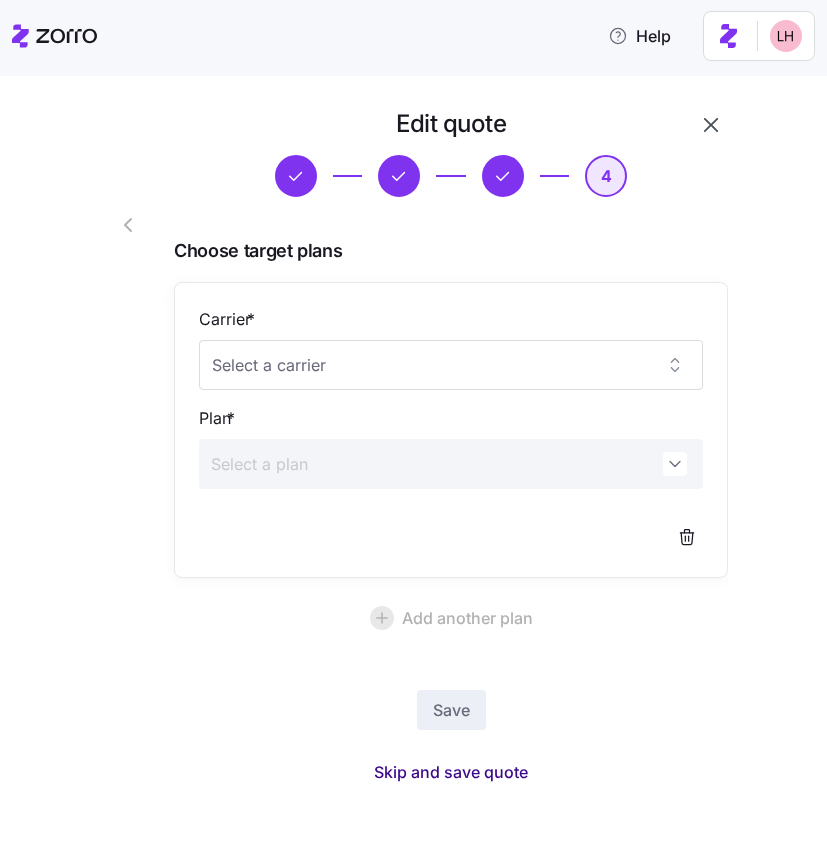 click on "Skip and save quote" at bounding box center [451, 772] 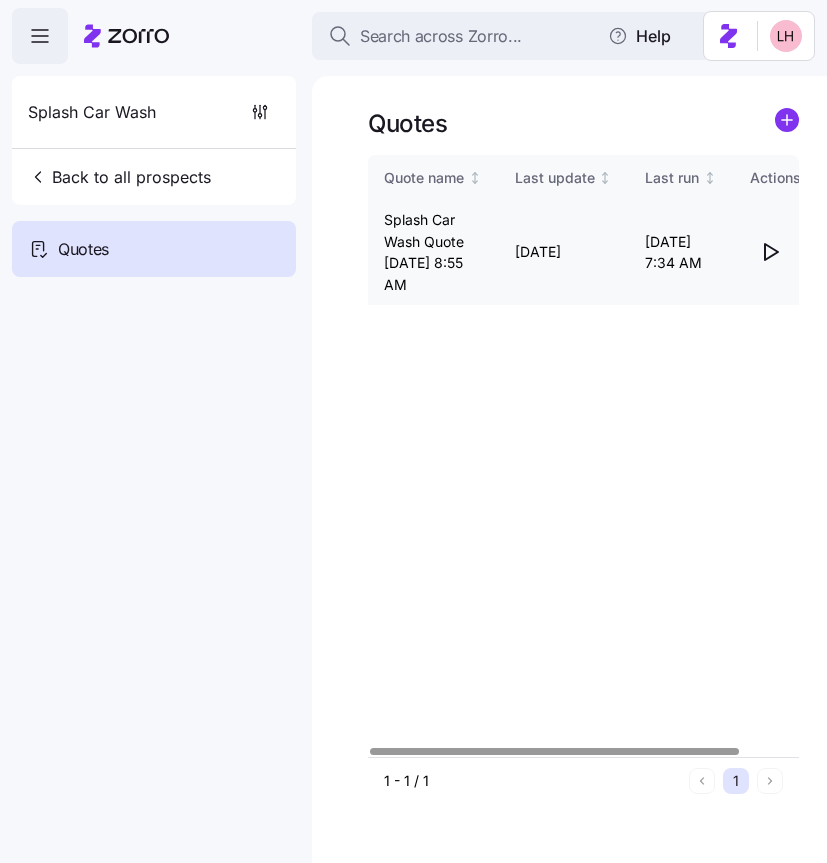 click 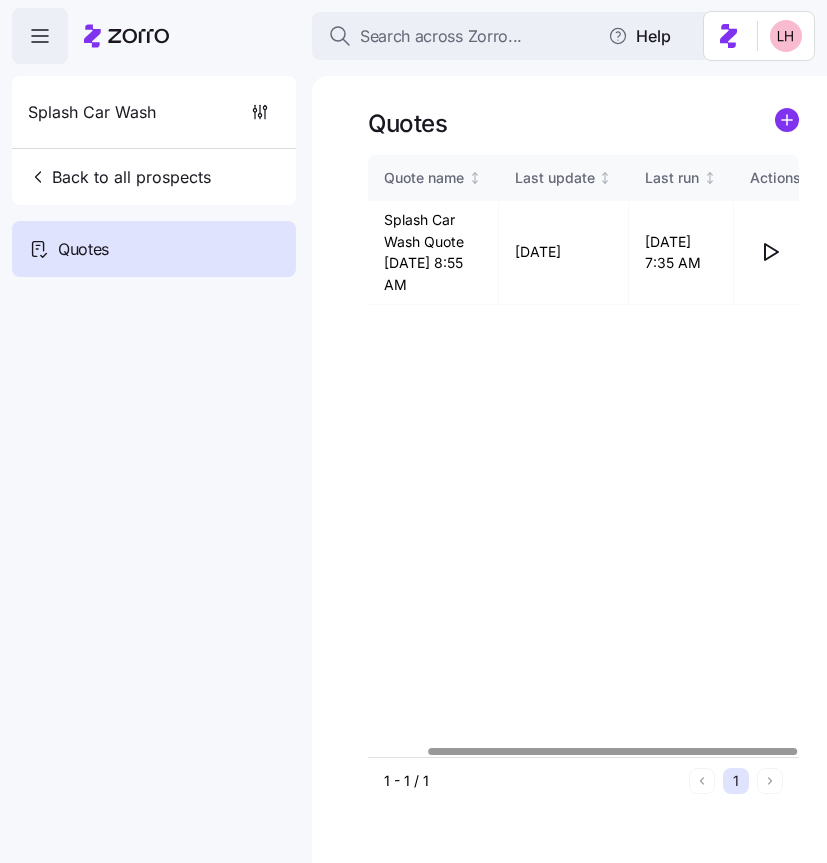 scroll, scrollTop: 0, scrollLeft: 68, axis: horizontal 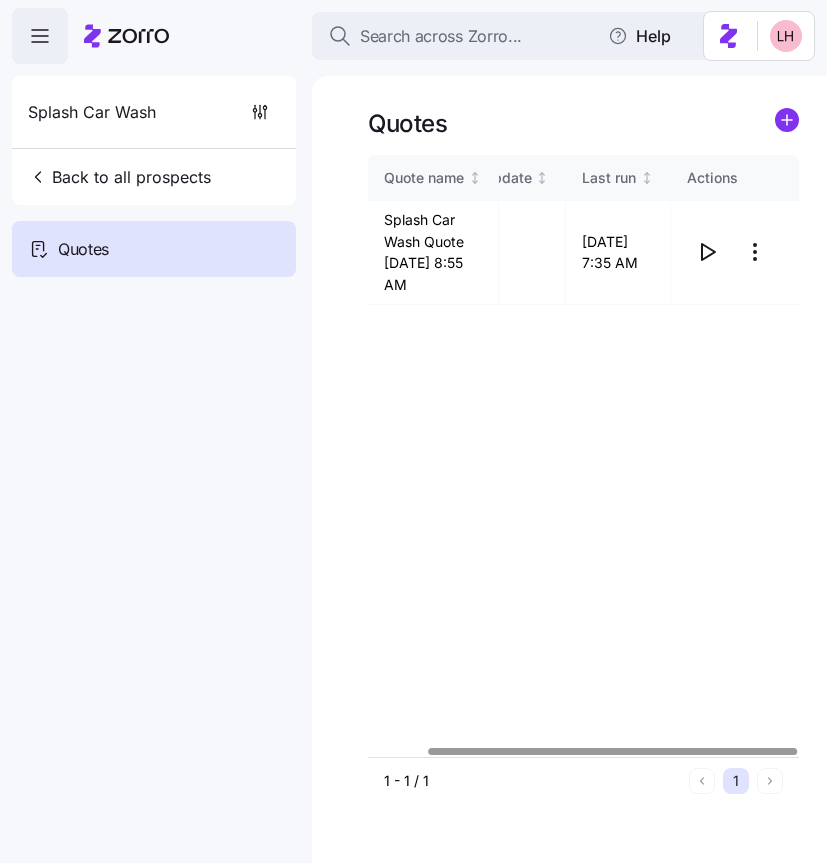 click at bounding box center [583, 751] 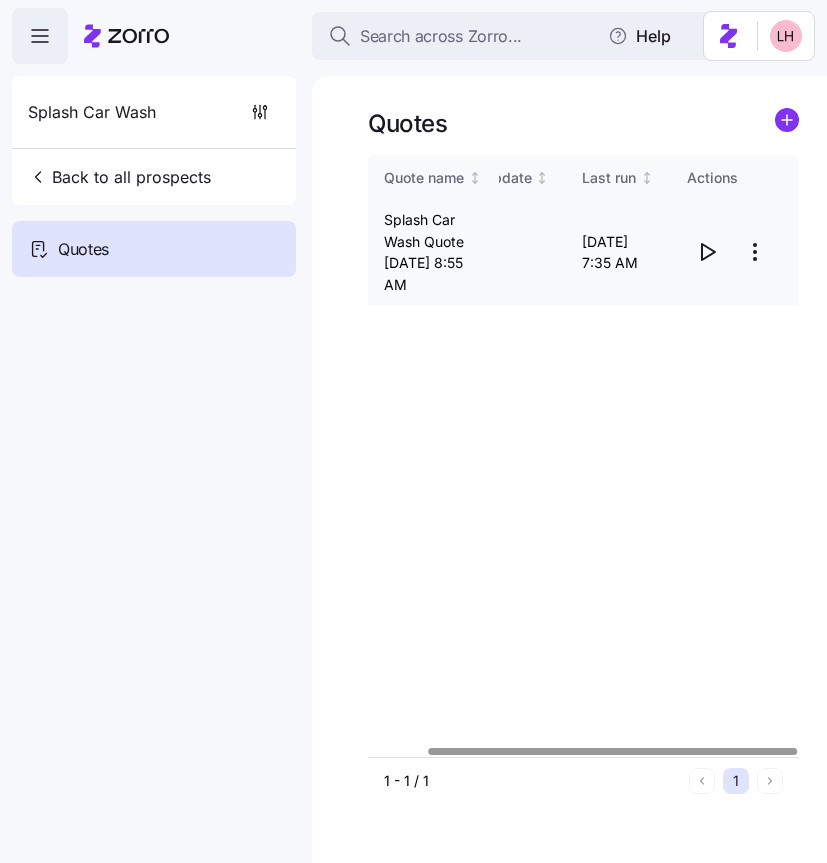 click on "Search across Zorro... Help Splash Car Wash Back to all prospects Quotes Quotes Quote name Last update Last run Actions Splash Car Wash Quote [DATE] 8:55 AM 07/07/2025 [DATE] 7:35 AM 1 - 1 / 1 1 Quotes" at bounding box center [413, 425] 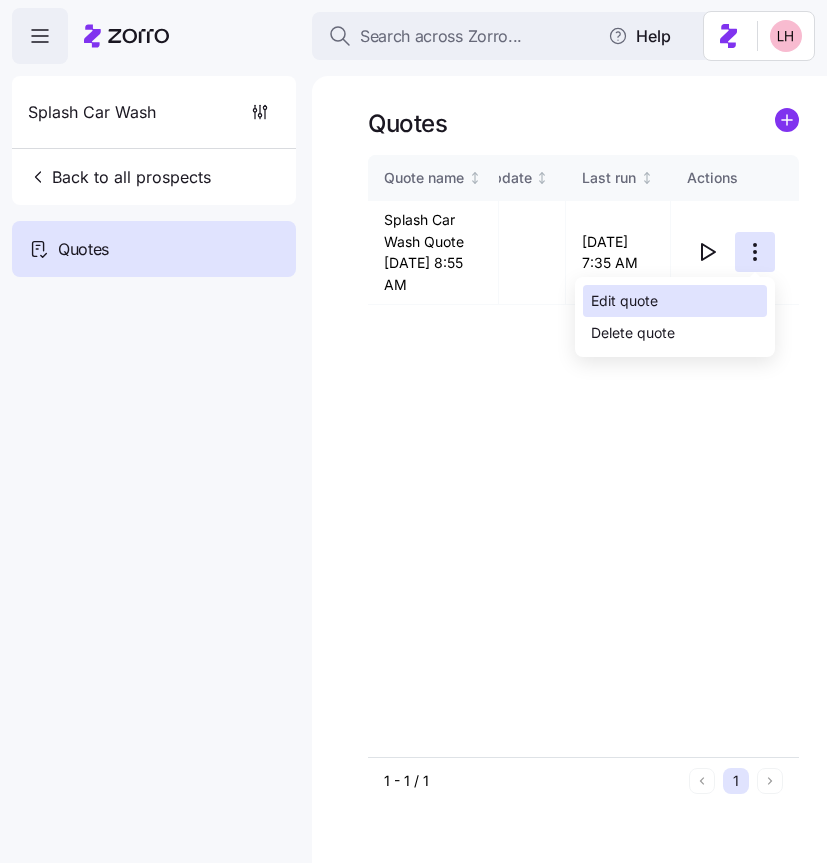 click on "Edit quote" at bounding box center (624, 301) 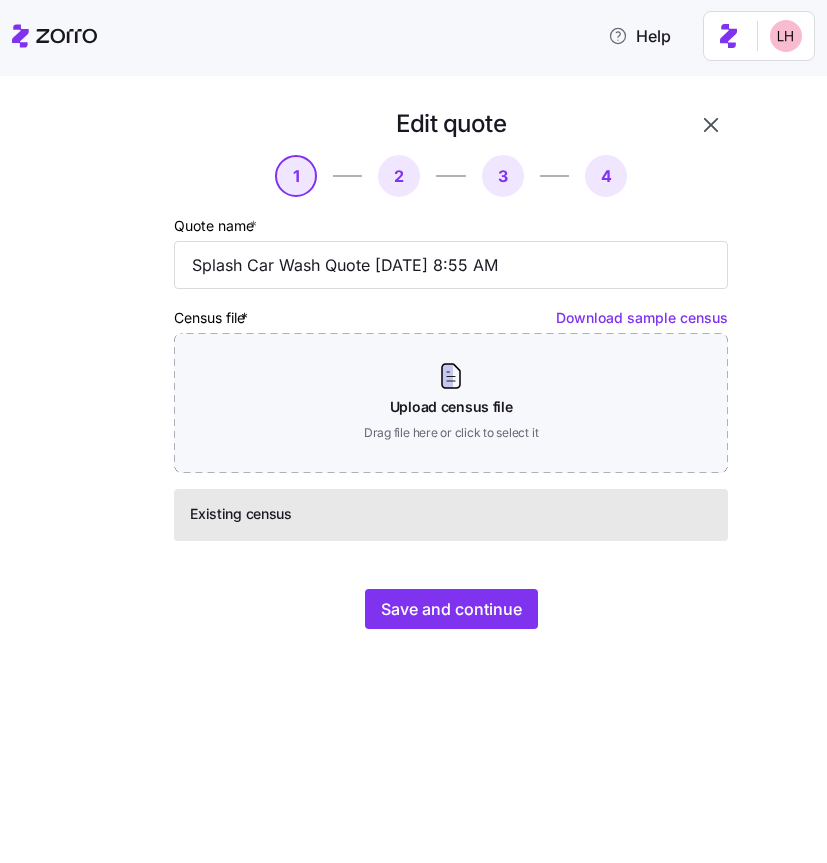 click on "Edit quote 1 2 3 4 Quote name  * Splash Car Wash Quote 07/07/2025 8:55 AM Census file  * Download sample census Upload census file Drag file here or click to select it Existing census Save and continue" at bounding box center [428, 380] 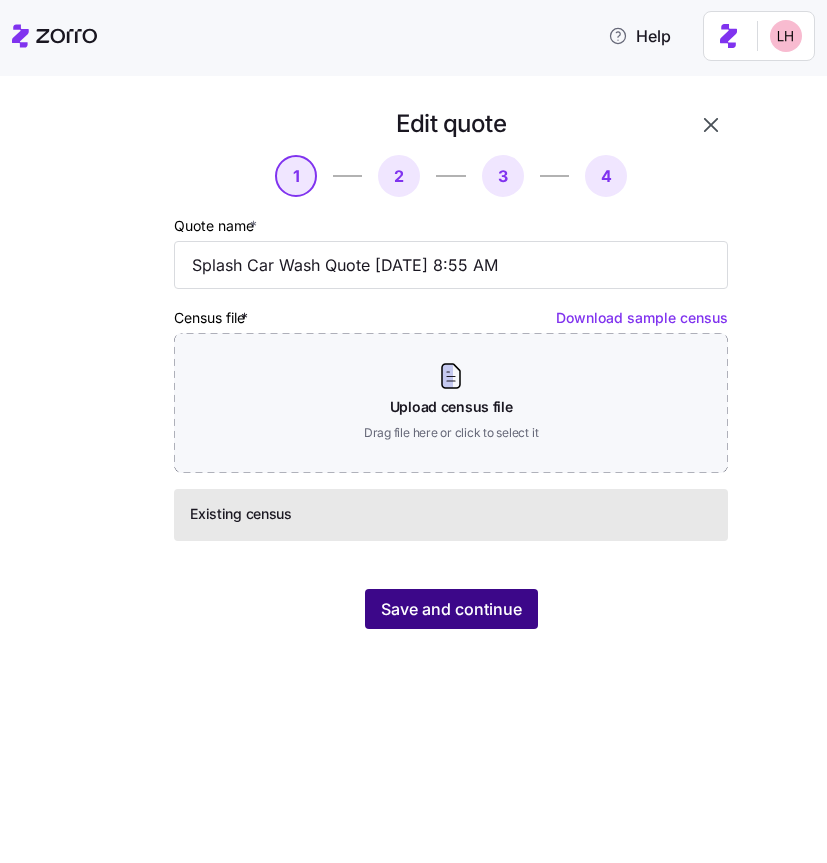 click on "Save and continue" at bounding box center (451, 609) 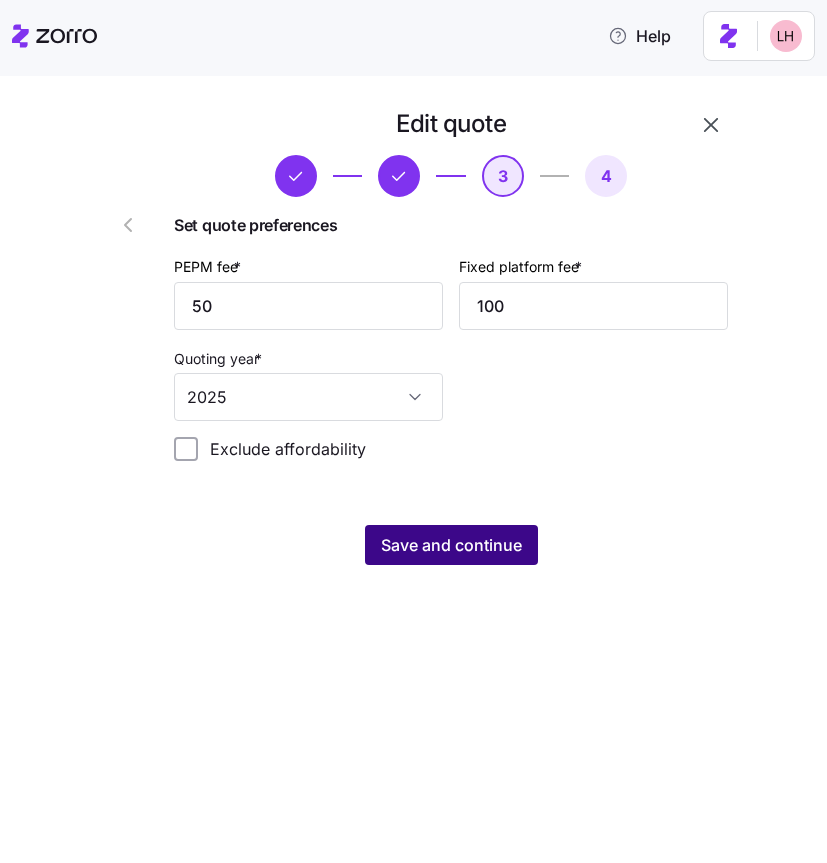 click on "Save and continue" at bounding box center (451, 545) 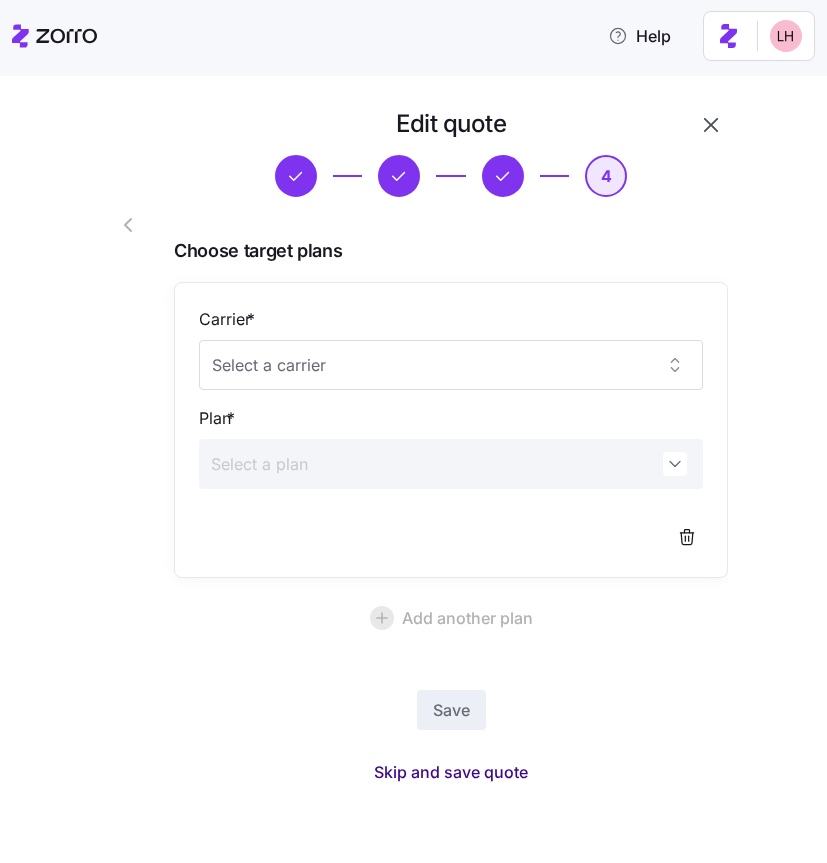 click on "Skip and save quote" at bounding box center (451, 772) 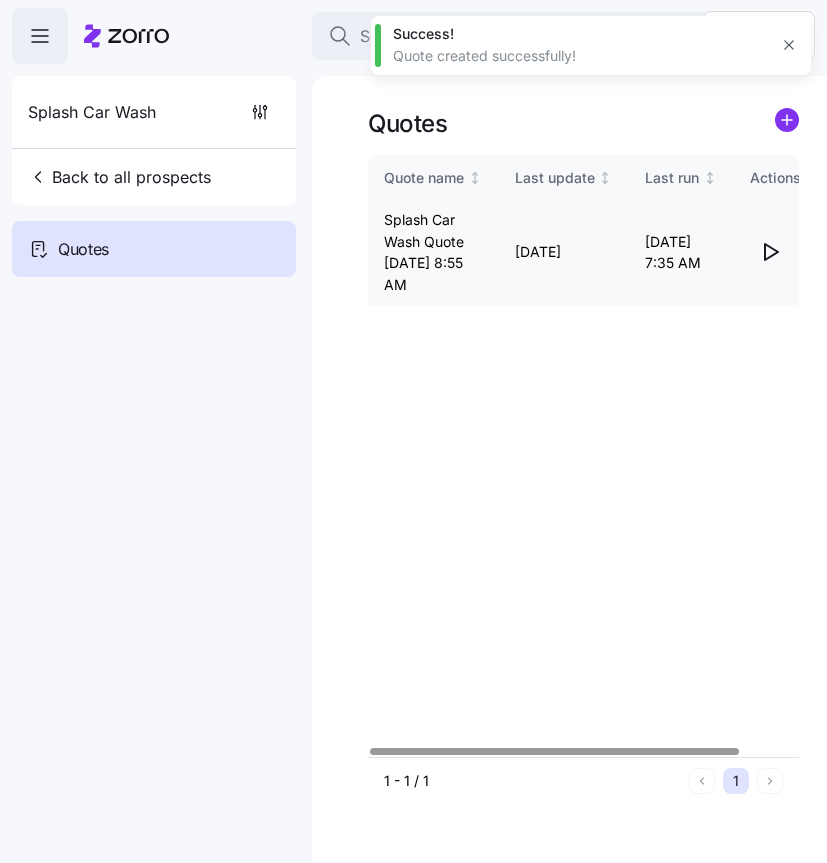 click 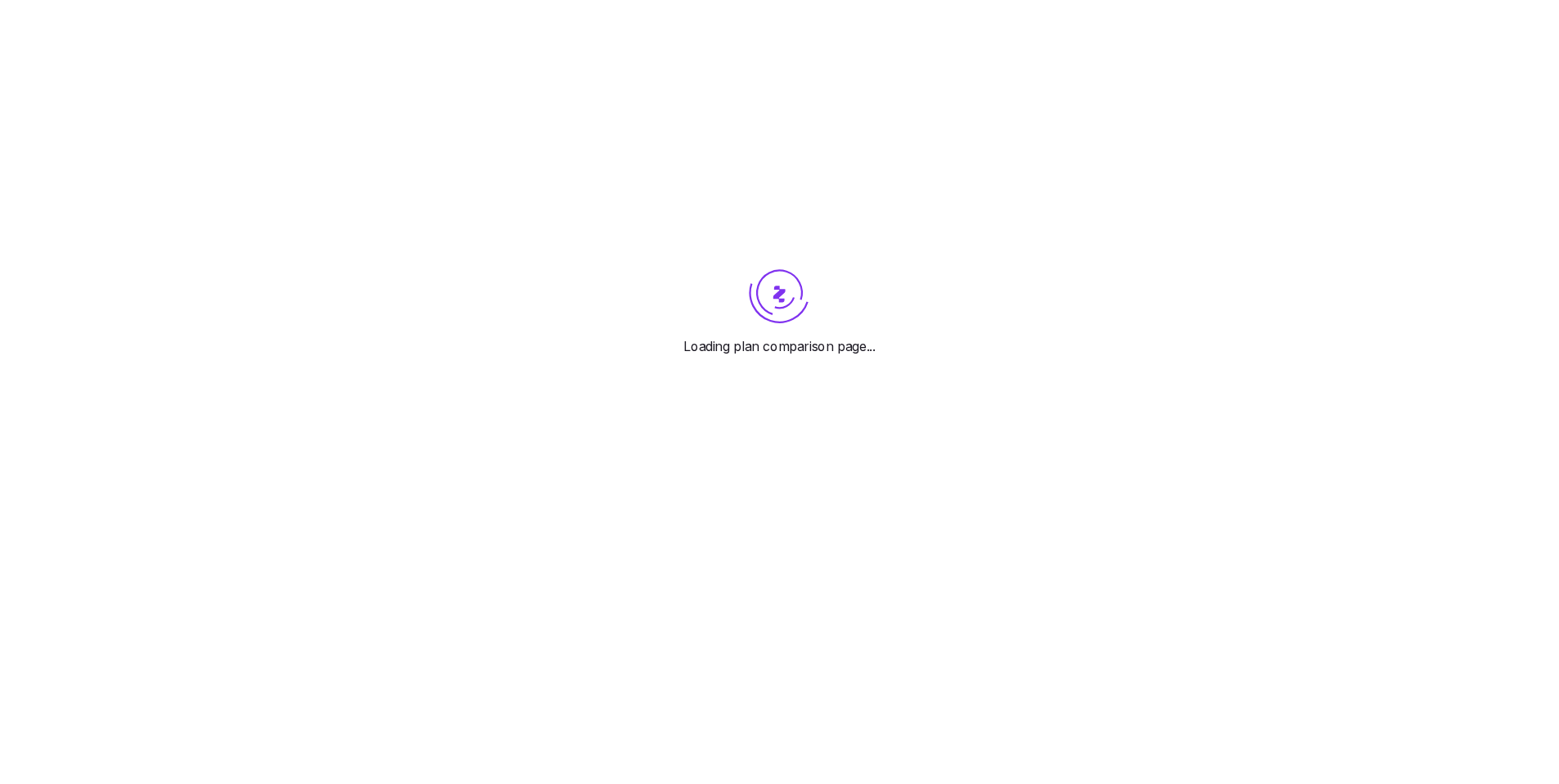 scroll, scrollTop: 0, scrollLeft: 0, axis: both 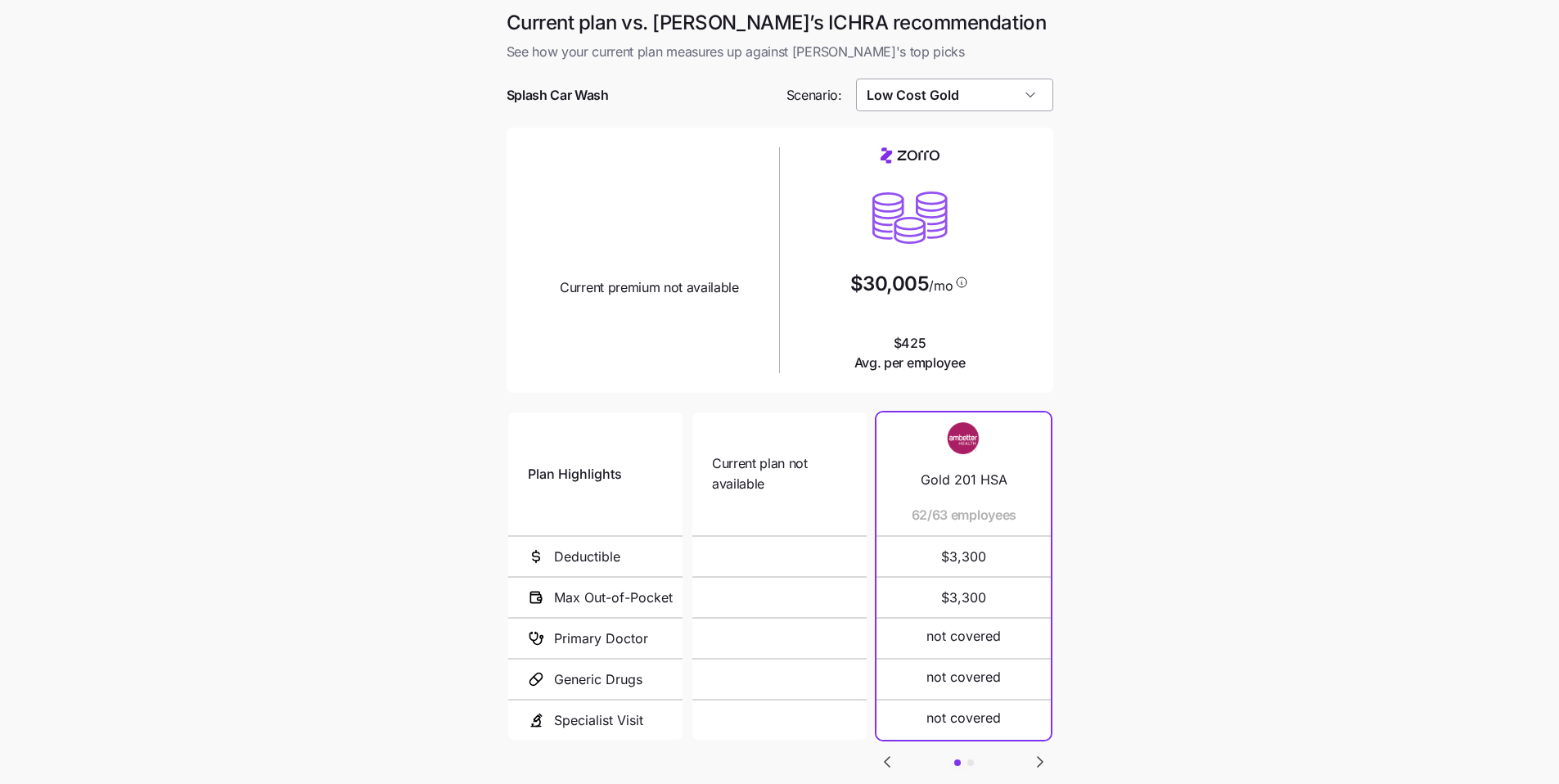 click on "Low Cost Gold" at bounding box center (954, 95) 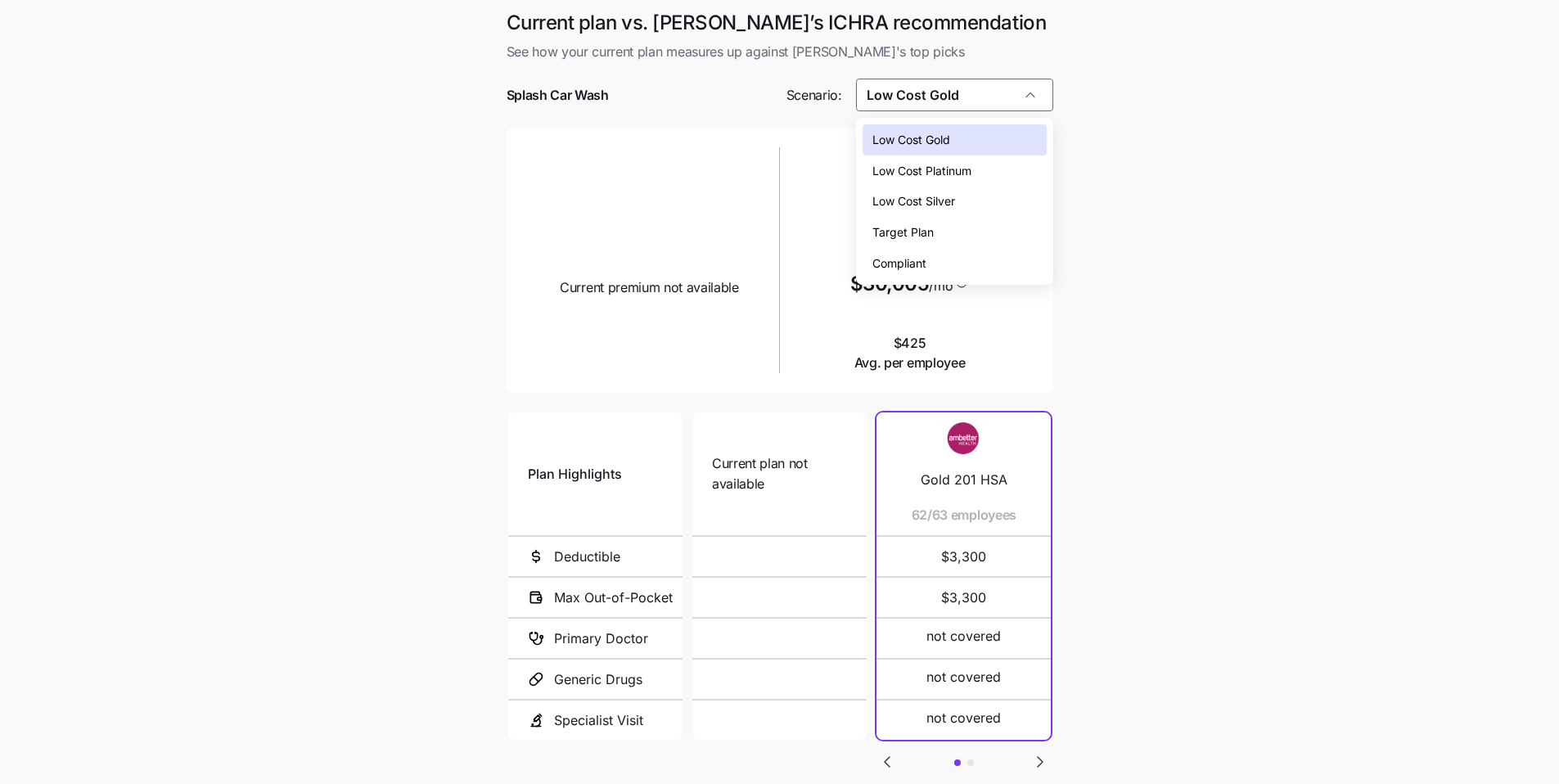 click on "Target Plan" at bounding box center [954, 232] 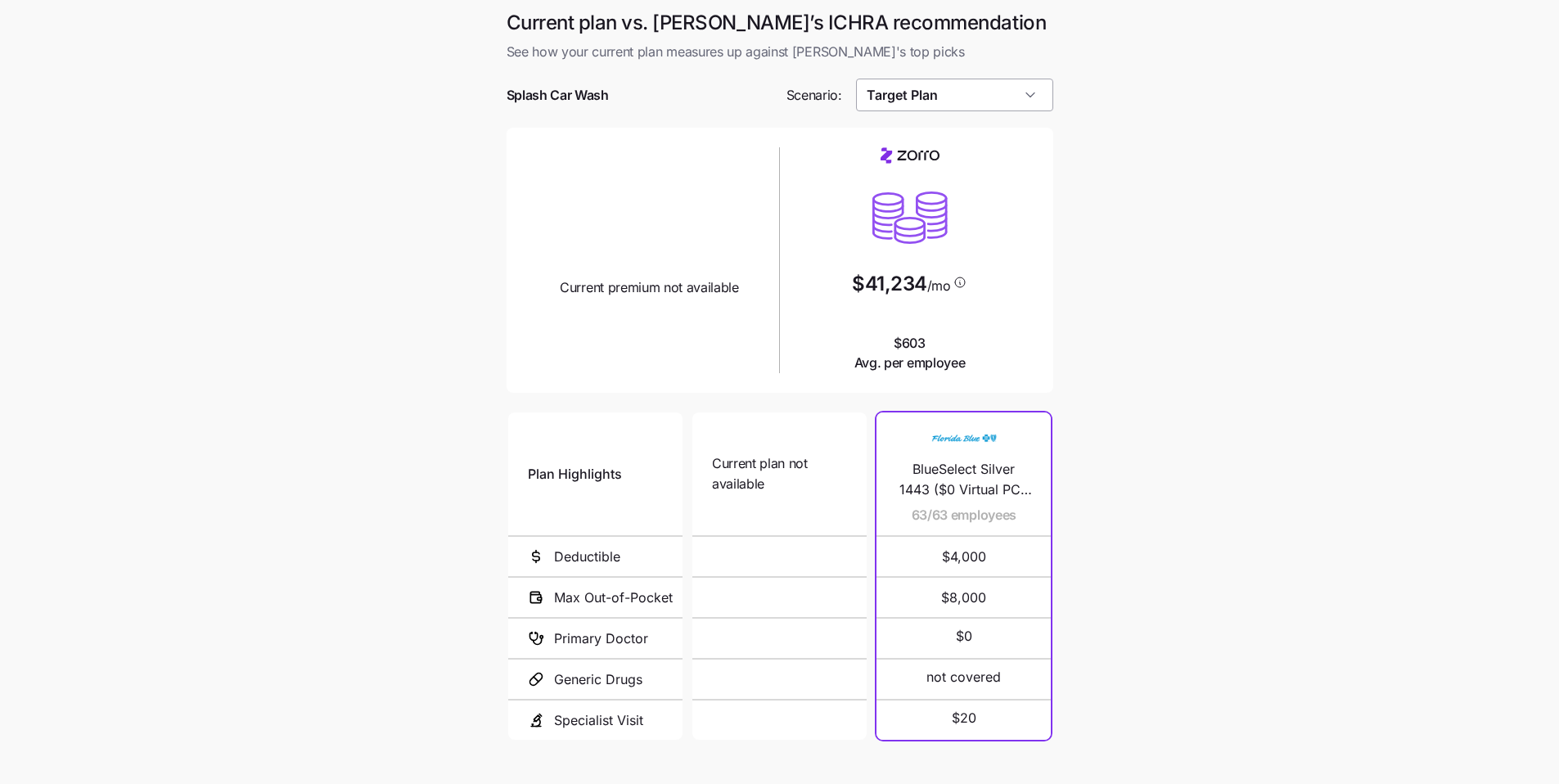 click on "Target Plan" at bounding box center [954, 95] 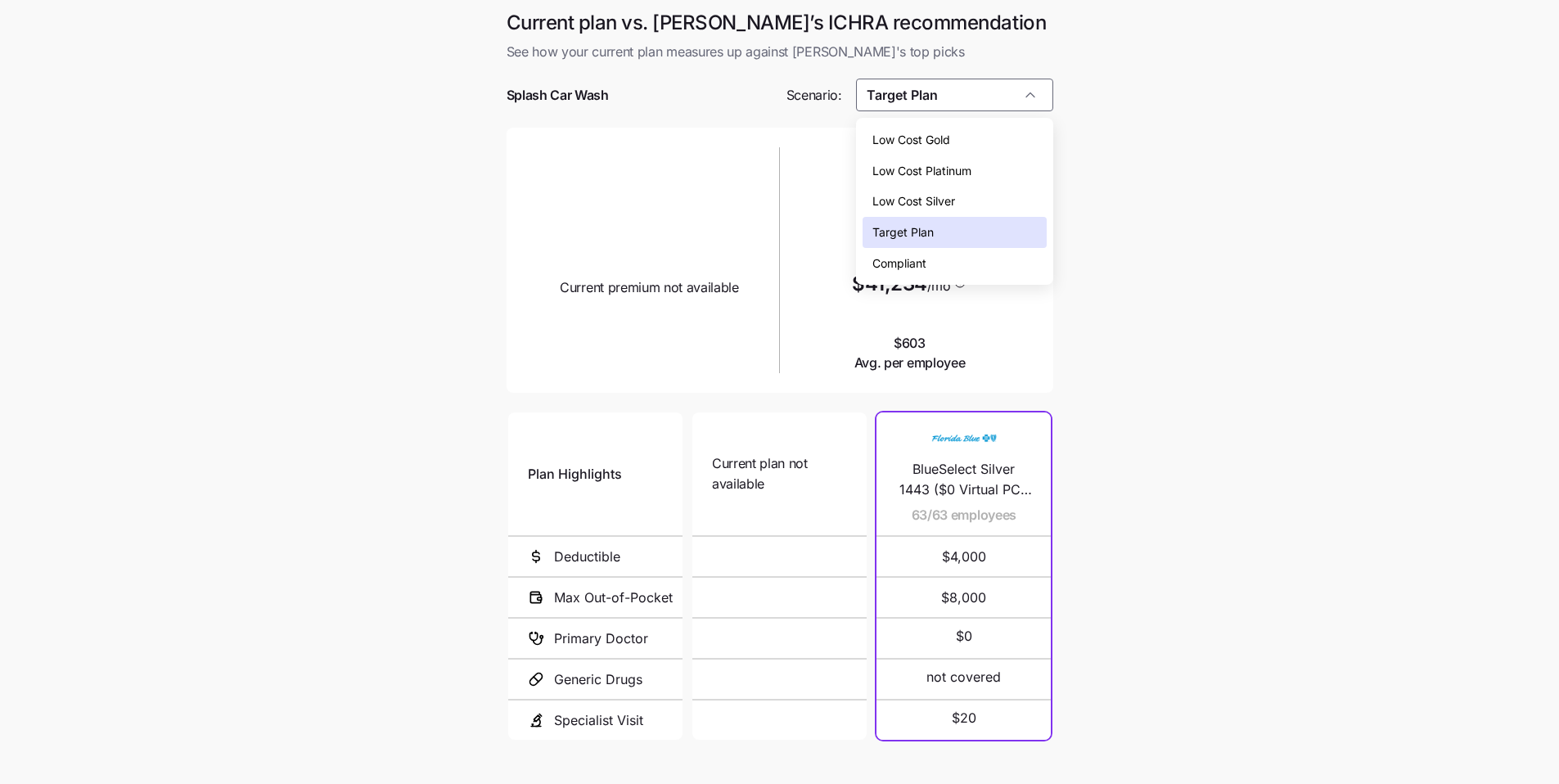 click on "Low Cost Silver" at bounding box center [954, 201] 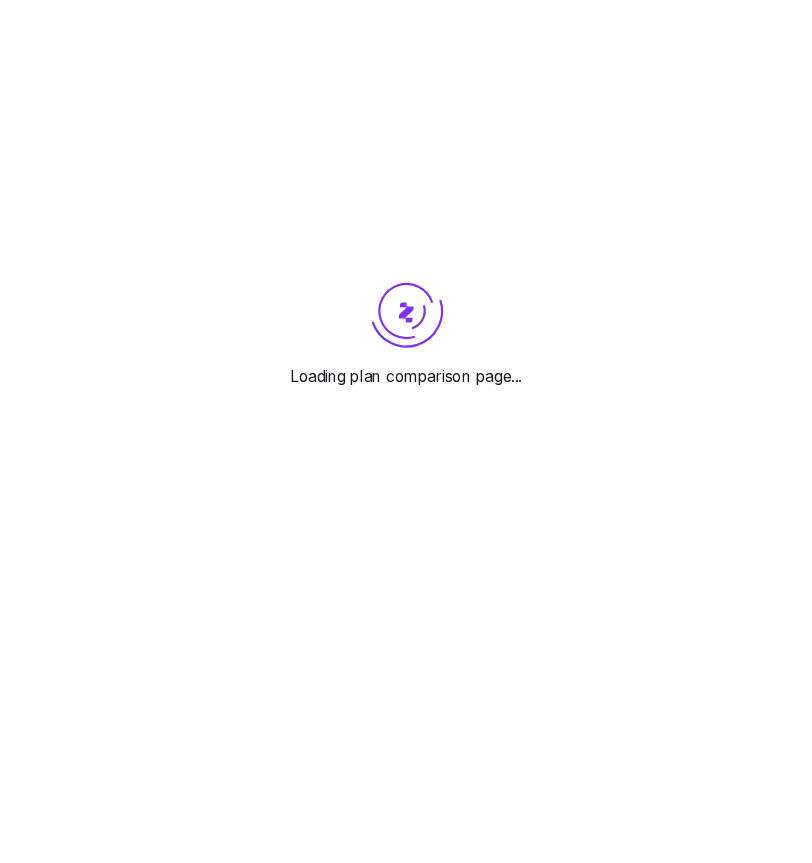scroll, scrollTop: 0, scrollLeft: 0, axis: both 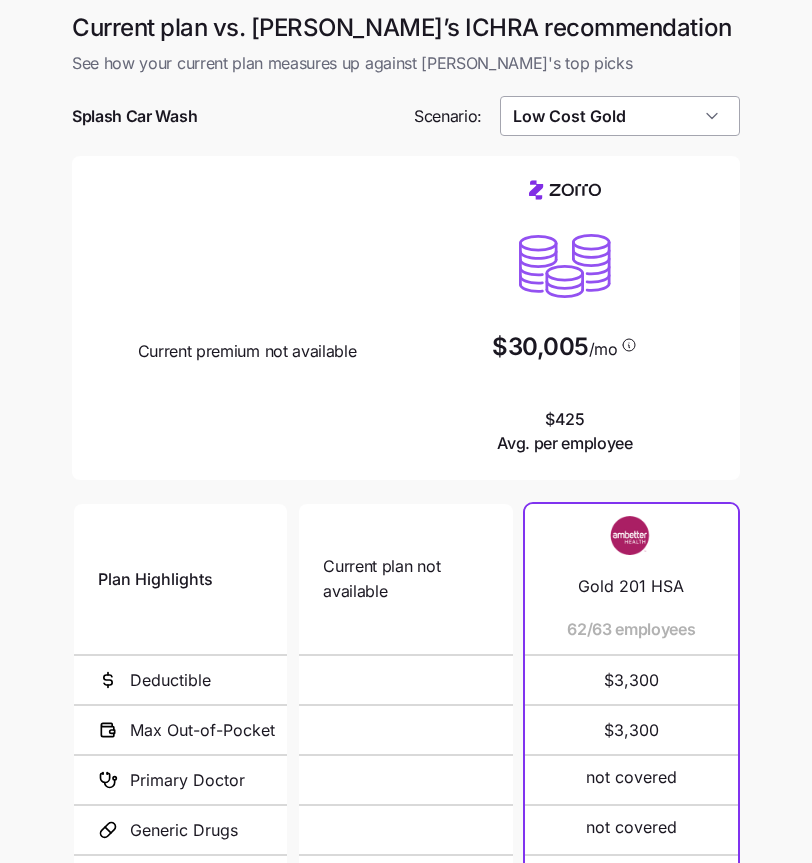 click on "Low Cost Gold" at bounding box center (620, 116) 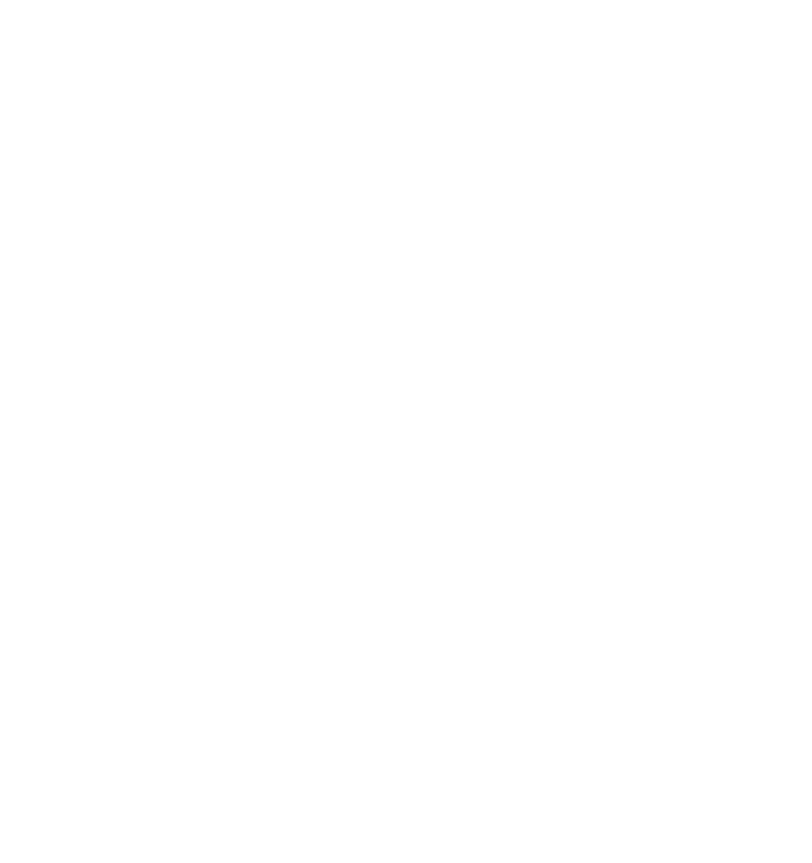 scroll, scrollTop: 0, scrollLeft: 0, axis: both 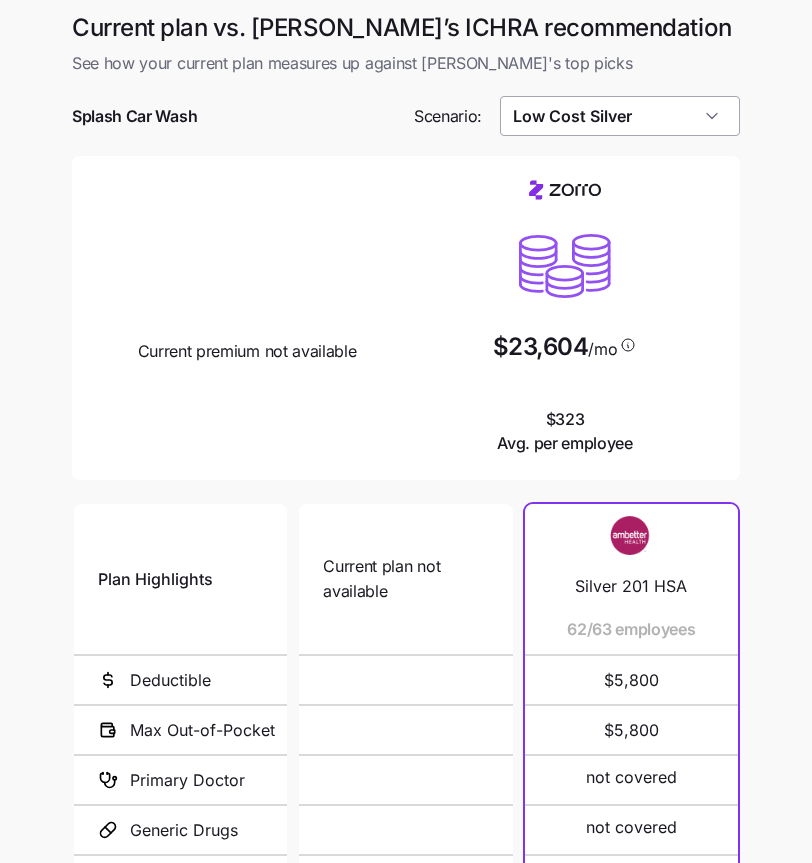 click on "Low Cost Silver" at bounding box center (620, 116) 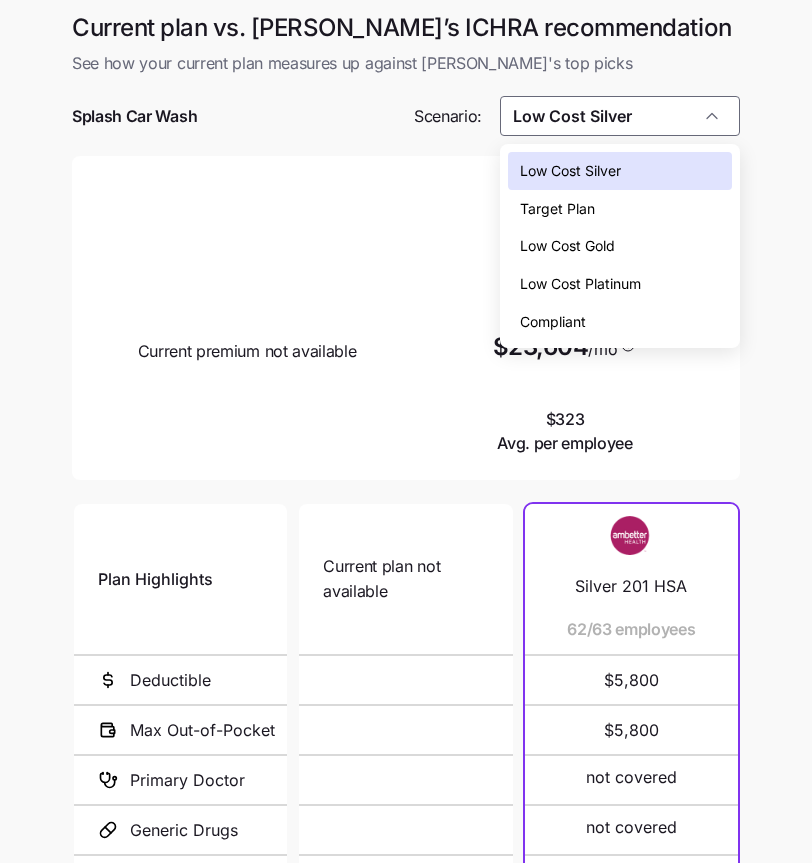 click on "Target Plan" at bounding box center (620, 209) 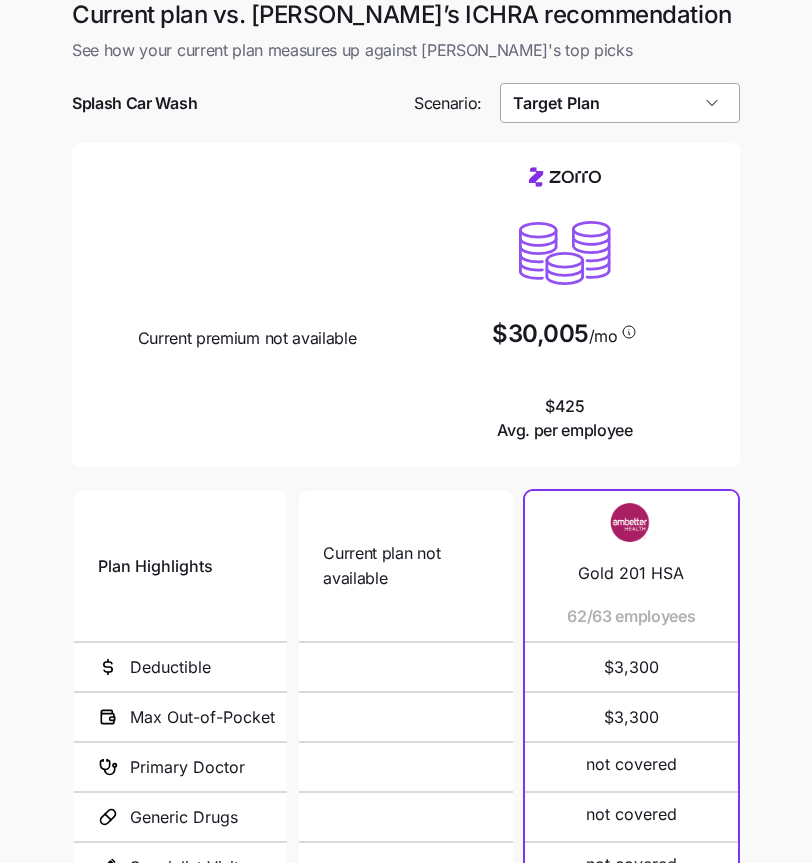 scroll, scrollTop: 3, scrollLeft: 0, axis: vertical 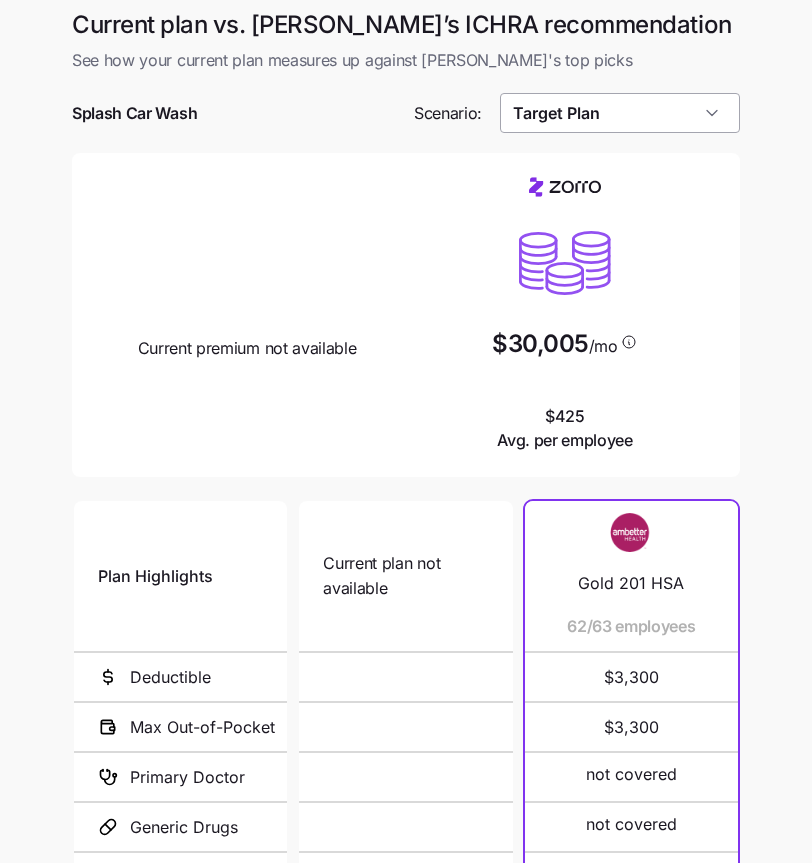 click on "Target Plan" at bounding box center (620, 113) 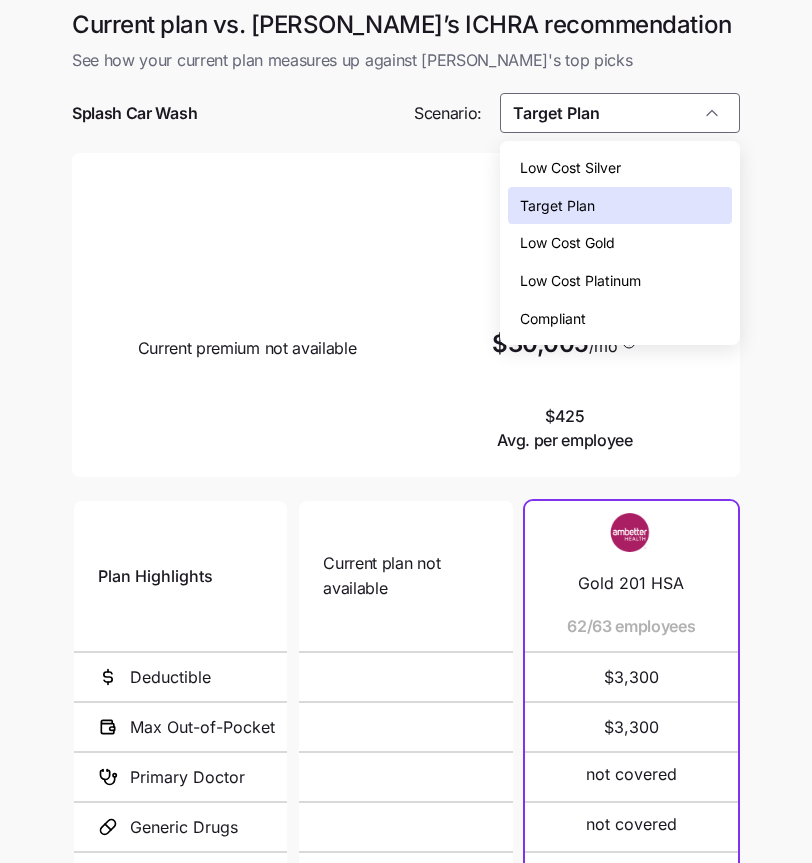 click on "Low Cost Platinum" at bounding box center [620, 281] 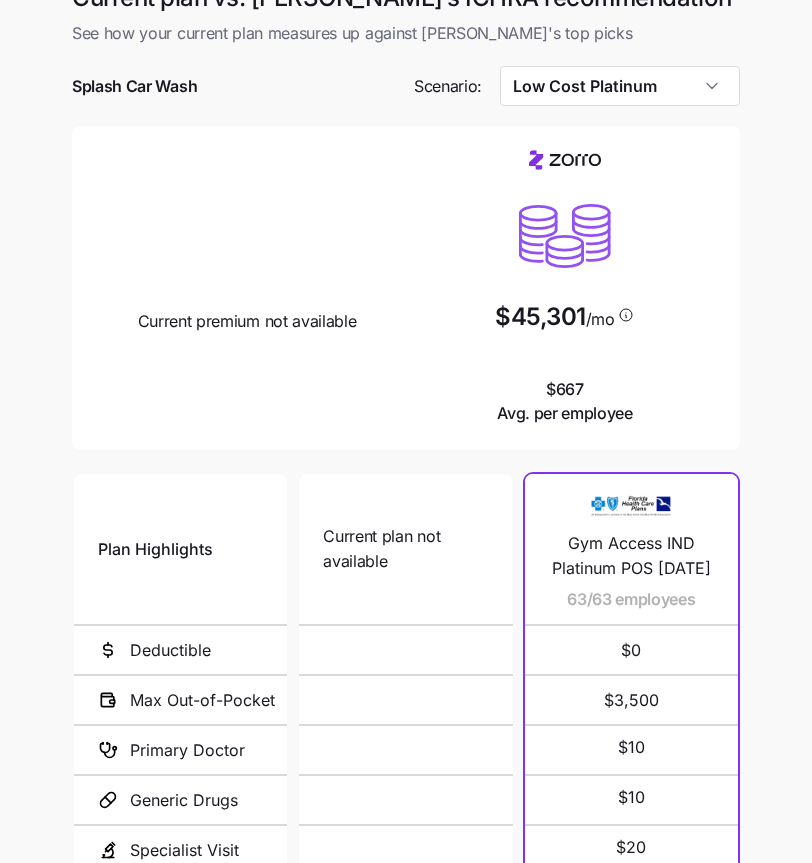 scroll, scrollTop: 0, scrollLeft: 0, axis: both 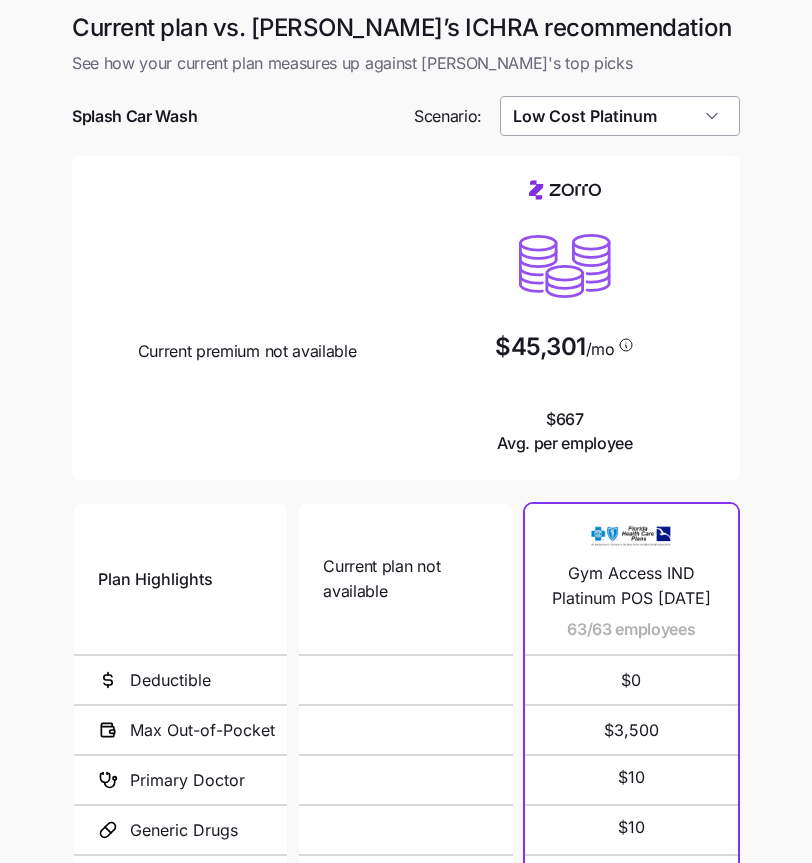 click on "Low Cost Platinum" at bounding box center (620, 116) 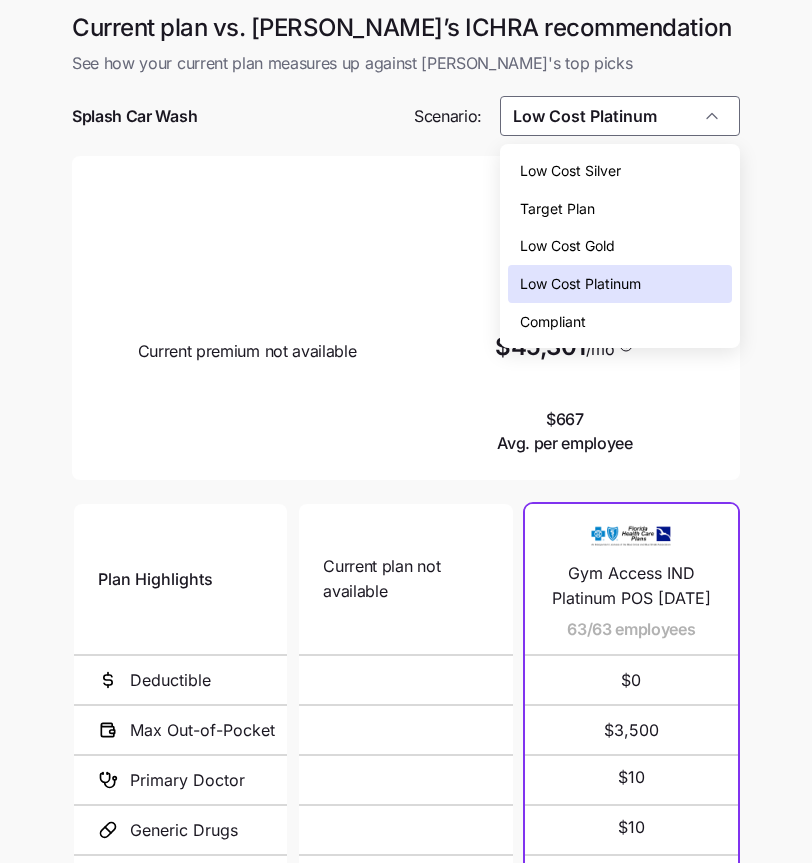 click on "Low Cost Silver Target Plan Low Cost Gold Low Cost Platinum Compliant" at bounding box center [620, 246] 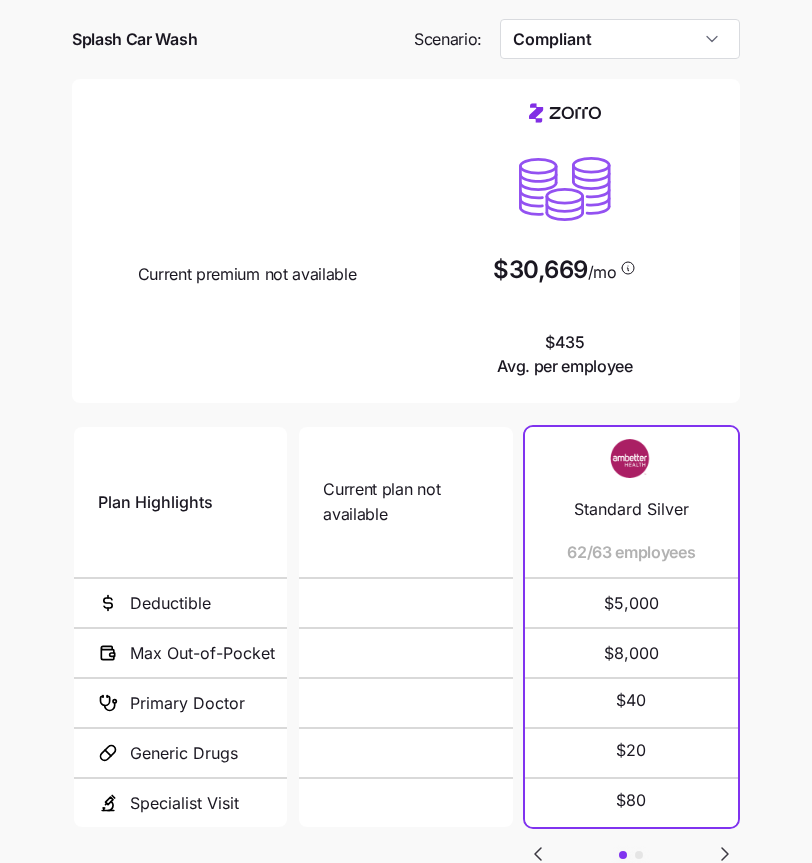 scroll, scrollTop: 81, scrollLeft: 0, axis: vertical 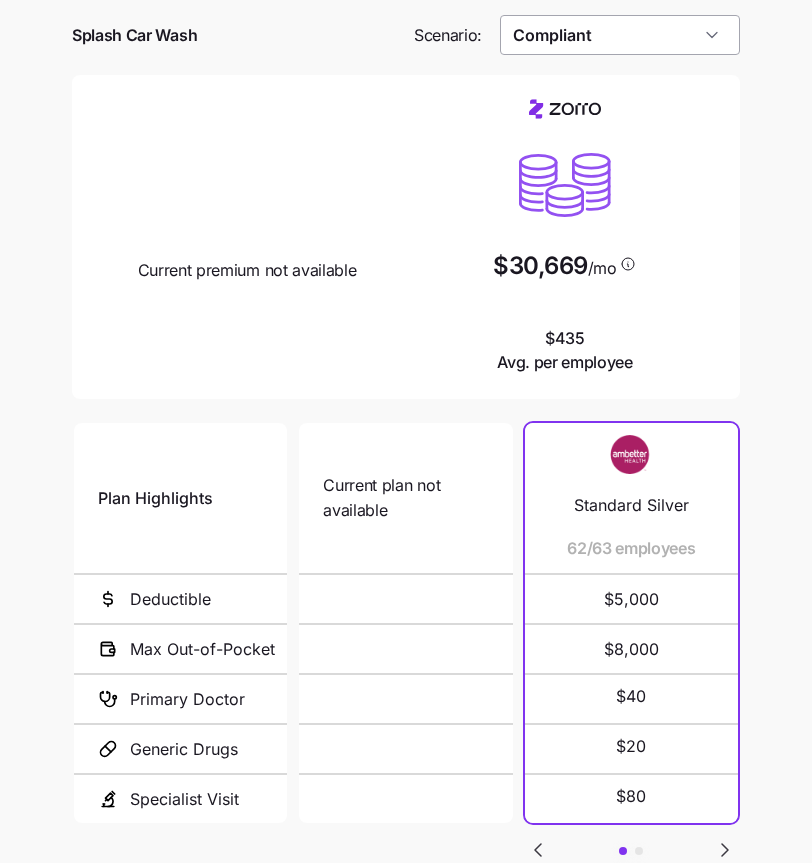 click on "Compliant" at bounding box center [620, 35] 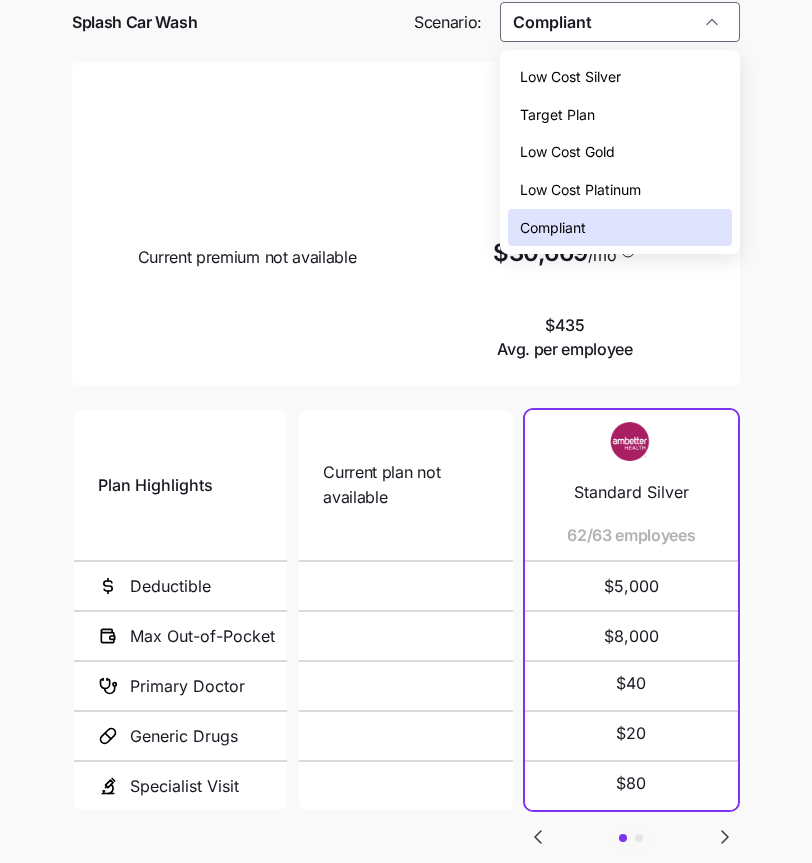 scroll, scrollTop: 90, scrollLeft: 0, axis: vertical 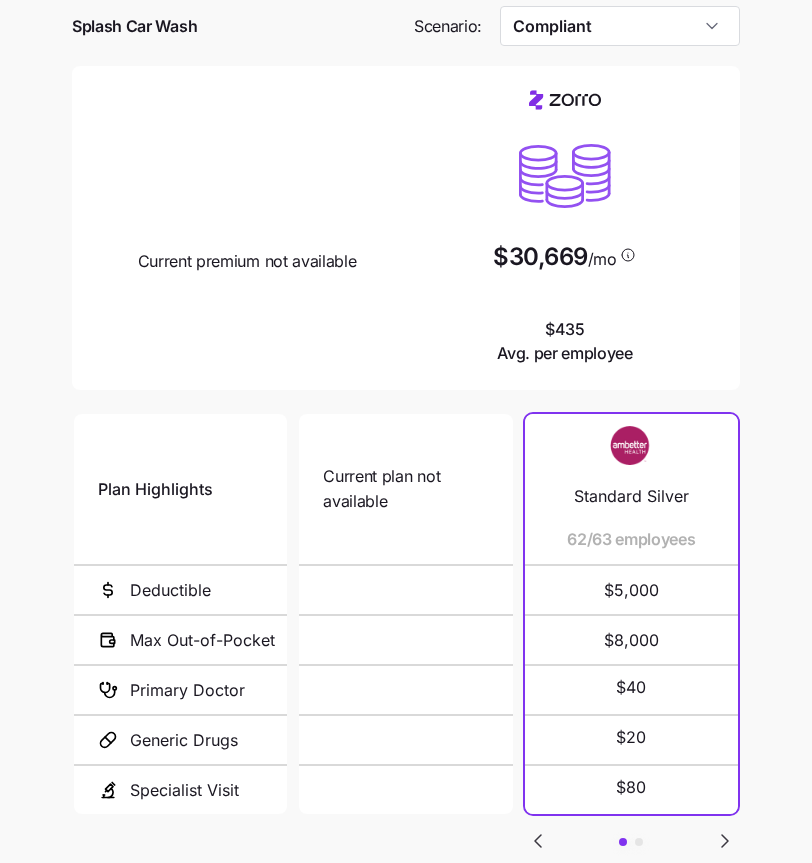 click on "Current plan design Current premium not available $30,669 /mo $435 Avg. per employee" at bounding box center (406, 228) 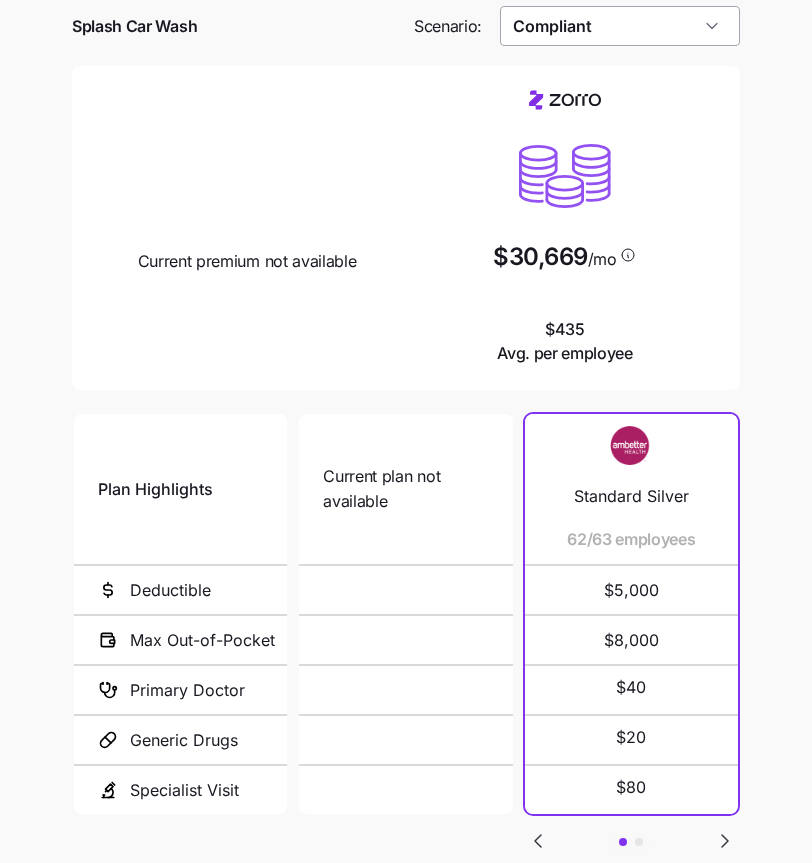 click on "Compliant" at bounding box center [620, 26] 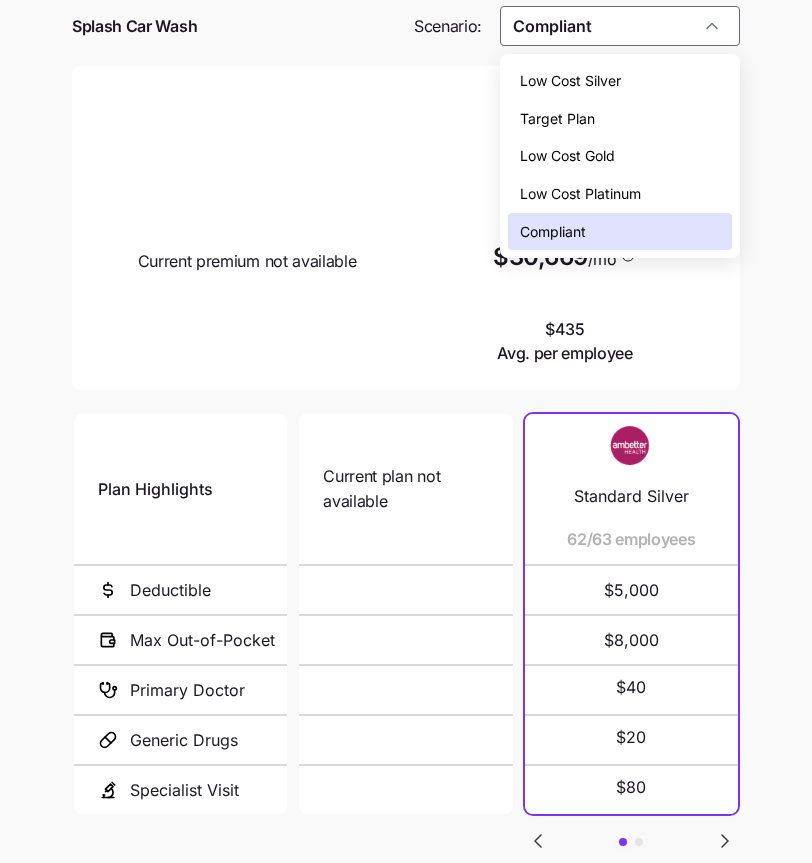 click on "Low Cost Silver" at bounding box center (570, 81) 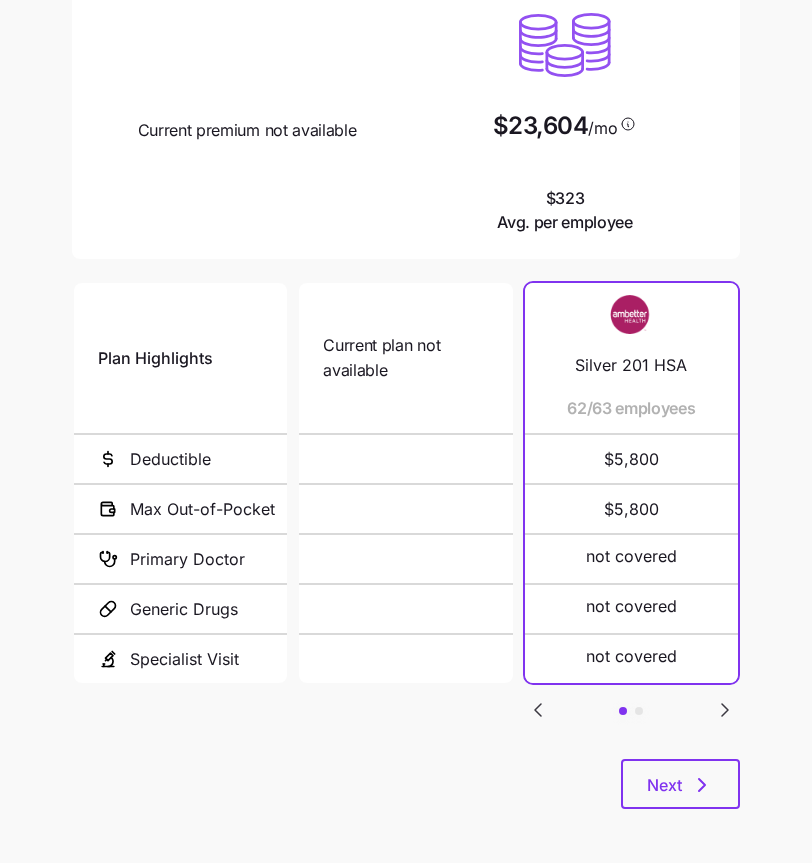 scroll, scrollTop: 227, scrollLeft: 0, axis: vertical 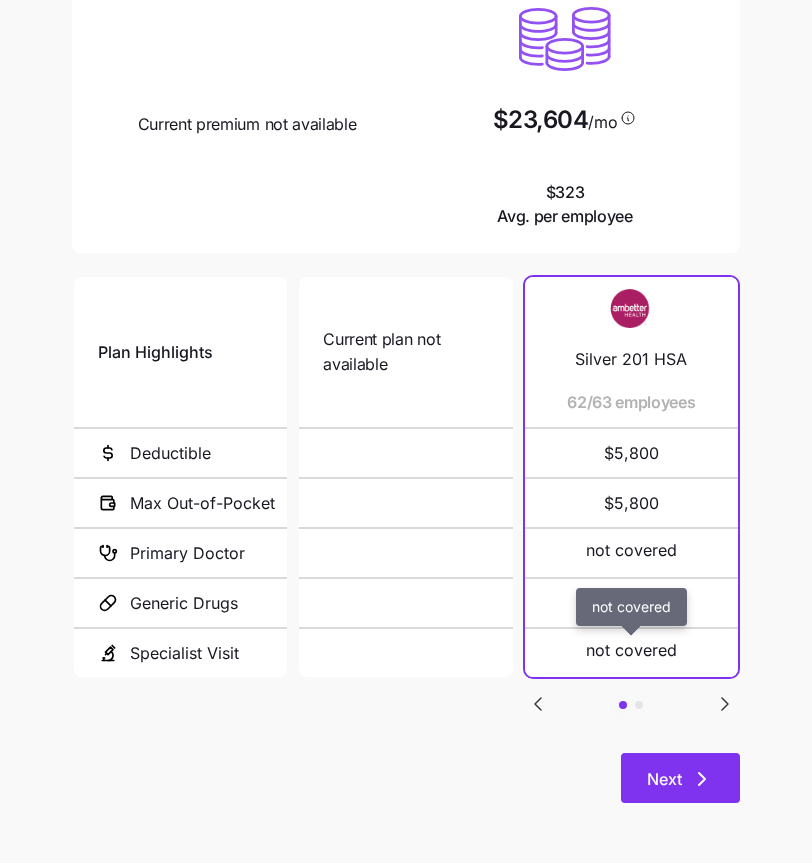 click on "Next" at bounding box center (680, 778) 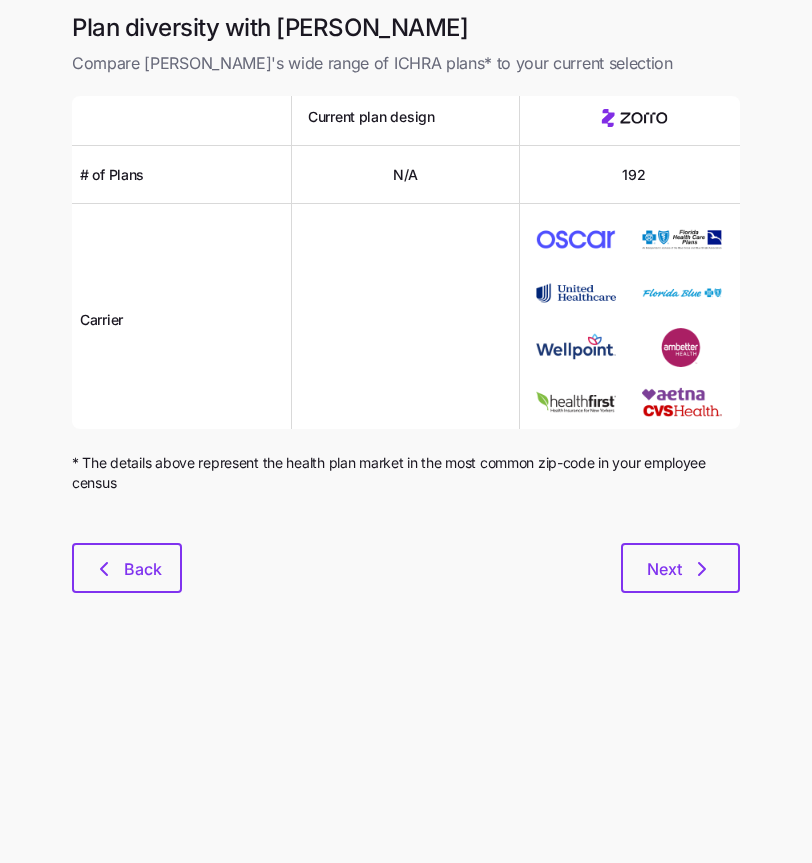 scroll, scrollTop: 0, scrollLeft: 0, axis: both 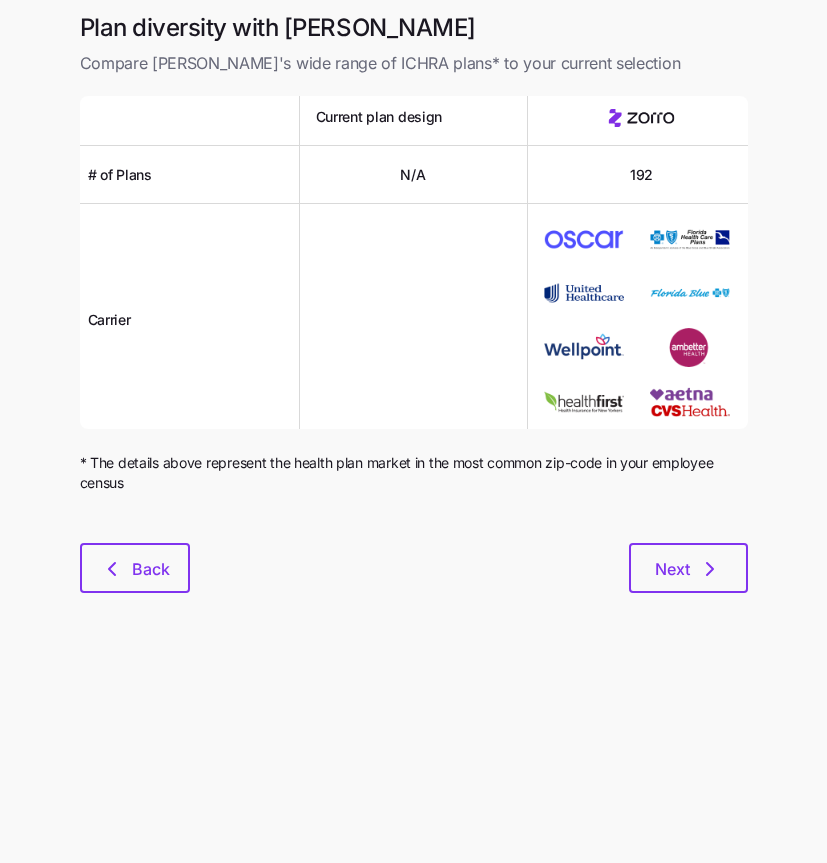 drag, startPoint x: 684, startPoint y: 177, endPoint x: 646, endPoint y: 173, distance: 38.209946 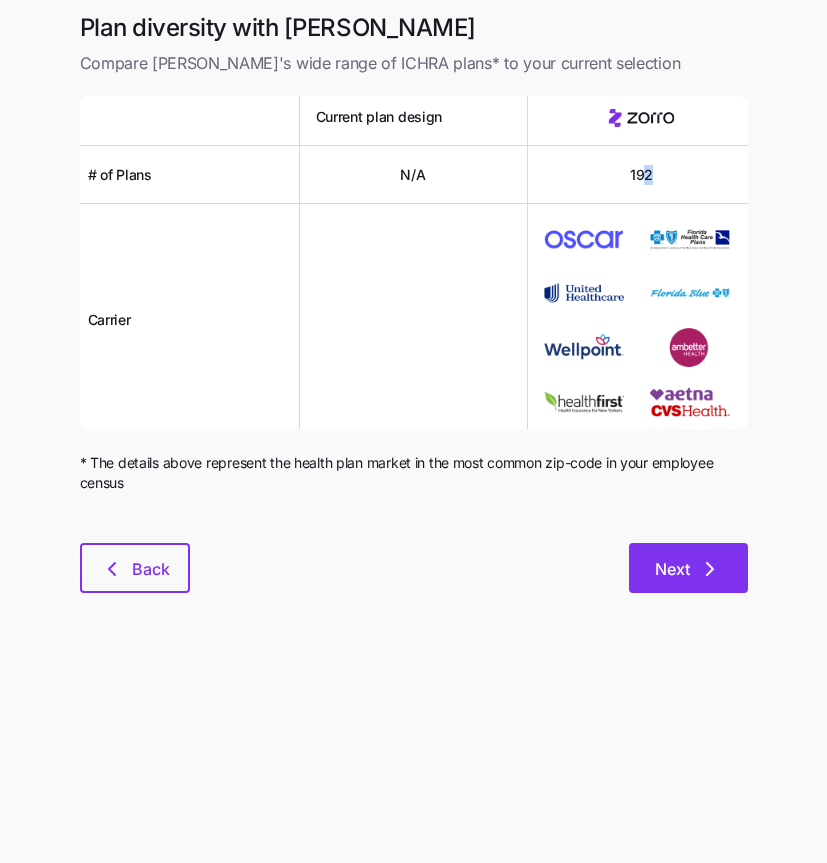click 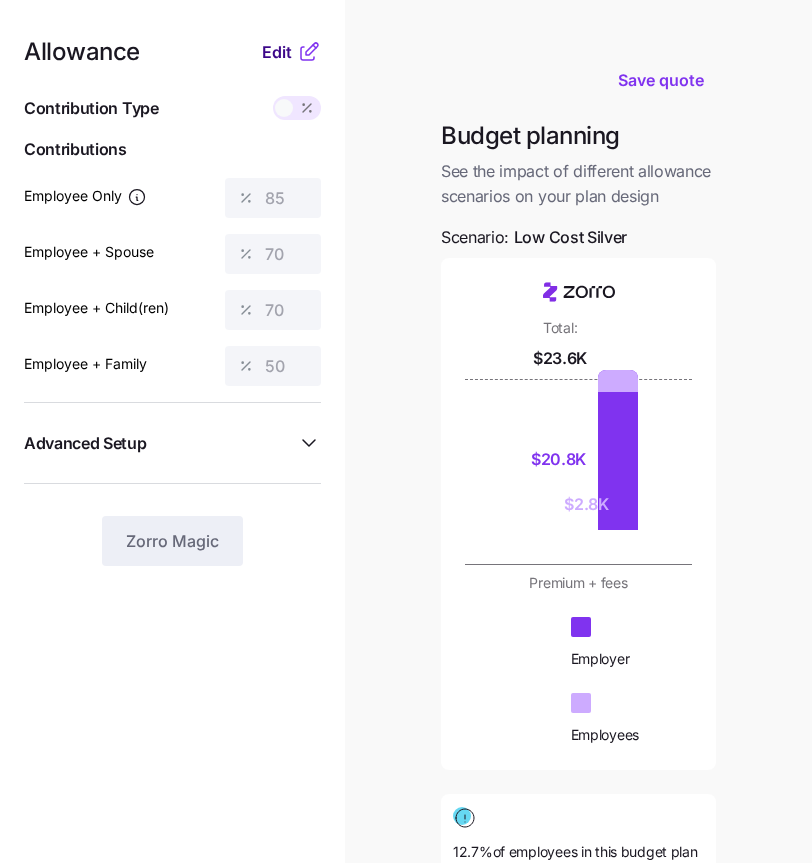 click on "Edit" at bounding box center [277, 52] 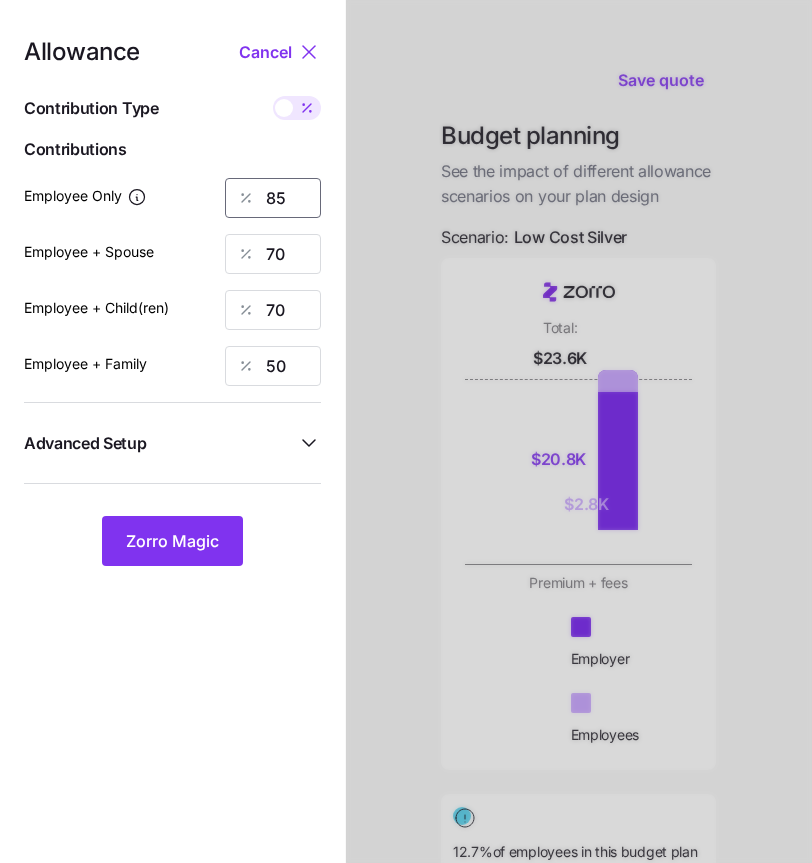 click on "85" at bounding box center [273, 198] 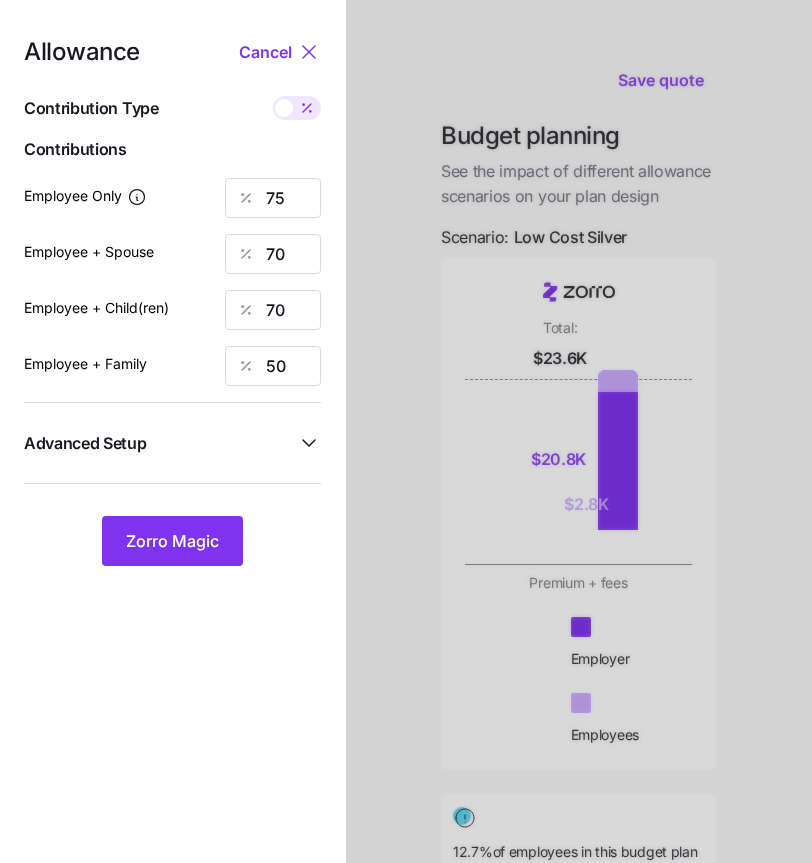 click on "Contributions" at bounding box center (172, 149) 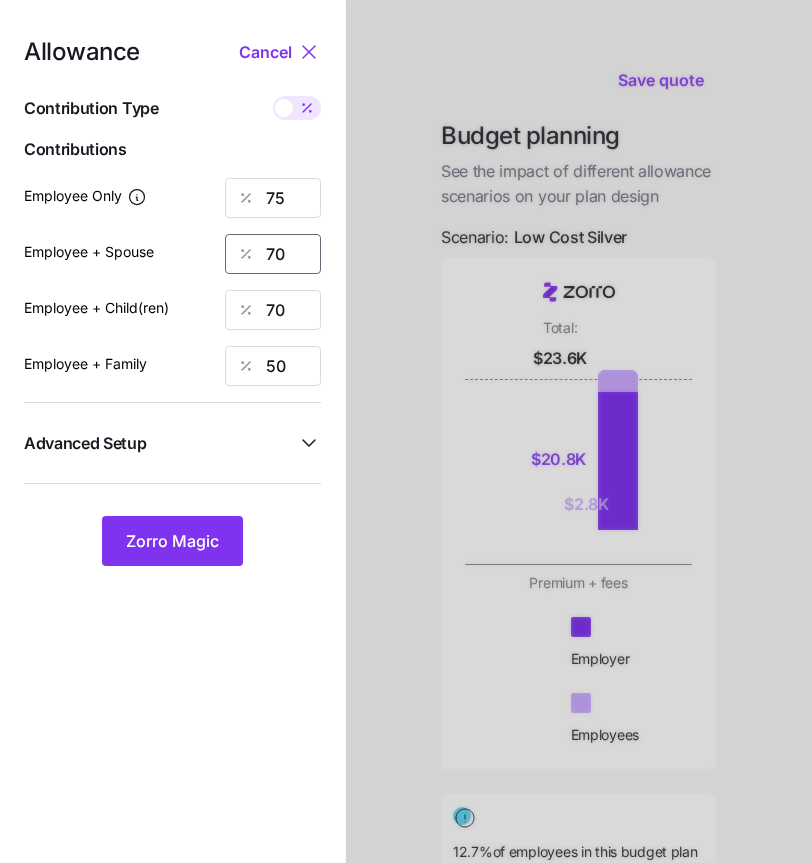 click on "70" at bounding box center (273, 254) 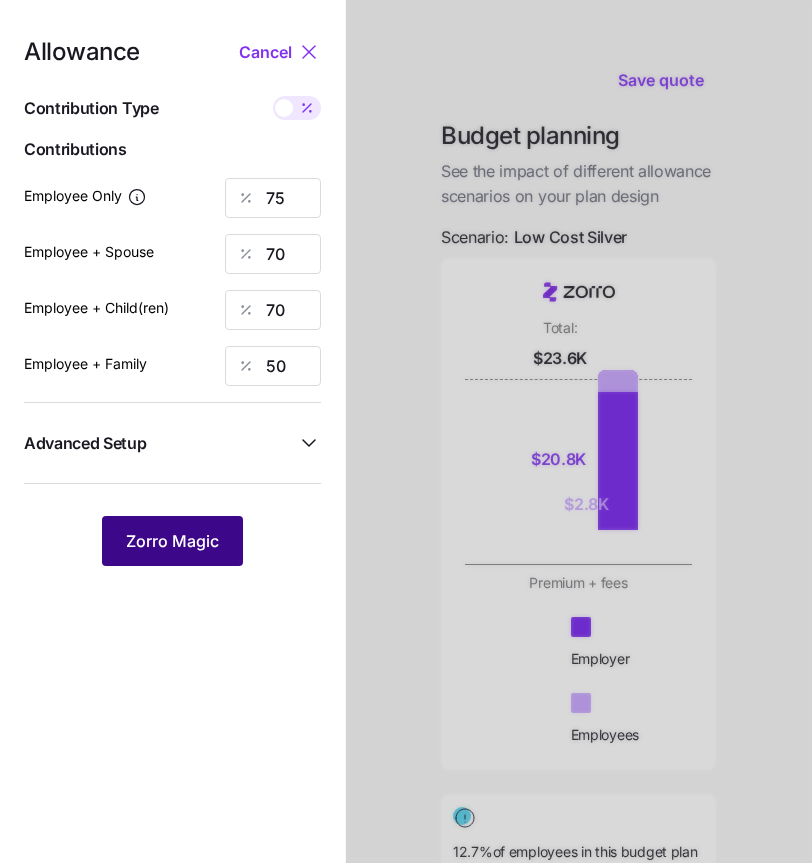drag, startPoint x: 199, startPoint y: 540, endPoint x: 213, endPoint y: 520, distance: 24.41311 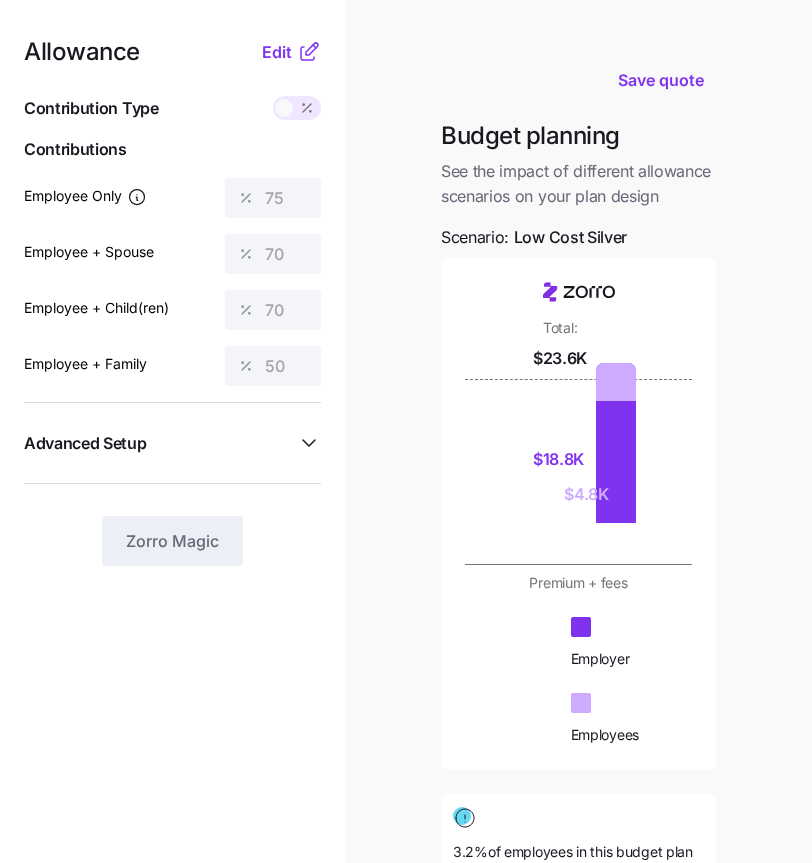 click at bounding box center (284, 108) 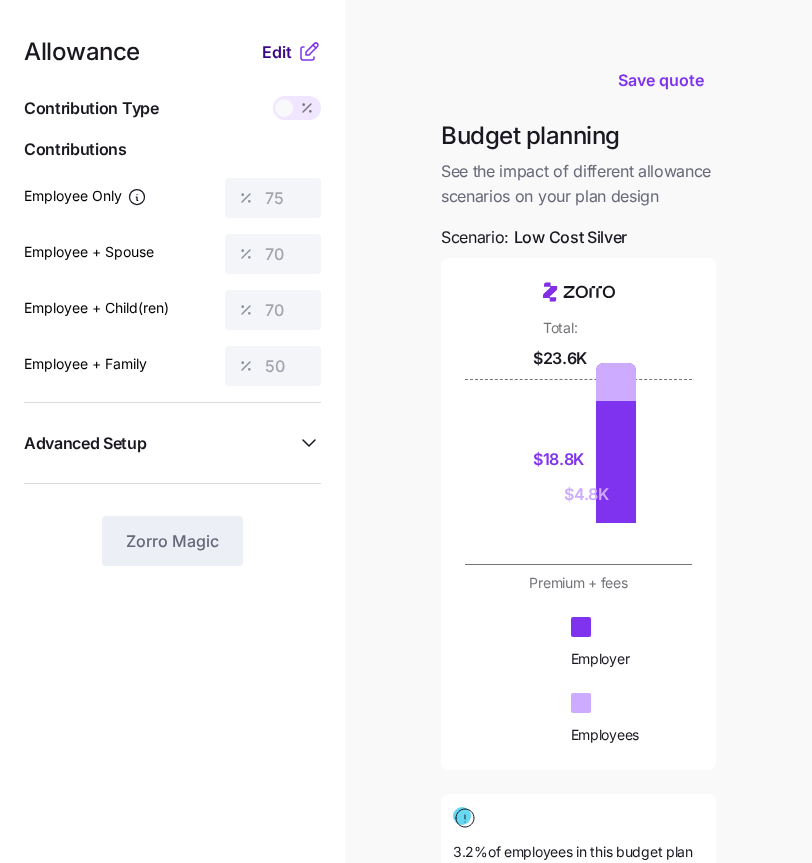 click on "Edit" at bounding box center [277, 52] 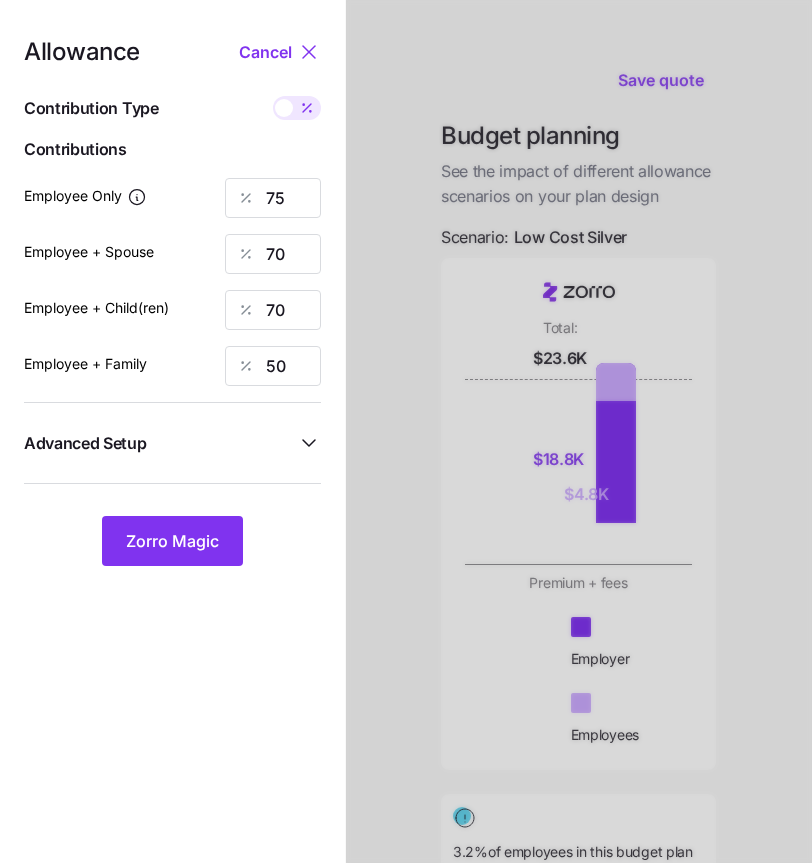 click at bounding box center (284, 108) 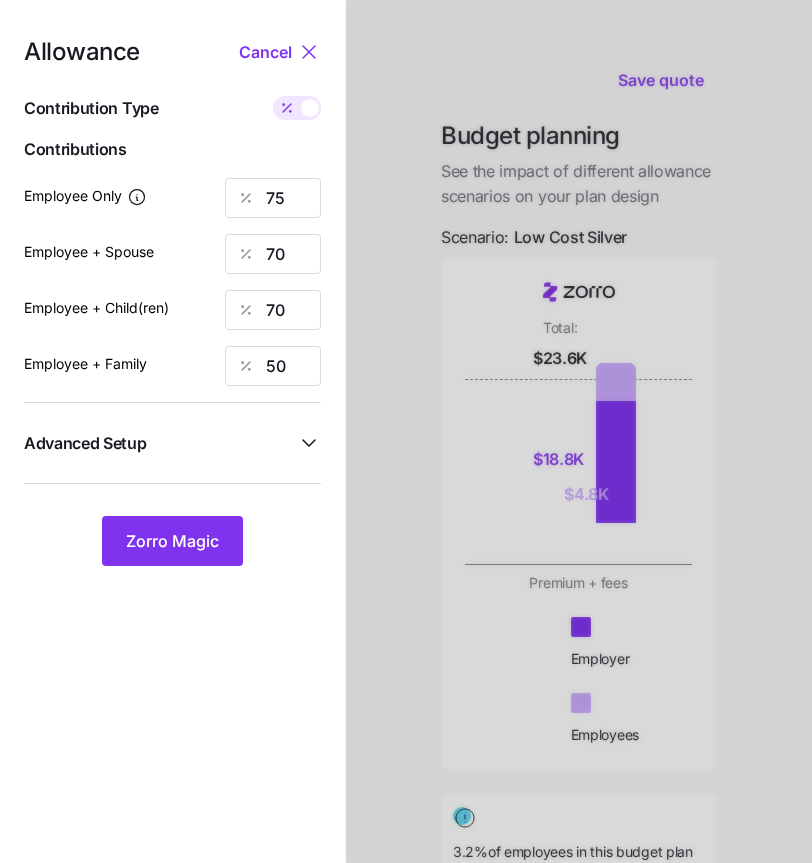 type on "249" 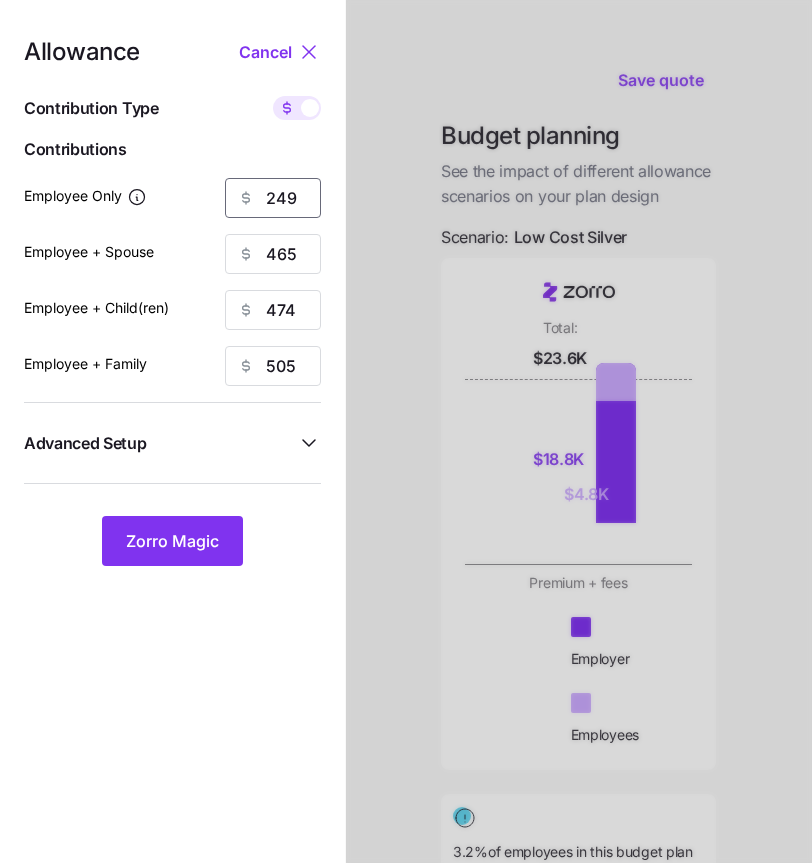 click on "249" at bounding box center (273, 198) 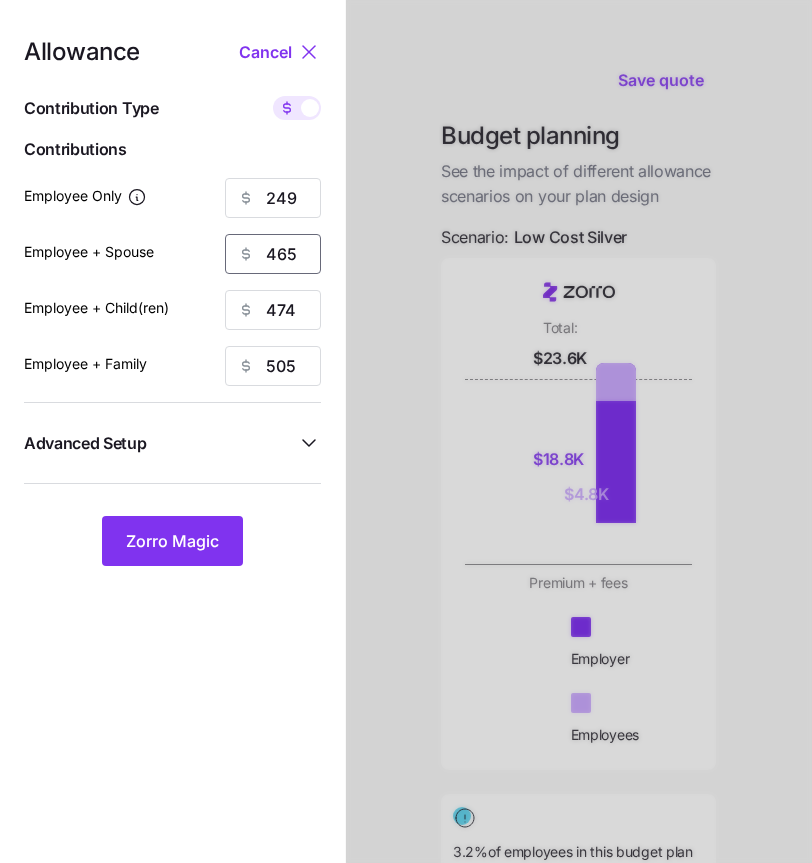 click on "465" at bounding box center (273, 254) 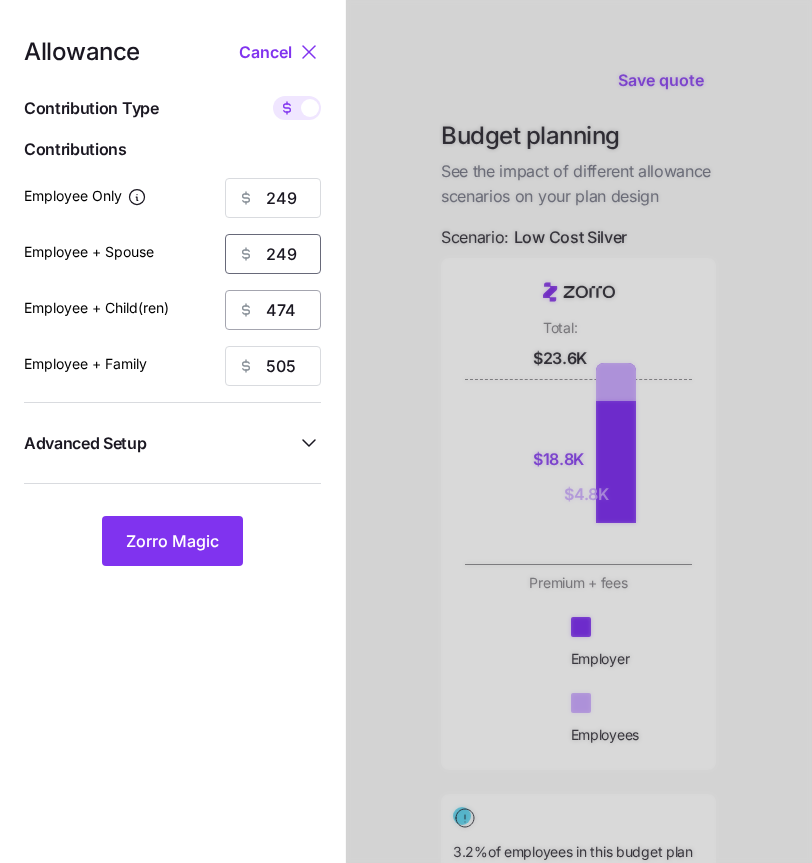 type on "249" 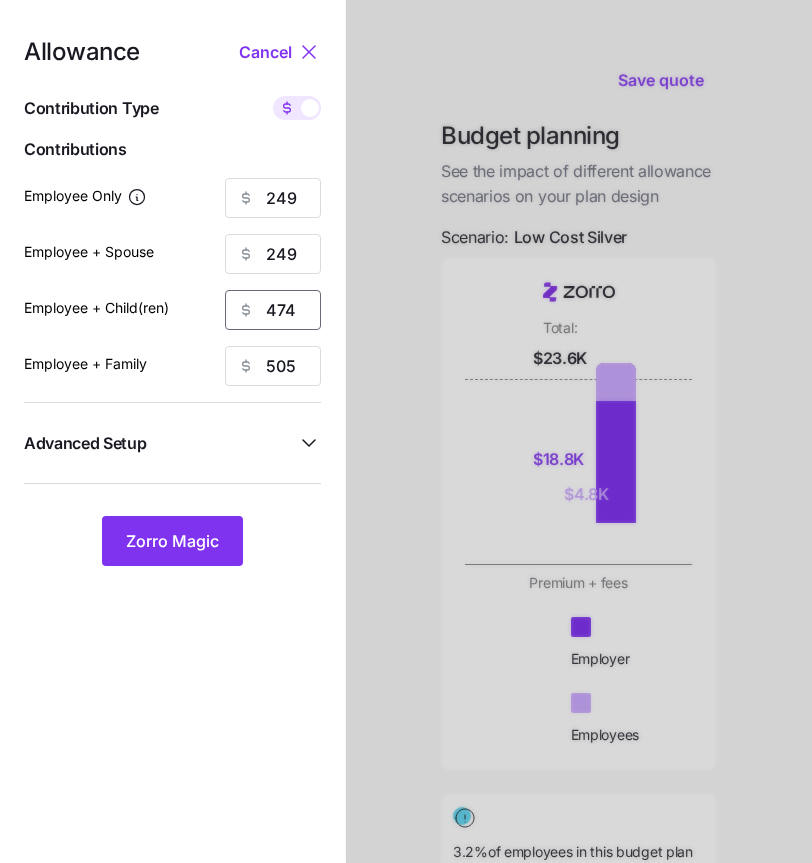 click on "474" at bounding box center [273, 310] 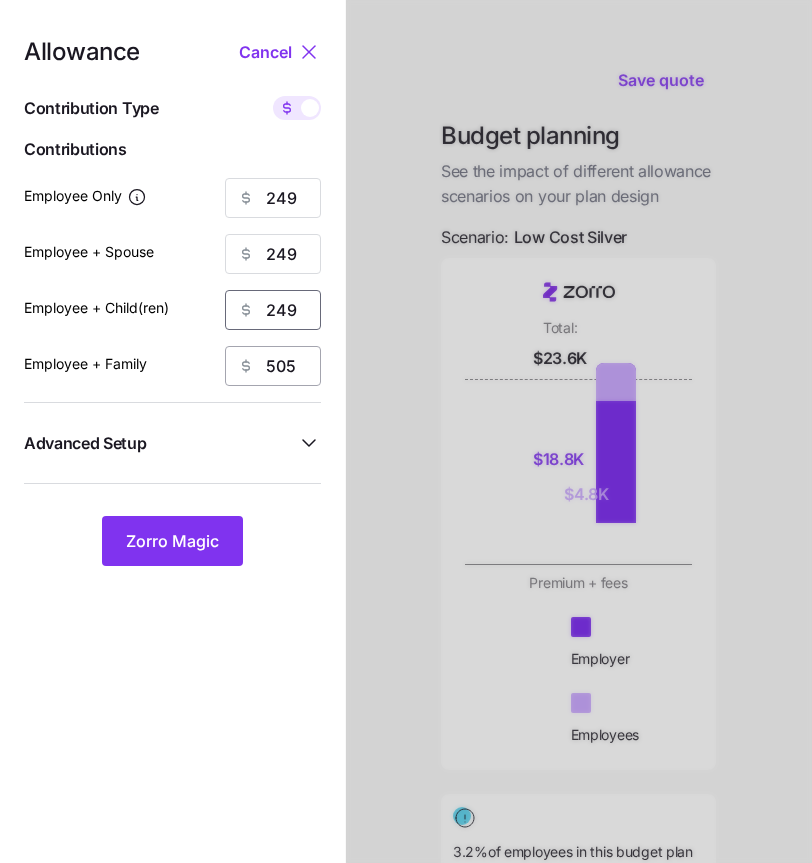 type on "249" 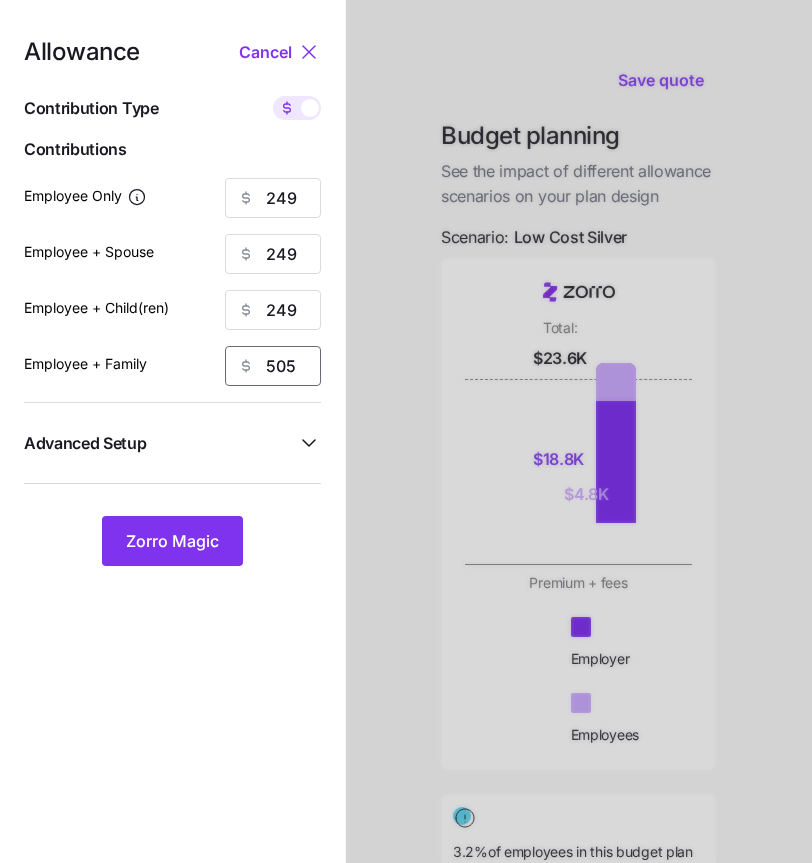 click on "505" at bounding box center [273, 366] 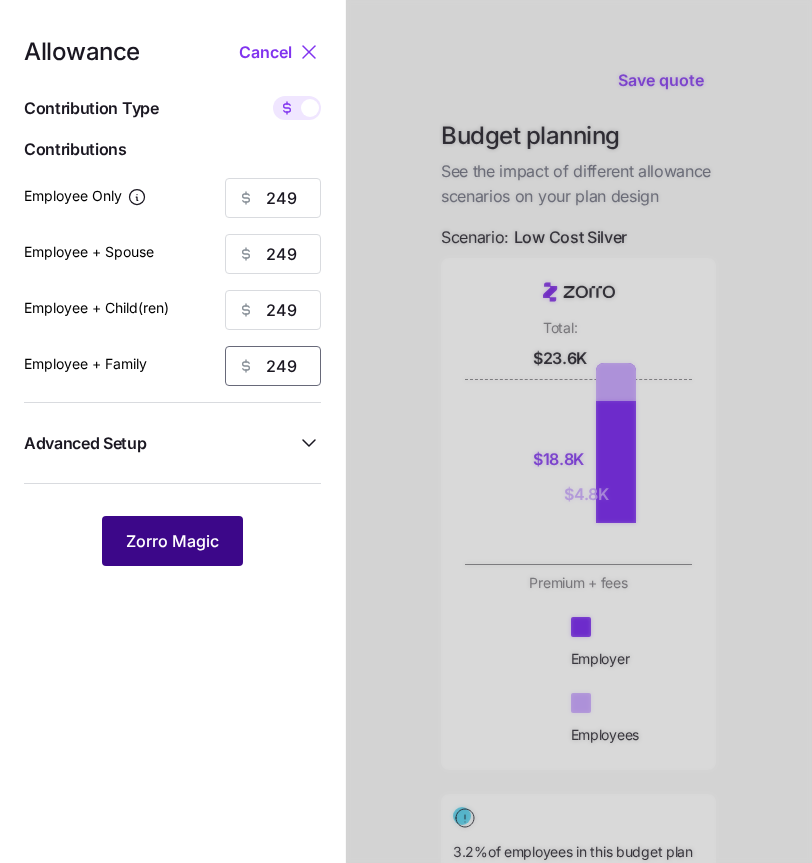type on "249" 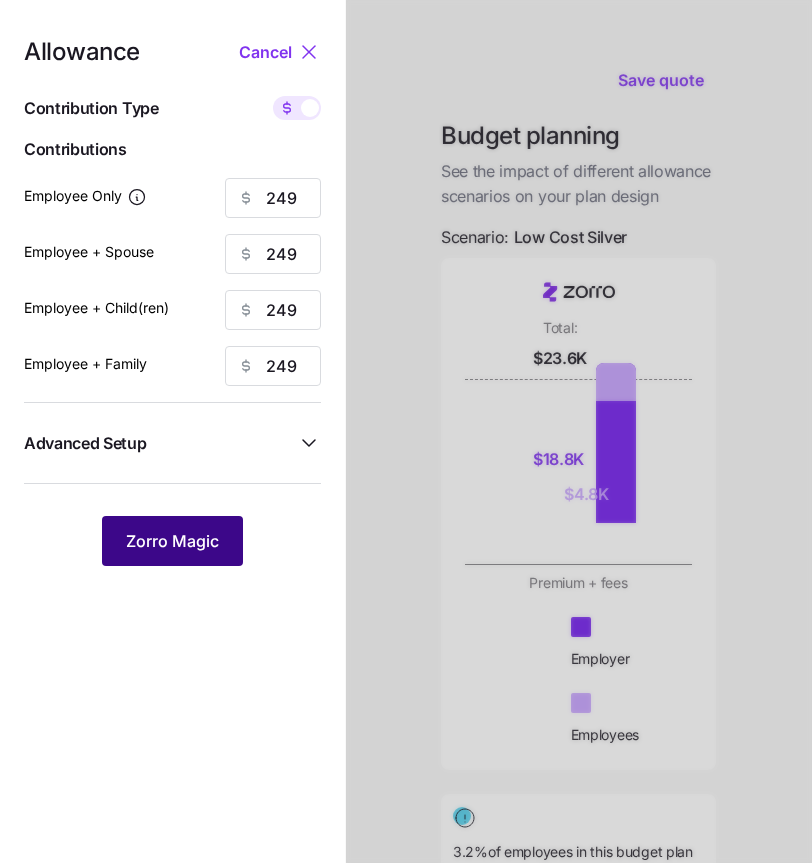 click on "Zorro Magic" at bounding box center (172, 541) 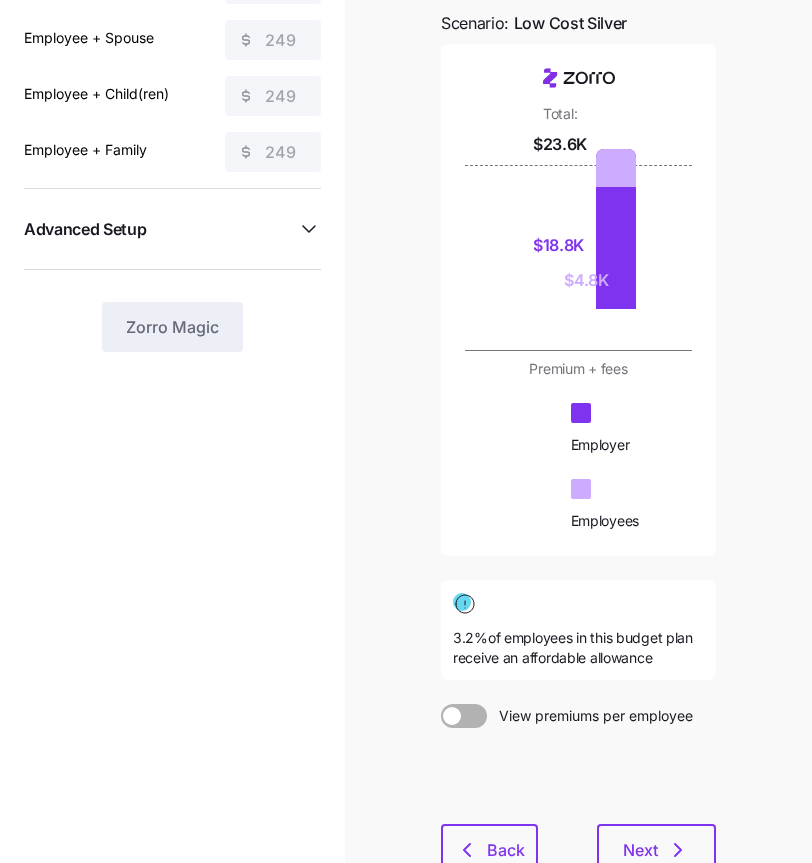 scroll, scrollTop: 0, scrollLeft: 0, axis: both 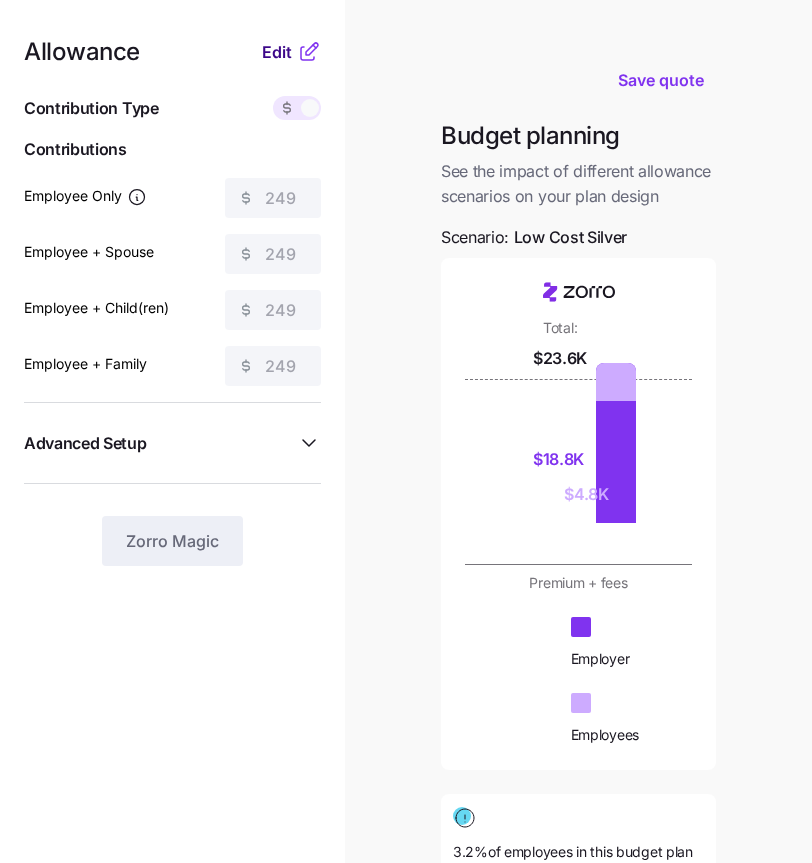 click on "Edit" at bounding box center (277, 52) 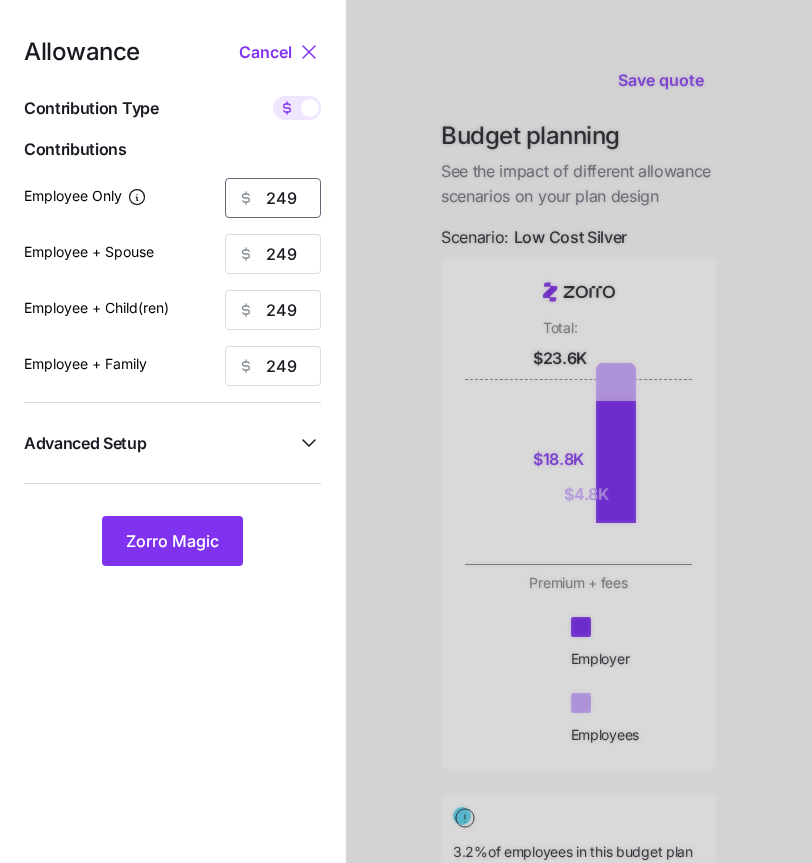 click on "249" at bounding box center (273, 198) 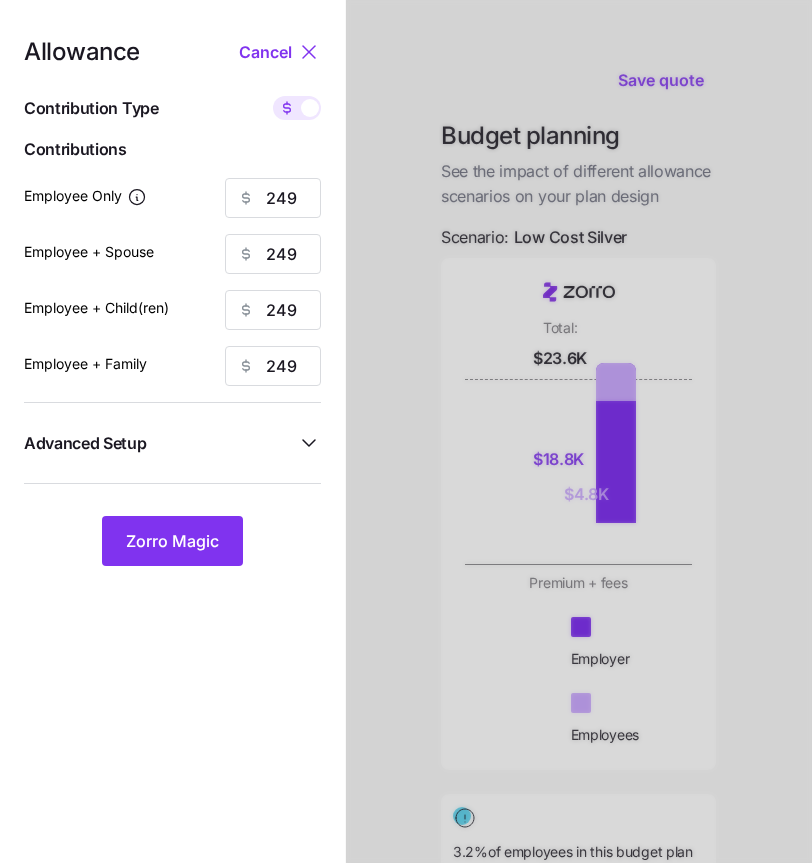 click at bounding box center (310, 108) 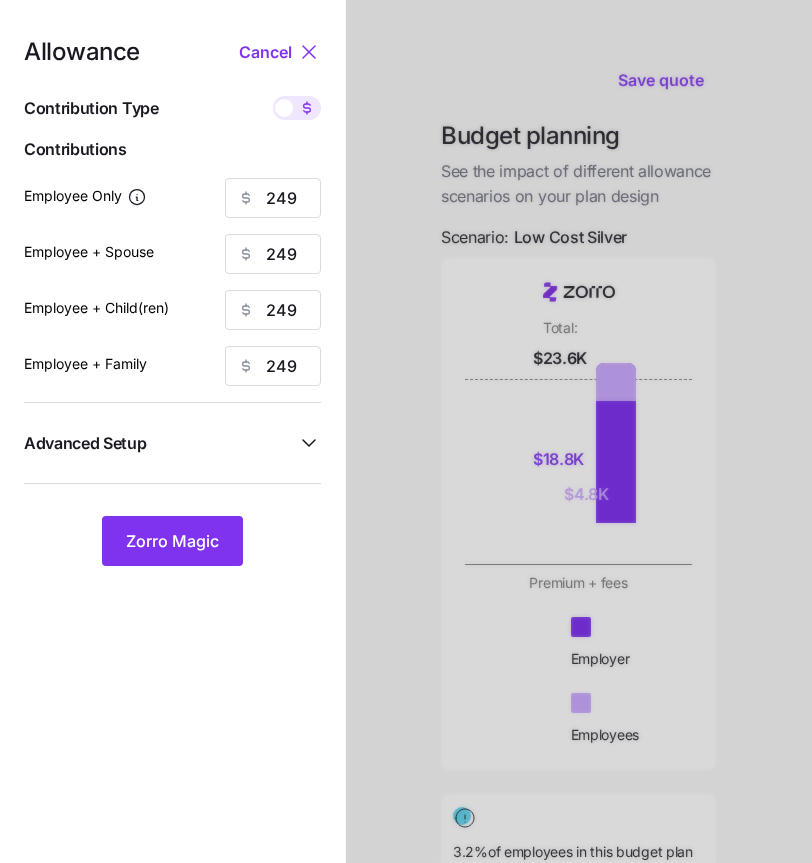 type on "75" 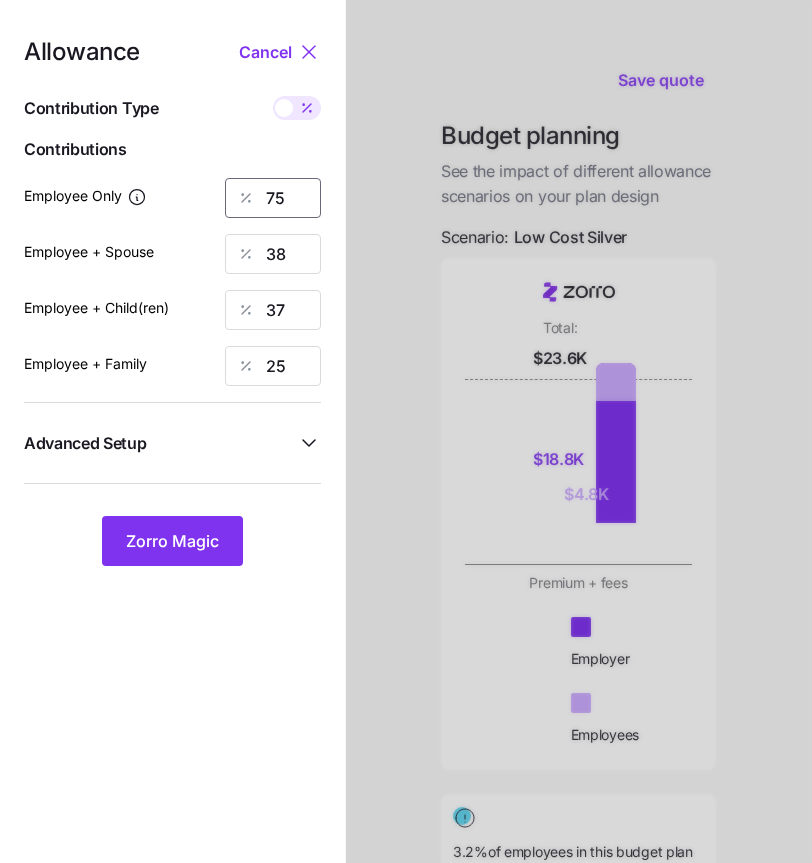 drag, startPoint x: 249, startPoint y: 190, endPoint x: 234, endPoint y: 185, distance: 15.811388 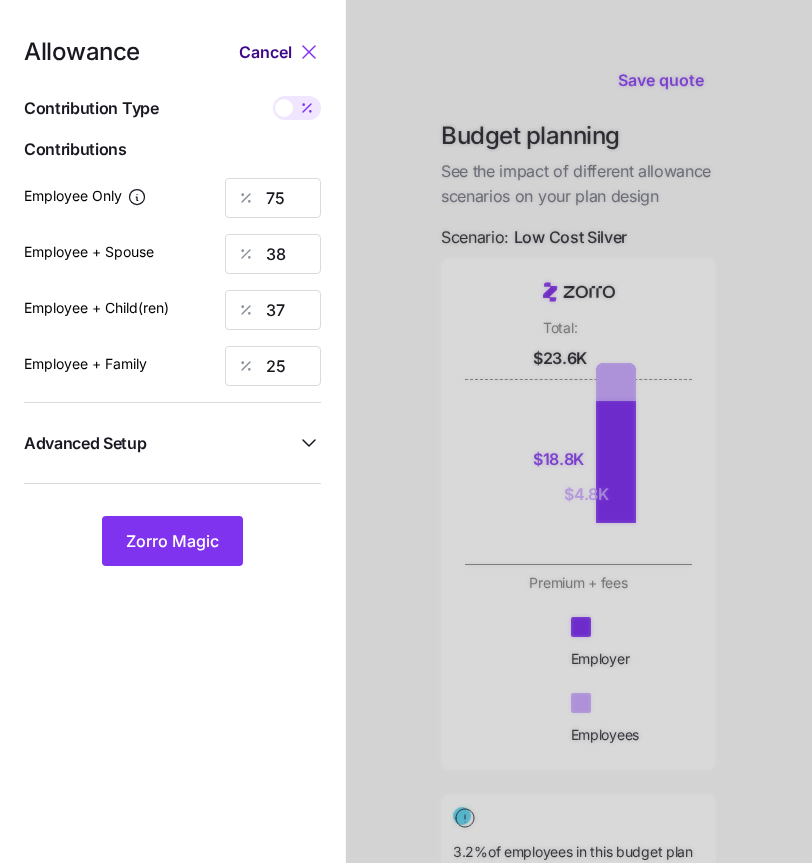 click on "Cancel" at bounding box center [265, 52] 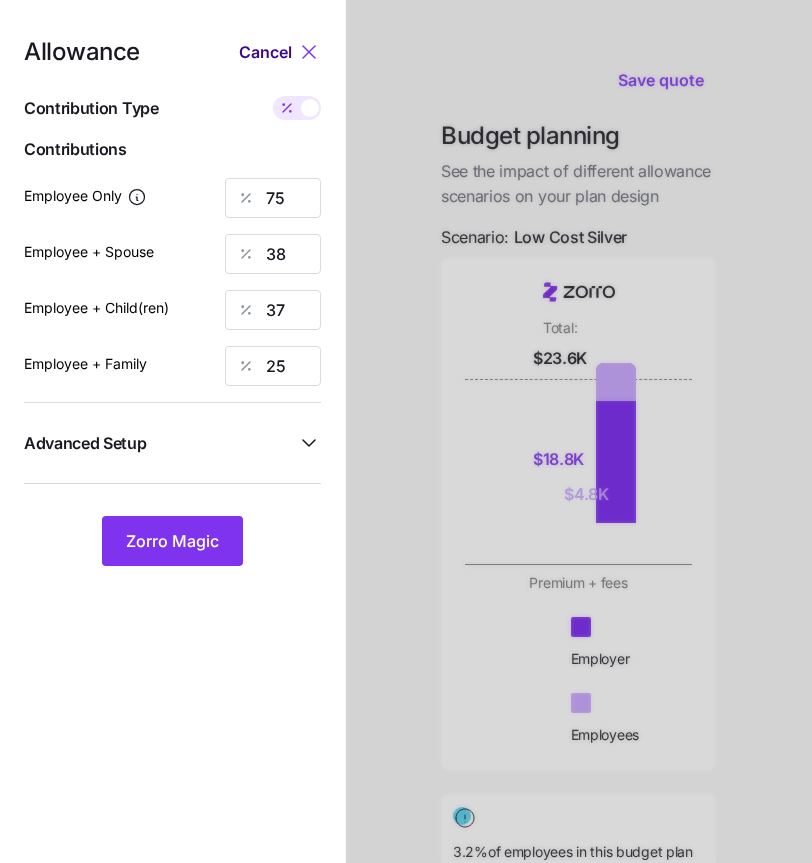 type on "249" 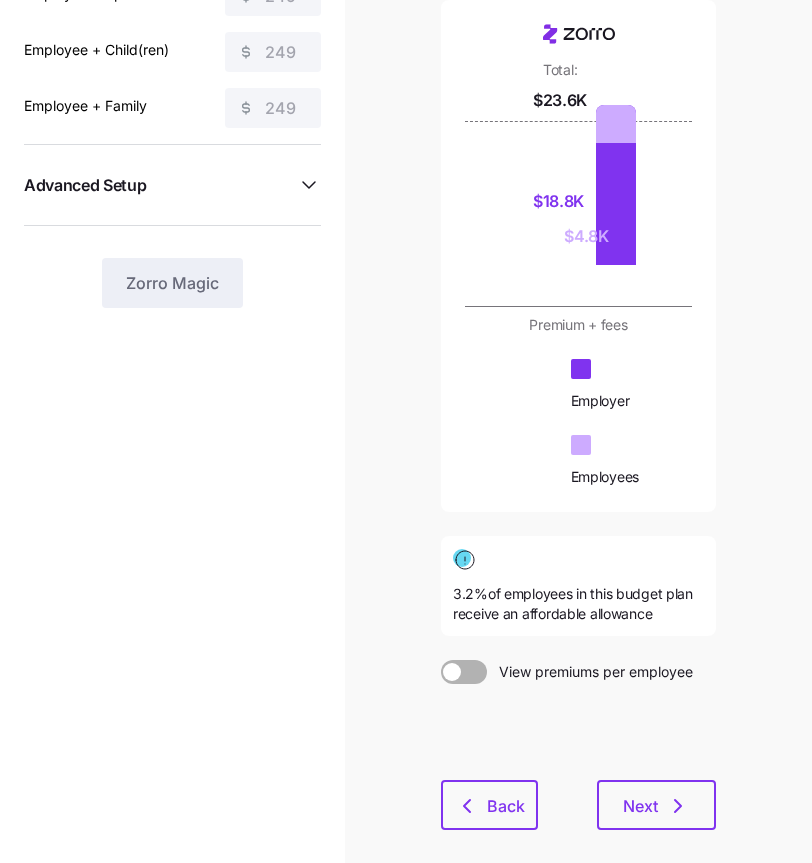 scroll, scrollTop: 373, scrollLeft: 0, axis: vertical 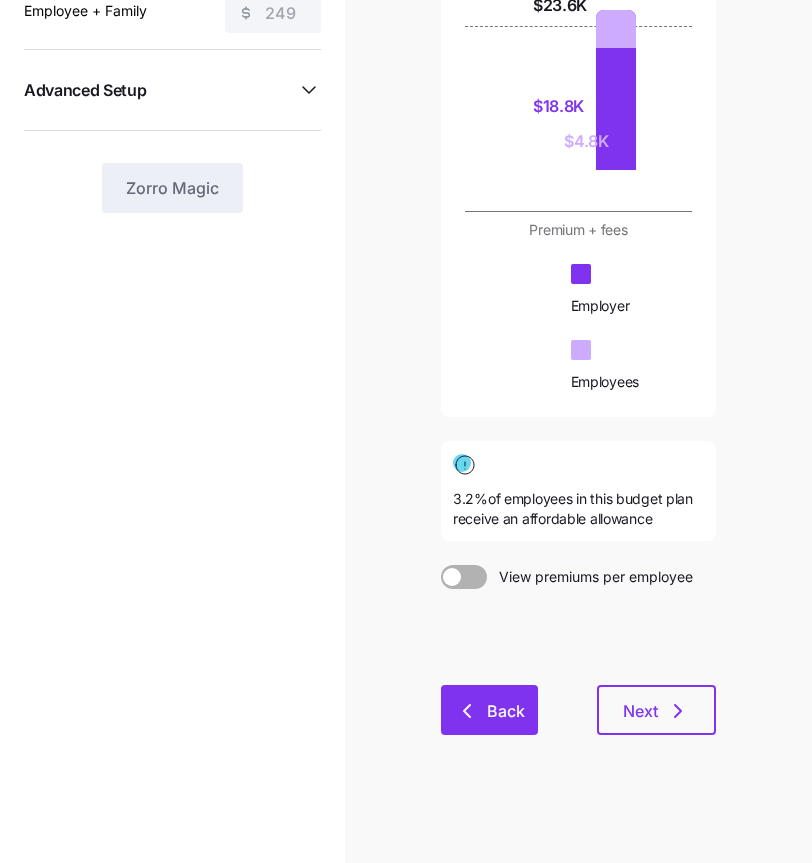 click on "Back" at bounding box center [489, 710] 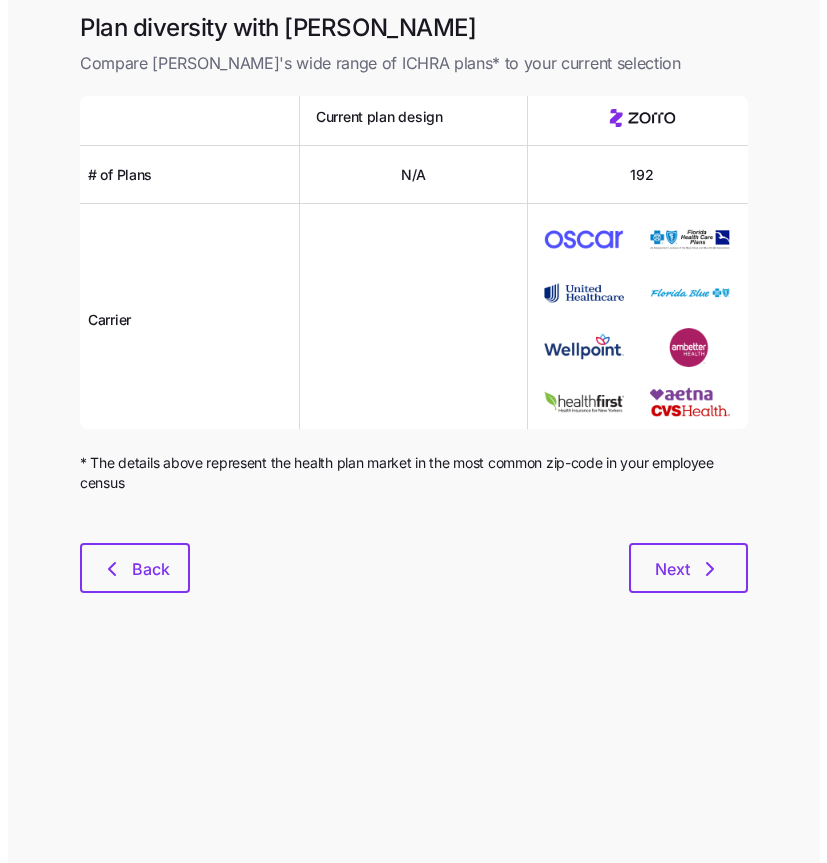 scroll, scrollTop: 0, scrollLeft: 0, axis: both 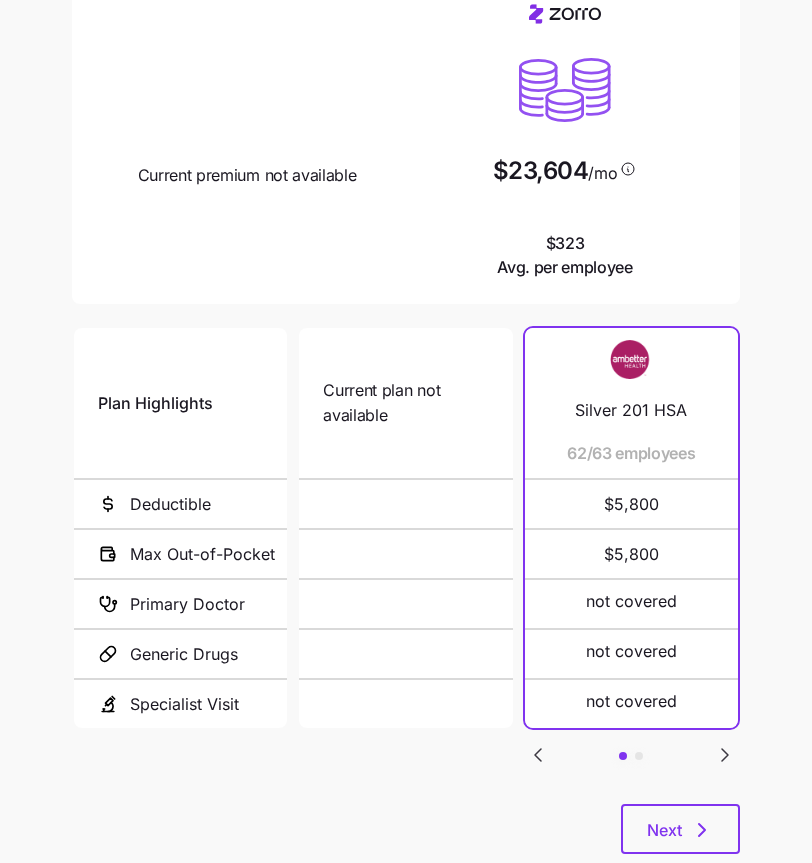 click 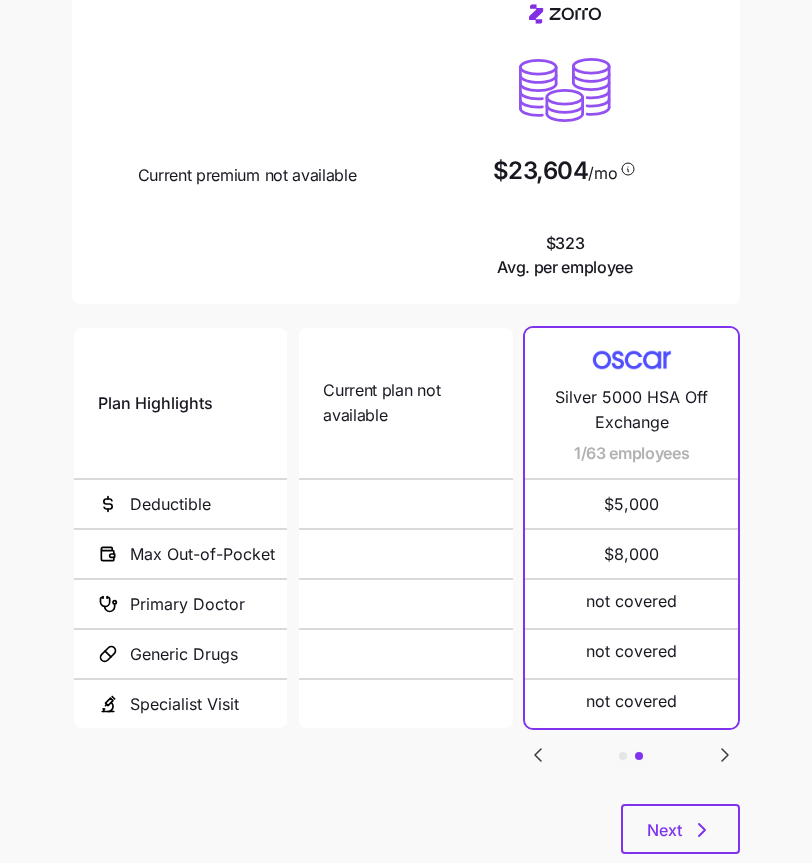 click 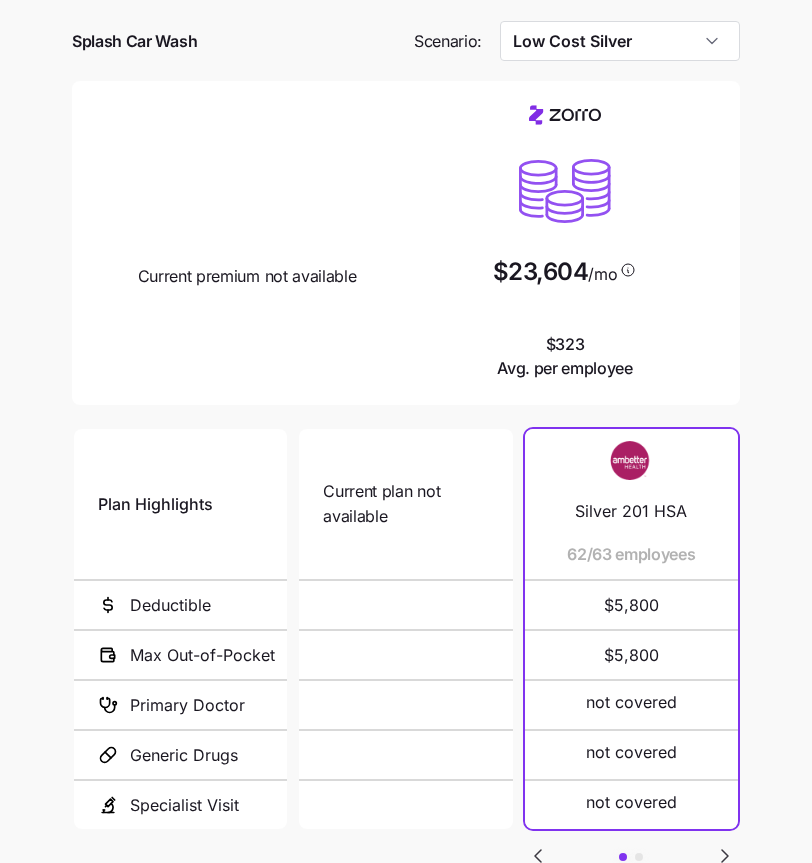 scroll, scrollTop: 40, scrollLeft: 0, axis: vertical 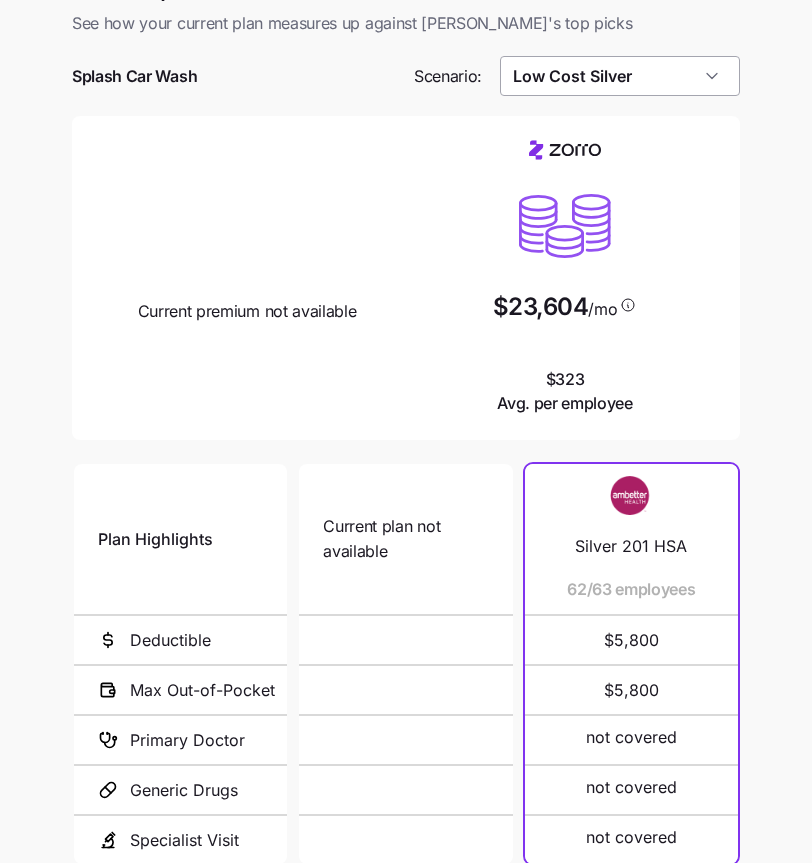 click on "Low Cost Silver" at bounding box center (620, 76) 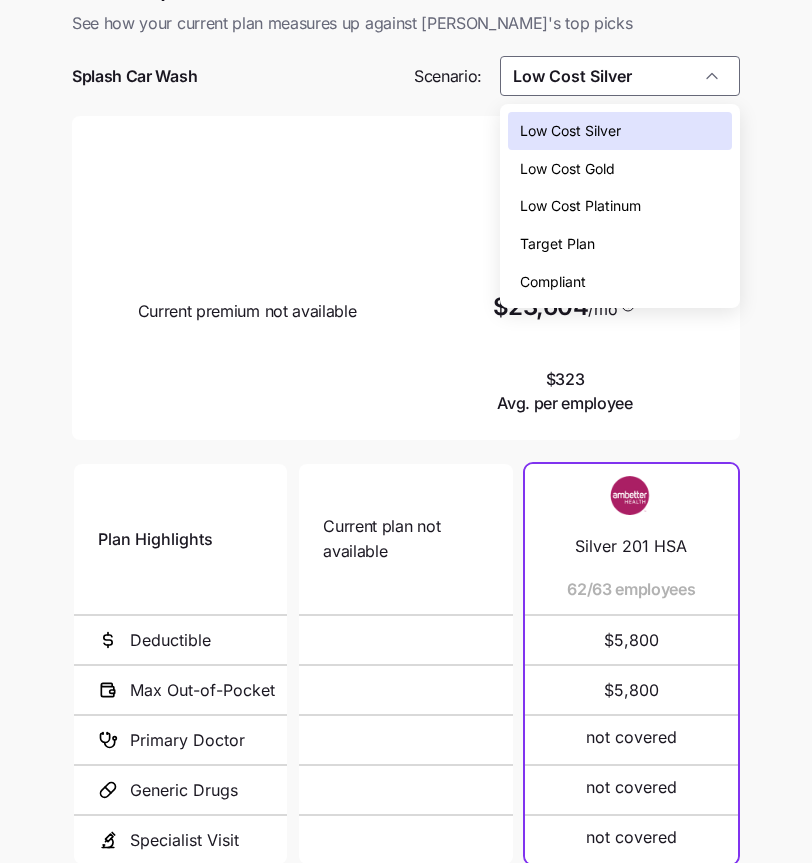 click at bounding box center [406, 450] 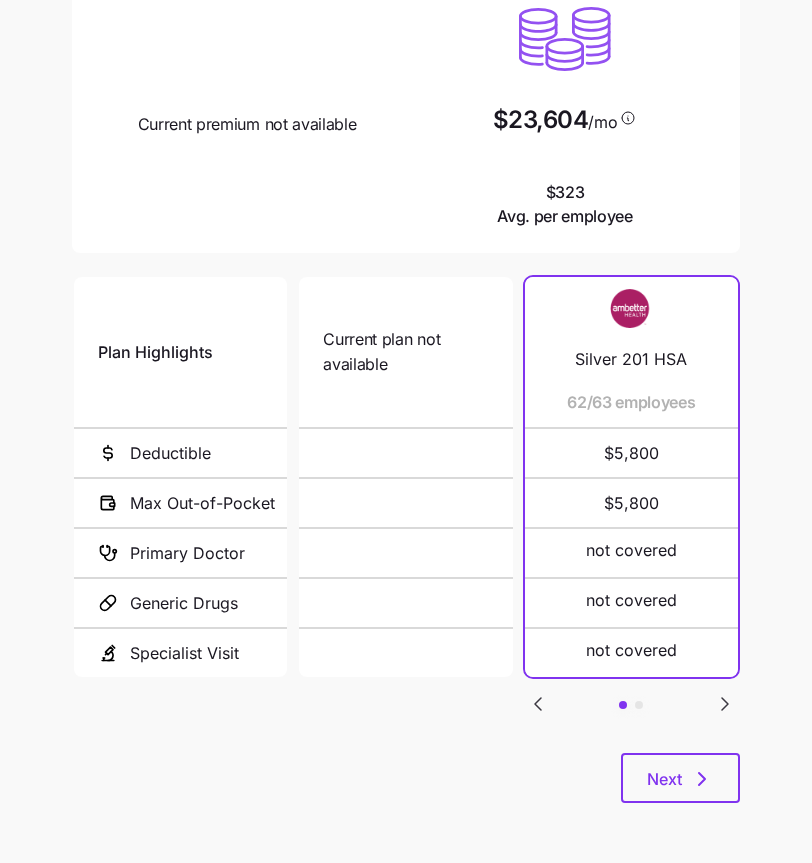 scroll, scrollTop: 0, scrollLeft: 0, axis: both 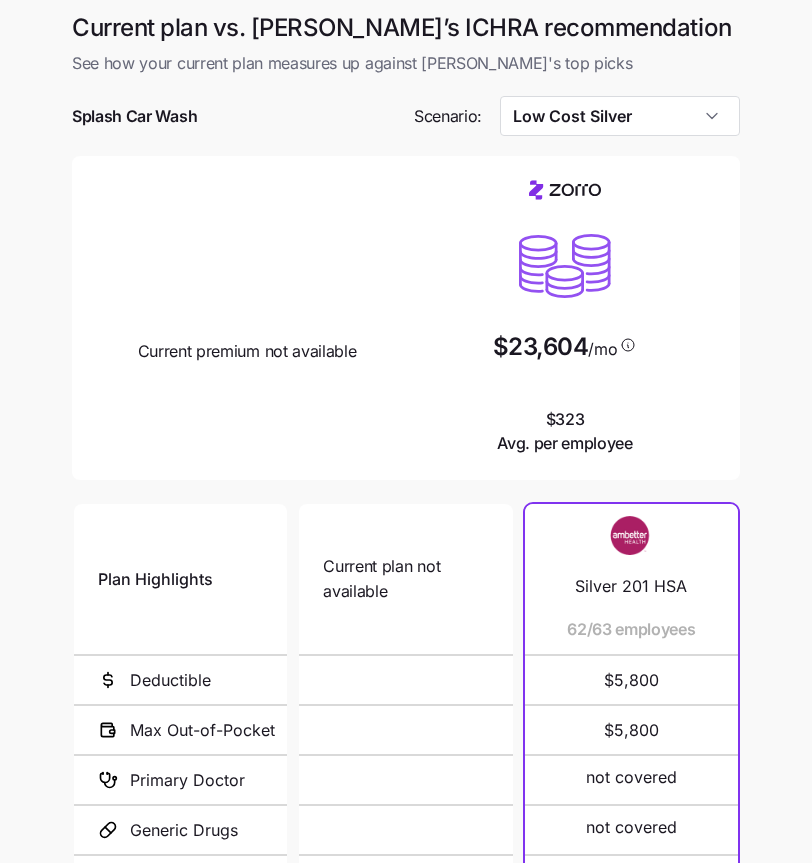 click on "Splash Car Wash" at bounding box center [235, 116] 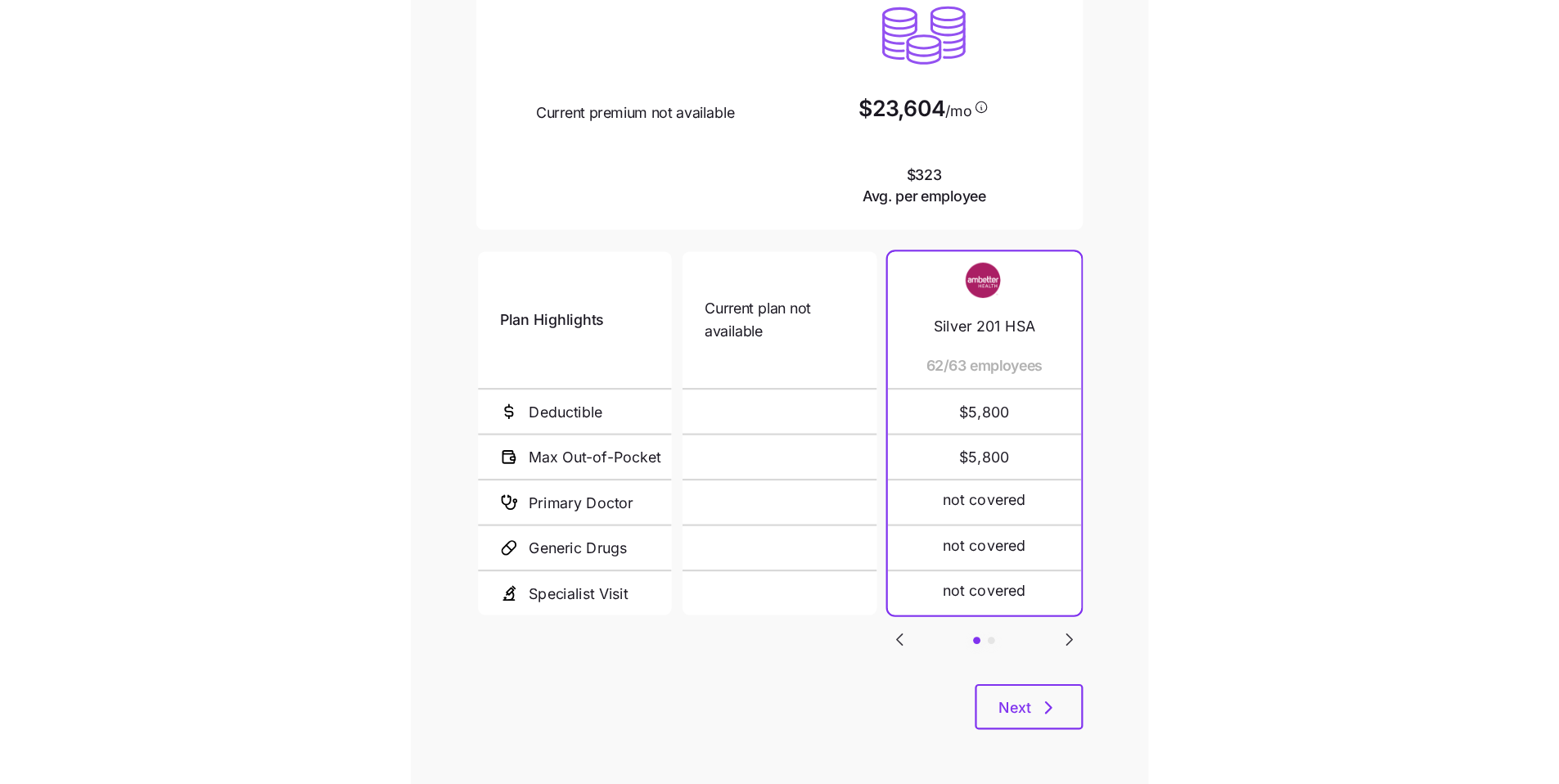 scroll, scrollTop: 0, scrollLeft: 0, axis: both 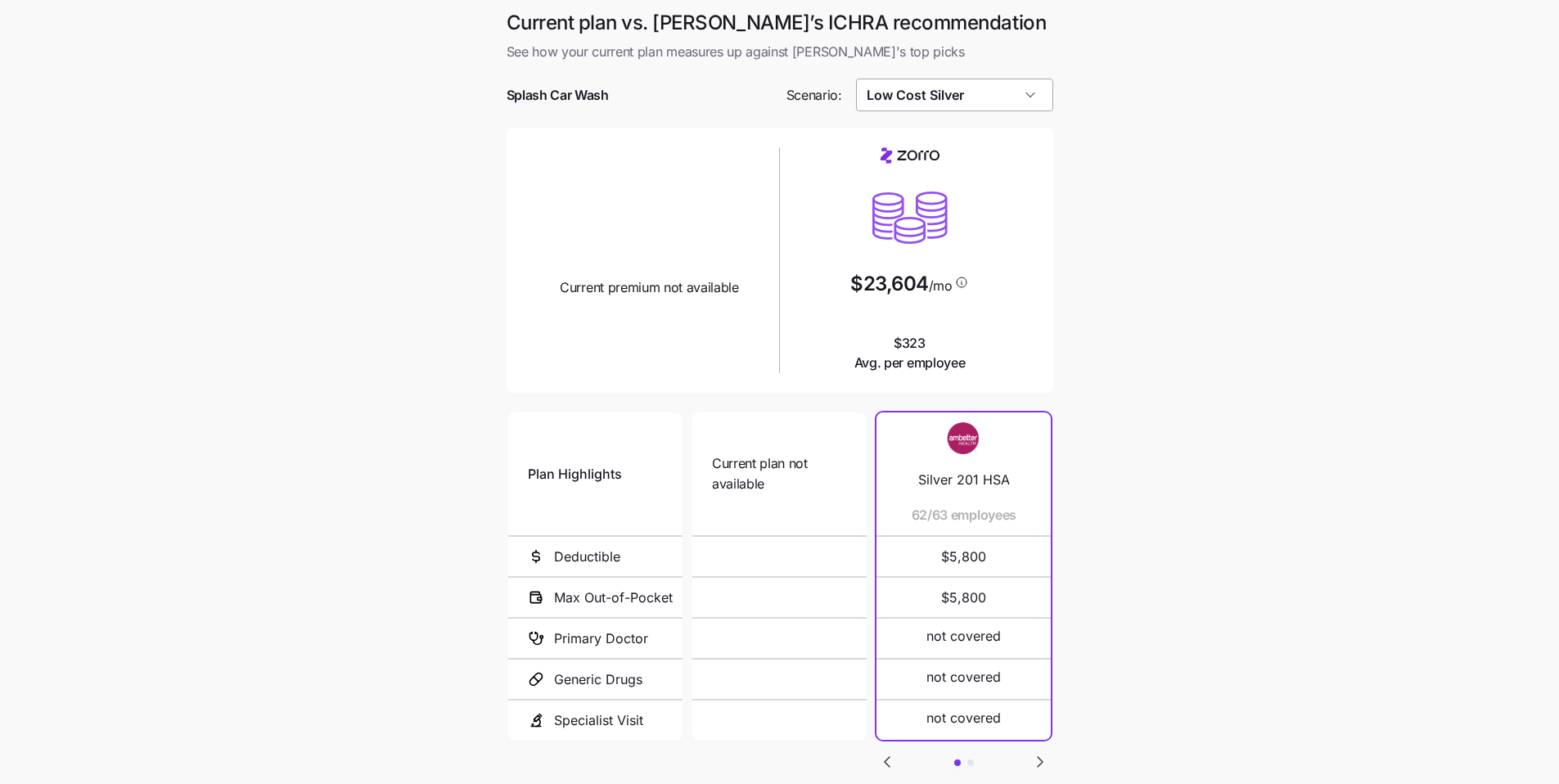 click on "Low Cost Silver" at bounding box center [954, 95] 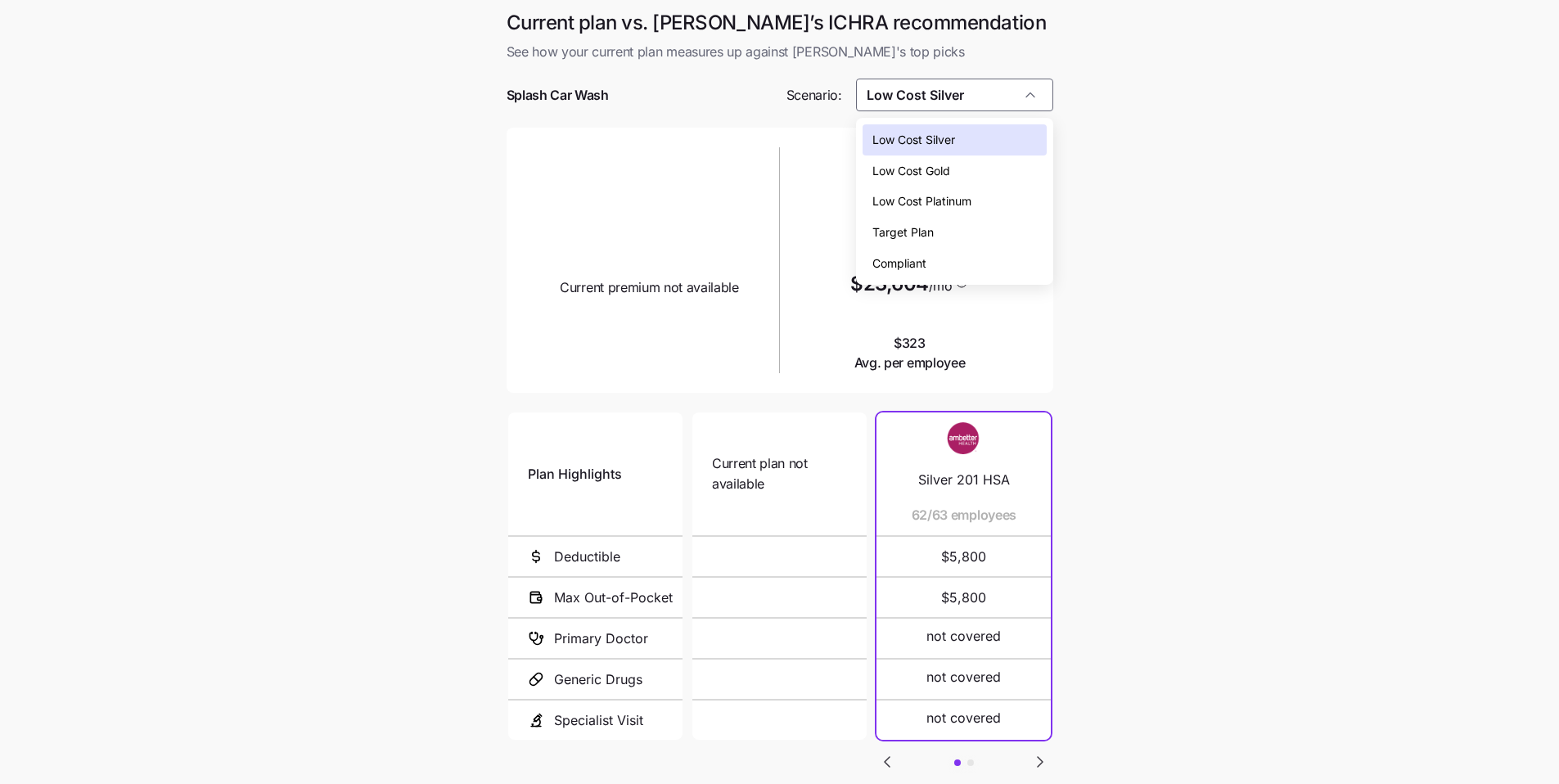 click on "Compliant" at bounding box center [954, 264] 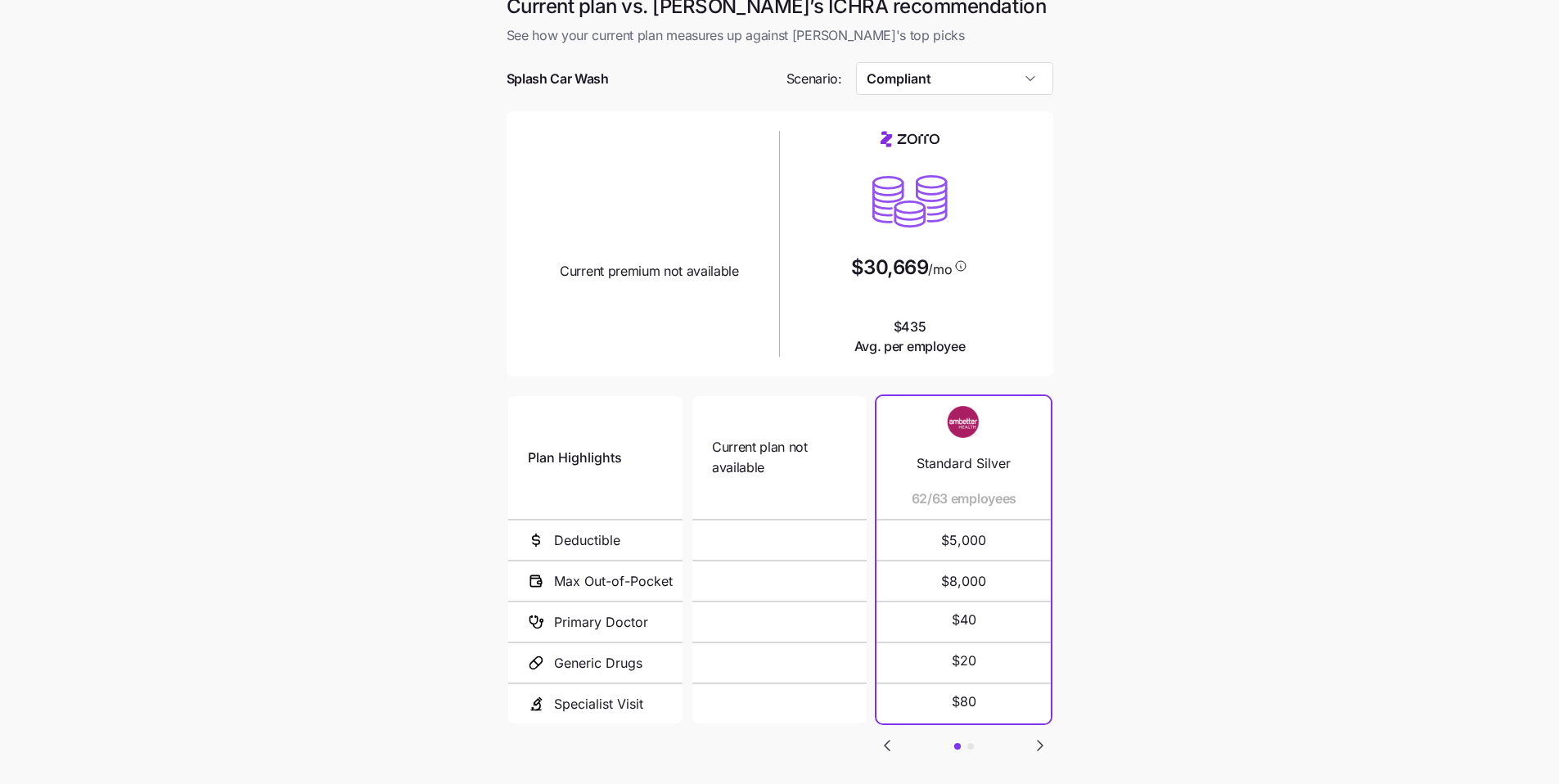 scroll, scrollTop: 25, scrollLeft: 0, axis: vertical 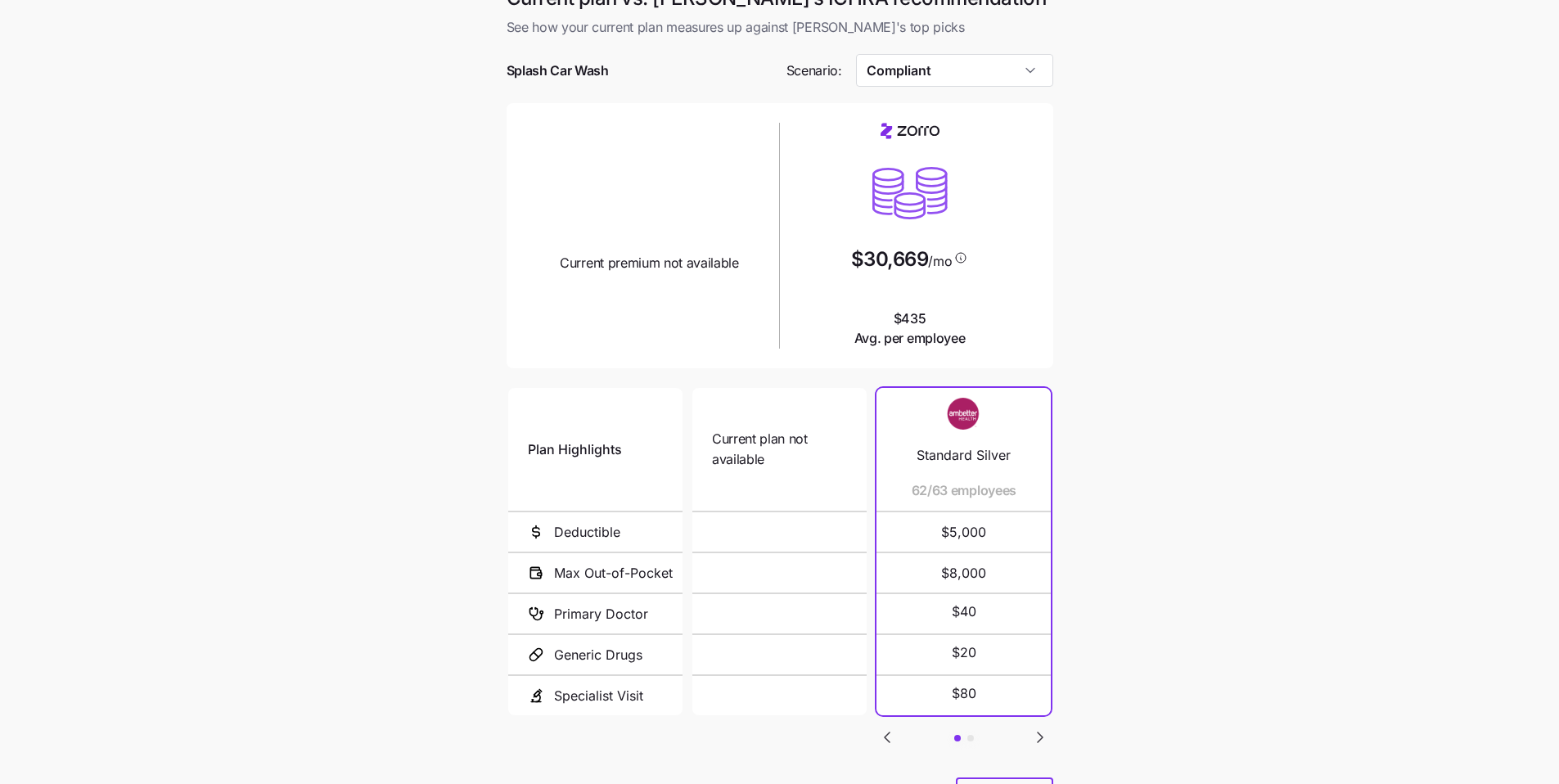 click 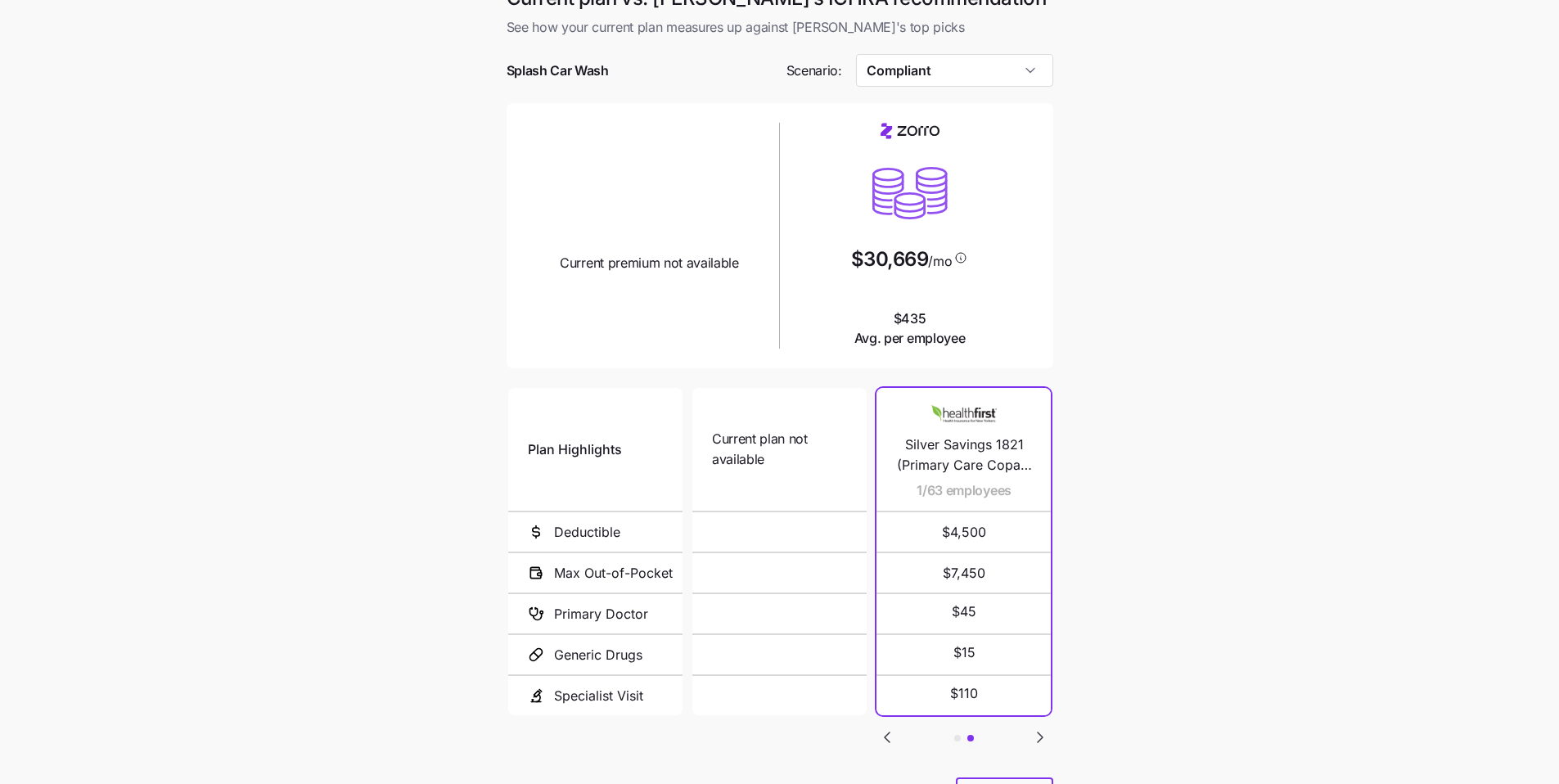 click on "Plan Highlights Deductible Max Out-of-Pocket Primary Doctor Generic Drugs Specialist Visit Current plan not available N/A N/A Standard Silver 62/63 employees $5,000 $8,000 $40 $20 $80 Silver Savings 1821 (Primary Care Copay, Open Access) 1/63 employees $4,500 $7,450 $45 $15 $110" at bounding box center [780, 581] 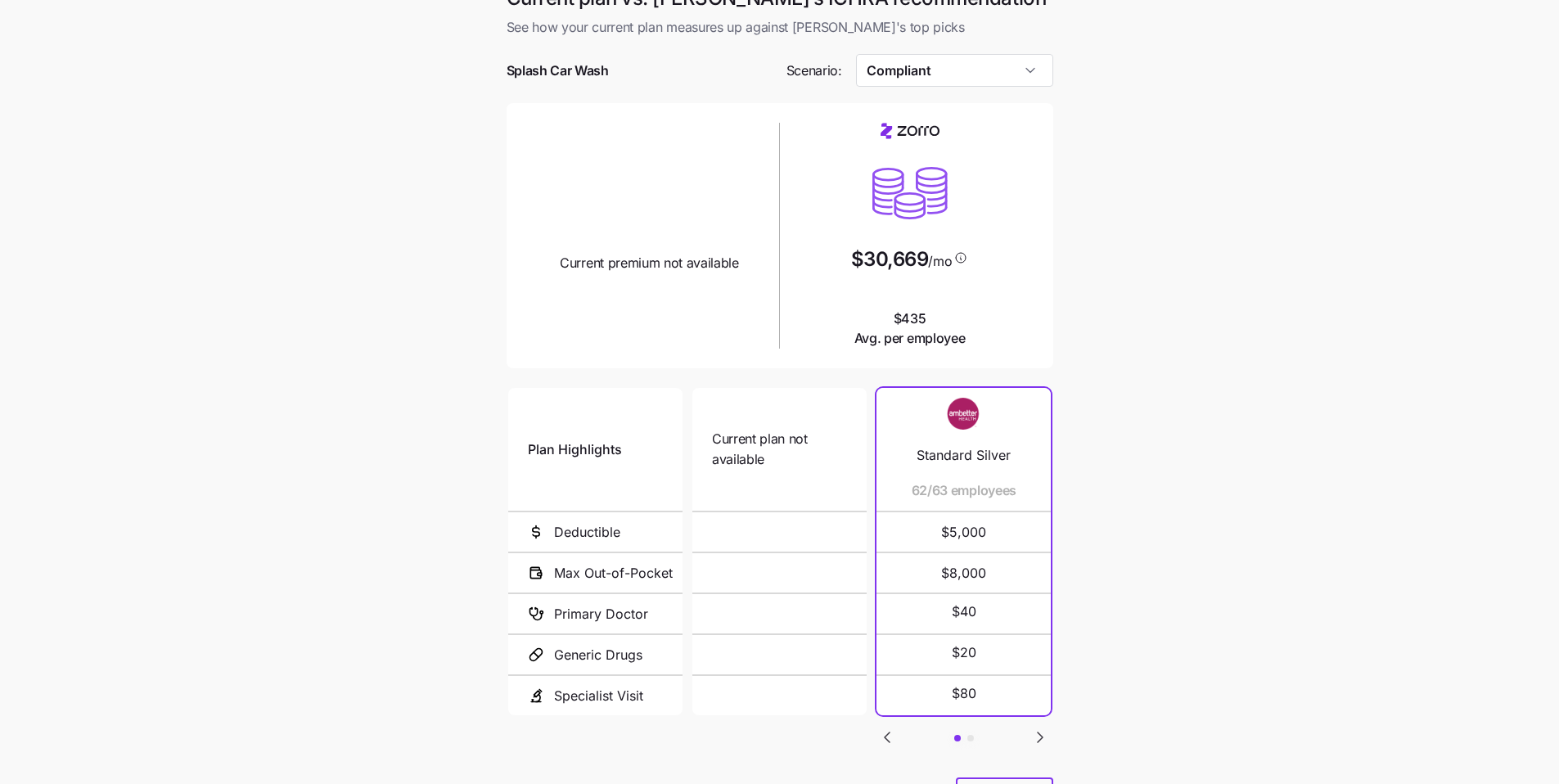 click on "Current plan vs. [PERSON_NAME]’s ICHRA recommendation See how your current plan measures up against [PERSON_NAME]'s top picks Splash Car Wash Scenario: Compliant Current plan design Current premium not available $30,669 /mo $435 Avg. per employee Plan Highlights Deductible Max Out-of-Pocket Primary Doctor Generic Drugs Specialist Visit Current plan not available N/A N/A Standard Silver 62/63 employees $5,000 $8,000 $40 $20 $80 Silver Savings 1821 (Primary Care Copay, Open Access) 1/63 employees $4,500 $7,450 $45 $15 $110 Next" at bounding box center (779, 421) 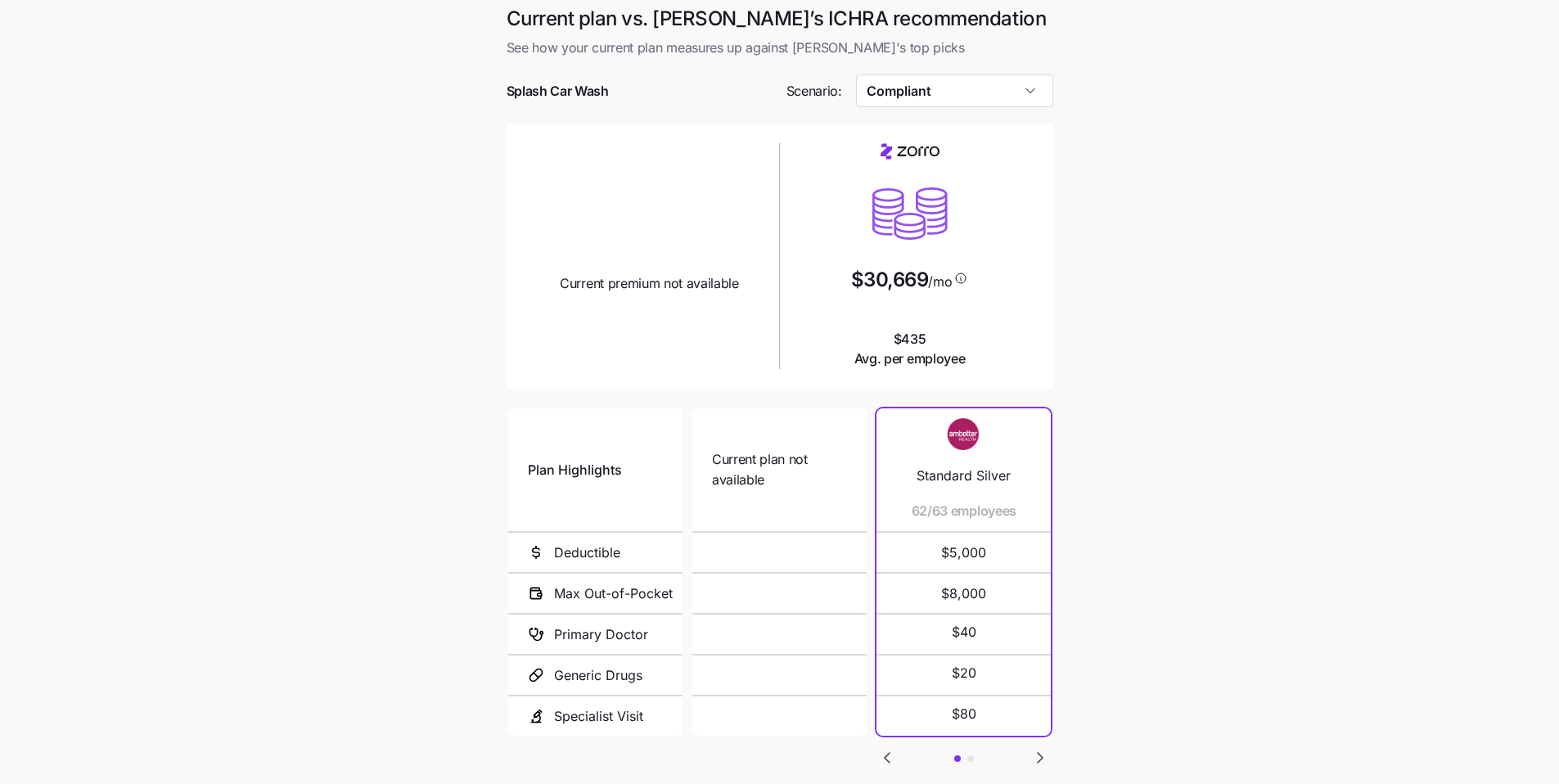 scroll, scrollTop: 0, scrollLeft: 0, axis: both 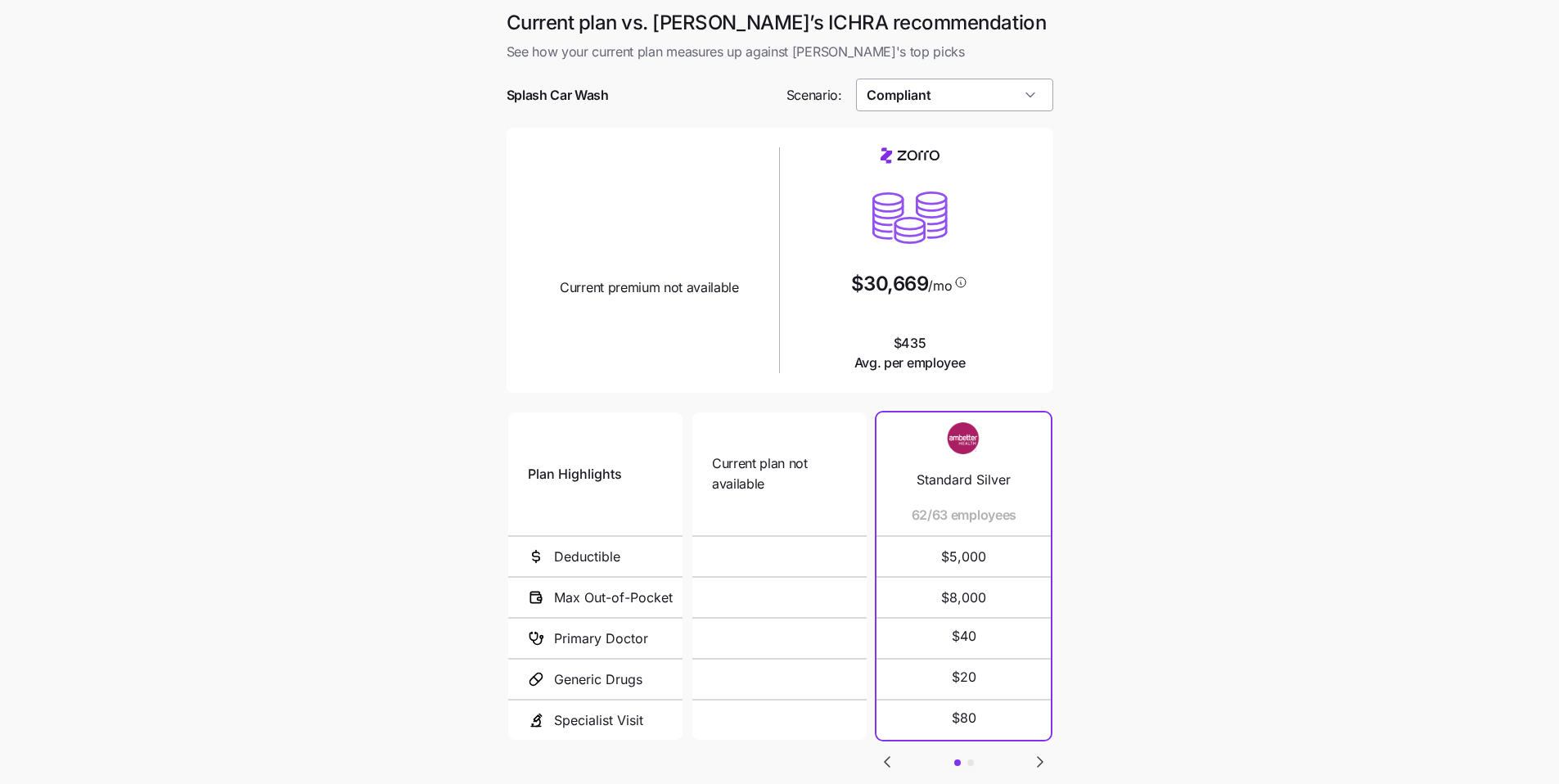 click on "Compliant" at bounding box center [954, 95] 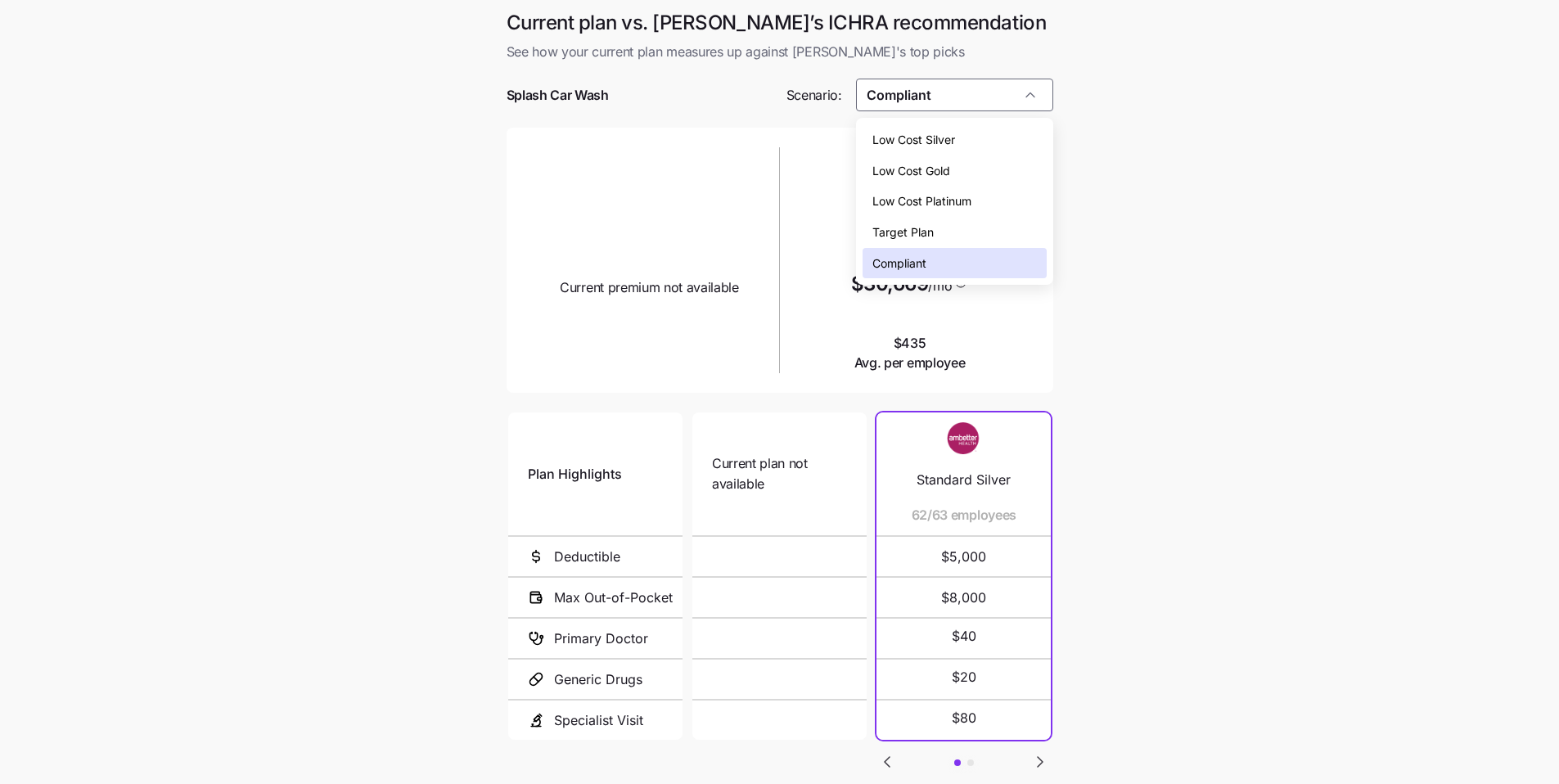 click on "Low Cost Silver" at bounding box center (954, 140) 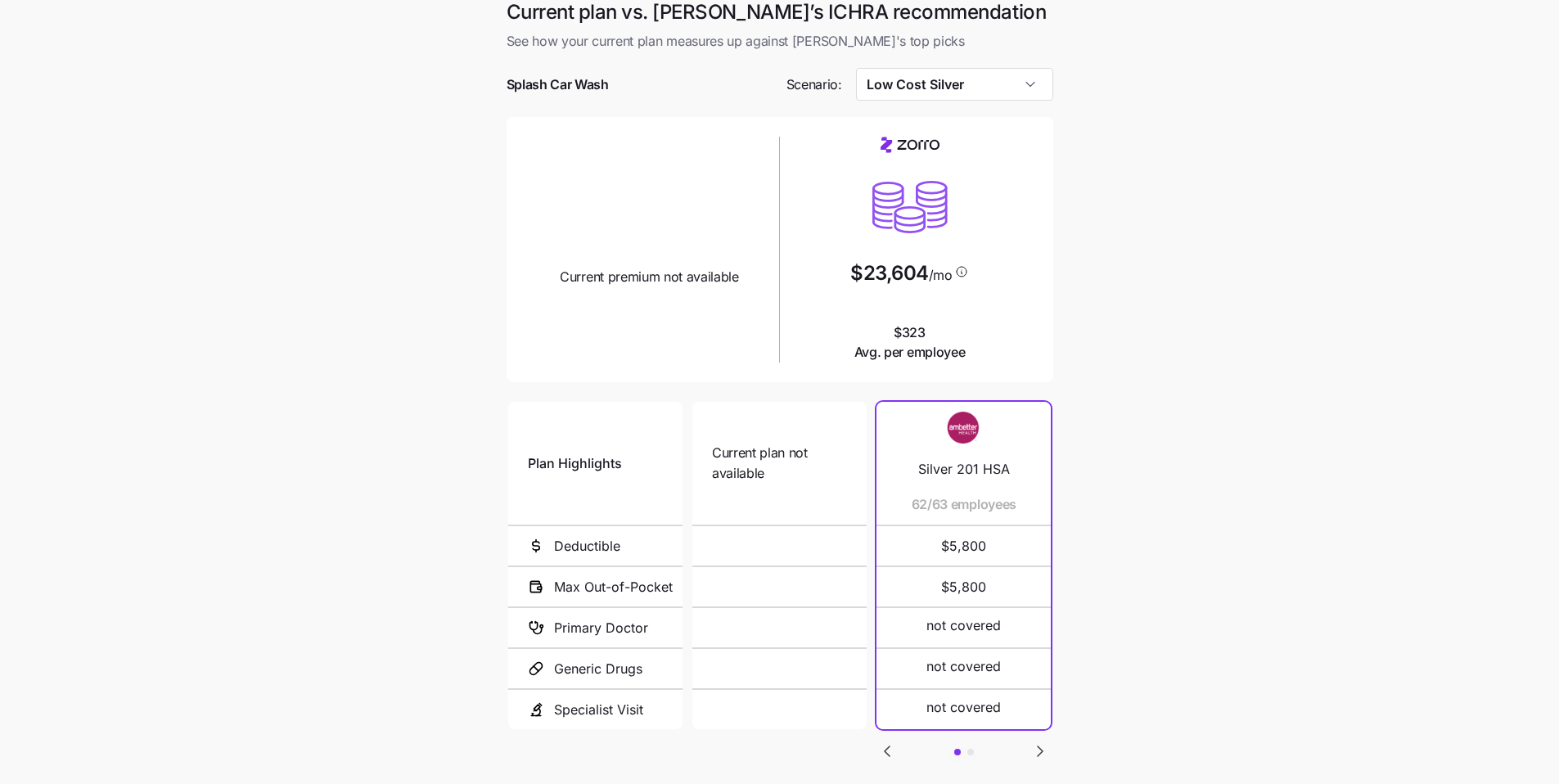 scroll, scrollTop: 0, scrollLeft: 0, axis: both 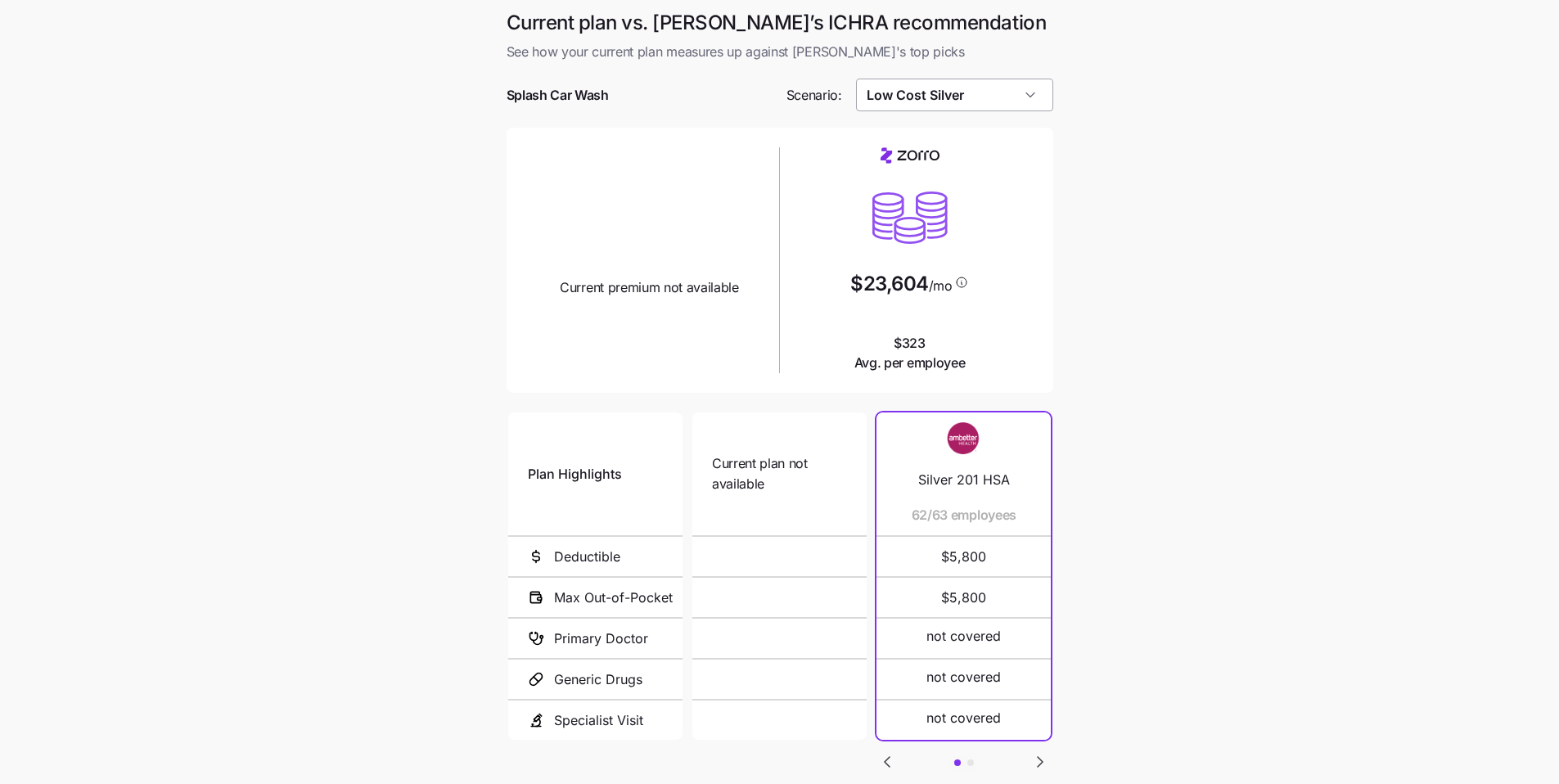 click on "Low Cost Silver" at bounding box center (954, 95) 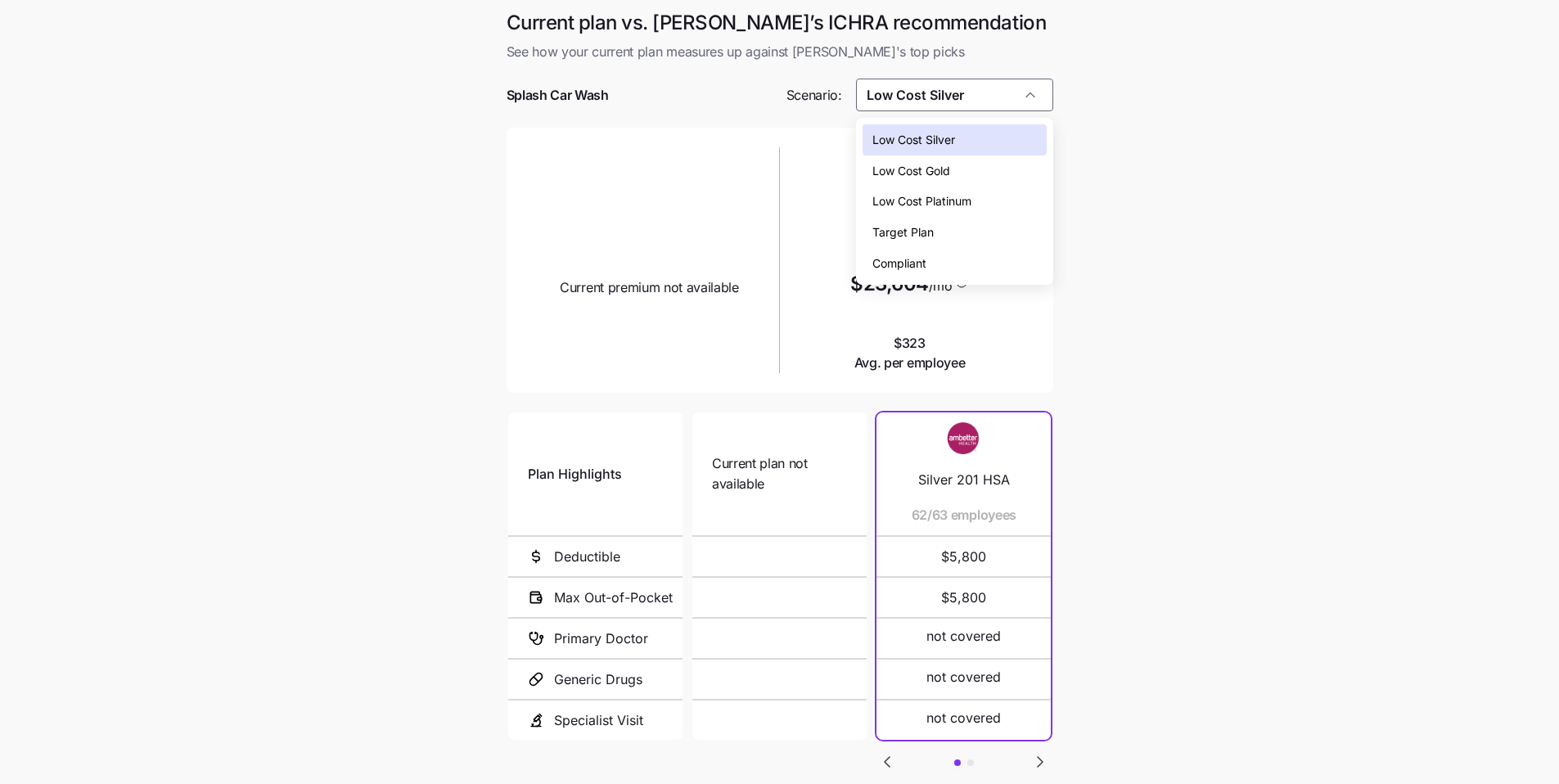 click on "Compliant" at bounding box center (954, 264) 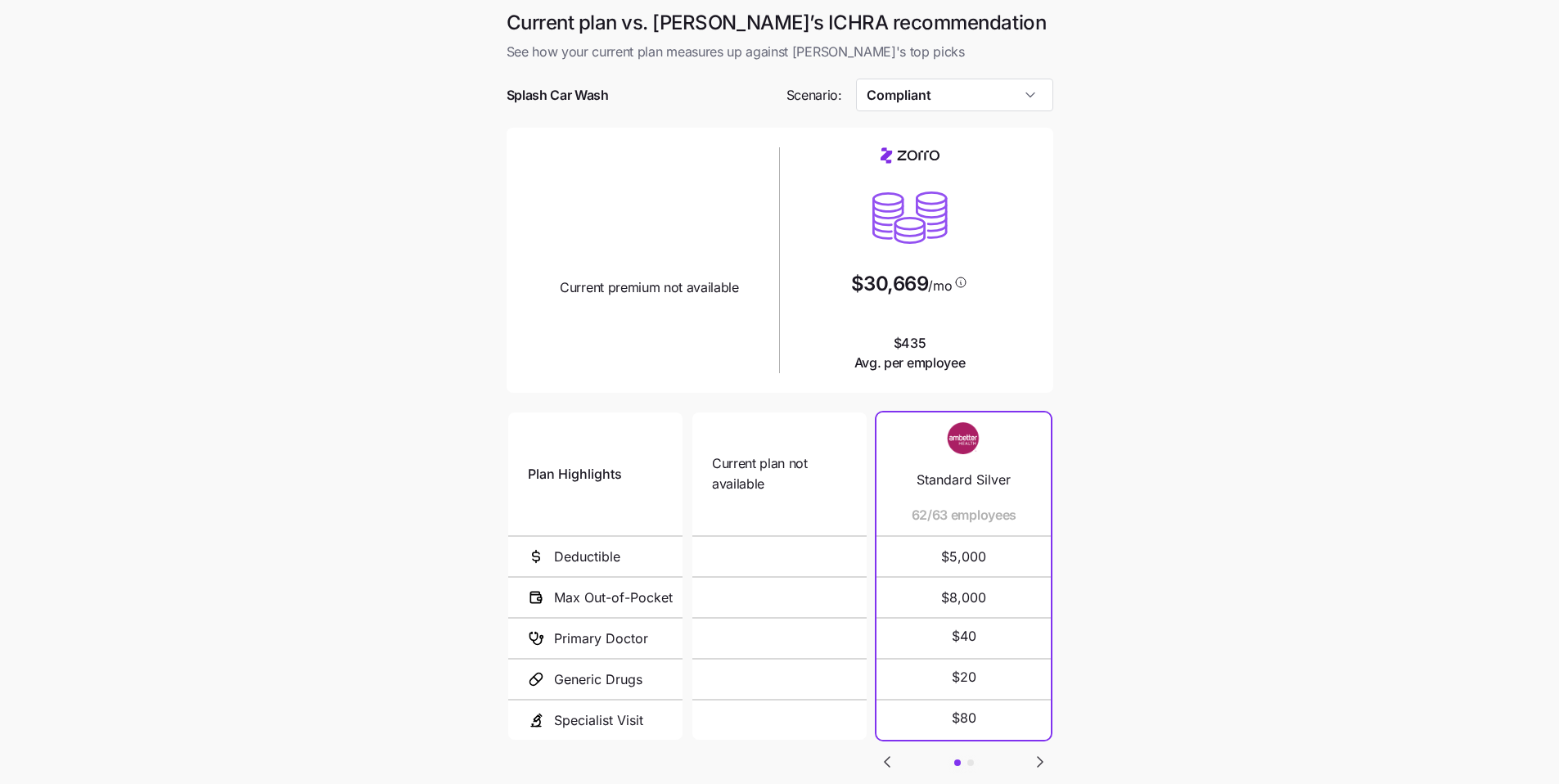 scroll, scrollTop: 32, scrollLeft: 0, axis: vertical 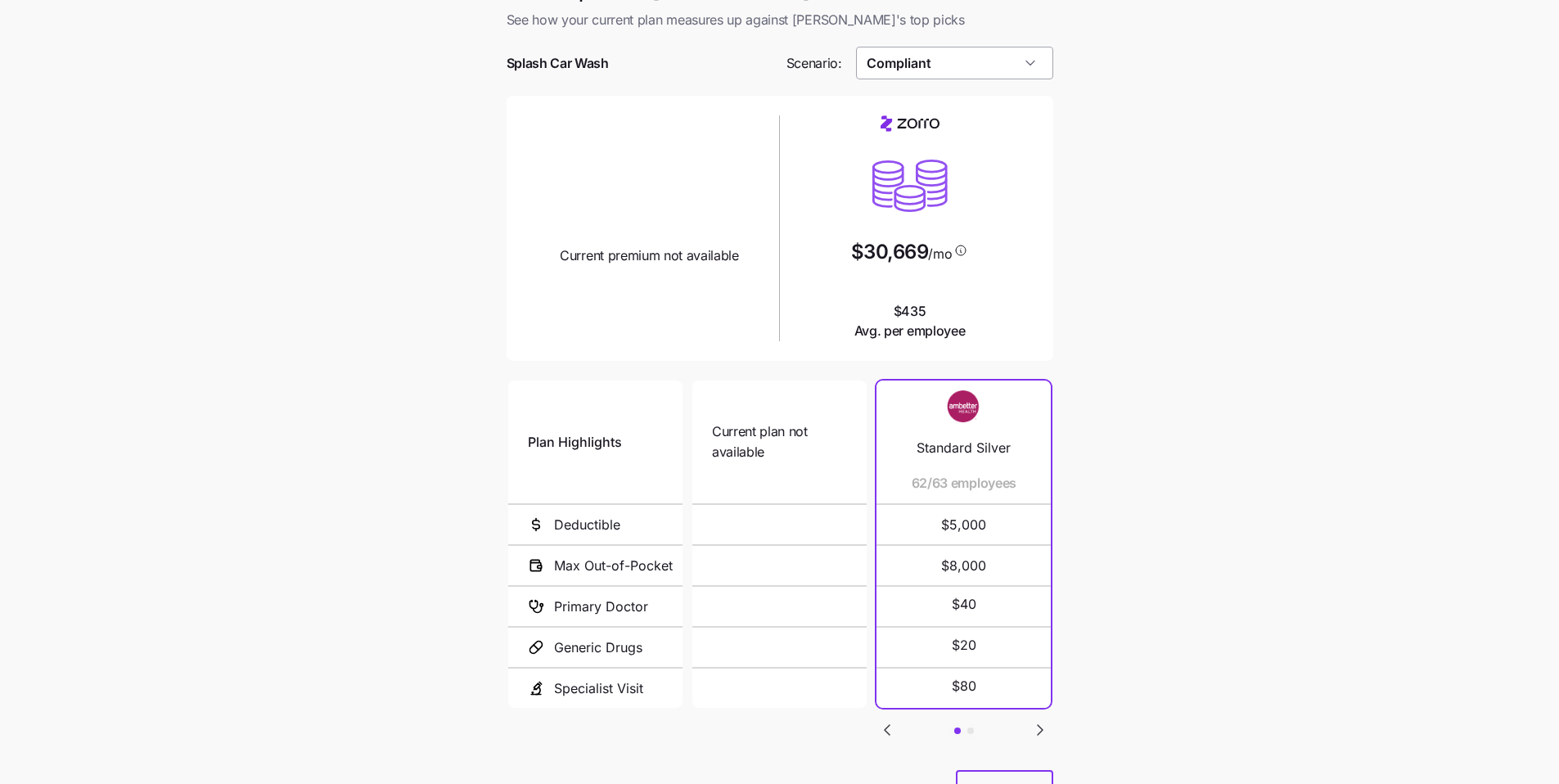 click on "Compliant" at bounding box center [954, 63] 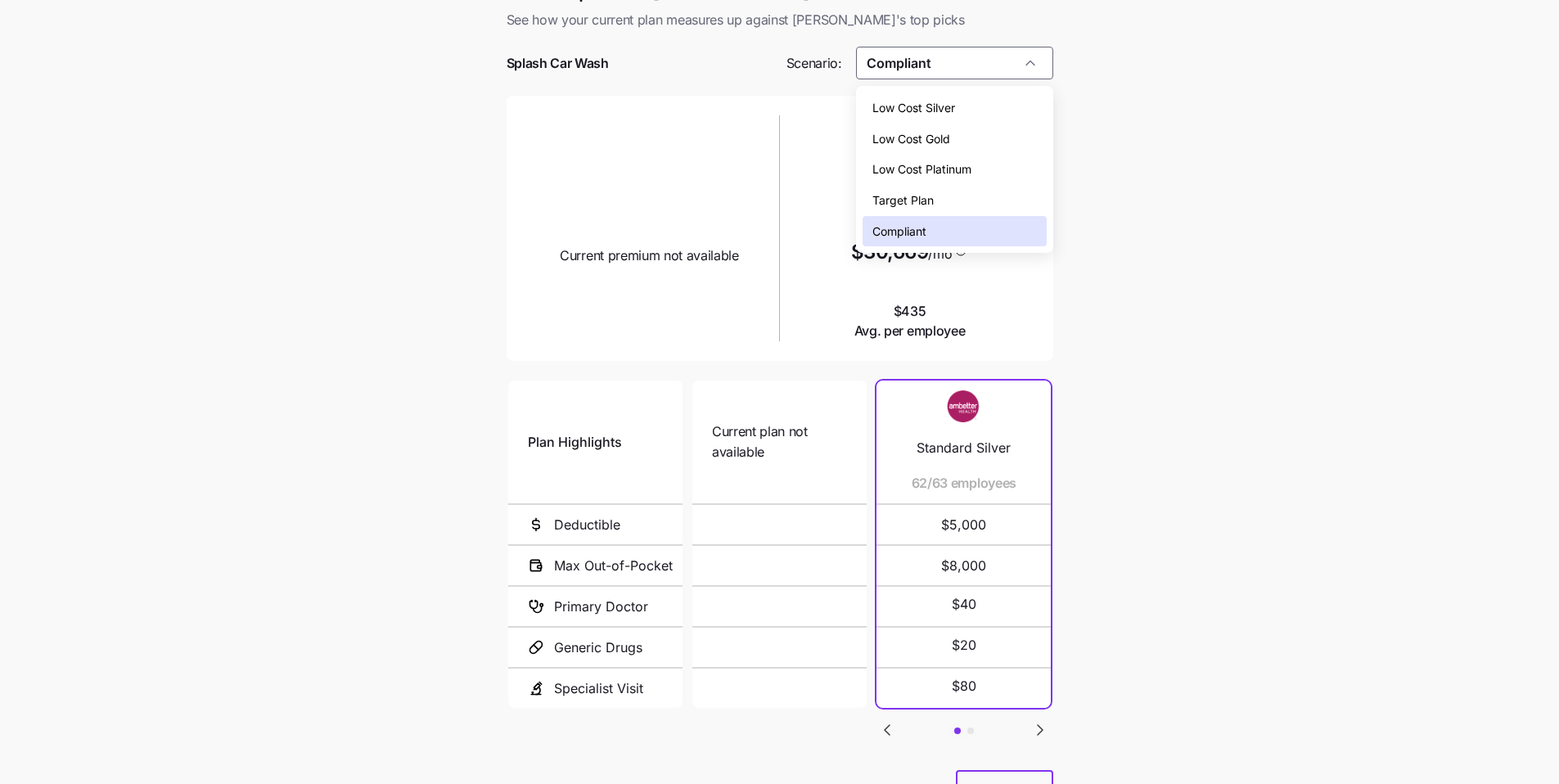 click on "Low Cost Silver" at bounding box center (954, 108) 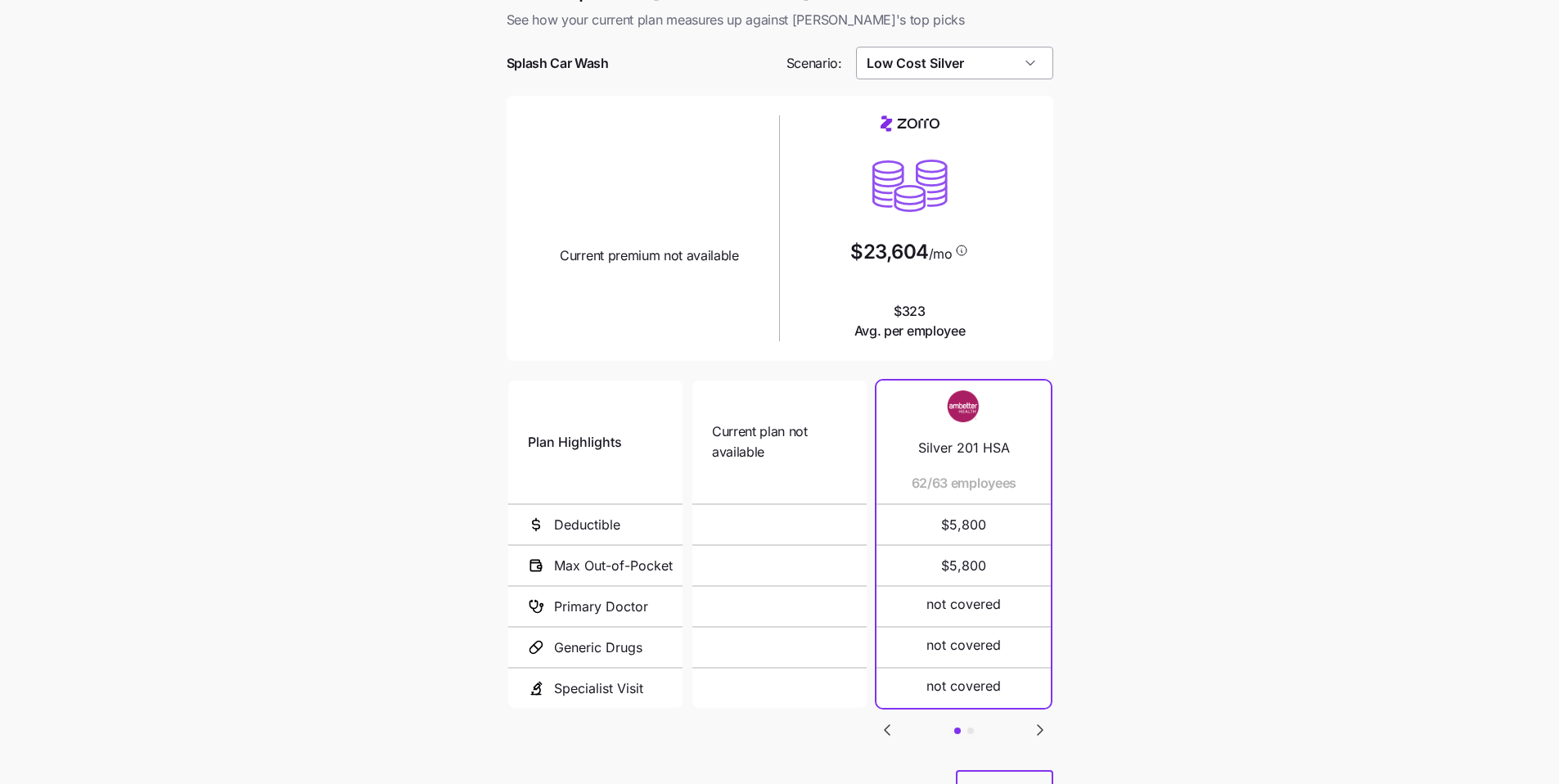 click on "Low Cost Silver" at bounding box center (954, 63) 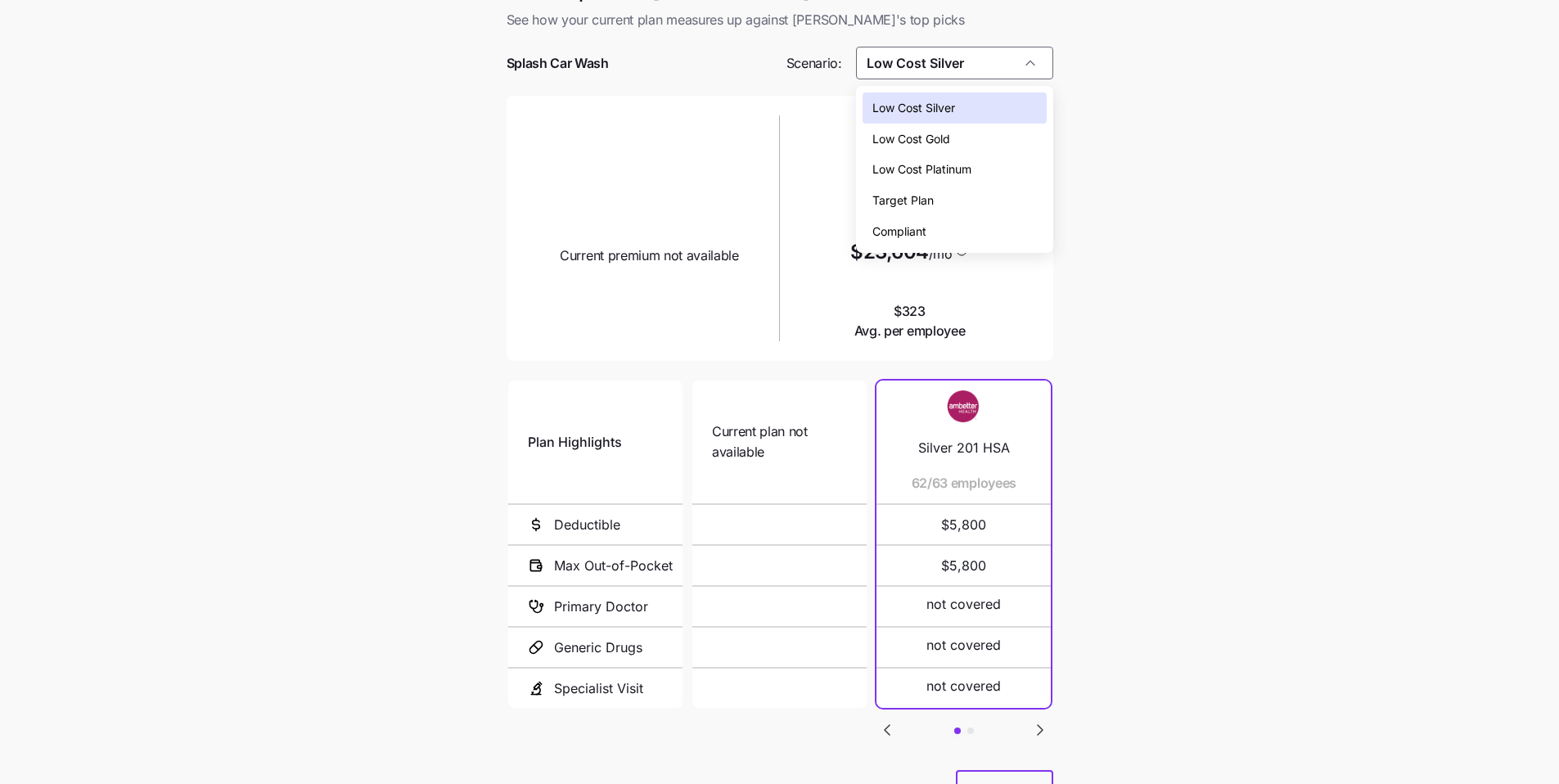 click on "Low Cost Gold" at bounding box center [954, 139] 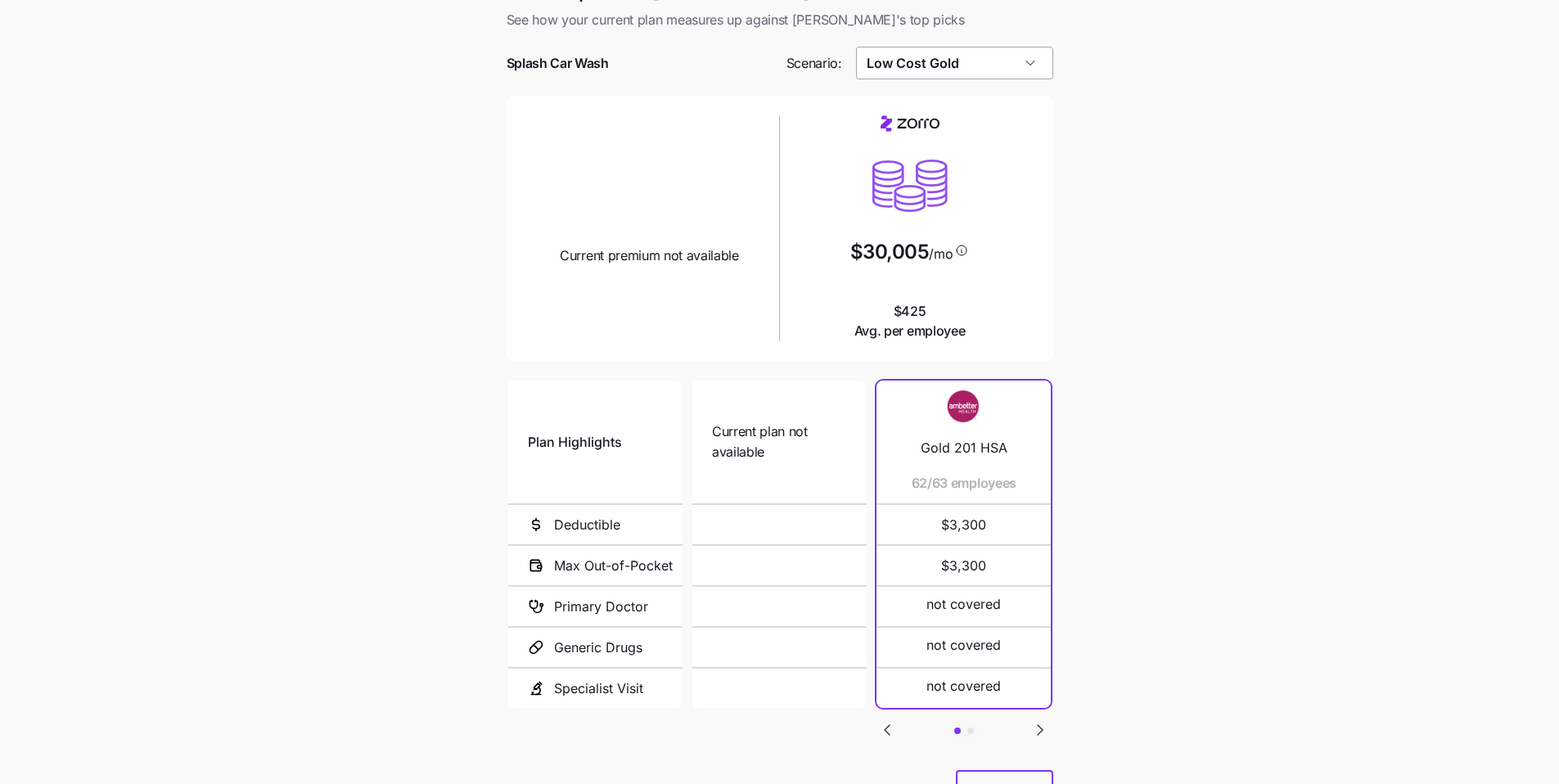 click on "Low Cost Gold" at bounding box center [954, 63] 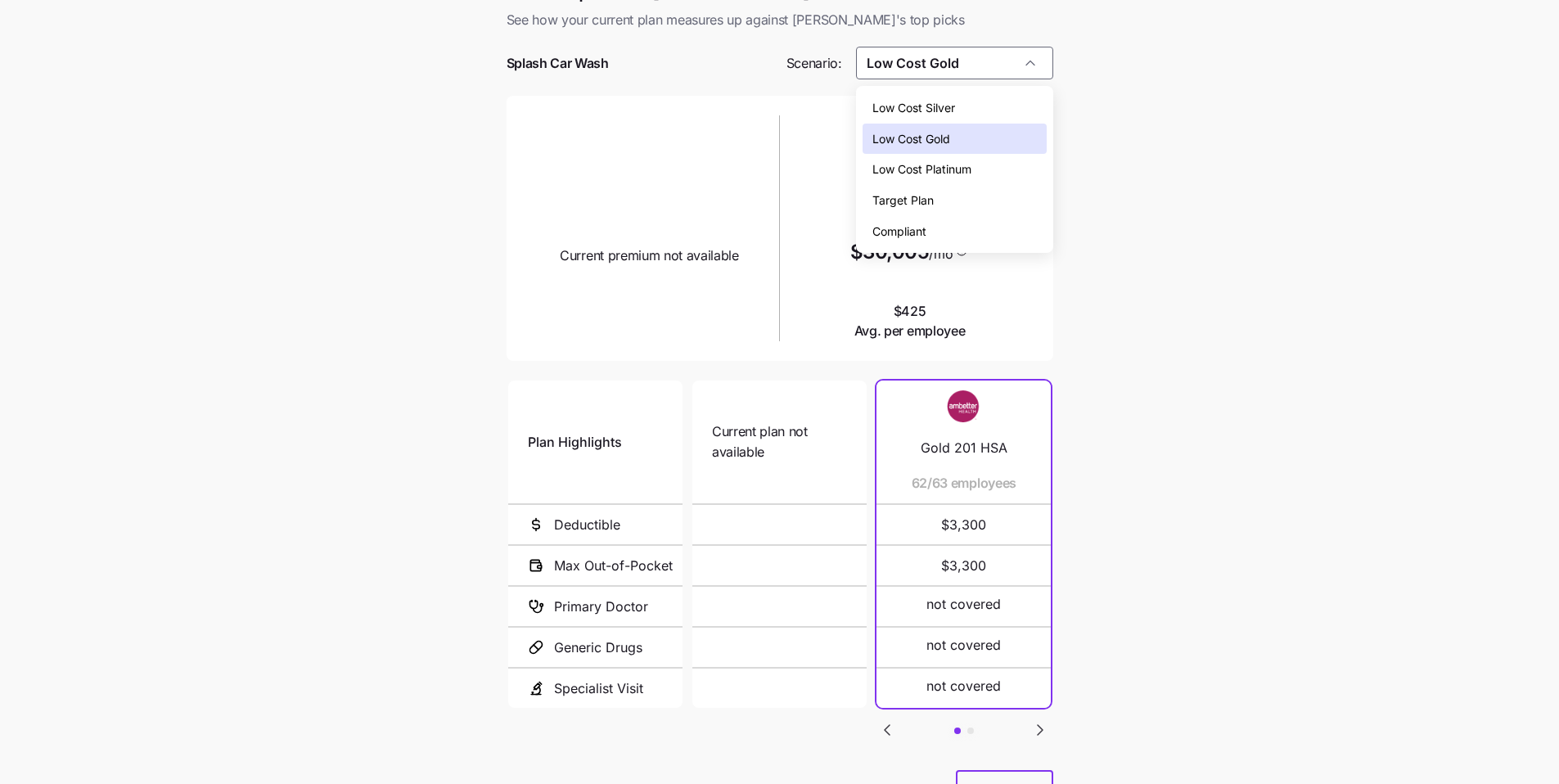 click on "Target Plan" at bounding box center [954, 201] 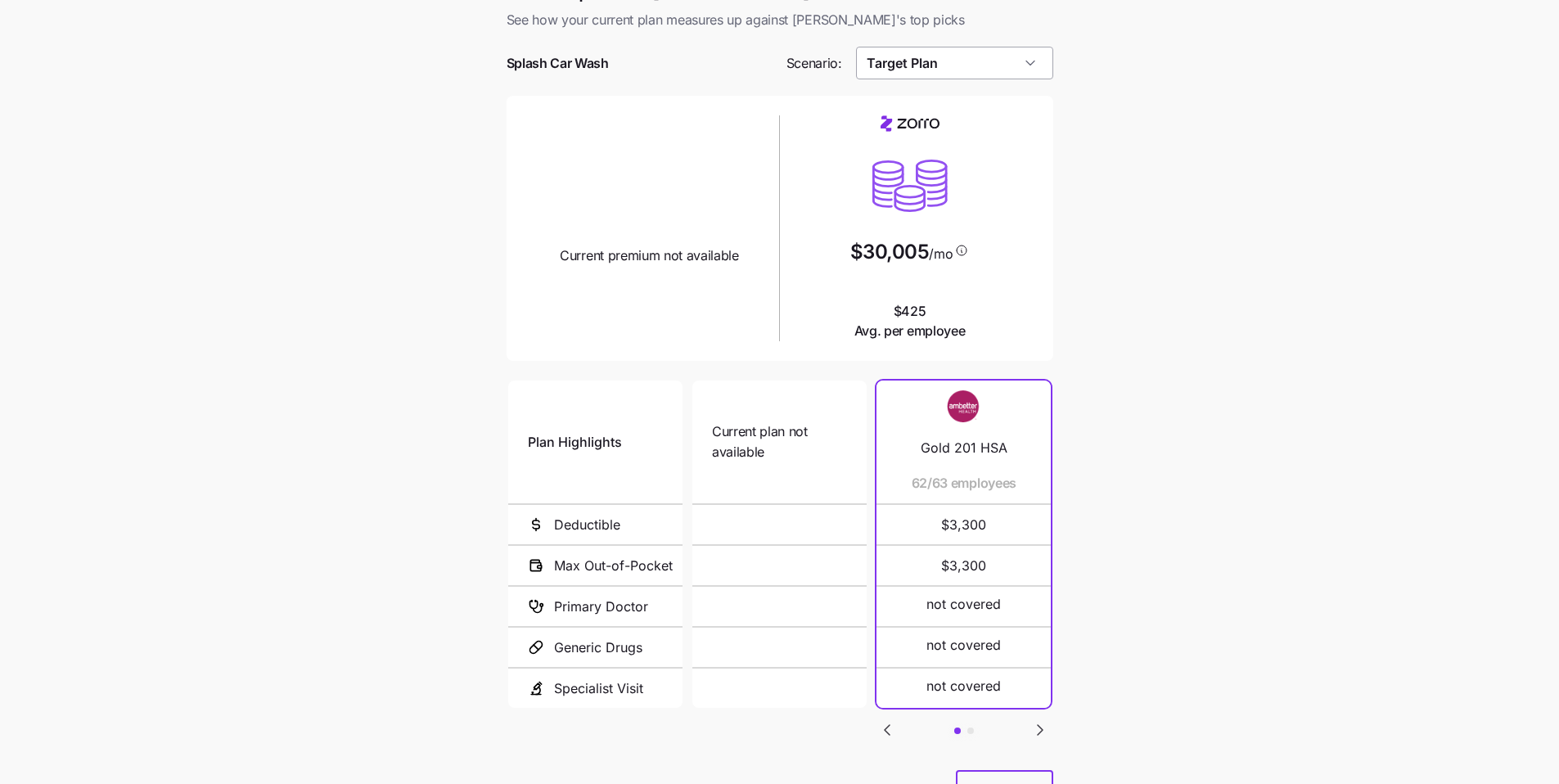 click on "Target Plan" at bounding box center (954, 63) 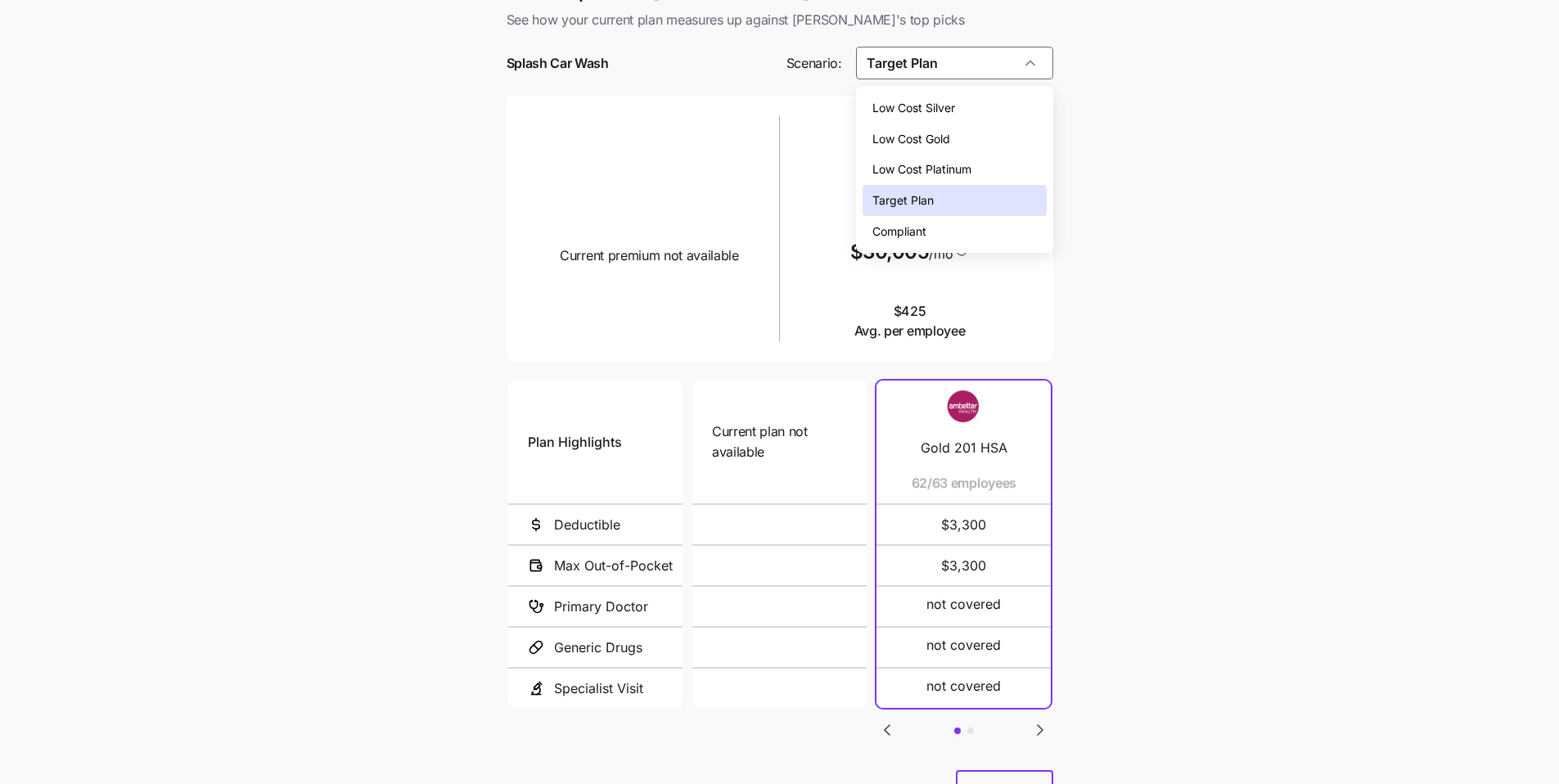 click on "Compliant" at bounding box center (899, 232) 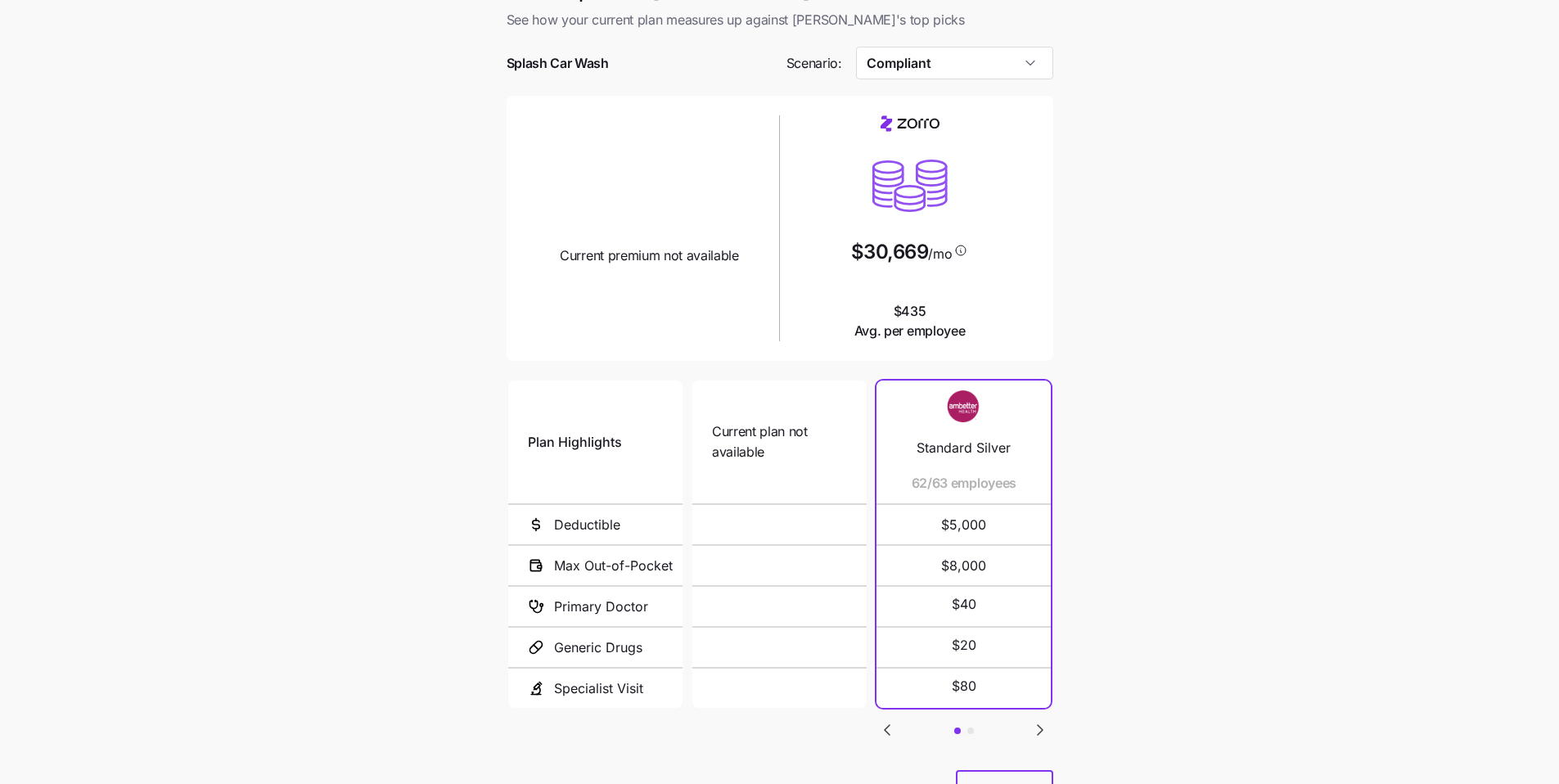 click on "Current plan vs. [PERSON_NAME]’s ICHRA recommendation See how your current plan measures up against [PERSON_NAME]'s top picks Splash Car Wash Scenario: Compliant Current plan design Current premium not available $30,669 /mo $435 Avg. per employee Plan Highlights Deductible Max Out-of-Pocket Primary Doctor Generic Drugs Specialist Visit Current plan not available N/A N/A Standard Silver 62/63 employees $5,000 $8,000 $40 $20 $80 Silver Savings 1821 (Primary Care Copay, Open Access) 1/63 employees $4,500 $7,450 $45 $15 $110 Next" at bounding box center [779, 414] 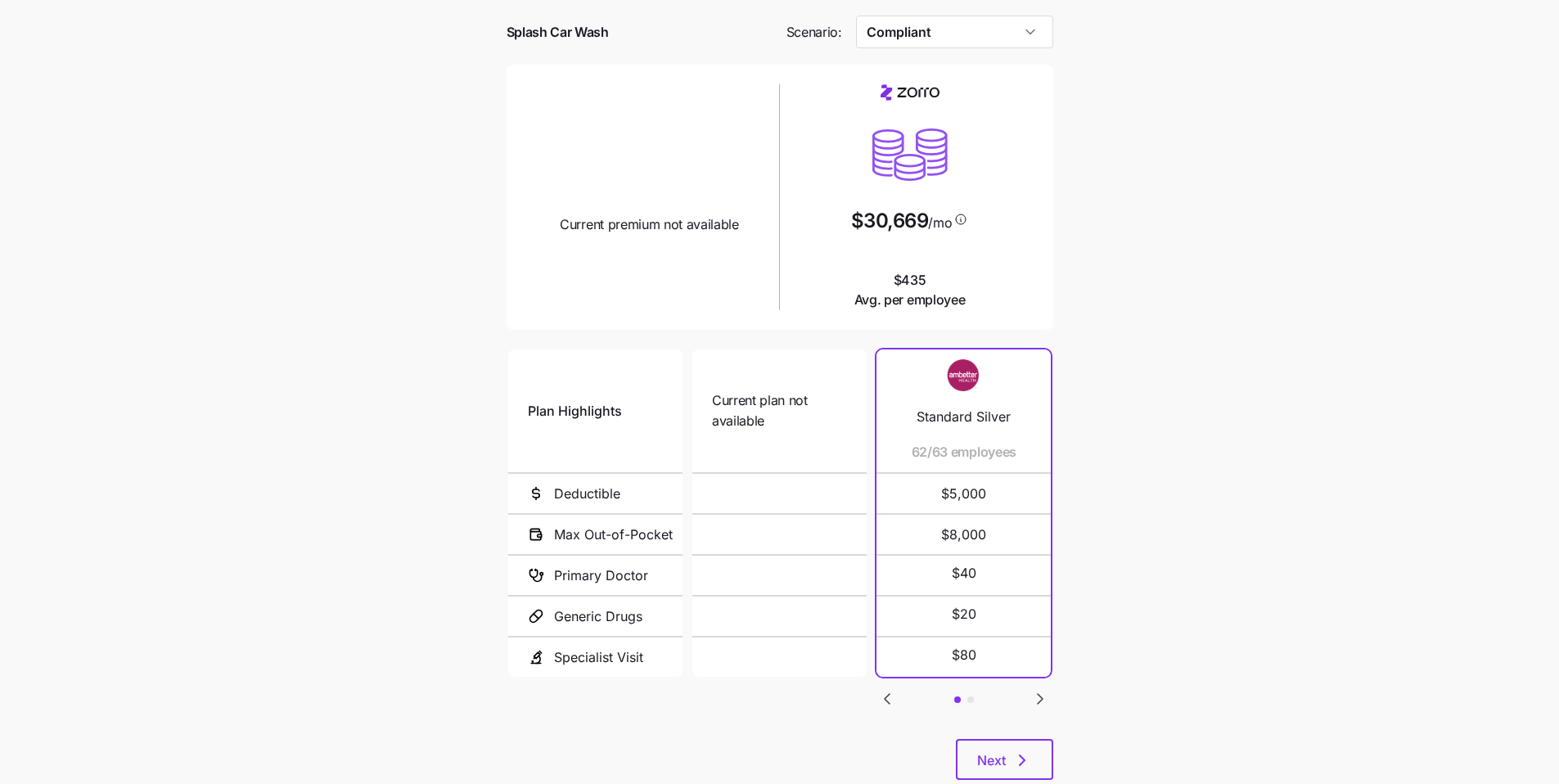 scroll, scrollTop: 108, scrollLeft: 0, axis: vertical 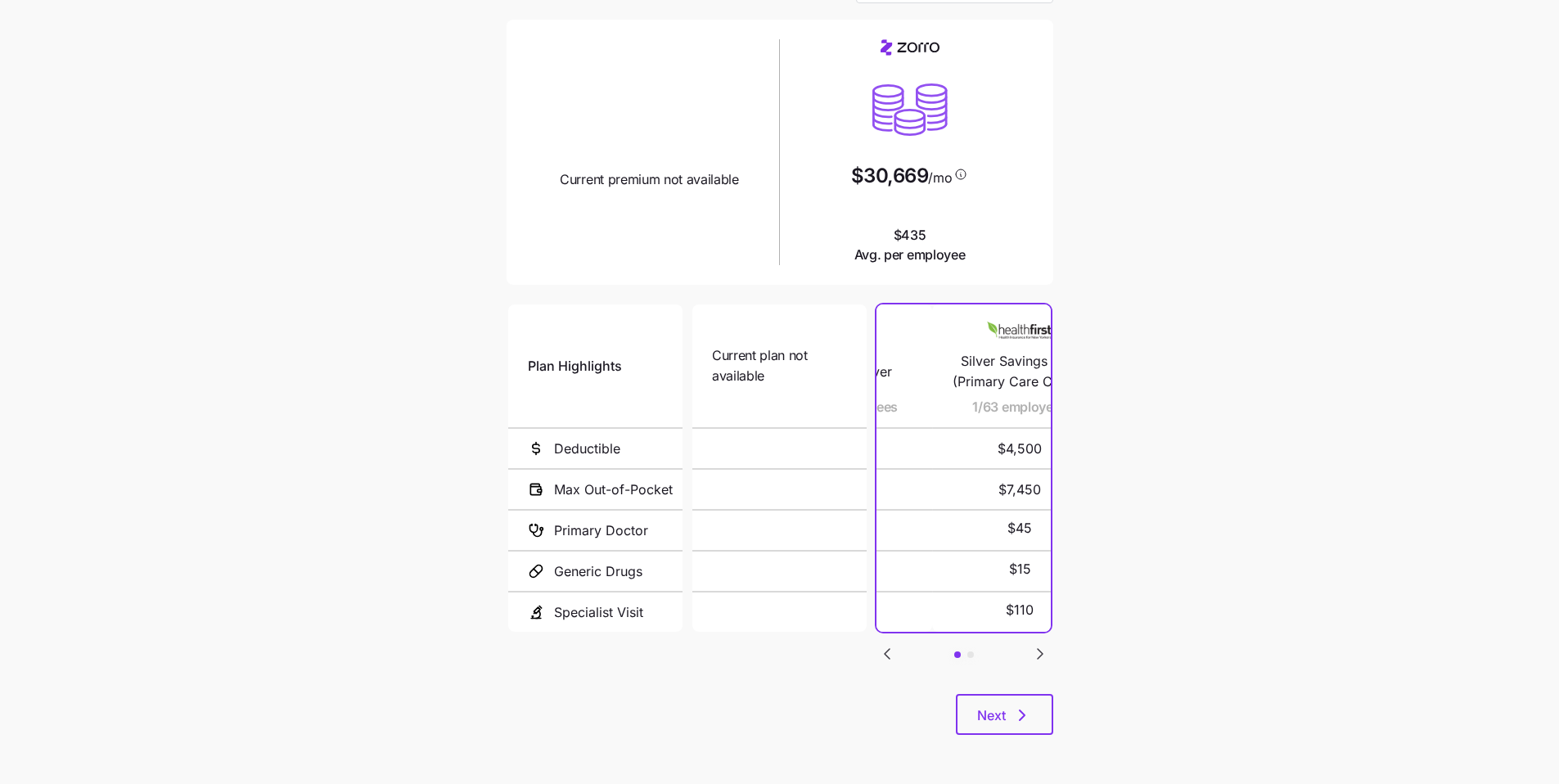 drag, startPoint x: 1023, startPoint y: 412, endPoint x: 882, endPoint y: 408, distance: 141.05673 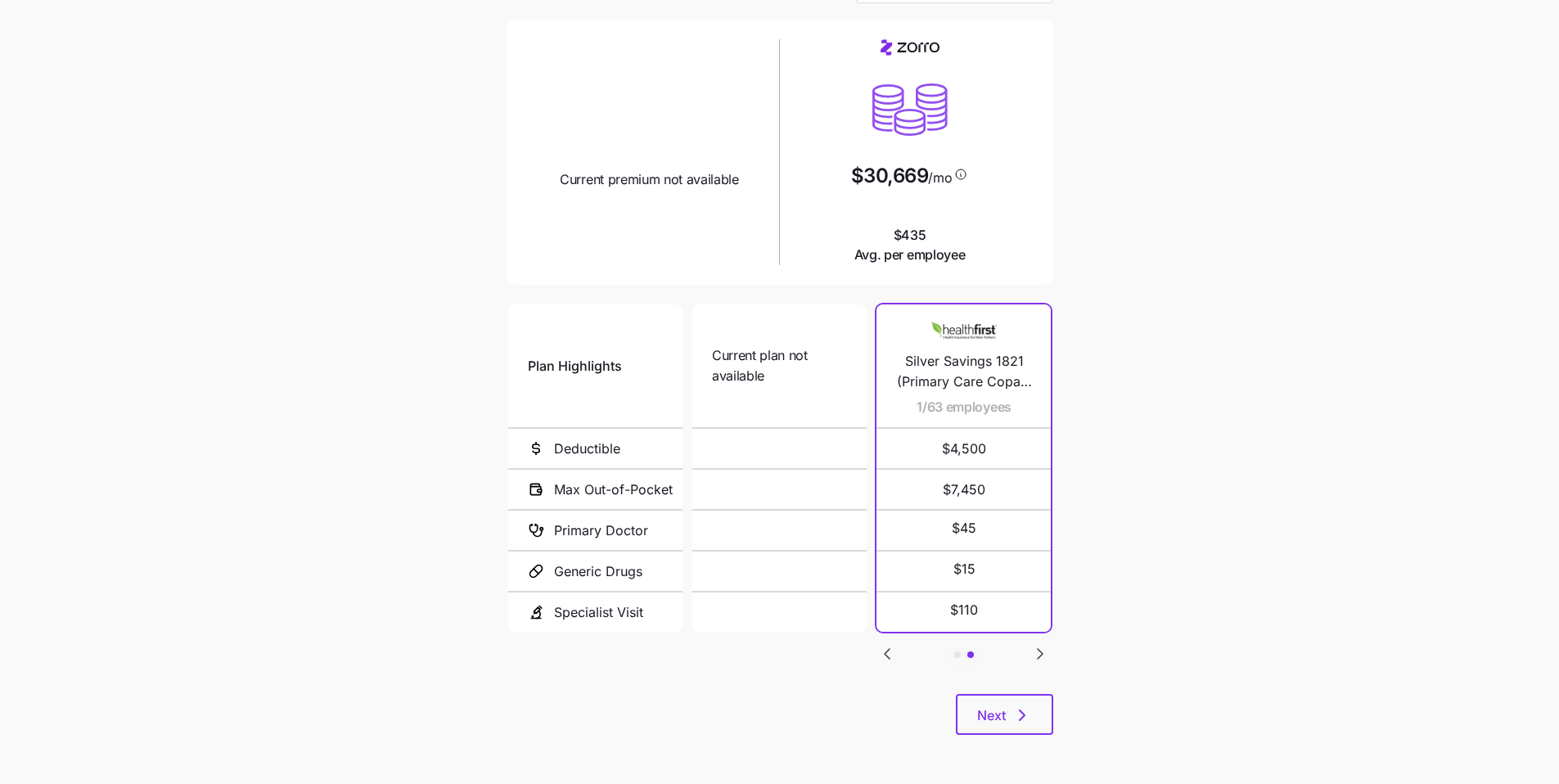 click 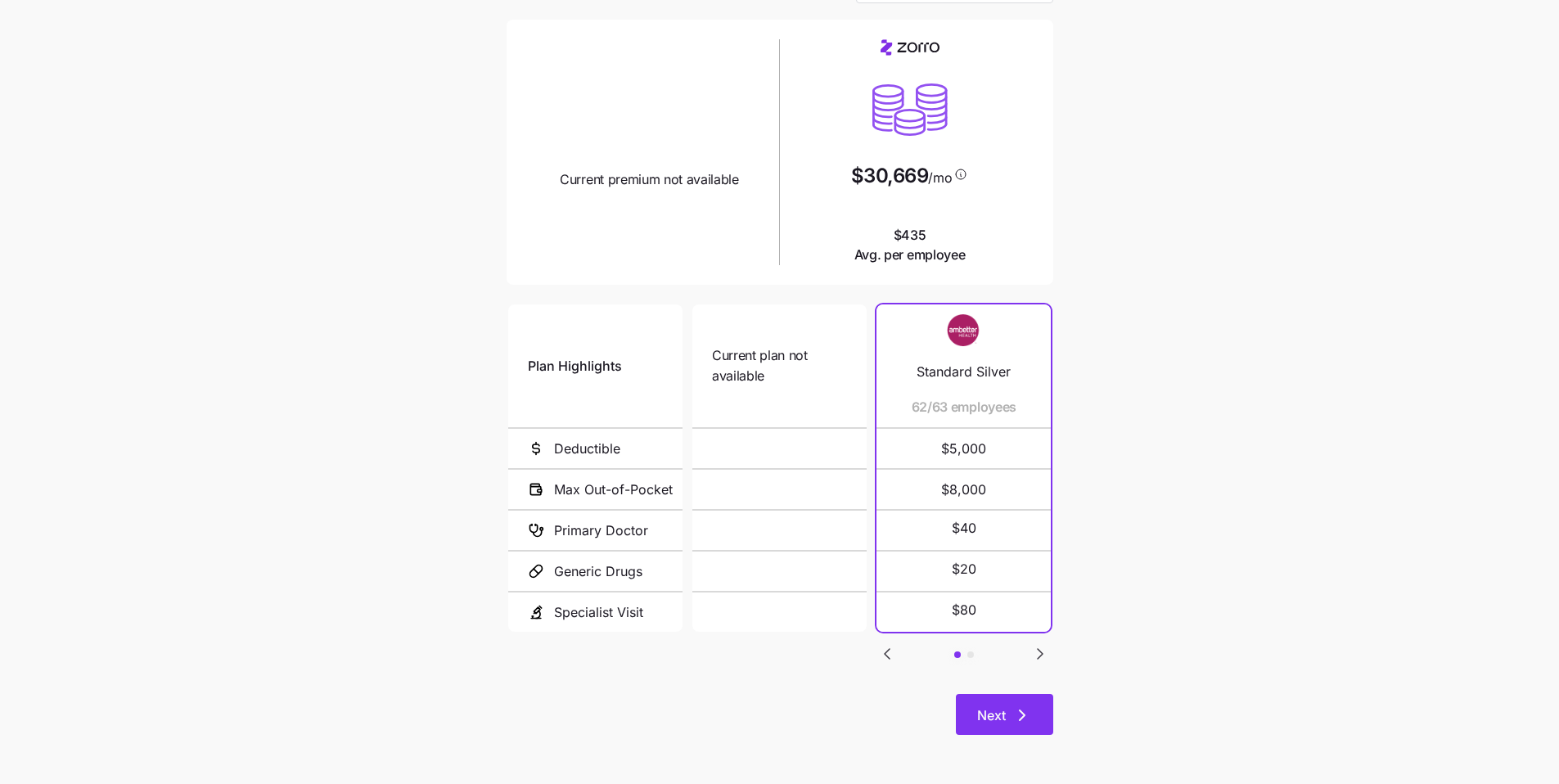 click 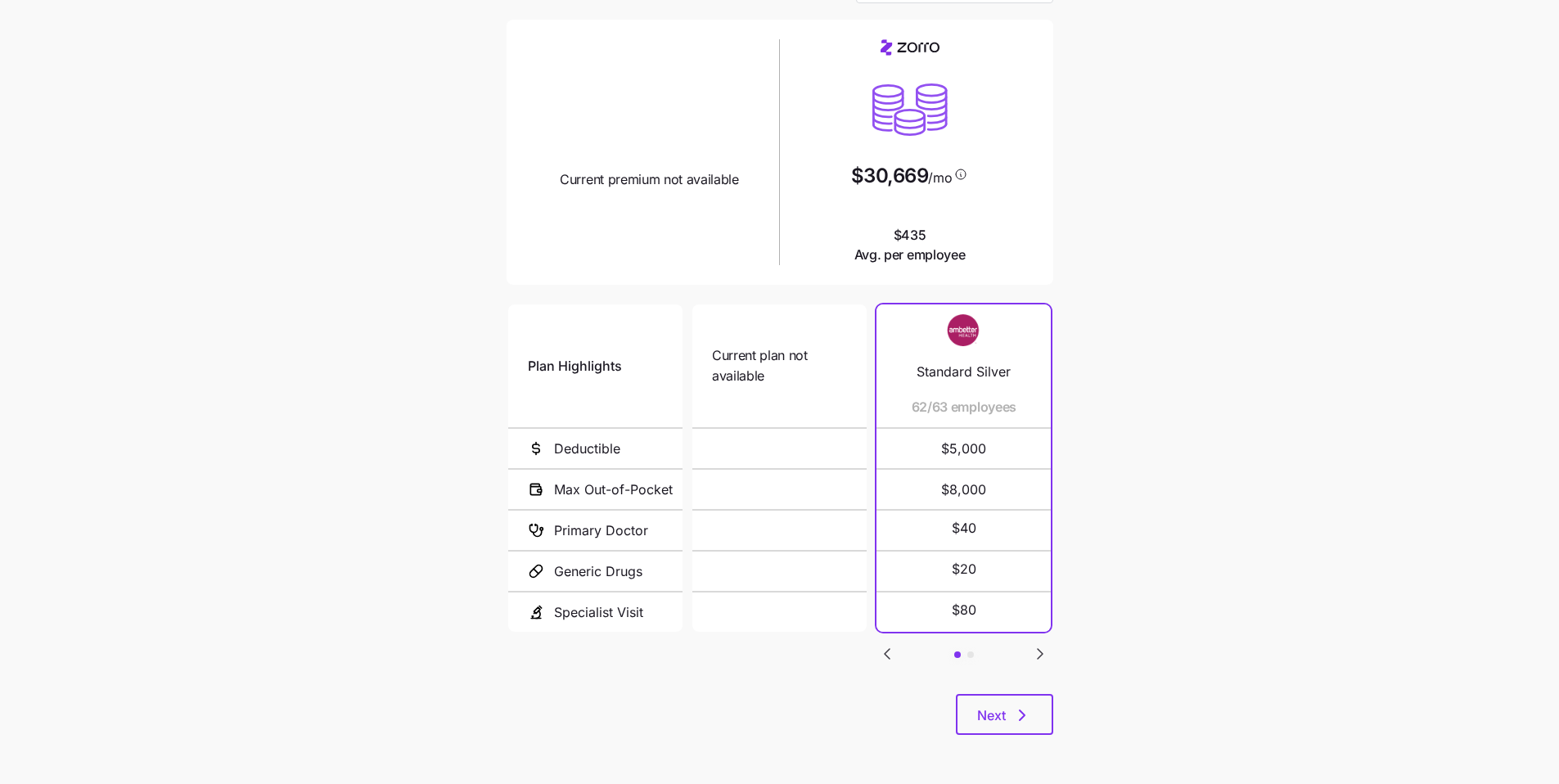 scroll, scrollTop: 0, scrollLeft: 0, axis: both 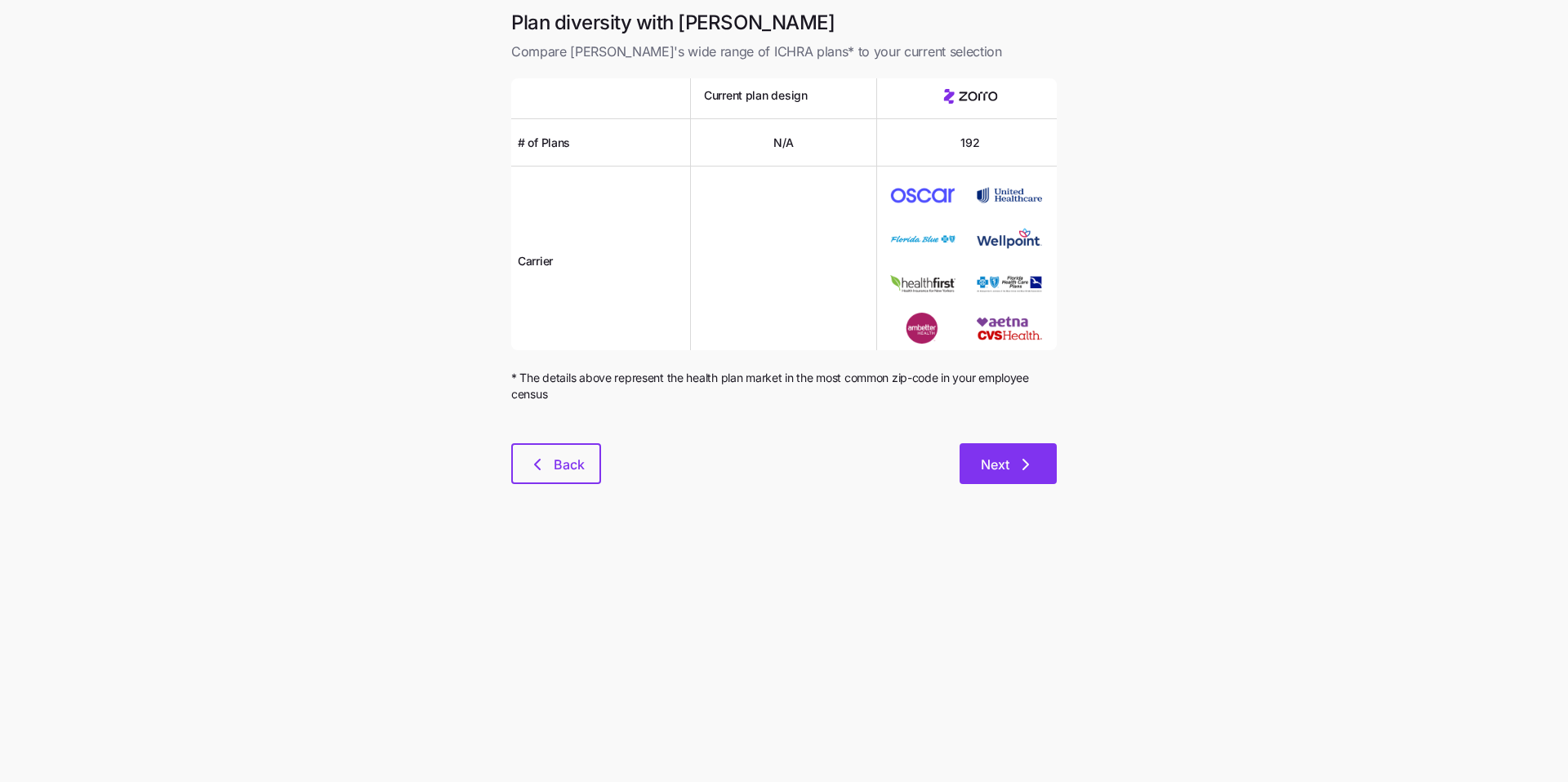 click 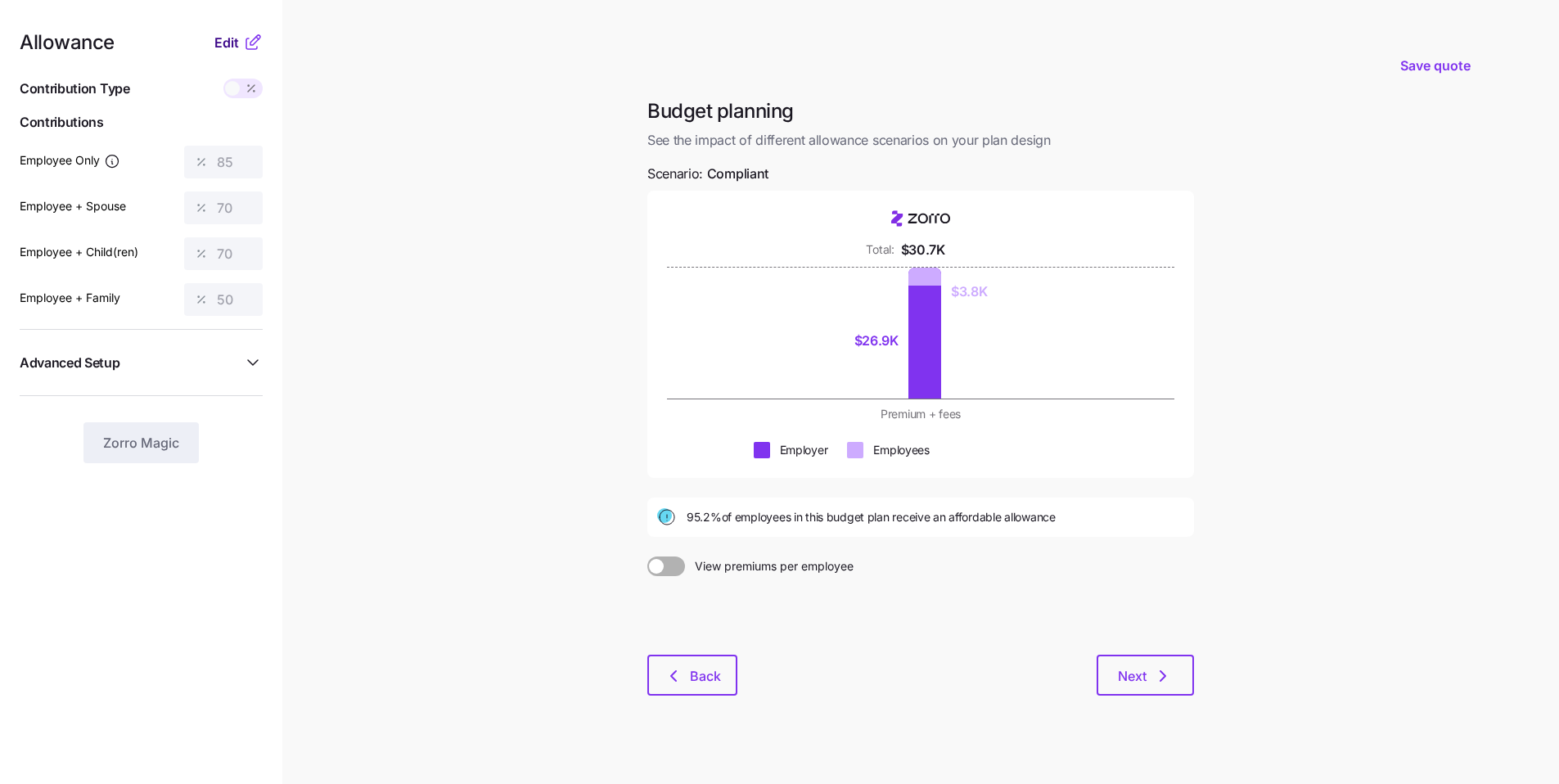 click on "Edit" at bounding box center (227, 43) 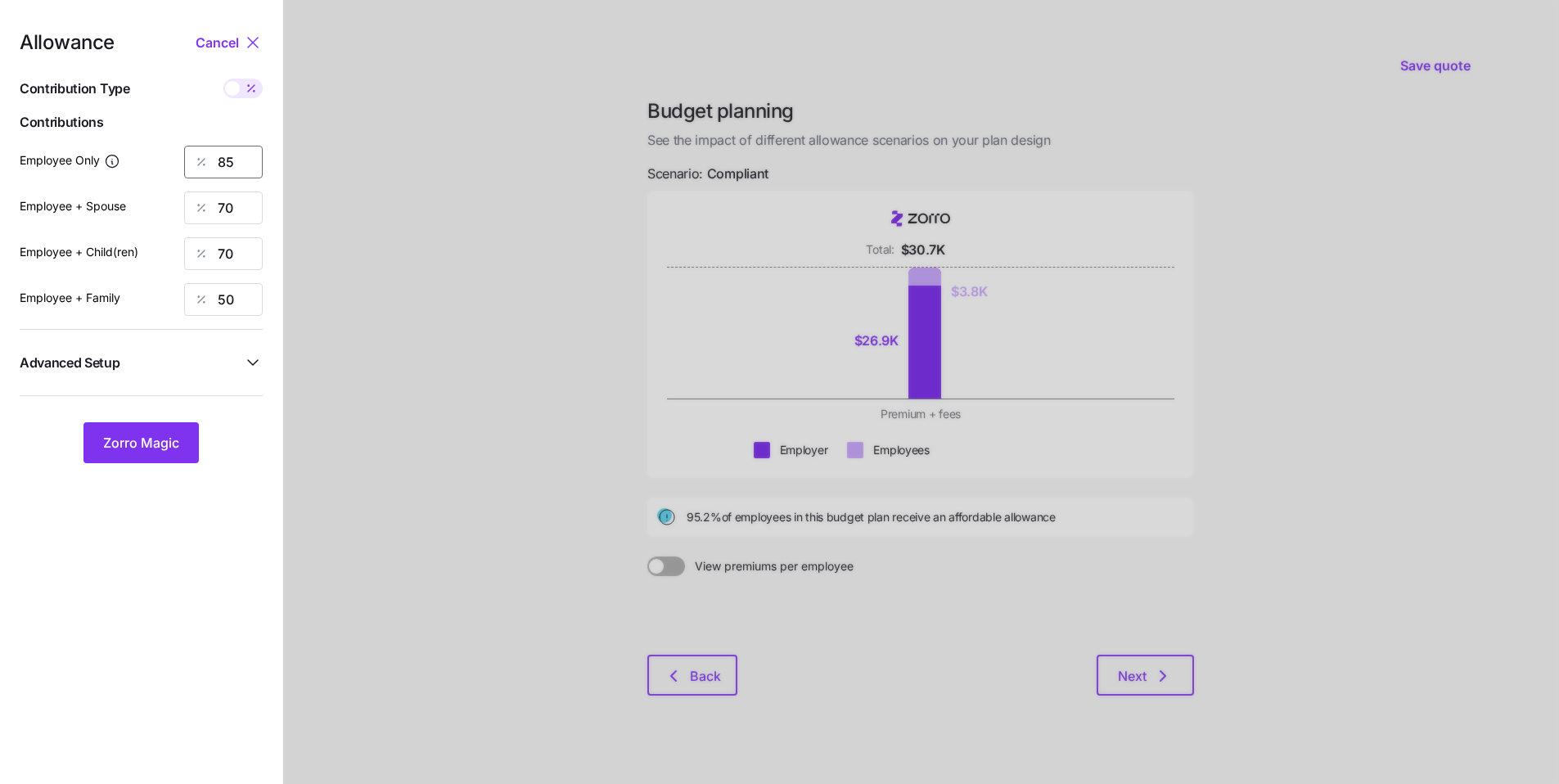 click on "85" at bounding box center (223, 162) 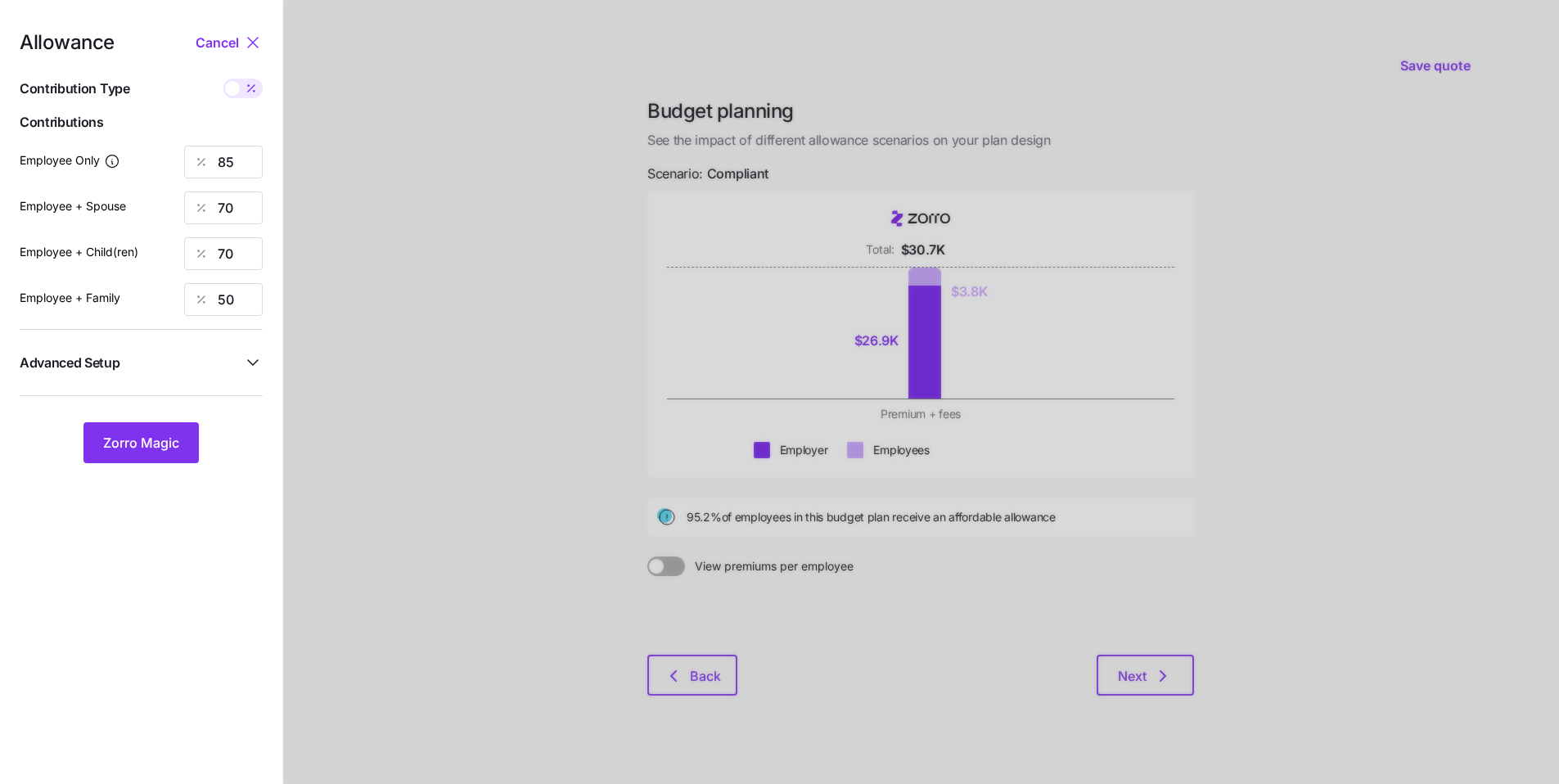 click at bounding box center (232, 88) 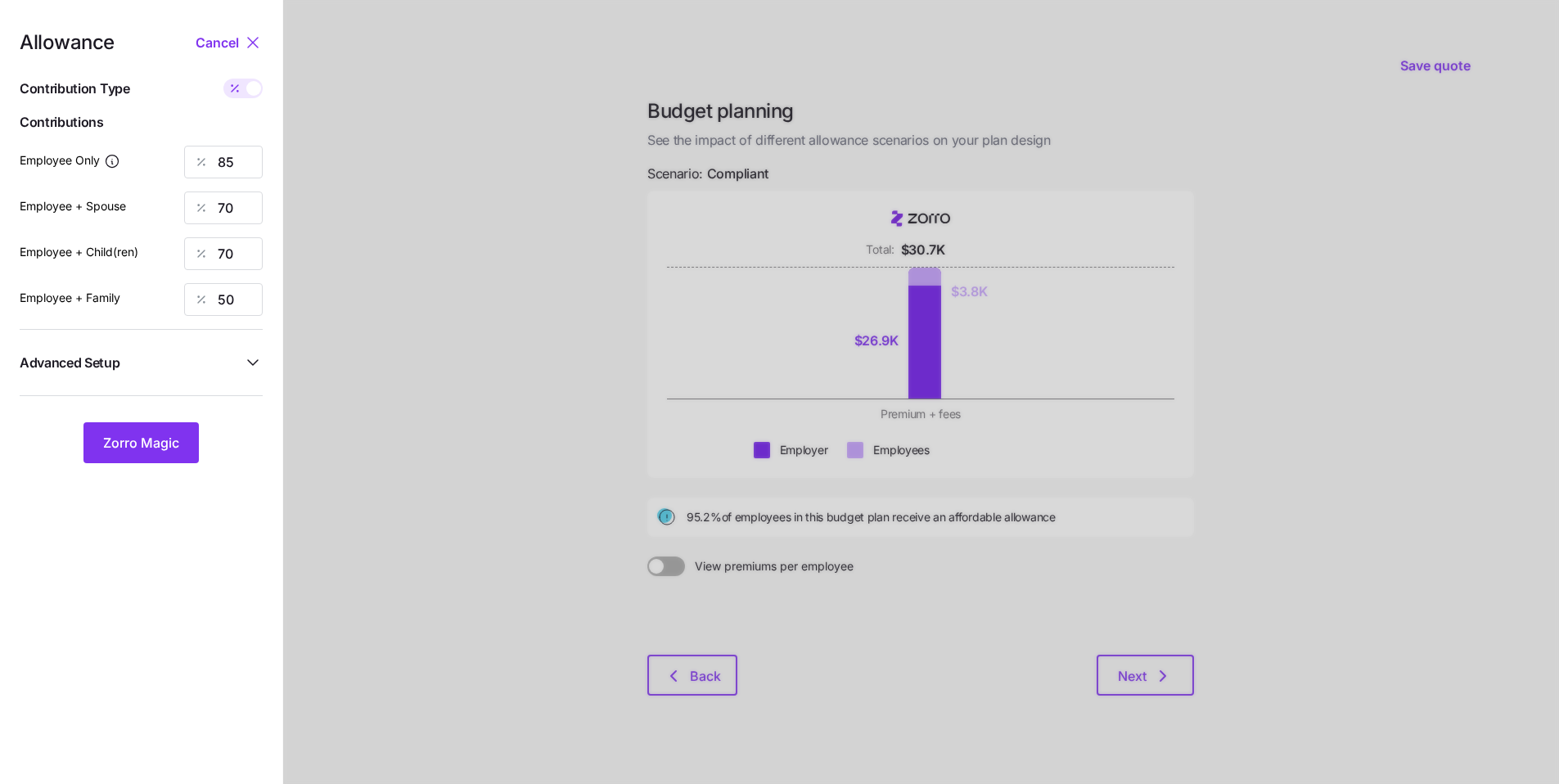 type on "382" 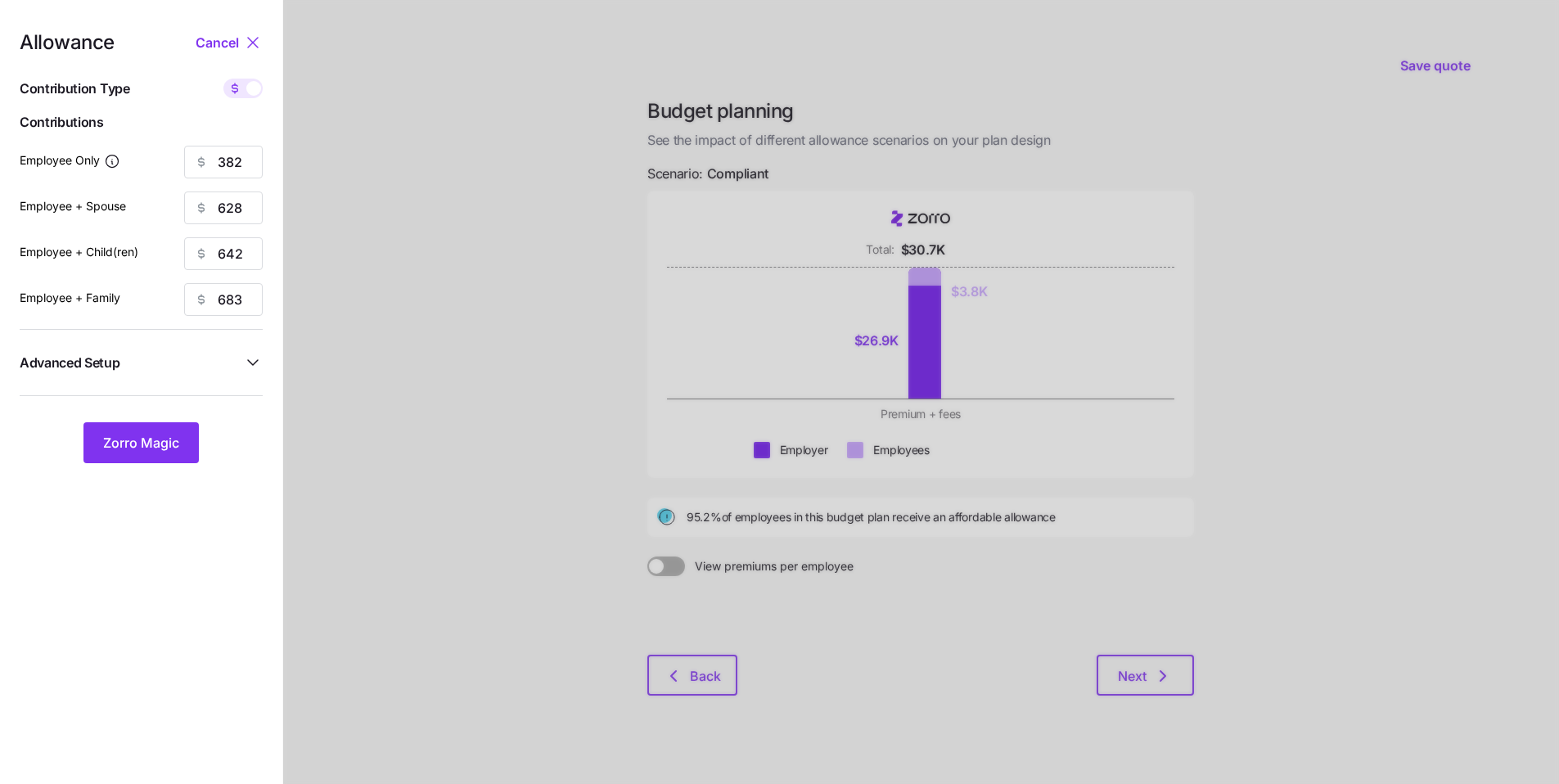 click at bounding box center [254, 88] 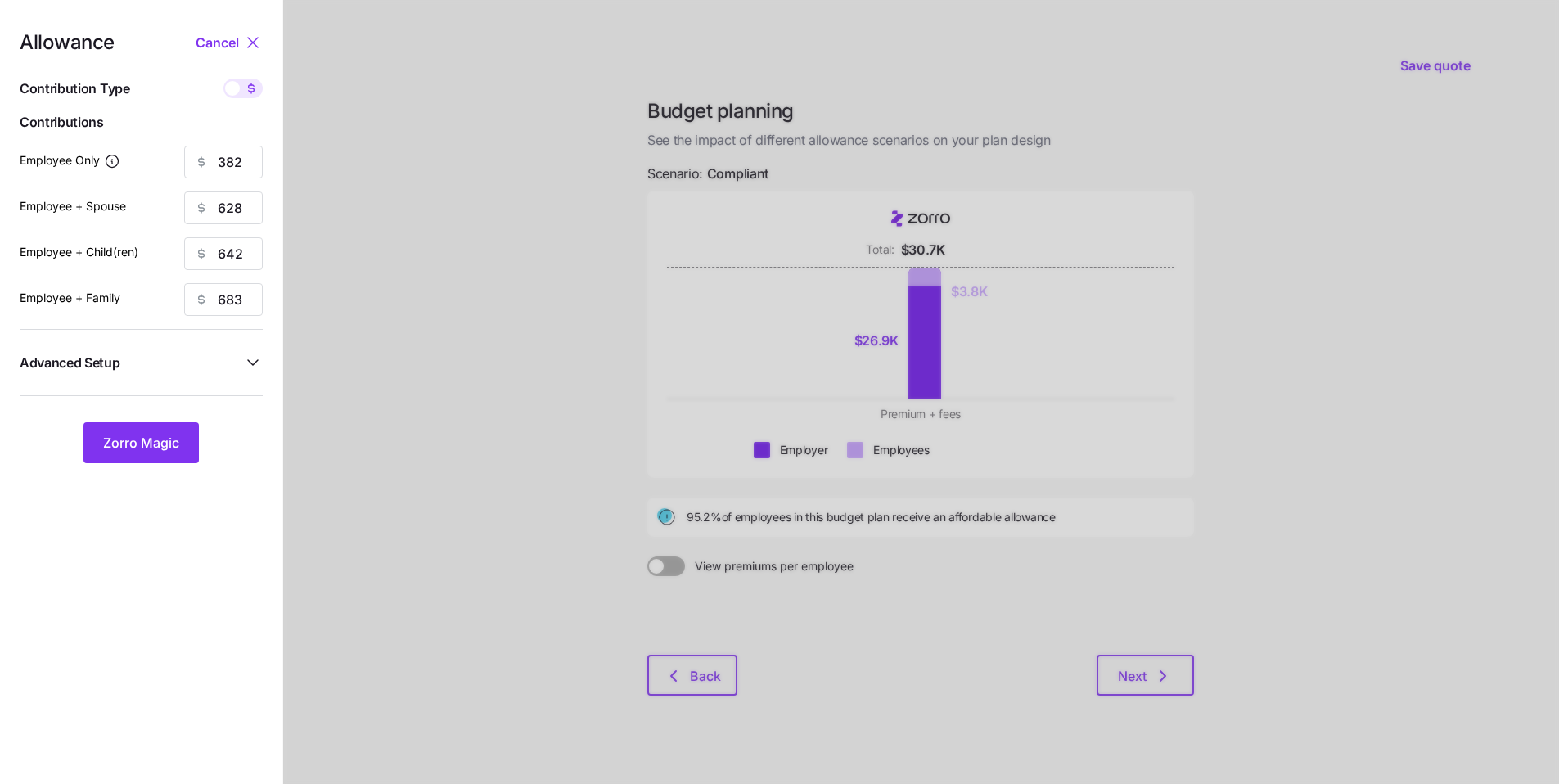 type on "85" 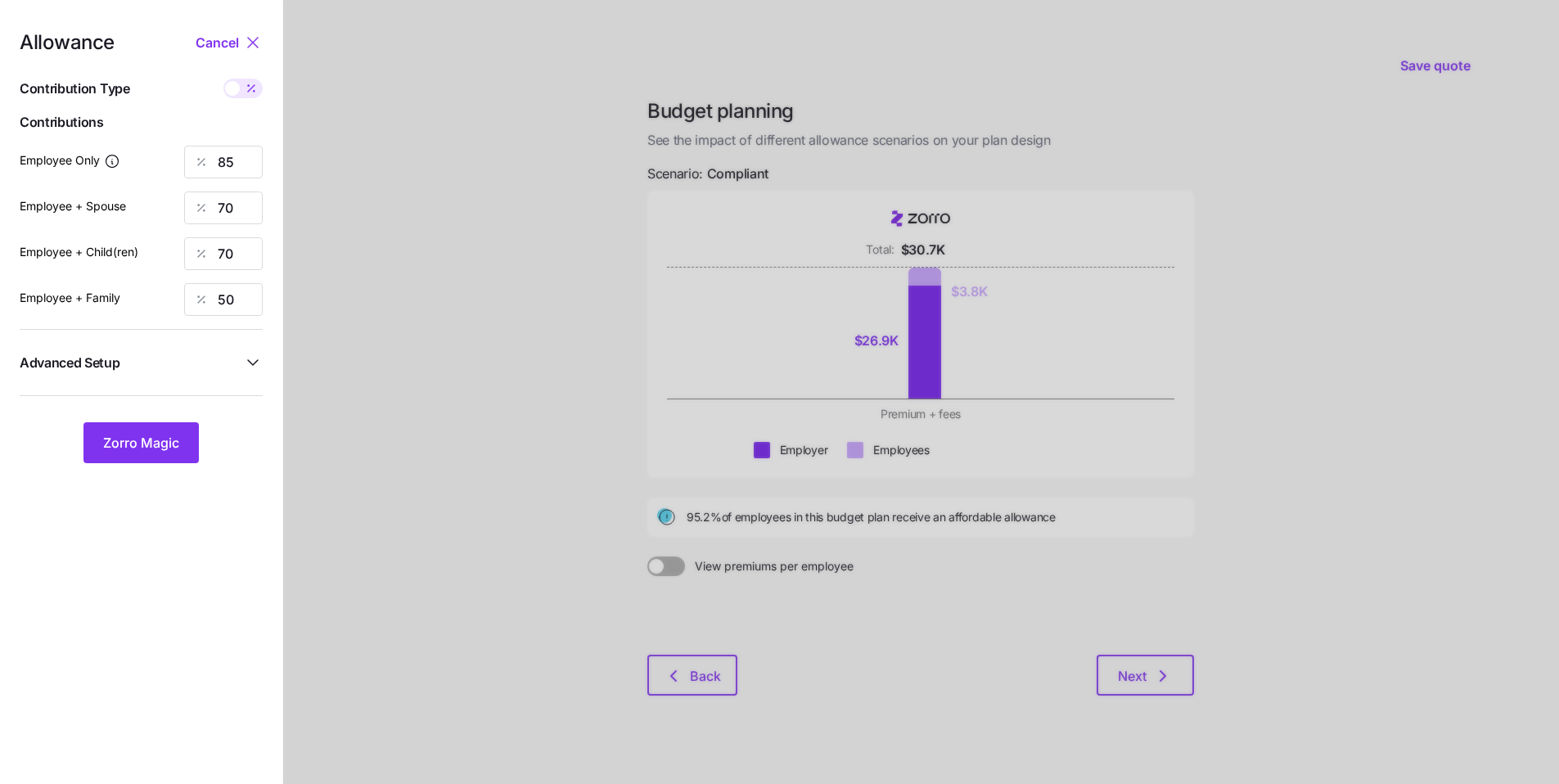 click 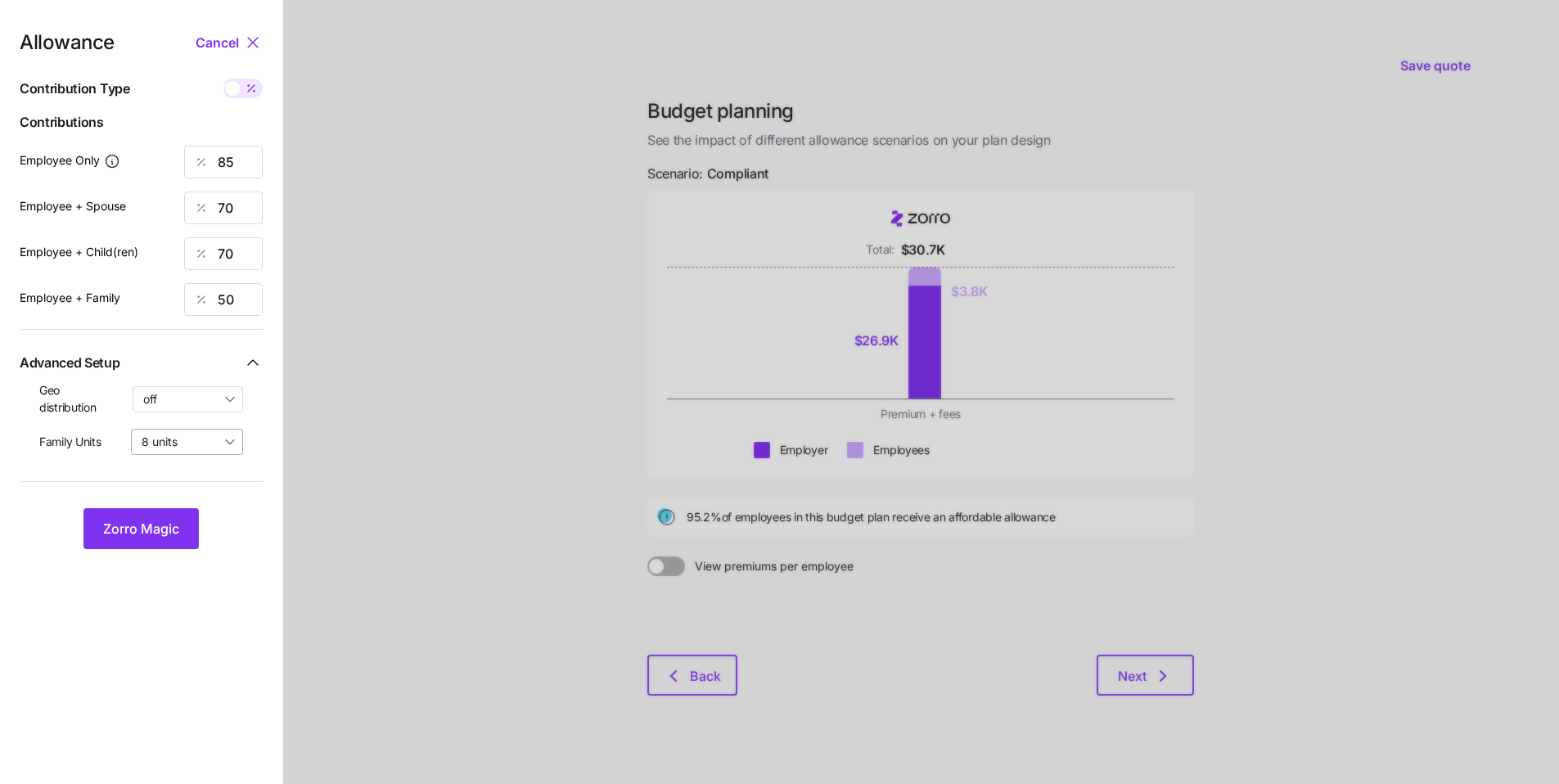 click on "8 units" at bounding box center (187, 442) 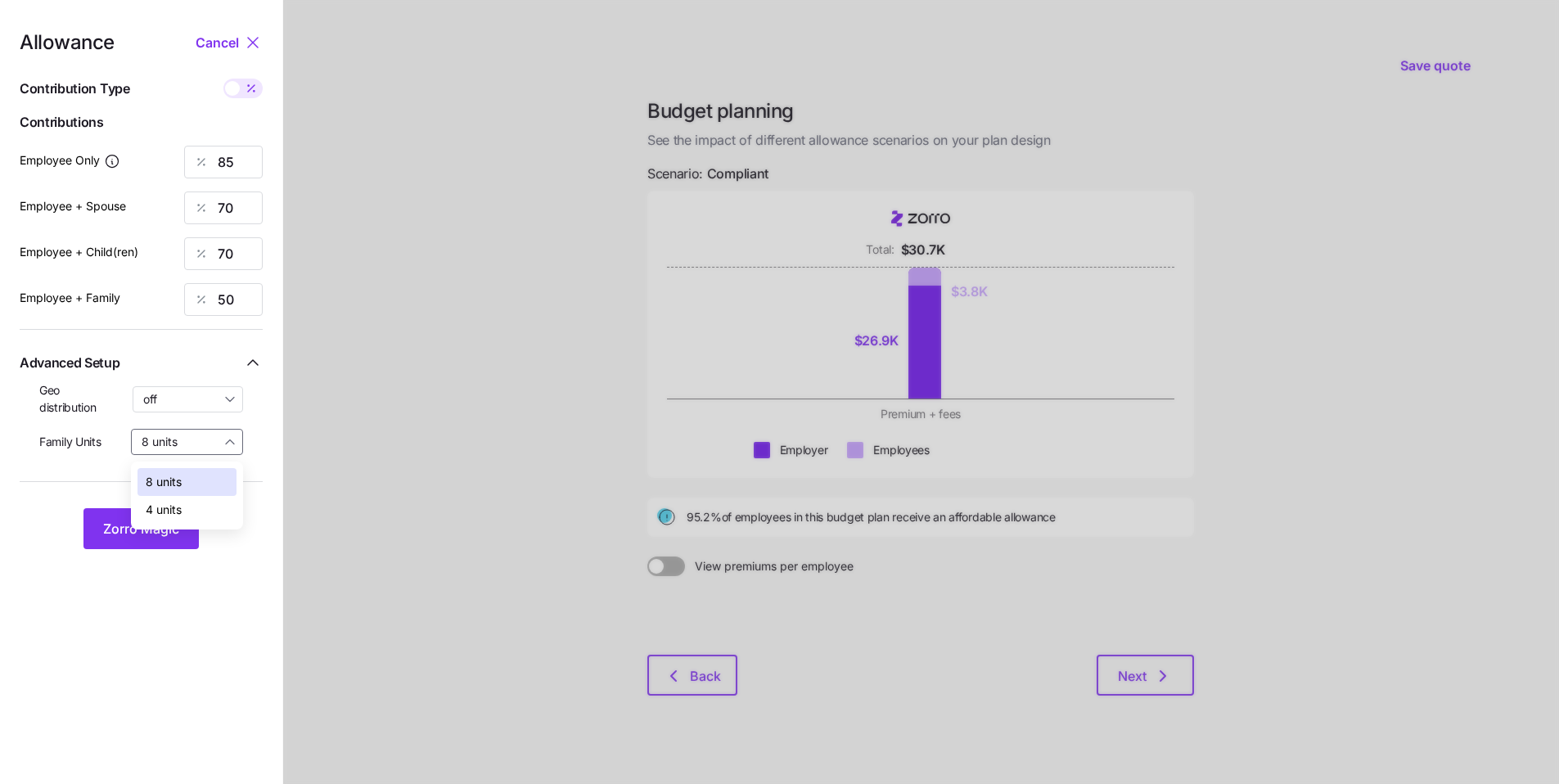 click on "4 units" at bounding box center (187, 510) 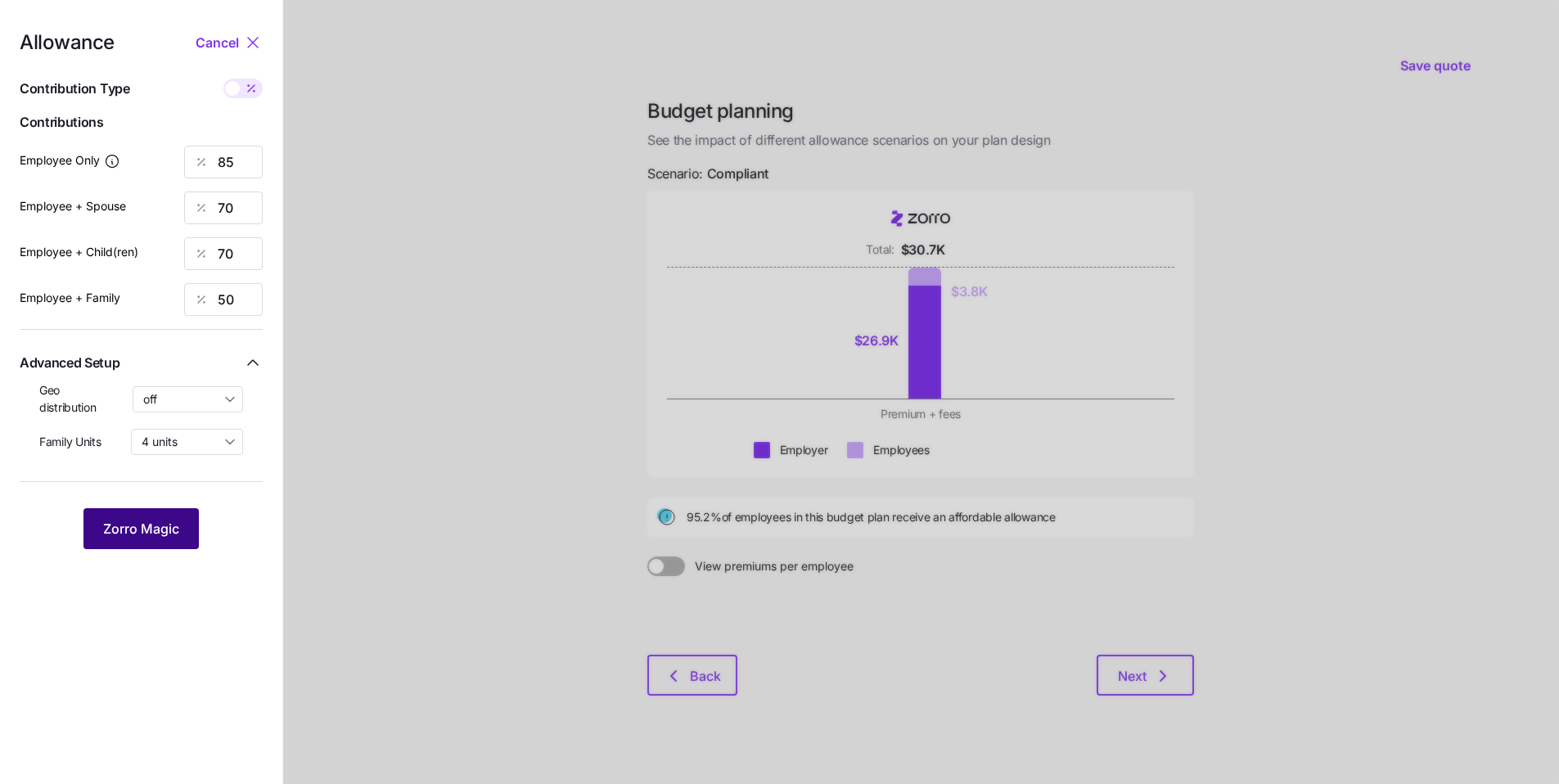 click on "Zorro Magic" at bounding box center [141, 529] 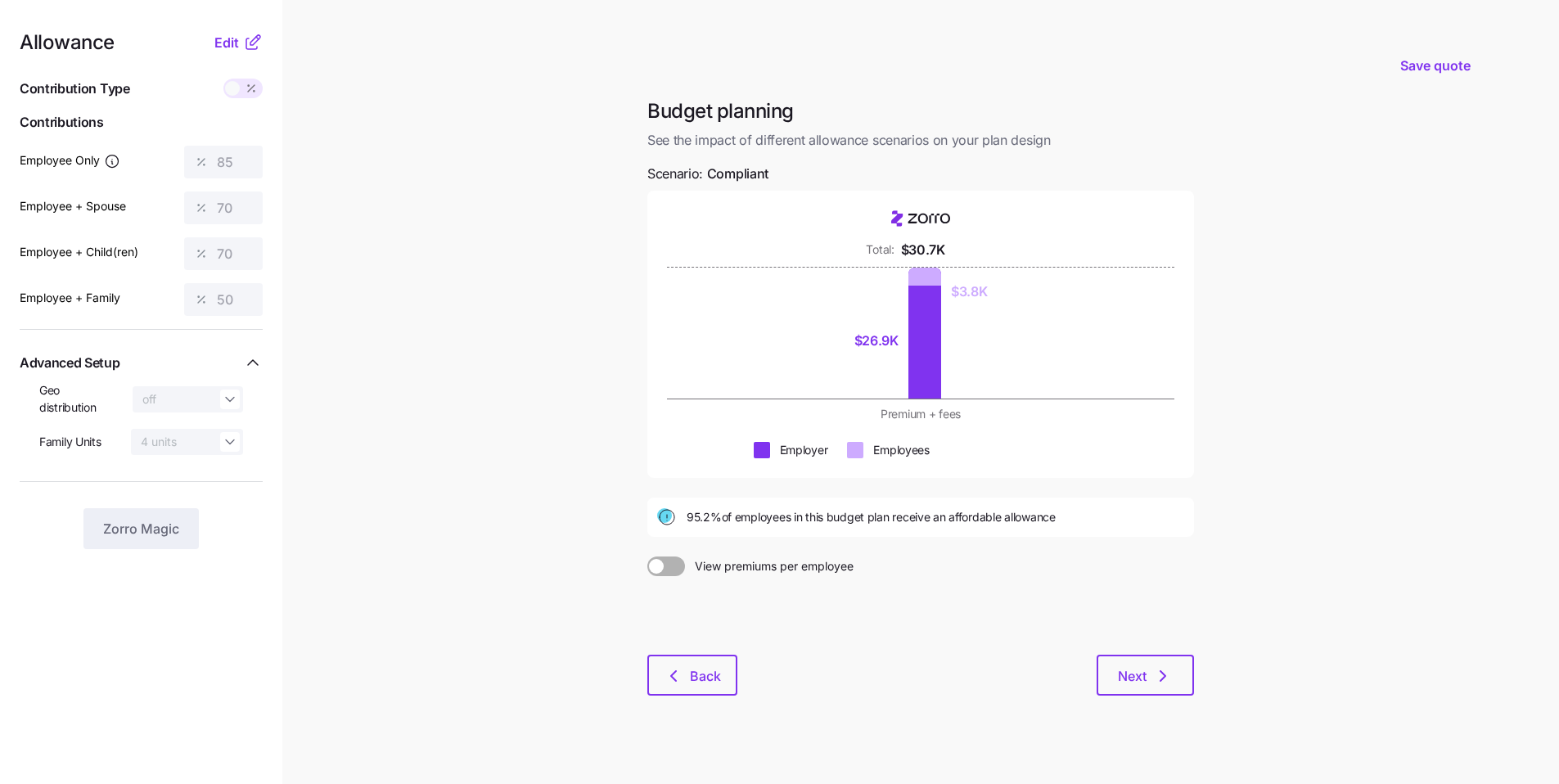drag, startPoint x: 685, startPoint y: 525, endPoint x: 1041, endPoint y: 526, distance: 356.0014 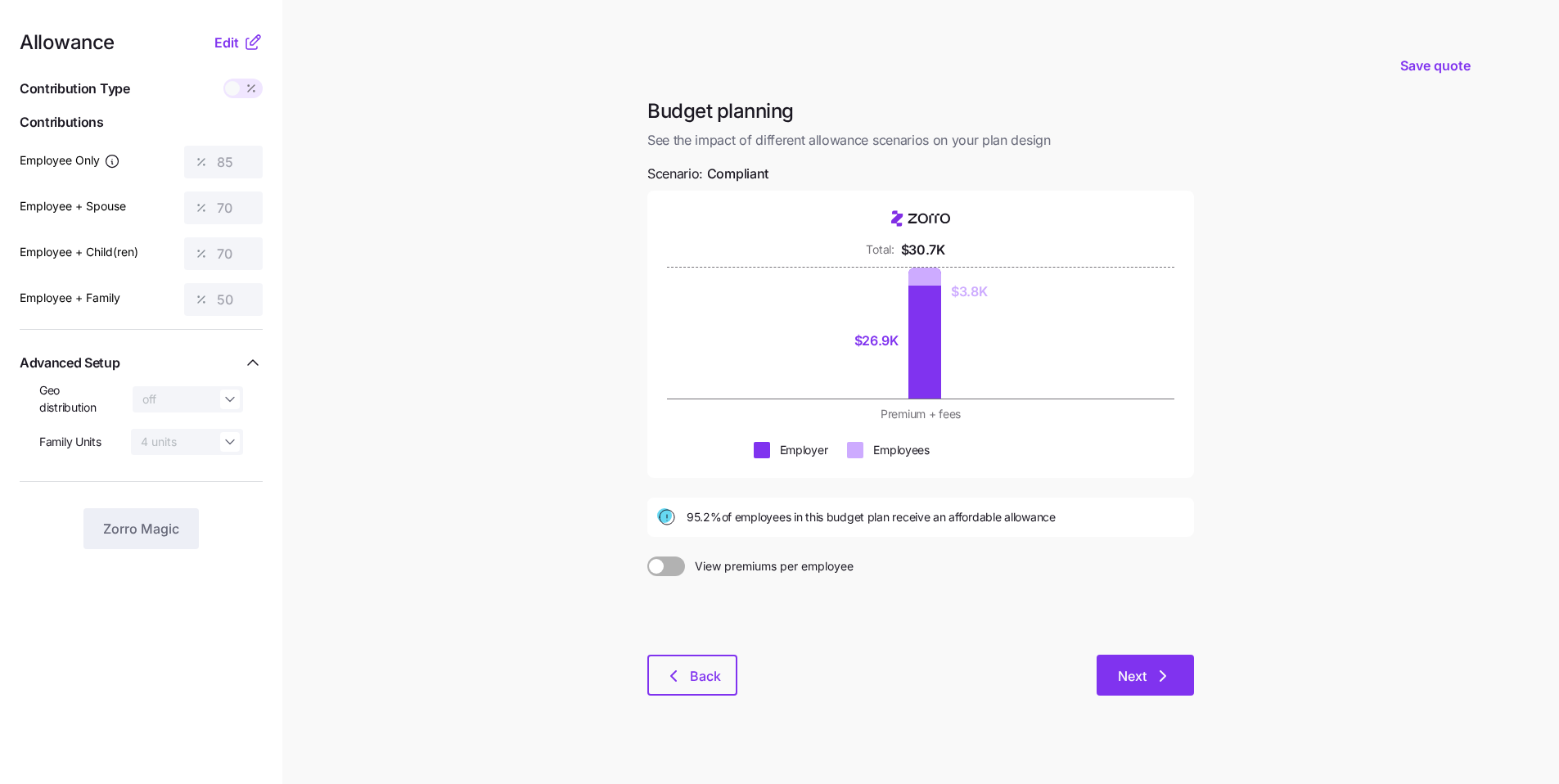 click on "Next" at bounding box center (1132, 676) 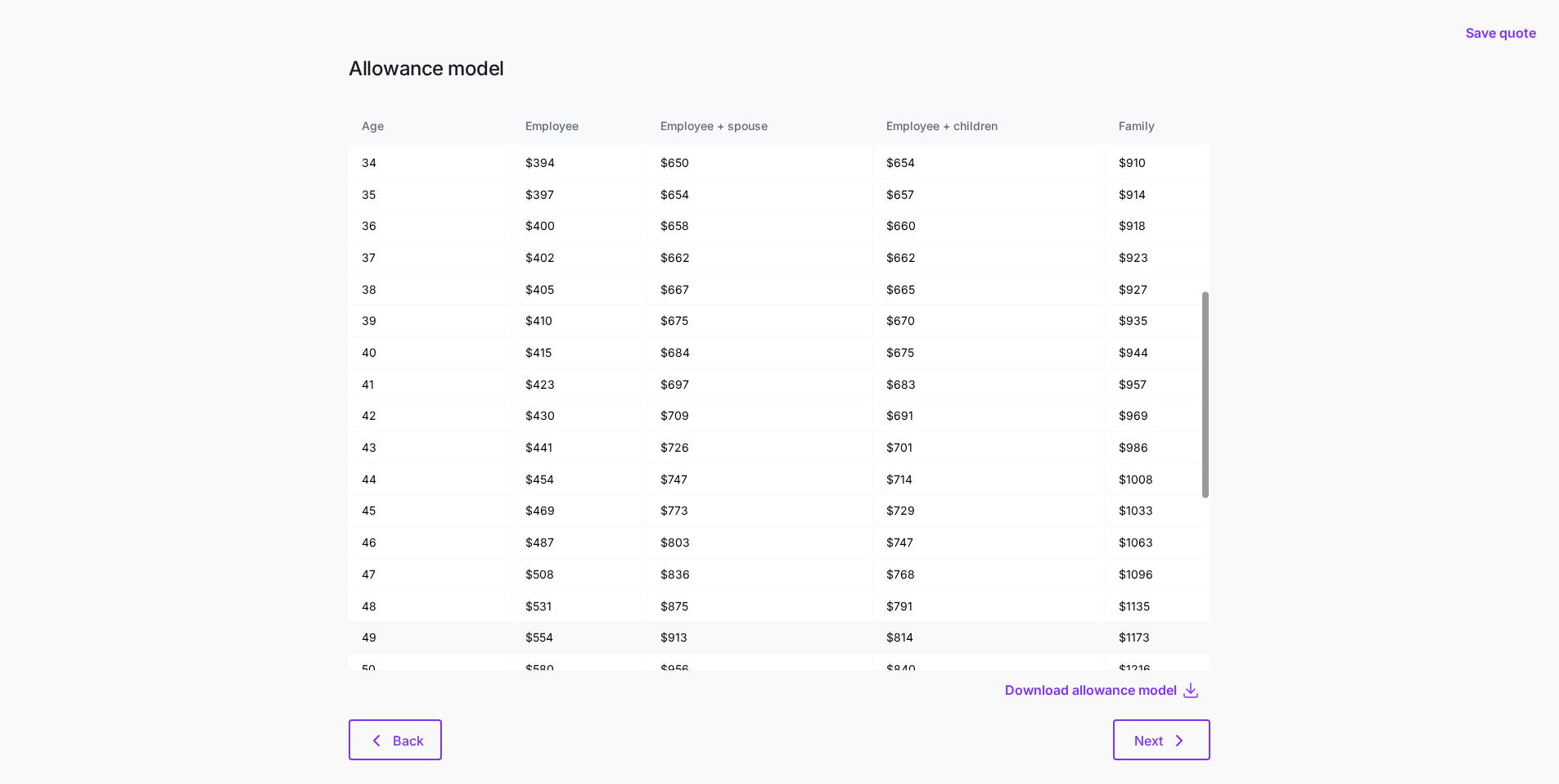 scroll, scrollTop: 505, scrollLeft: 0, axis: vertical 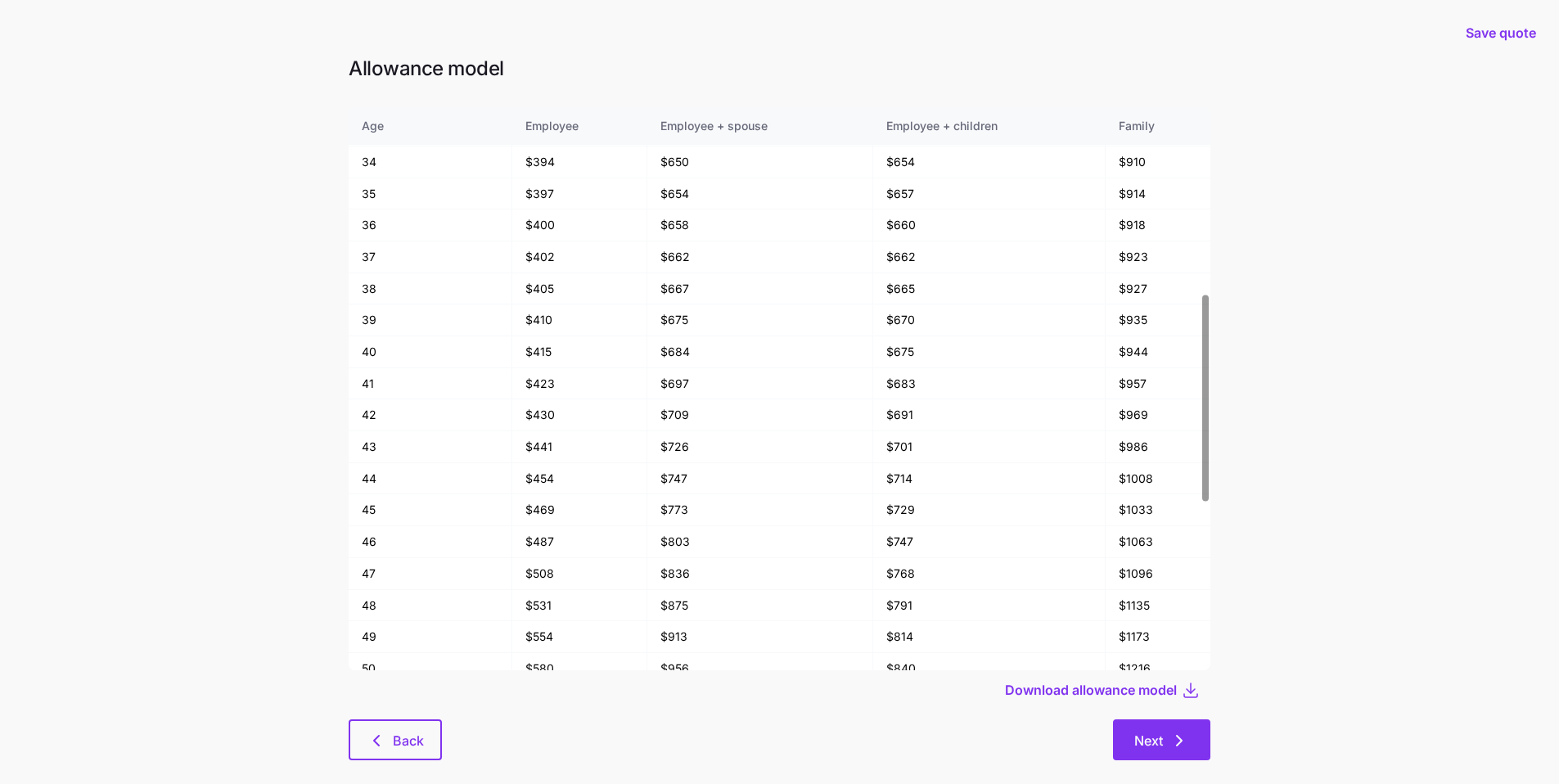click 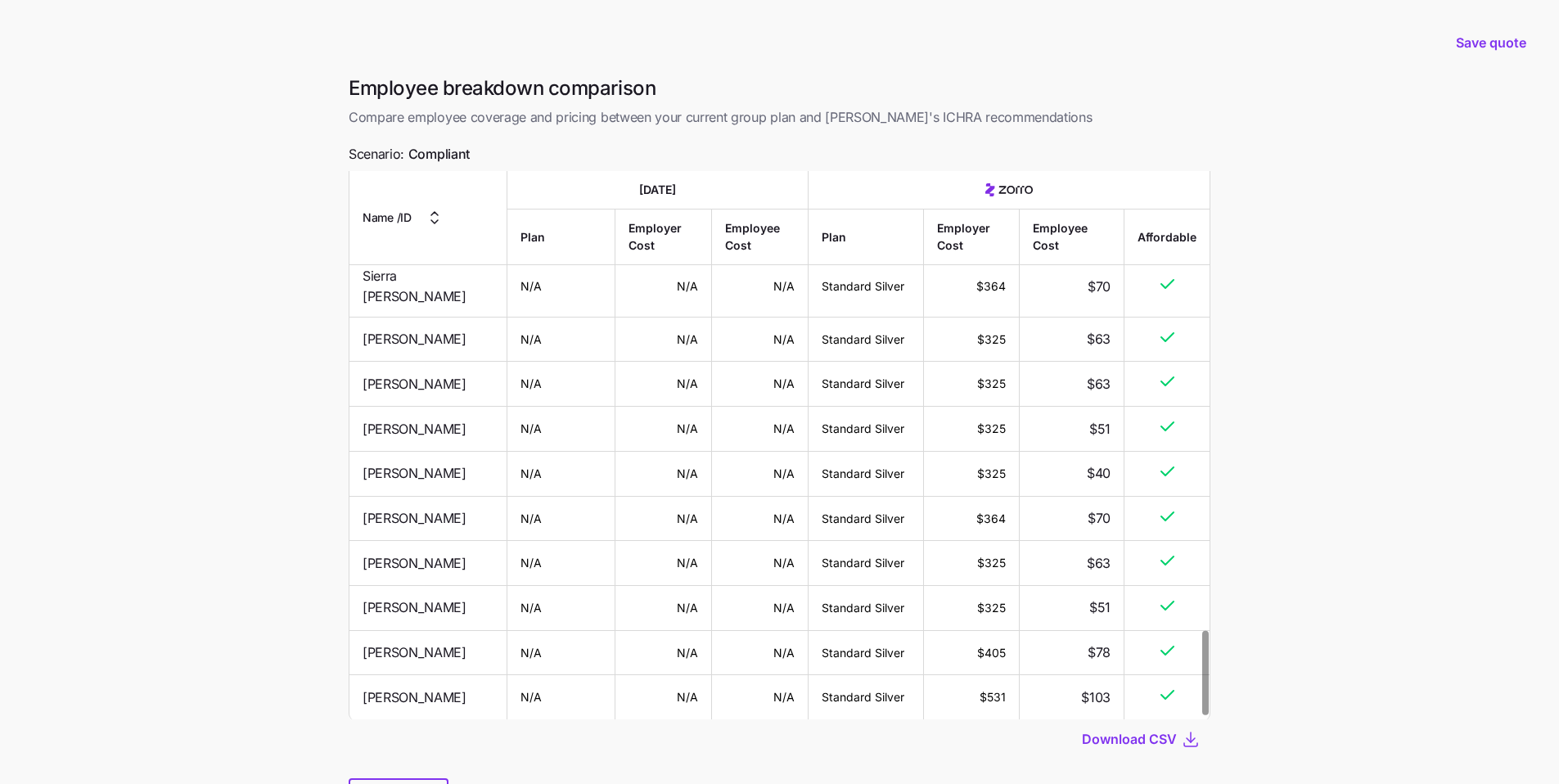 scroll, scrollTop: 3015, scrollLeft: 0, axis: vertical 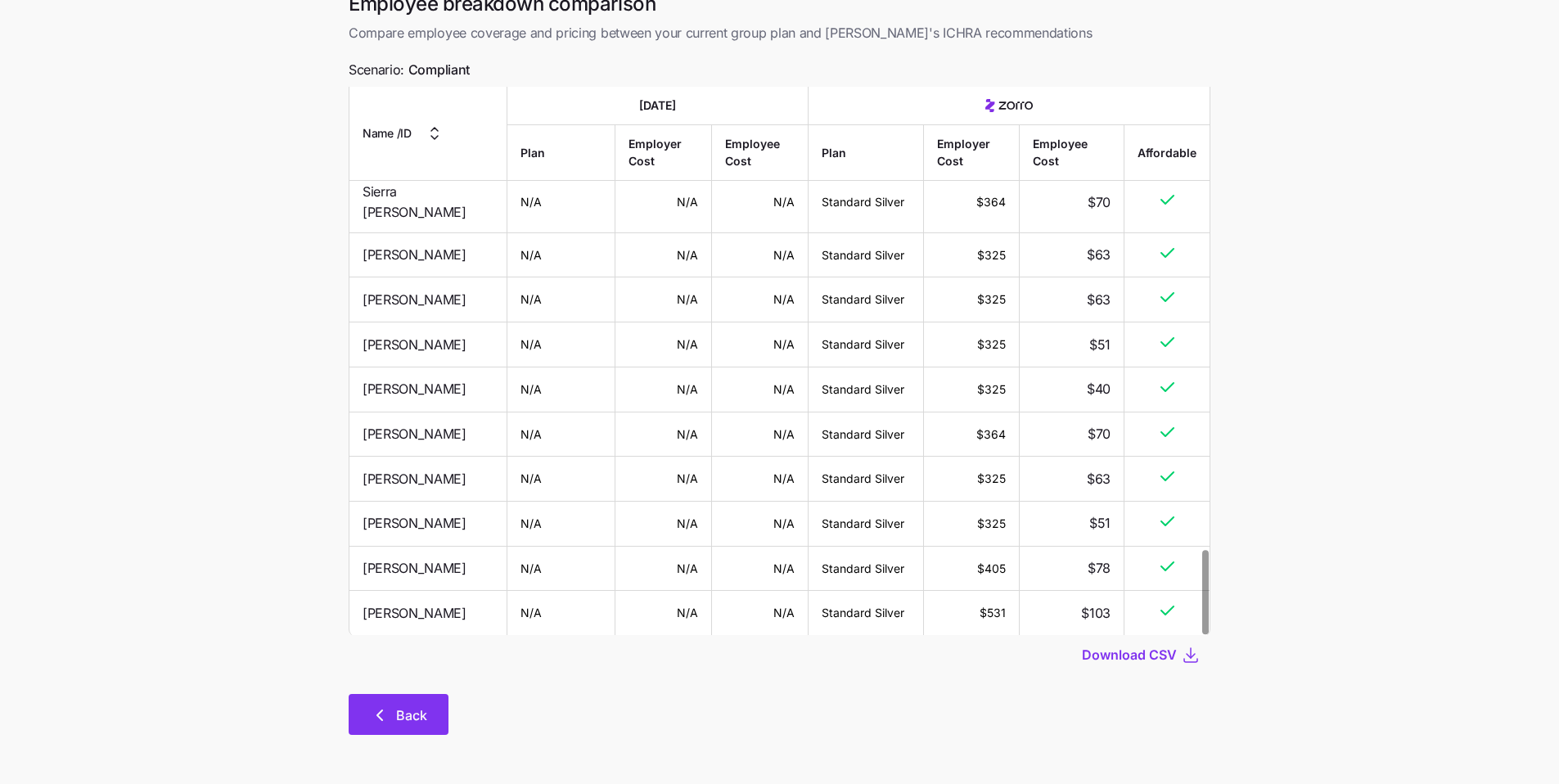 click on "Back" at bounding box center (399, 714) 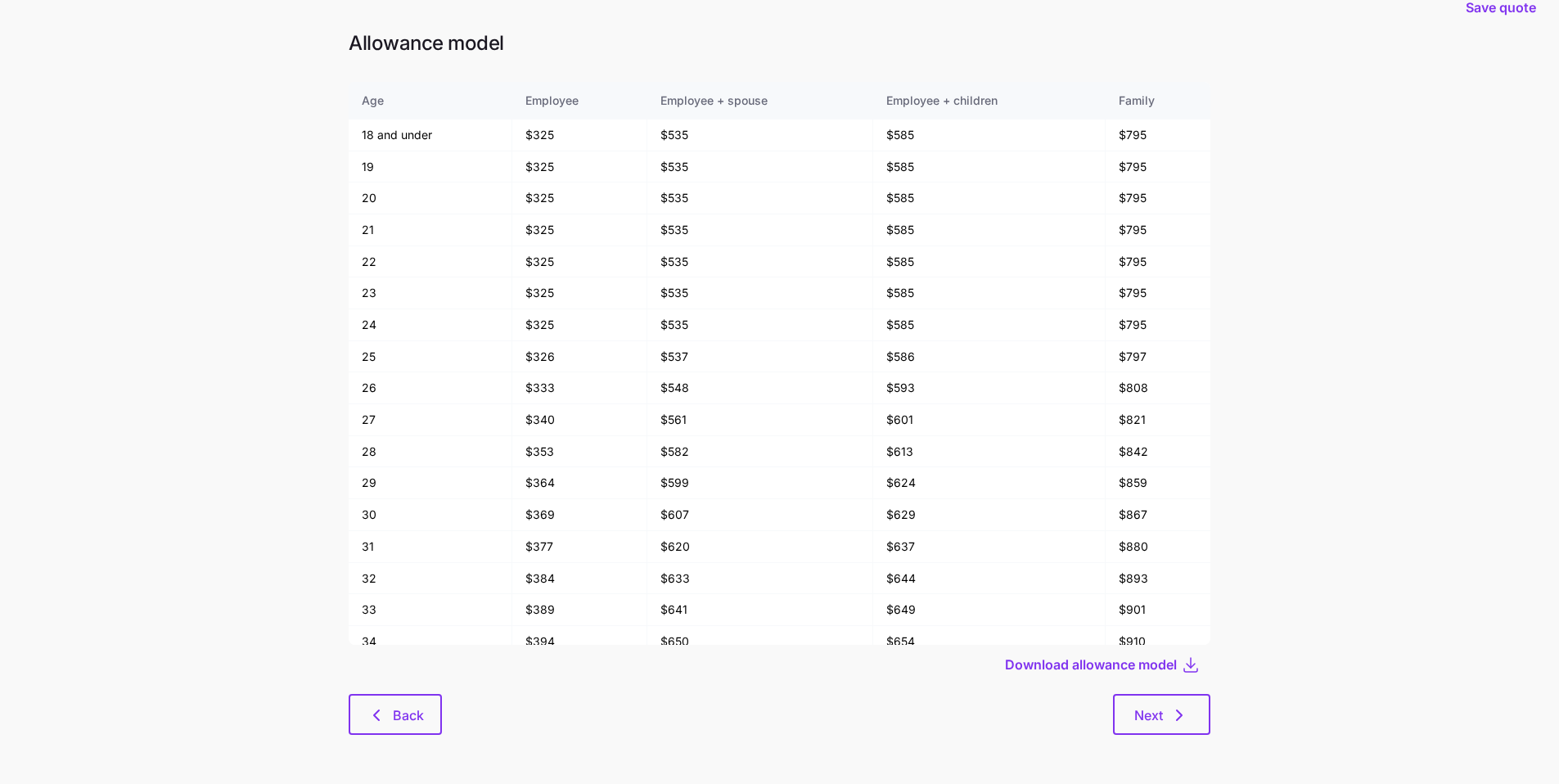 scroll, scrollTop: 0, scrollLeft: 0, axis: both 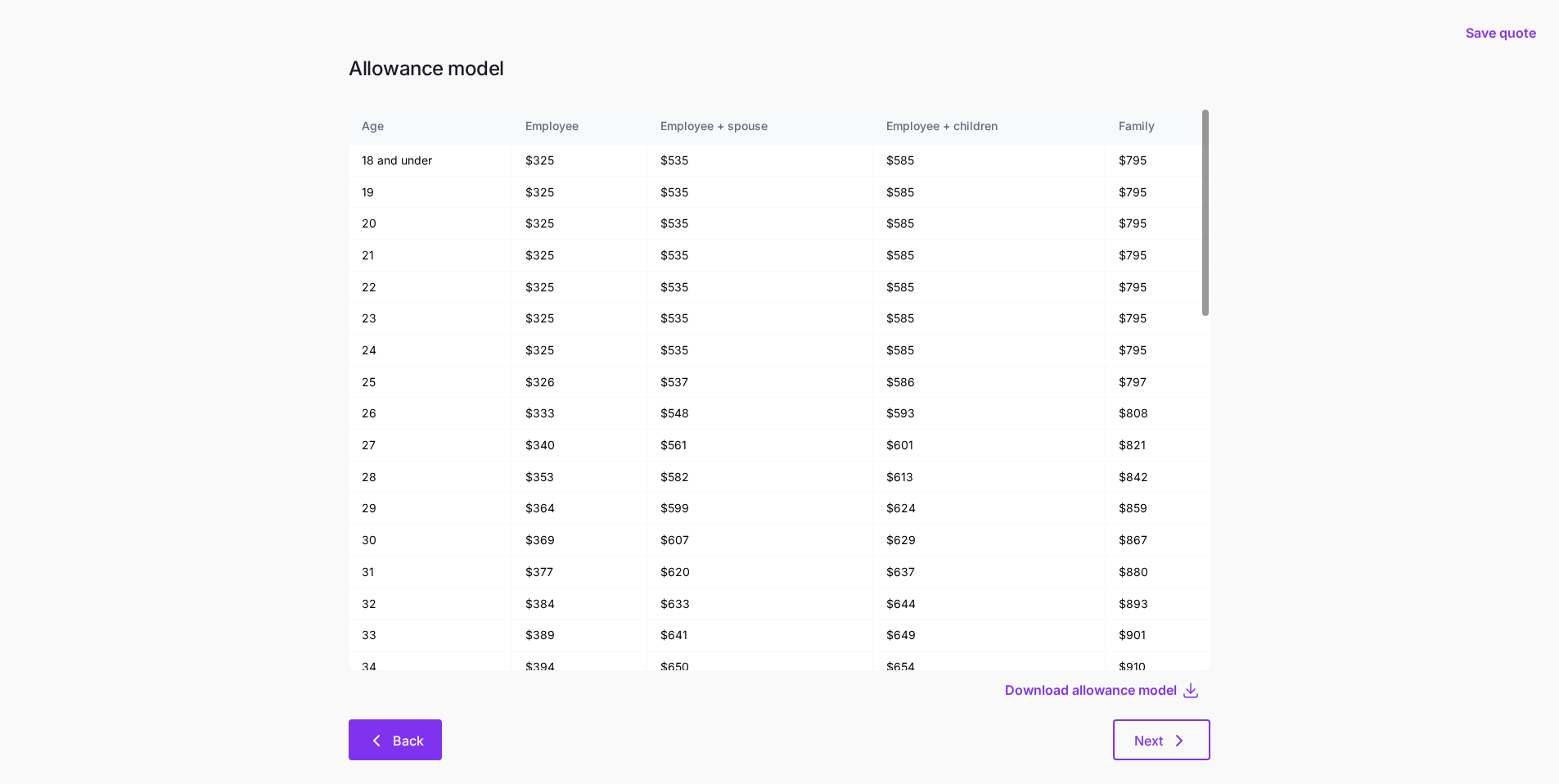 click on "Back" at bounding box center [408, 741] 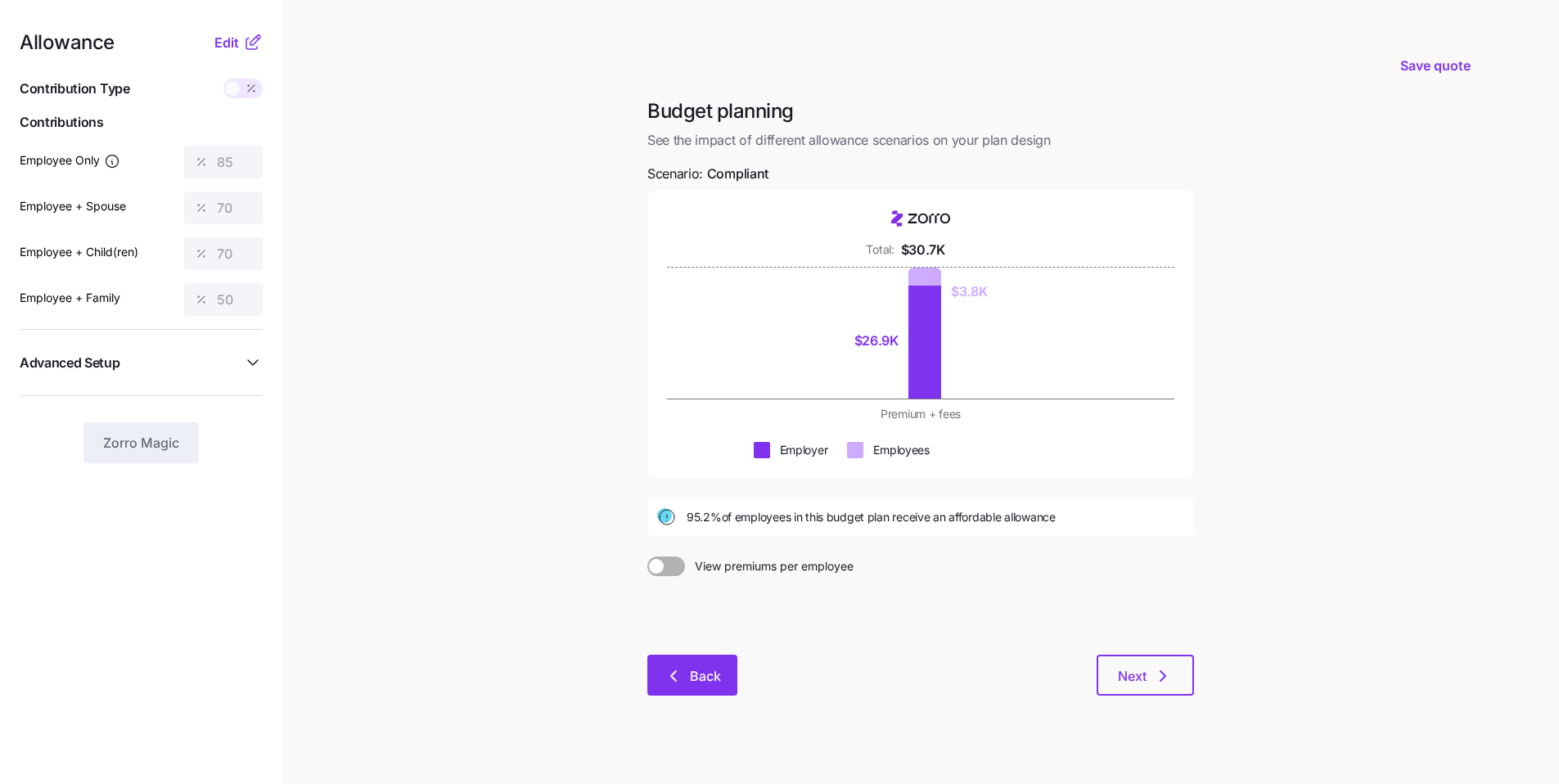 click on "Back" at bounding box center (705, 676) 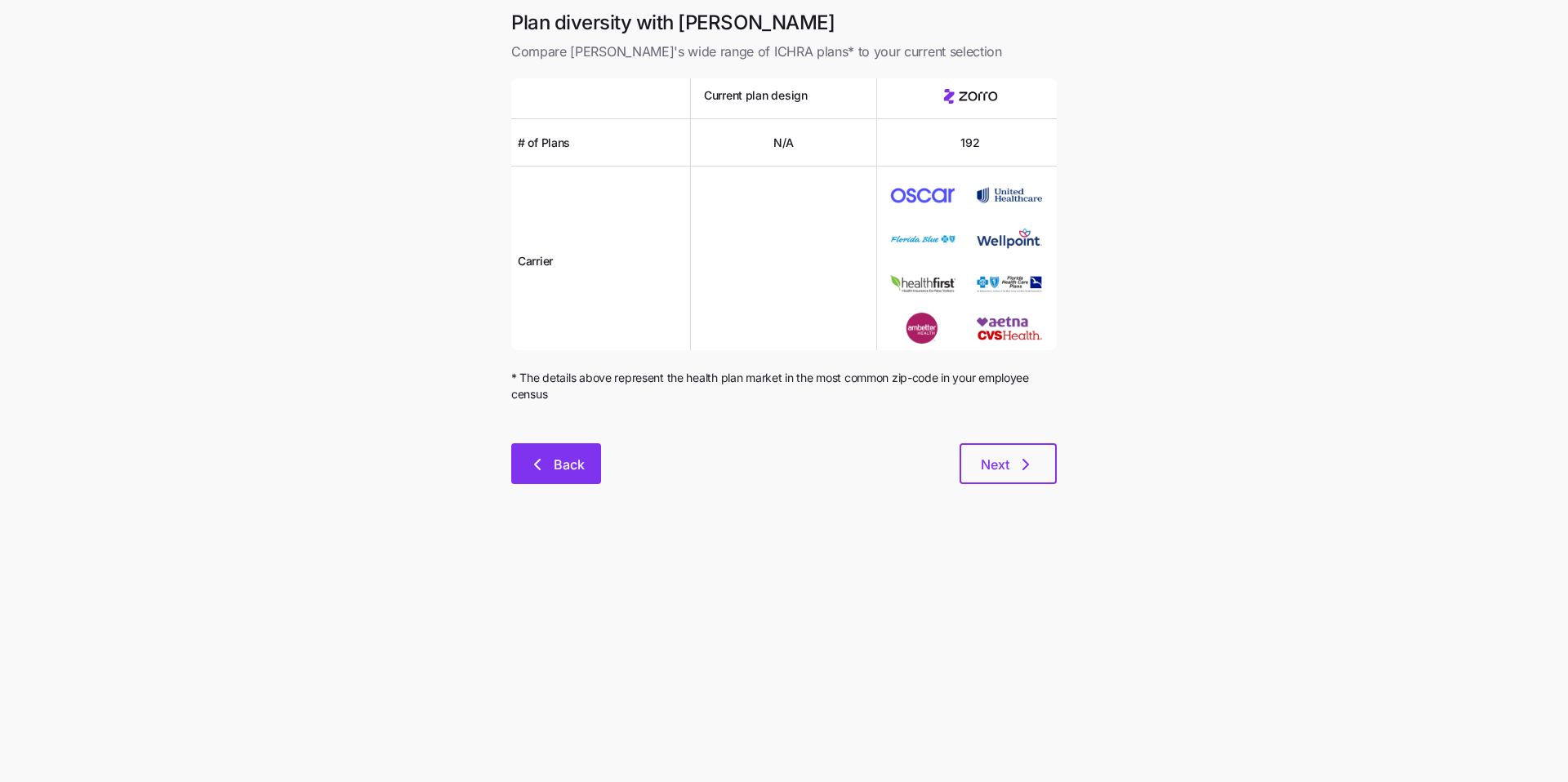 click on "Back" at bounding box center (556, 464) 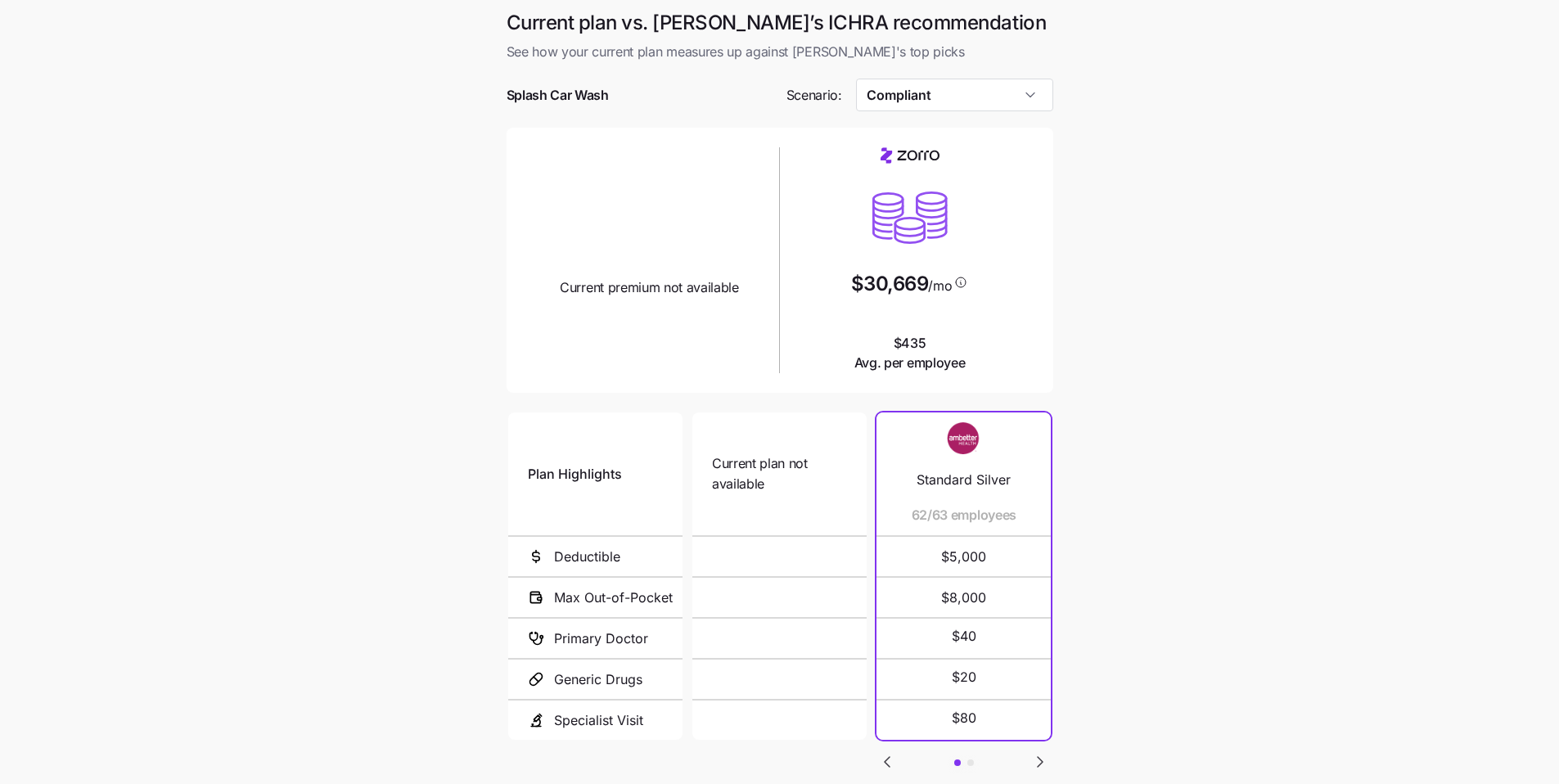 scroll, scrollTop: 3, scrollLeft: 0, axis: vertical 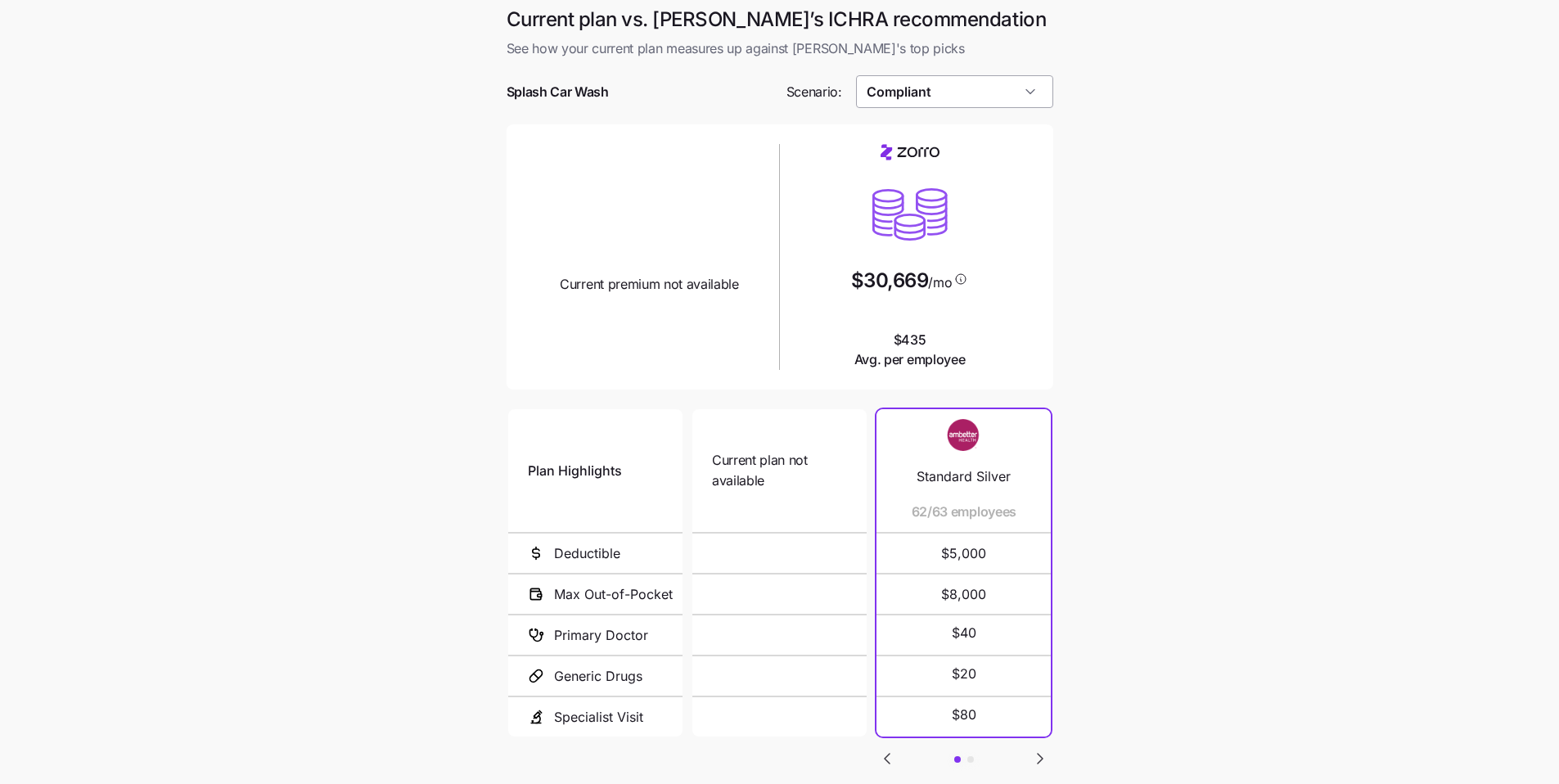 click on "Compliant" at bounding box center (954, 92) 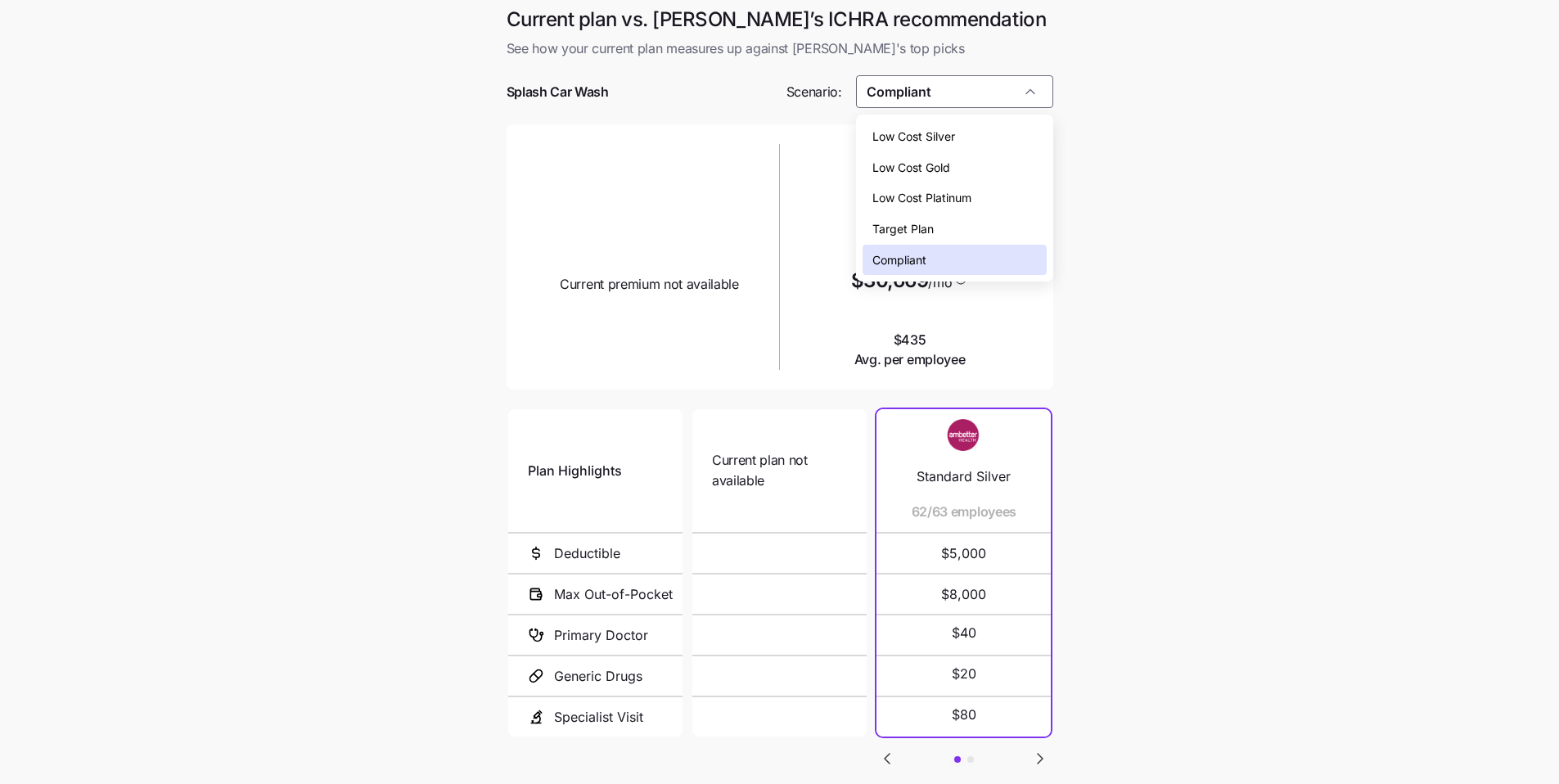 click on "Current plan vs. [PERSON_NAME]’s ICHRA recommendation See how your current plan measures up against [PERSON_NAME]'s top picks Splash Car Wash Scenario: Compliant Current plan design Current premium not available $30,669 /mo $435 Avg. per employee Plan Highlights Deductible Max Out-of-Pocket Primary Doctor Generic Drugs Specialist Visit Current plan not available N/A N/A Standard Silver 62/63 employees $5,000 $8,000 $40 $20 $80 Silver Savings 1821 (Primary Care Copay, Open Access) 1/63 employees $4,500 $7,450 $45 $15 $110 Next" at bounding box center (779, 443) 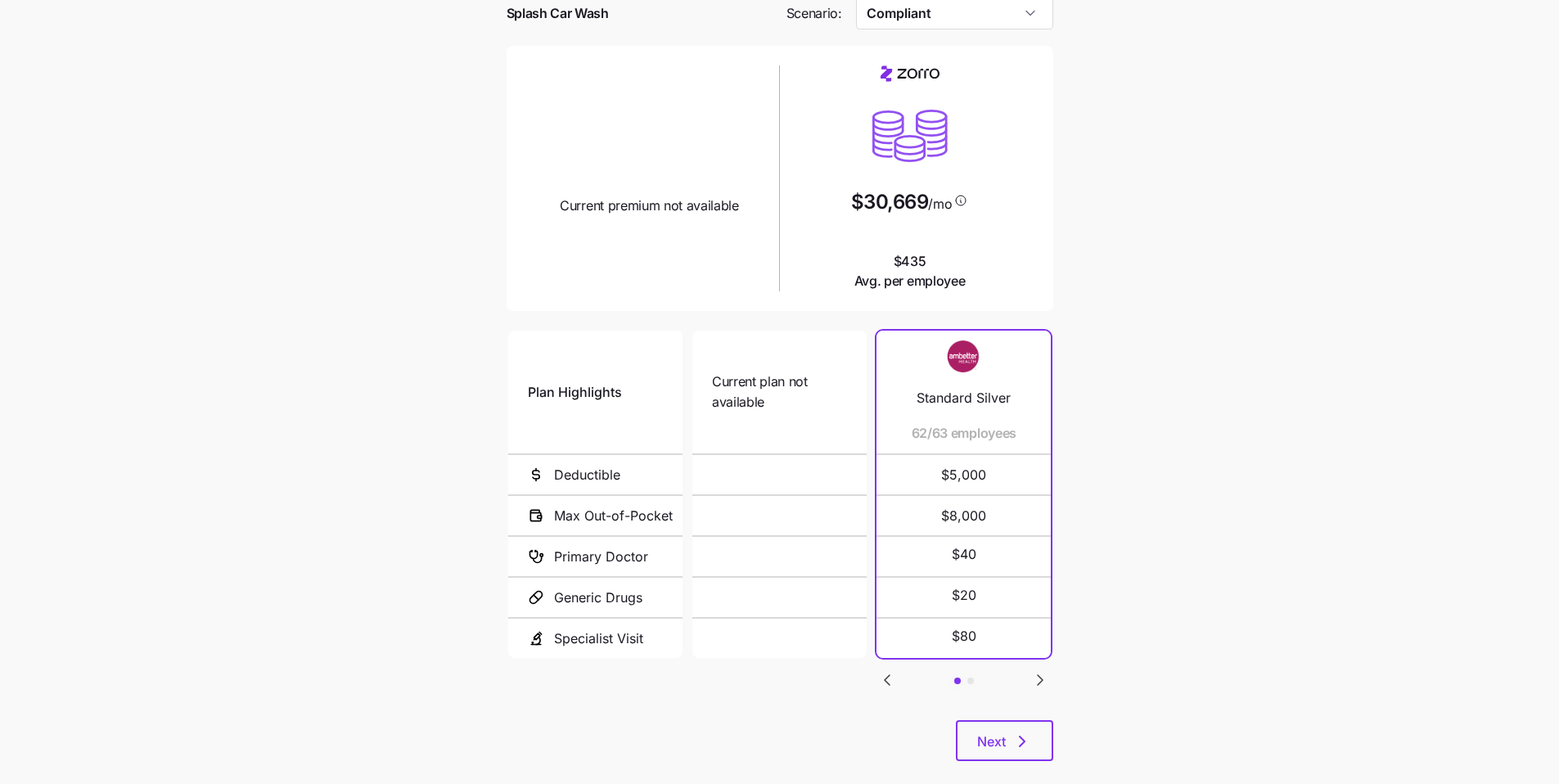 scroll, scrollTop: 104, scrollLeft: 0, axis: vertical 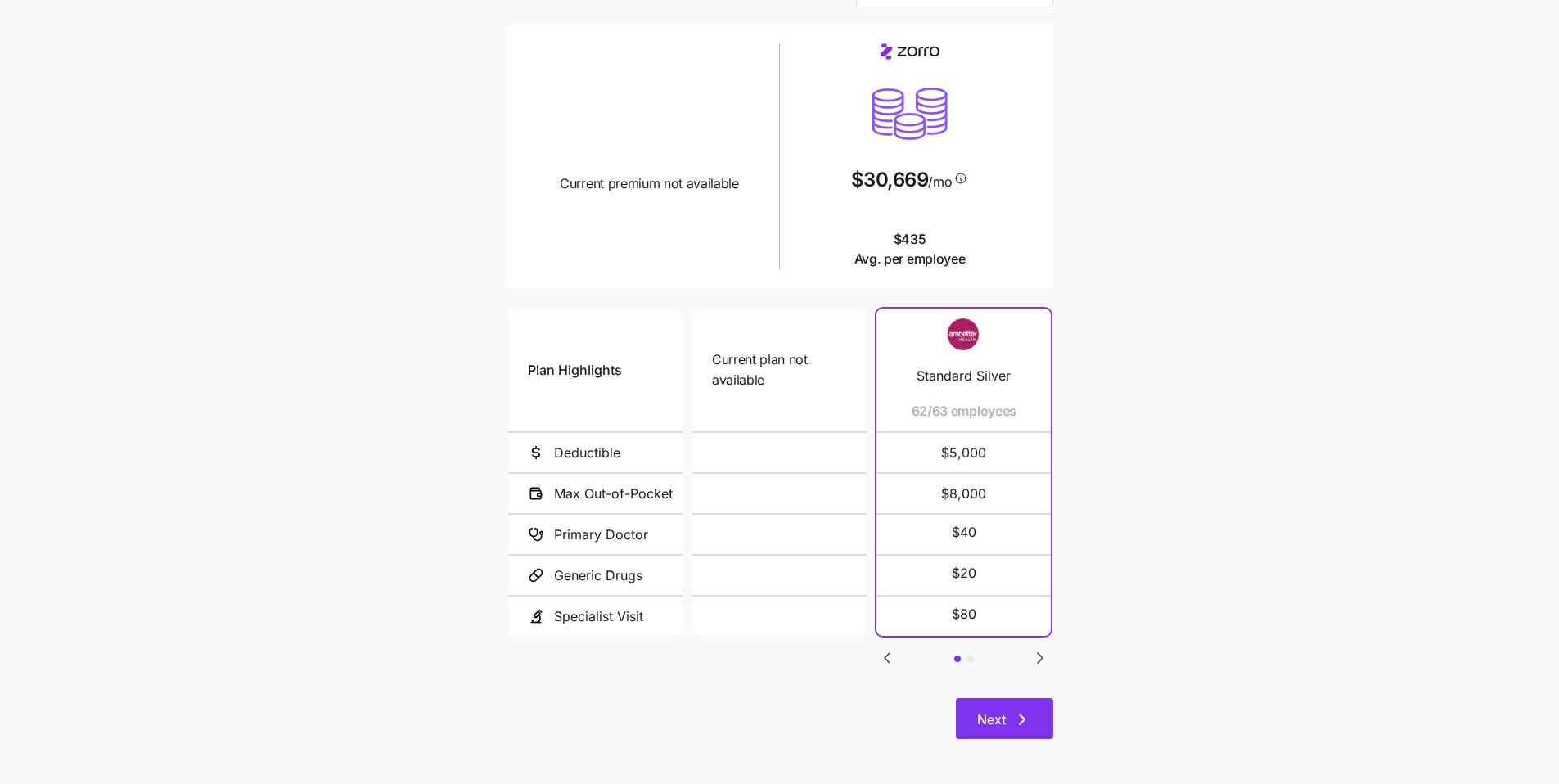 click on "Next" at bounding box center (1004, 719) 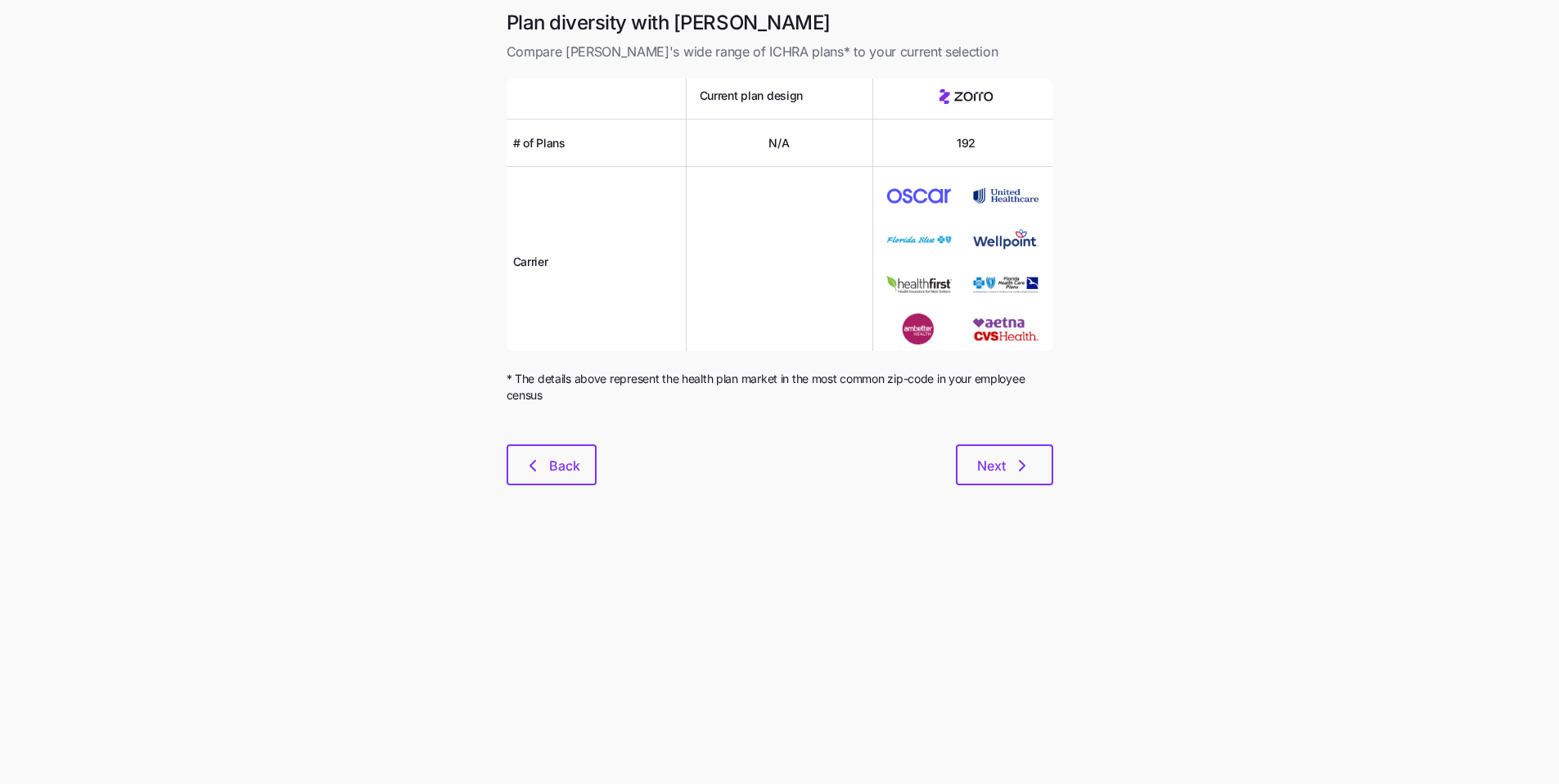 scroll, scrollTop: 0, scrollLeft: 0, axis: both 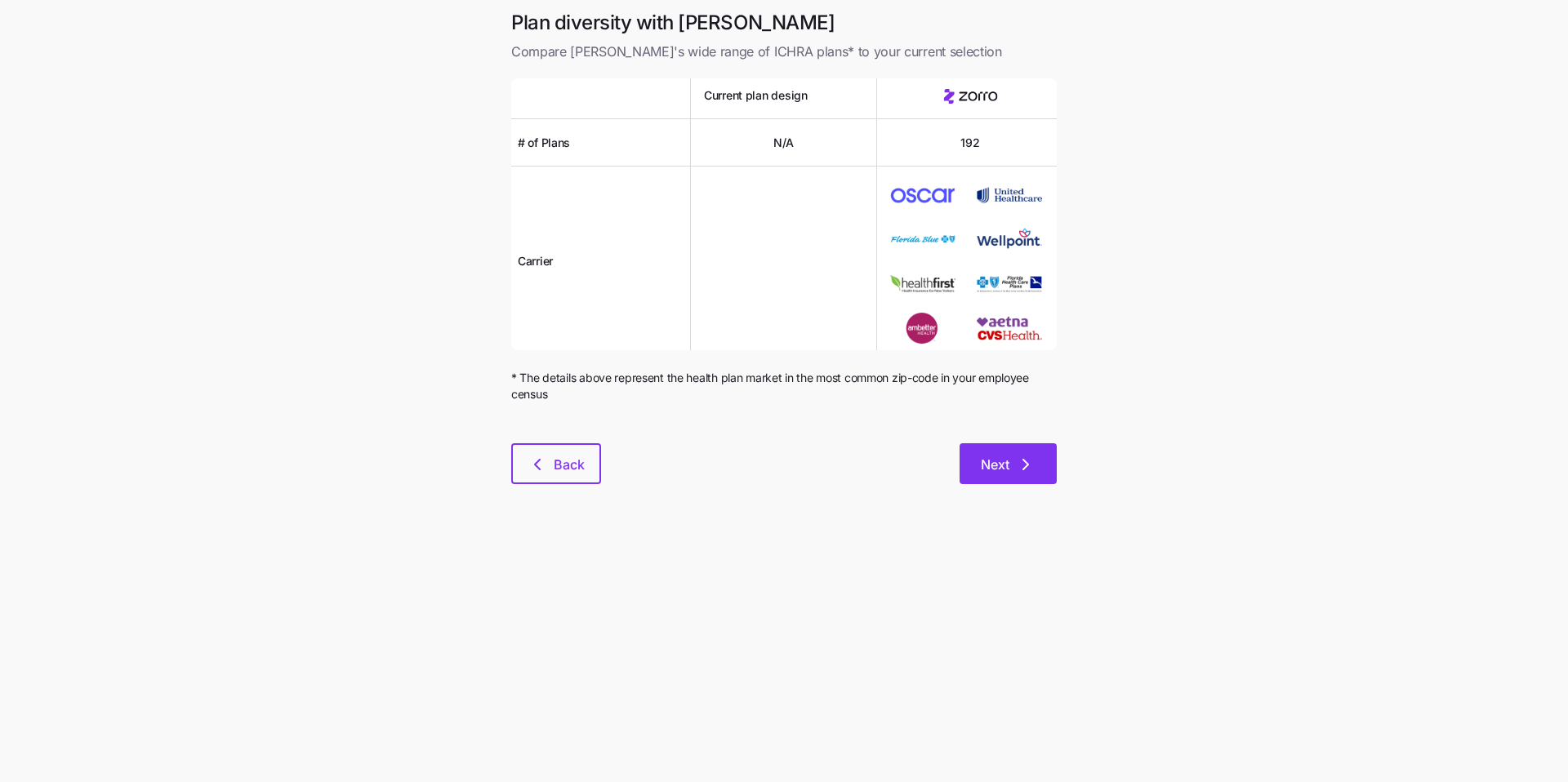 click on "Next" at bounding box center (1008, 464) 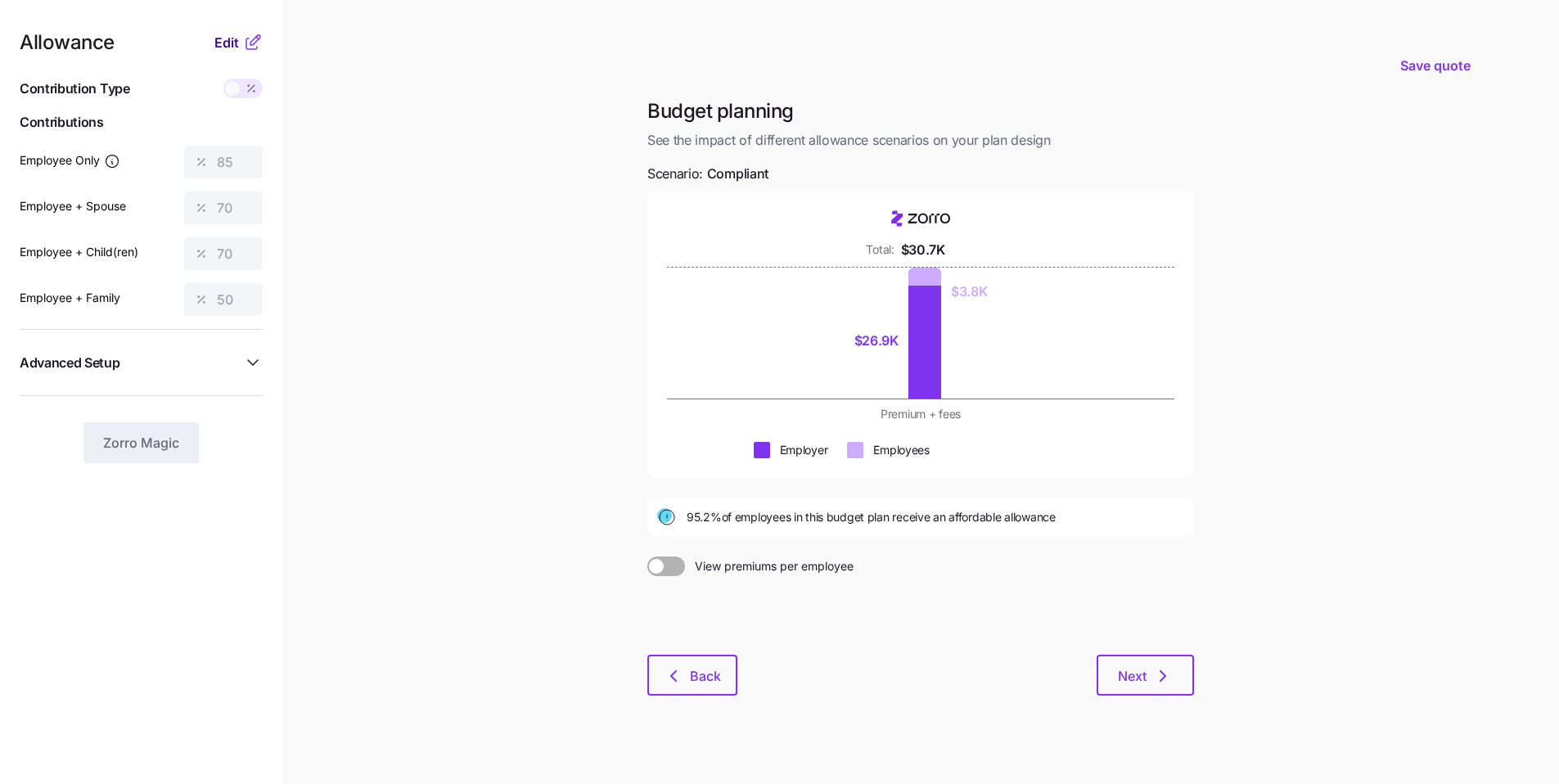 click on "Edit" at bounding box center [227, 43] 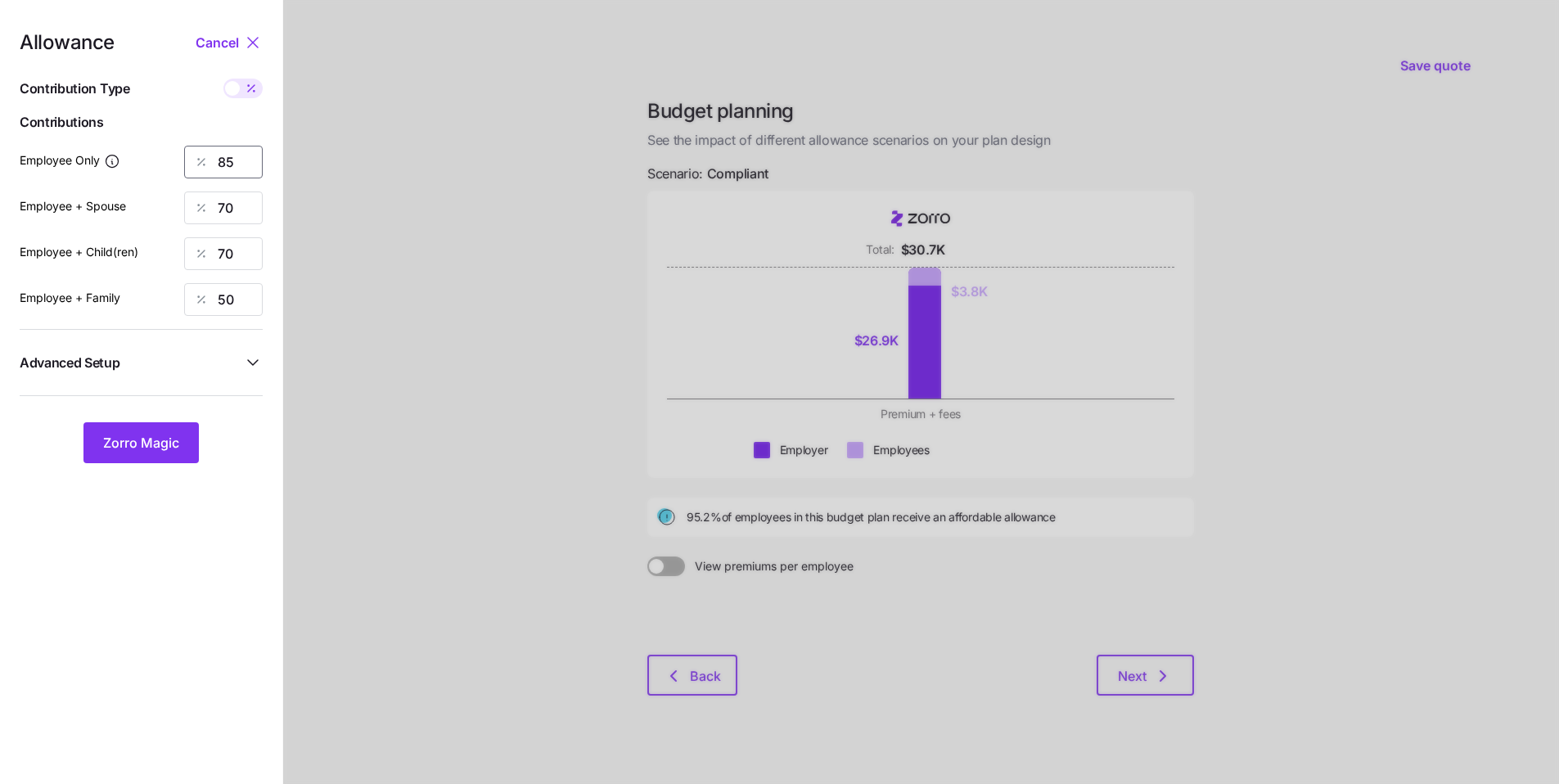 click on "85" at bounding box center (223, 162) 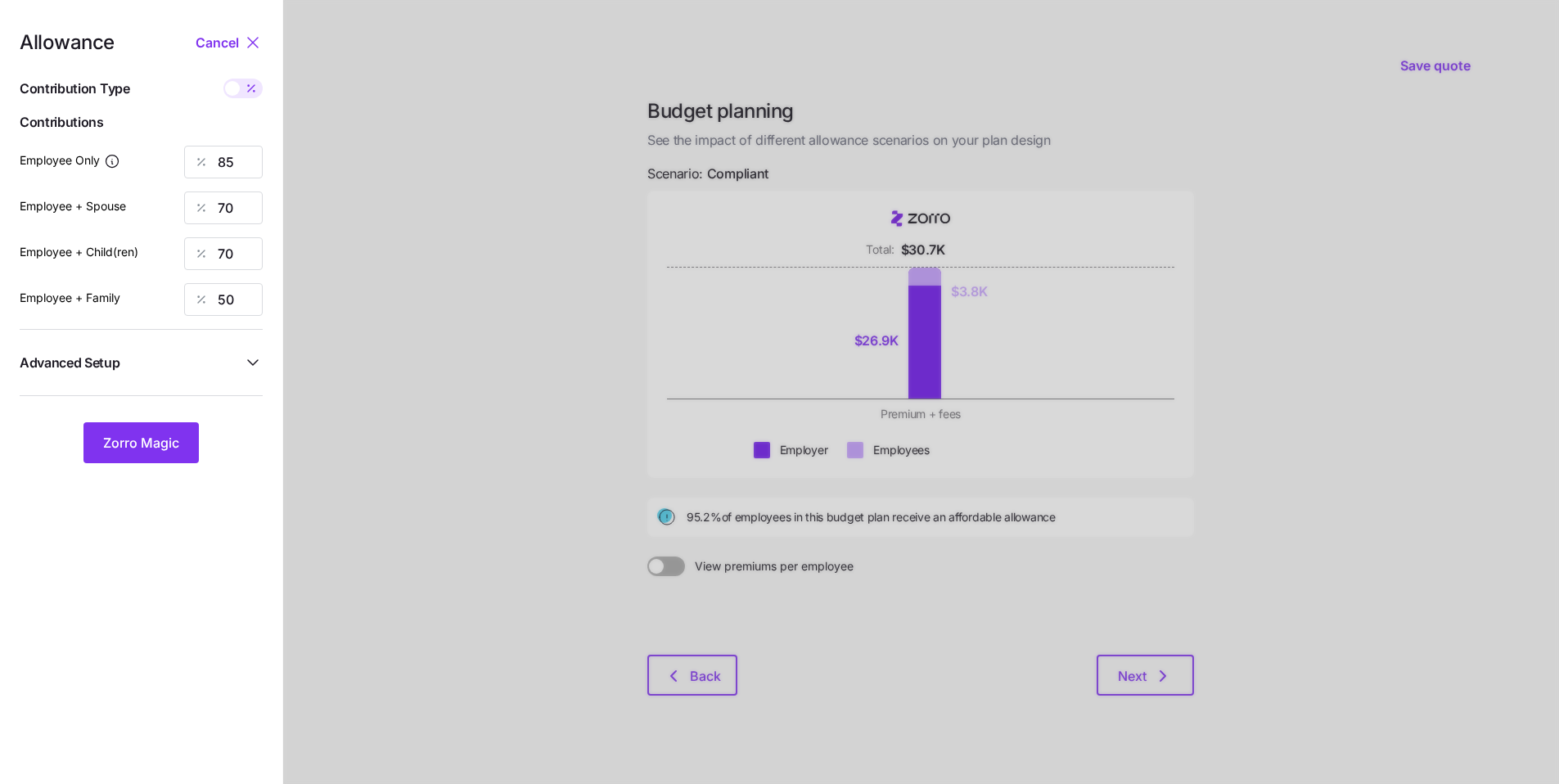 click at bounding box center [243, 88] 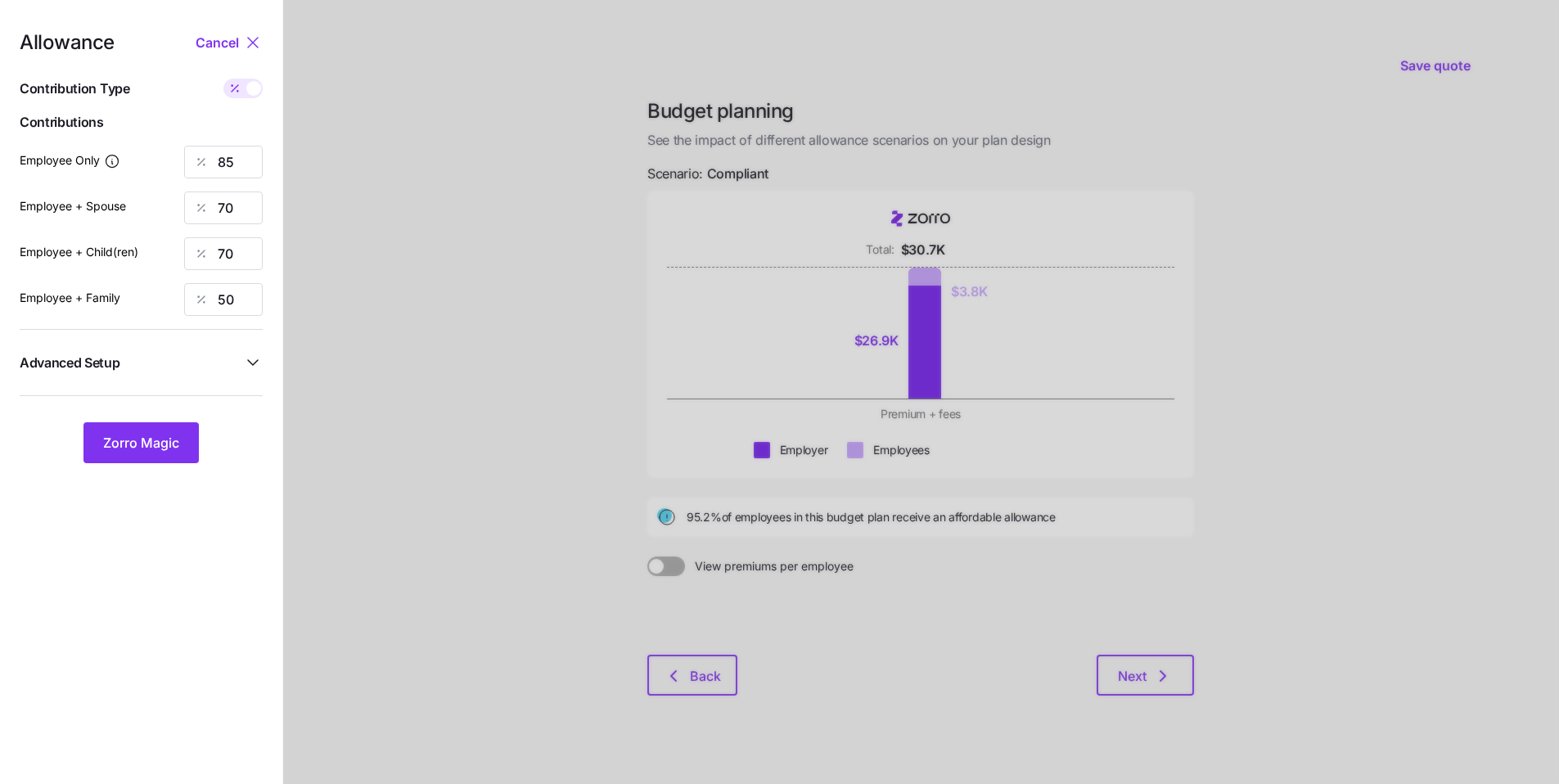 type on "382" 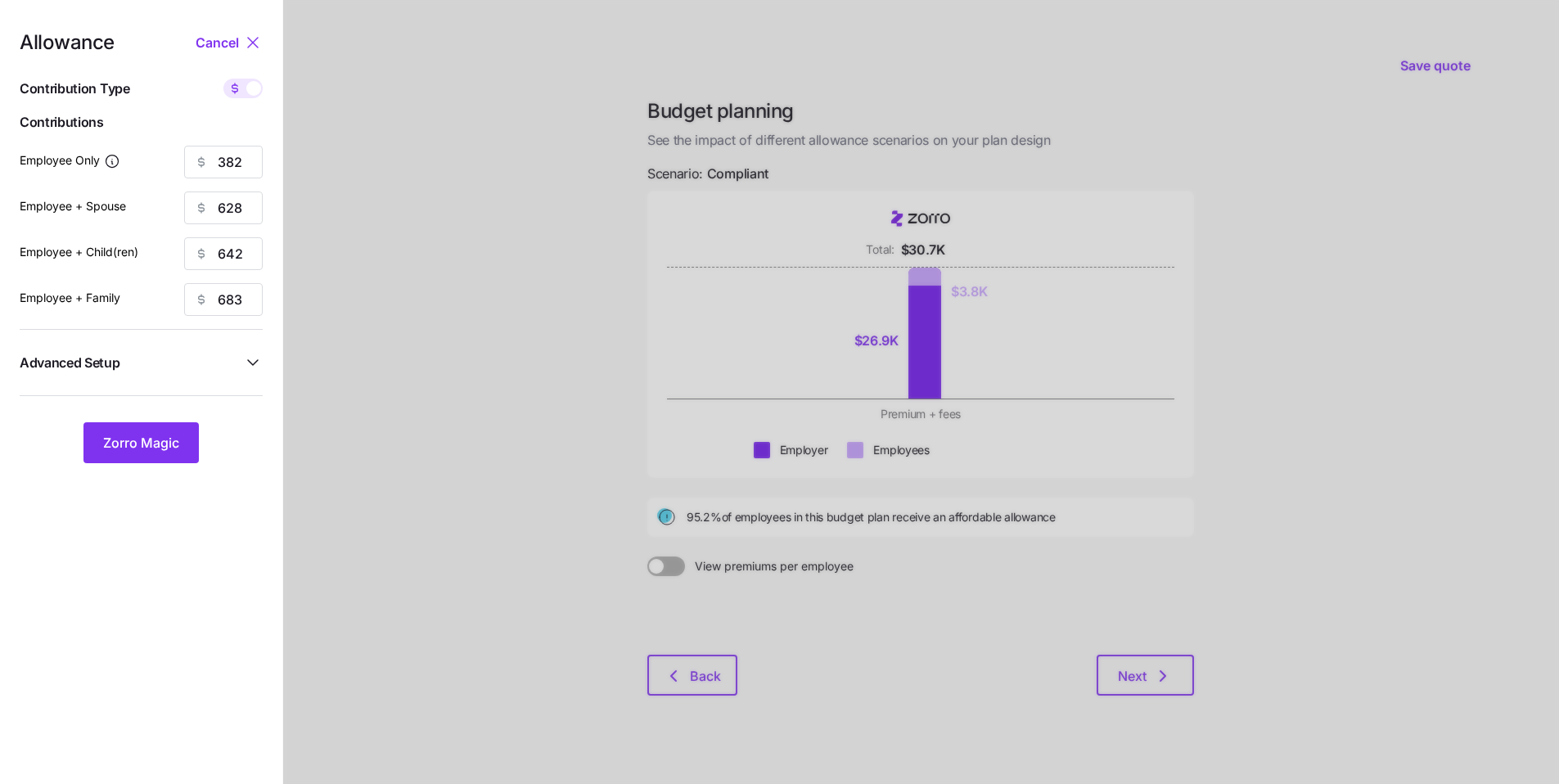 click at bounding box center [254, 88] 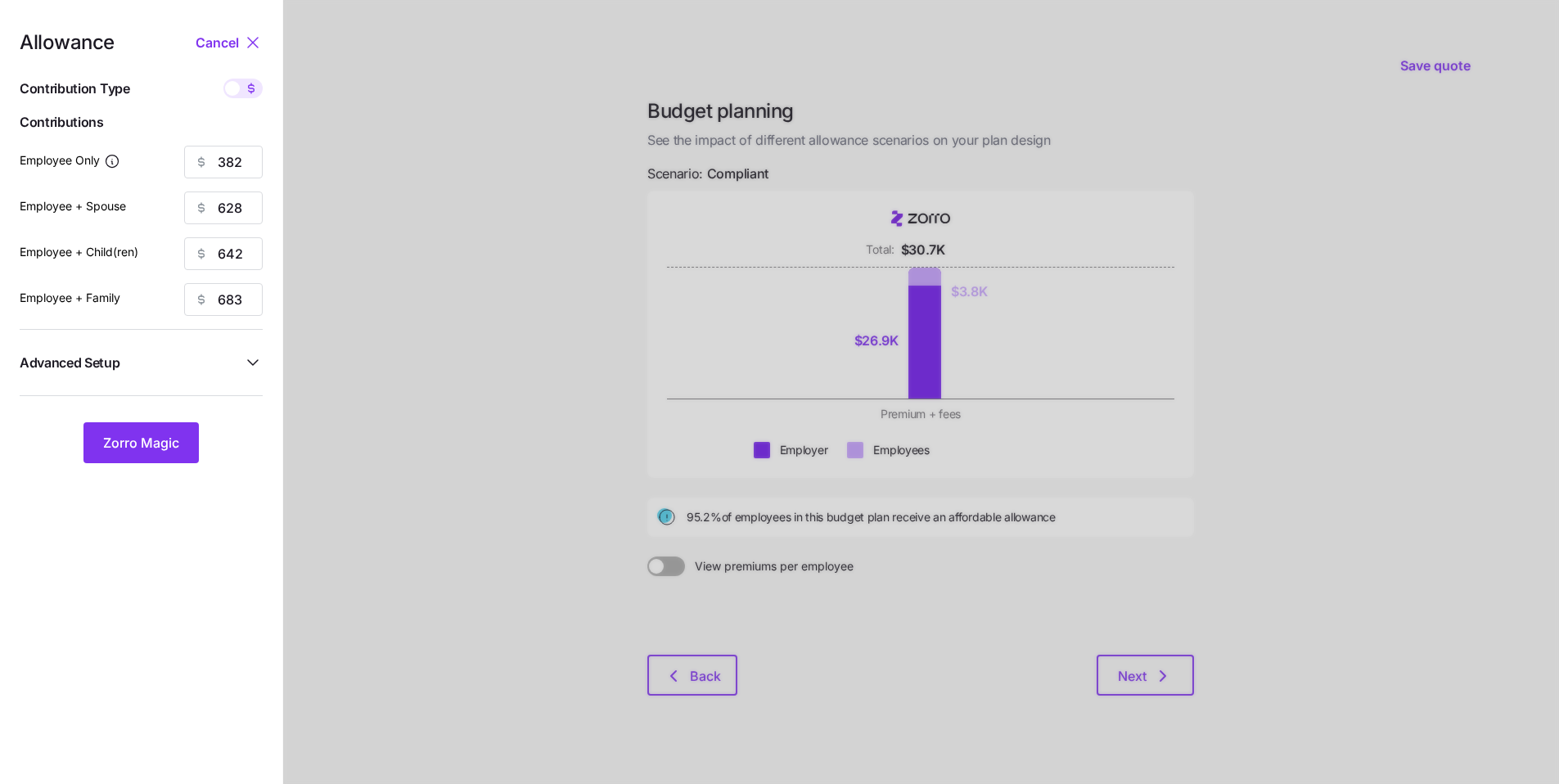 type on "85" 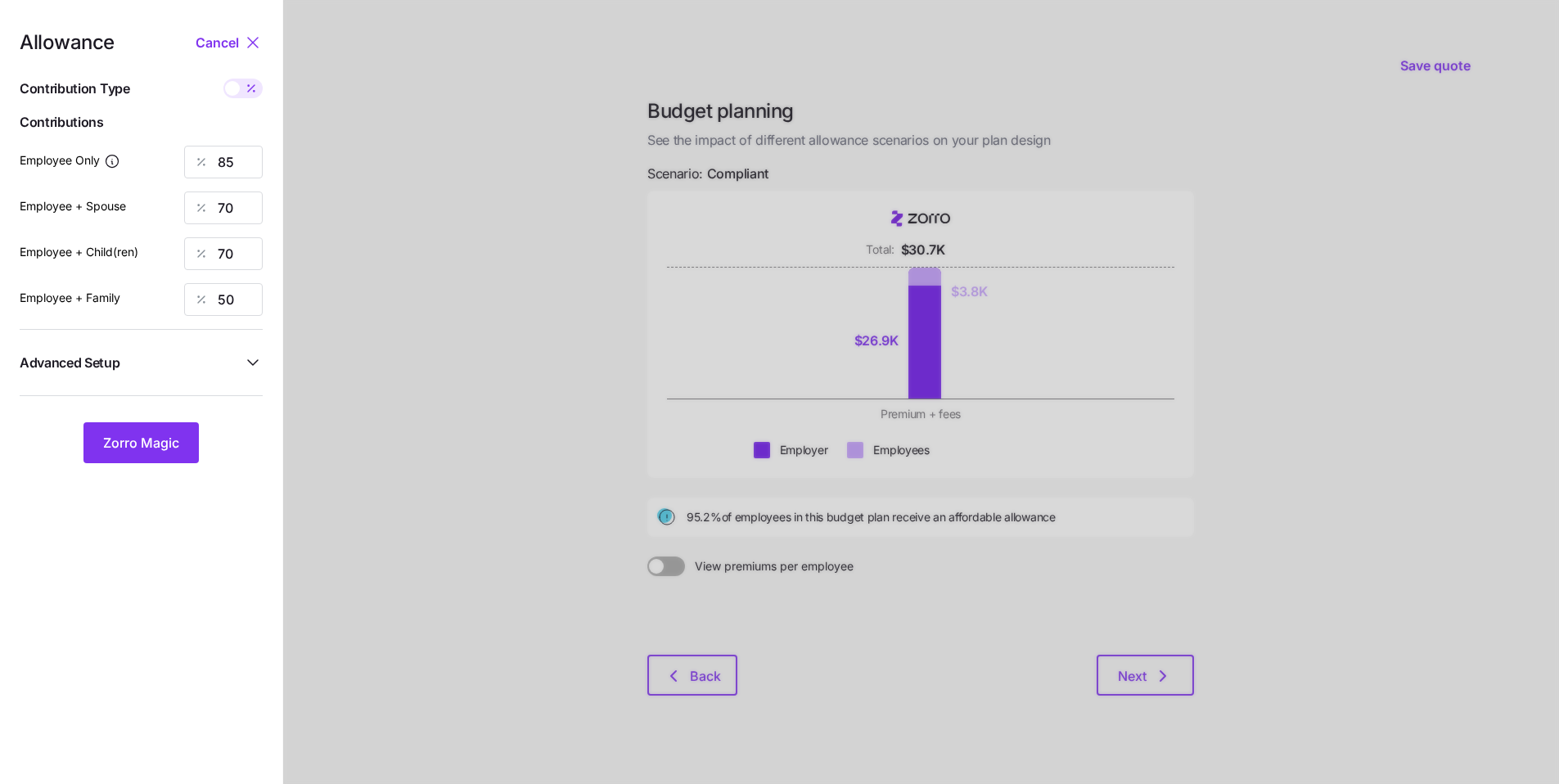 click on "Advanced Setup" at bounding box center [131, 363] 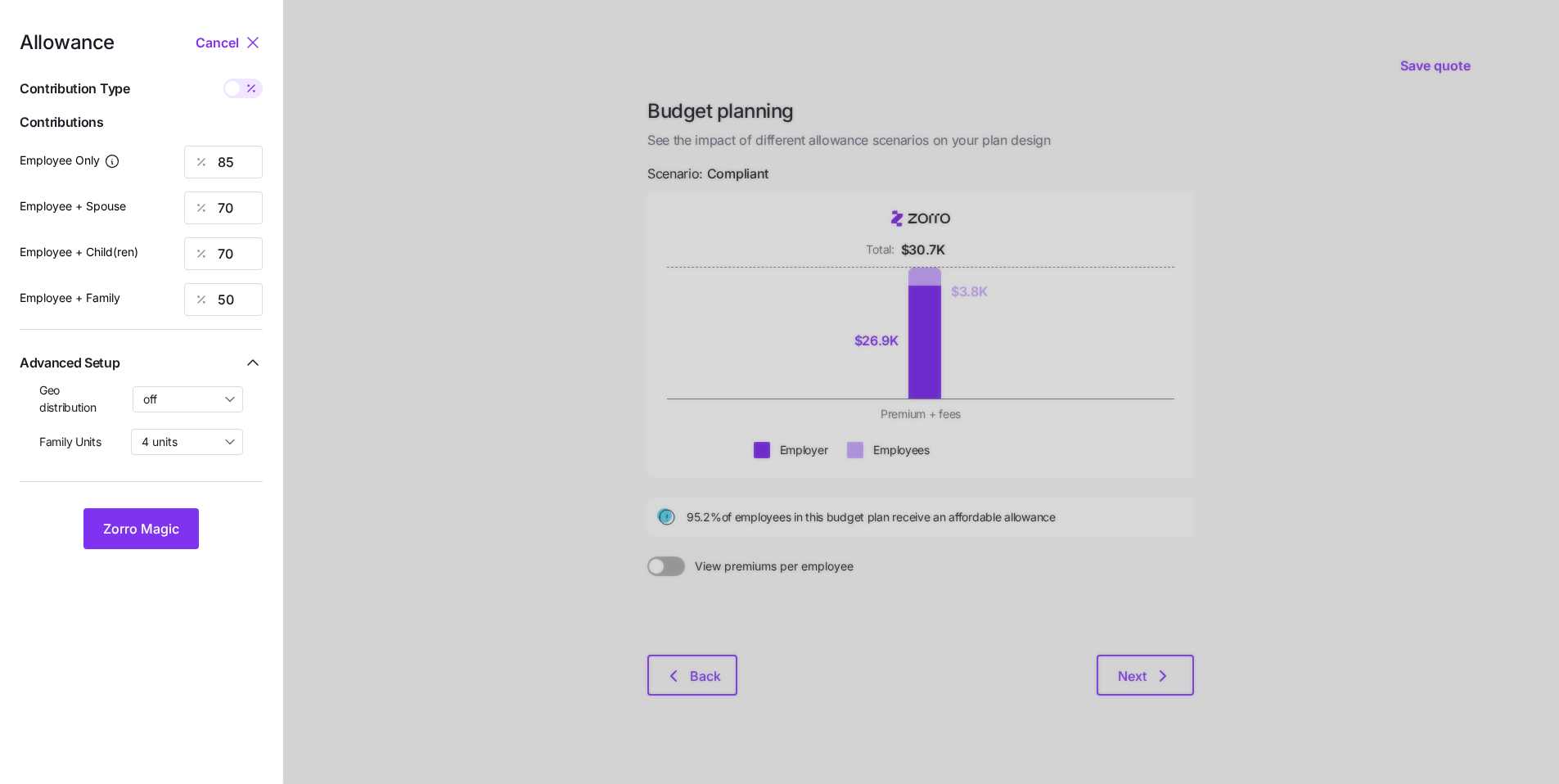 click 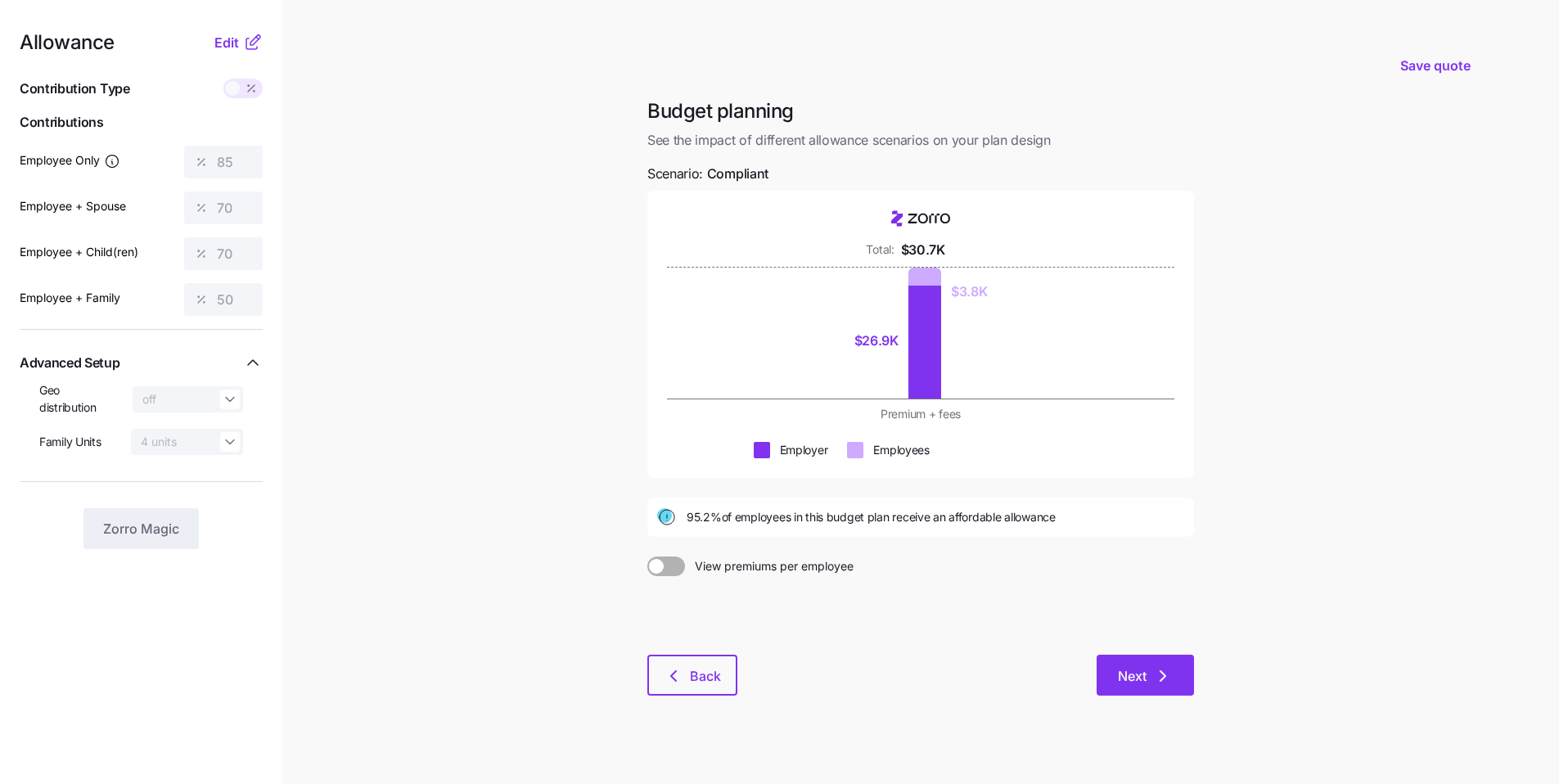 click 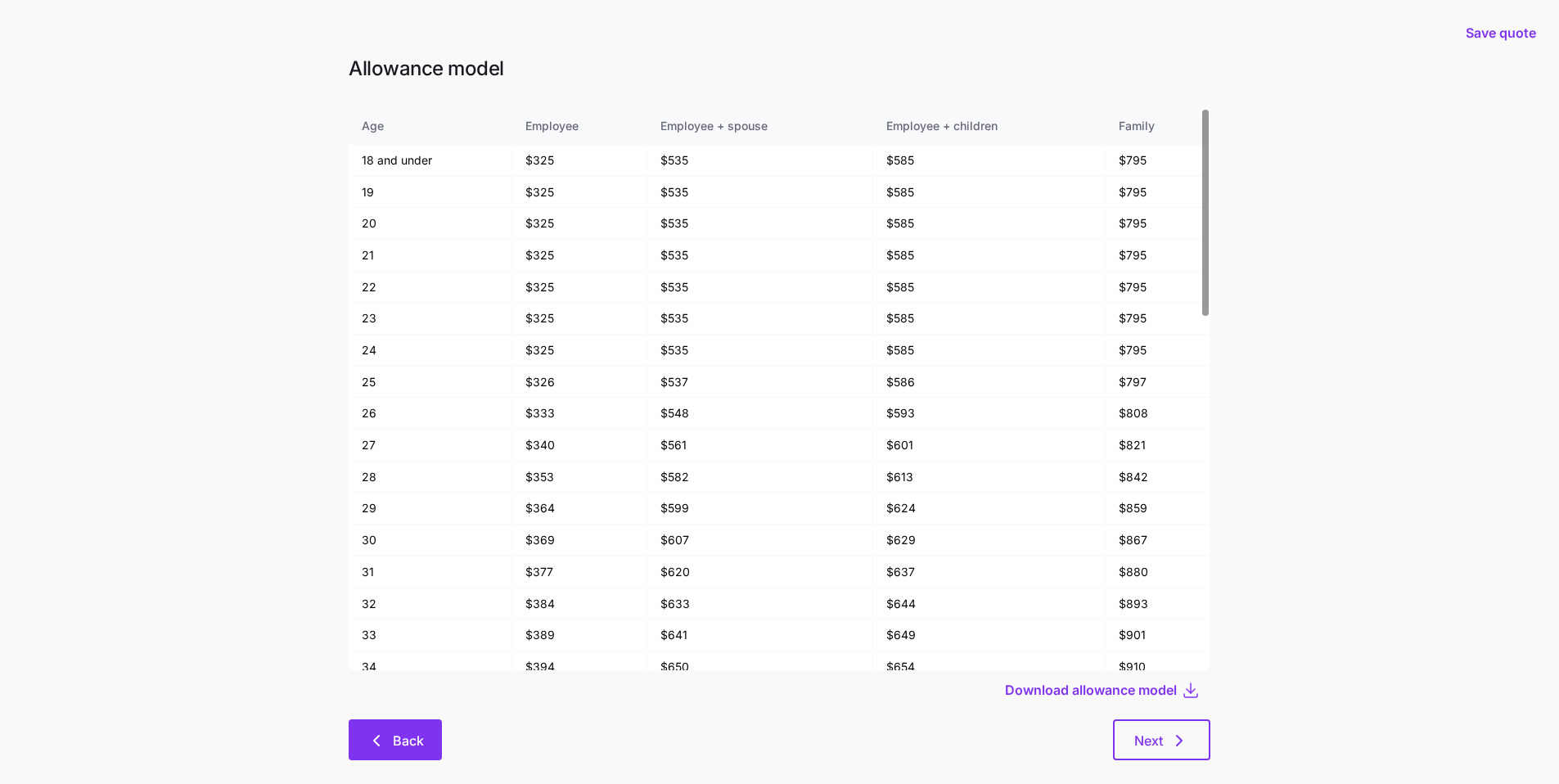 click on "Back" at bounding box center [408, 741] 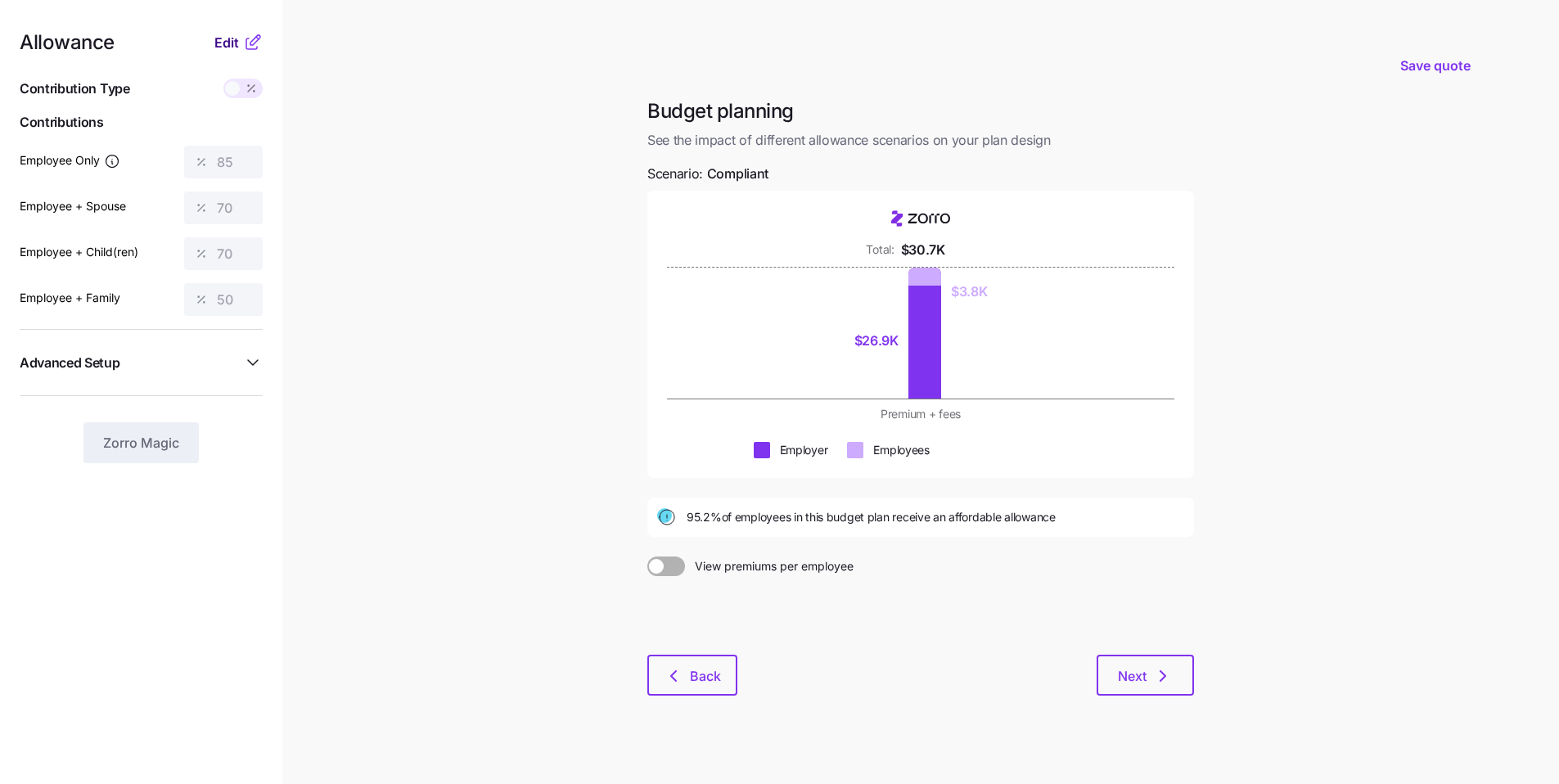 click on "Edit" at bounding box center (227, 43) 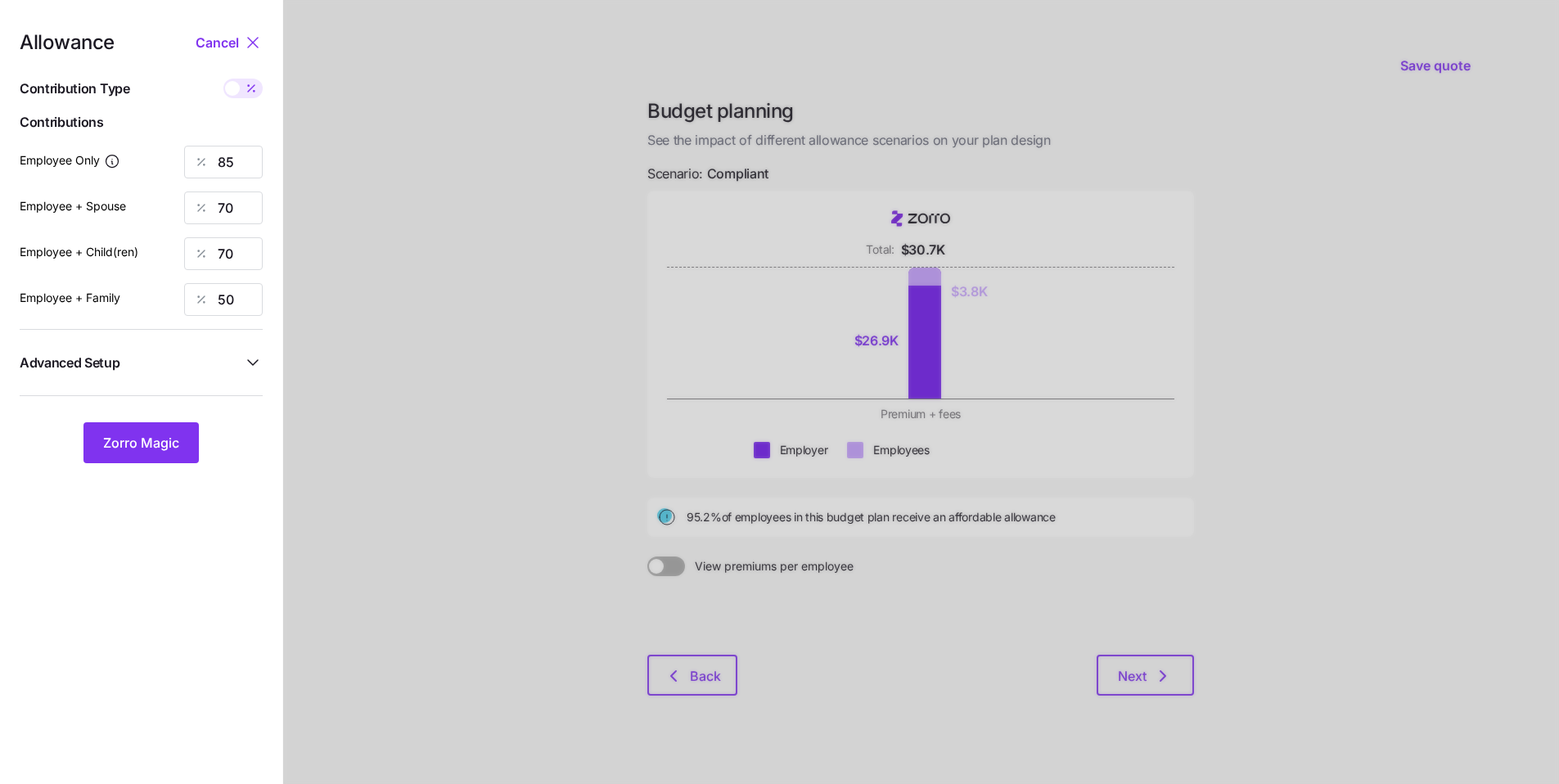 click 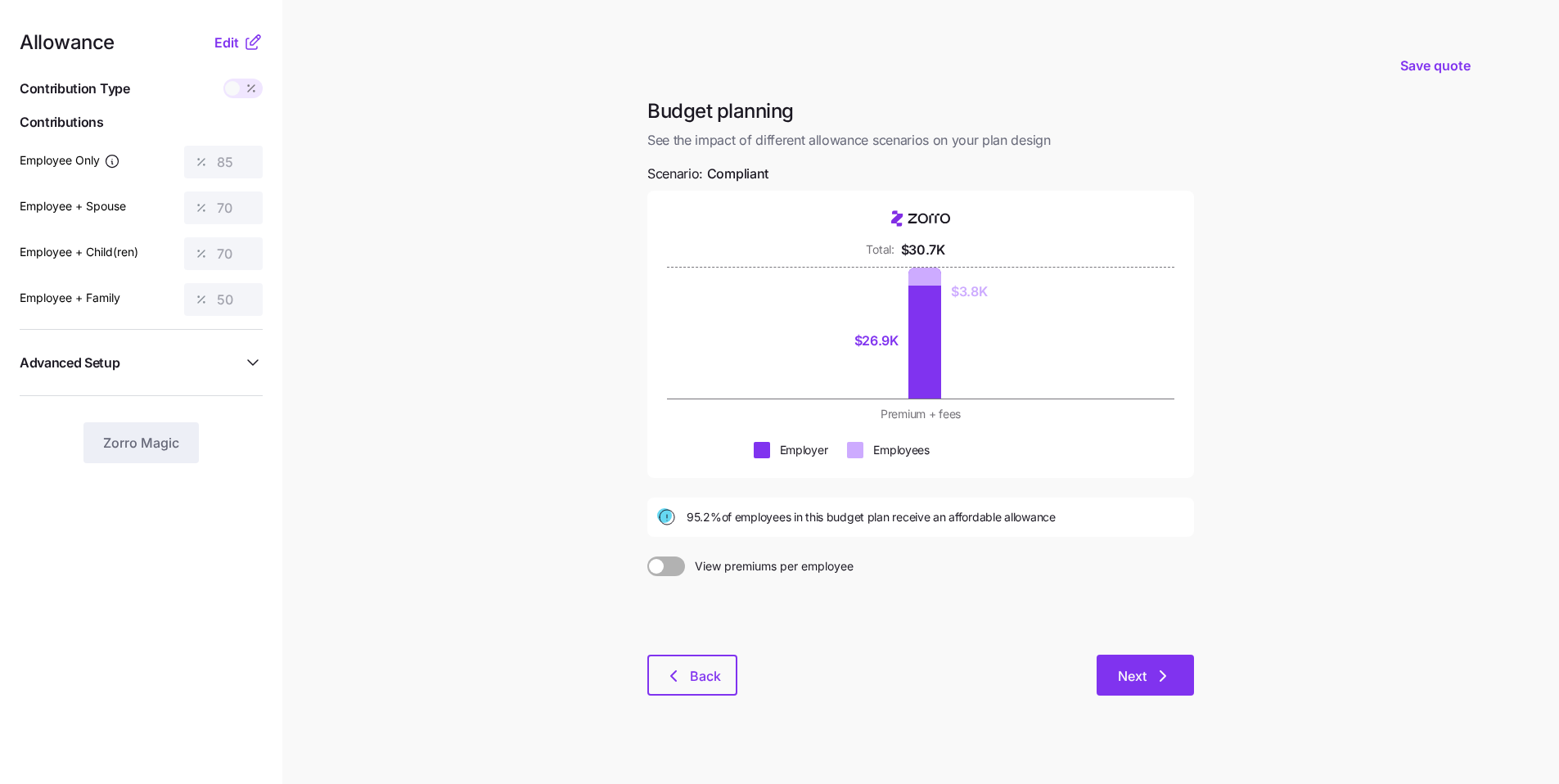 click on "Next" at bounding box center [1132, 676] 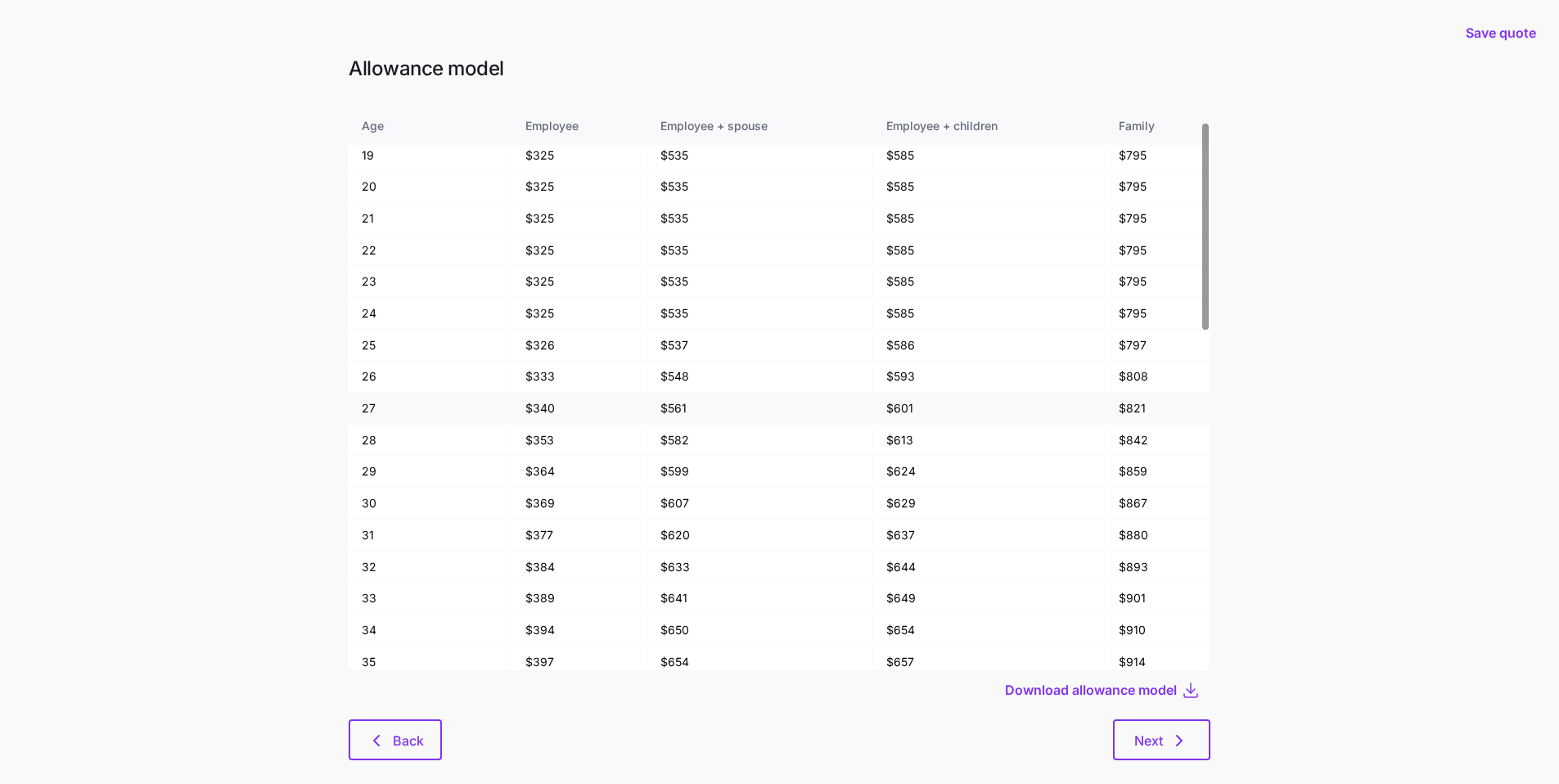 scroll, scrollTop: 38, scrollLeft: 0, axis: vertical 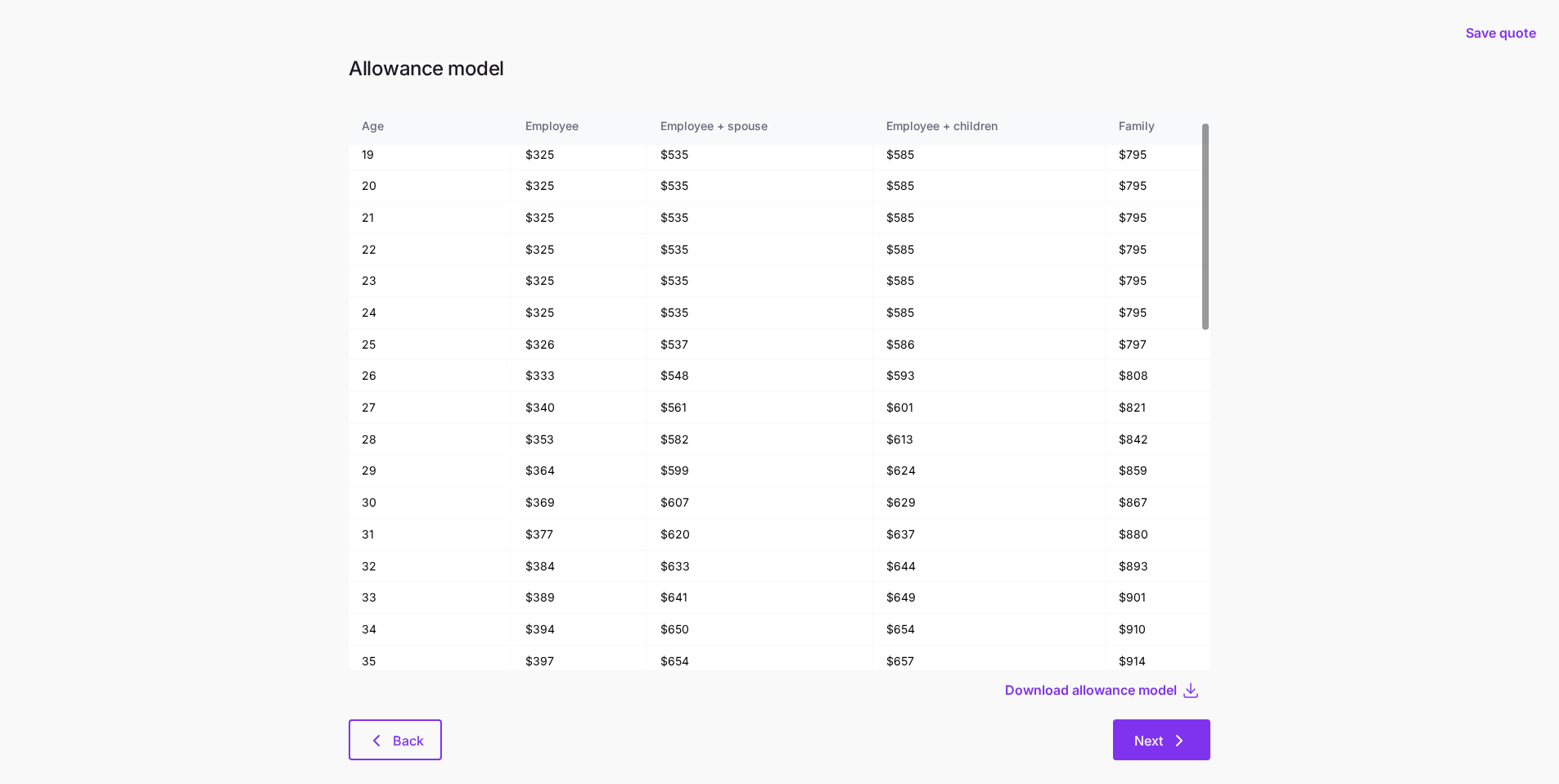 click 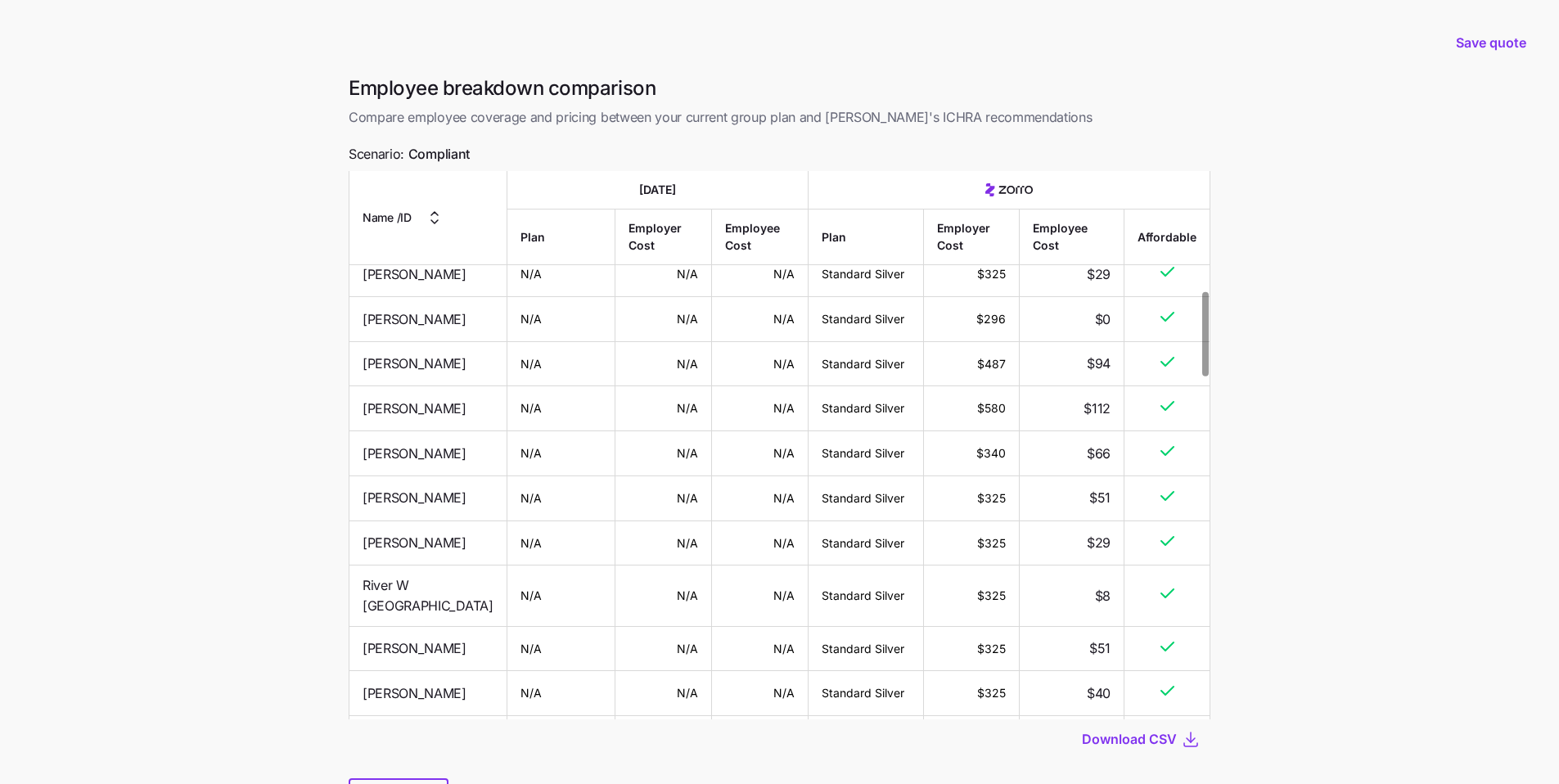 scroll, scrollTop: 779, scrollLeft: 0, axis: vertical 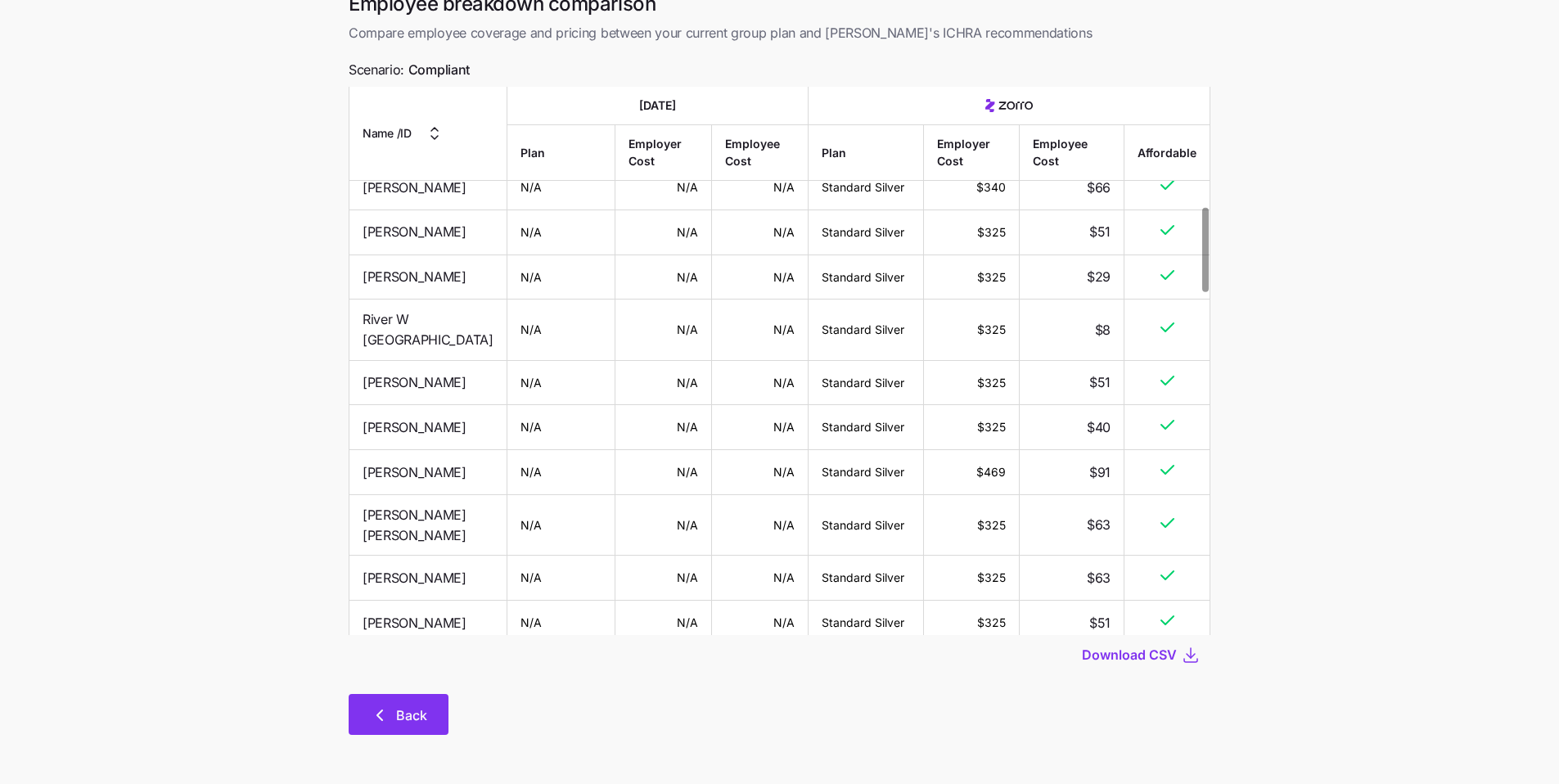 click on "Back" at bounding box center (399, 714) 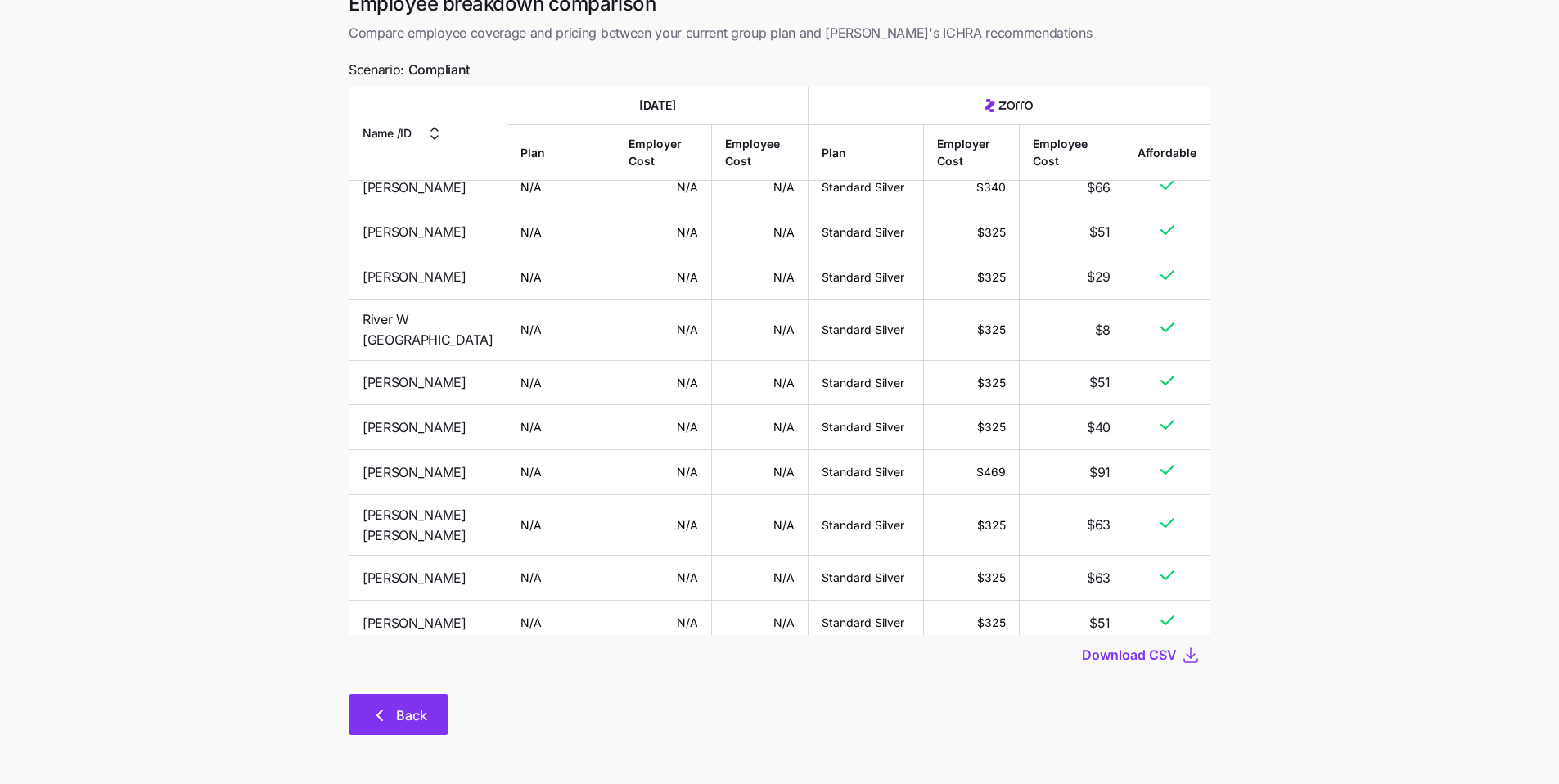 scroll, scrollTop: 0, scrollLeft: 0, axis: both 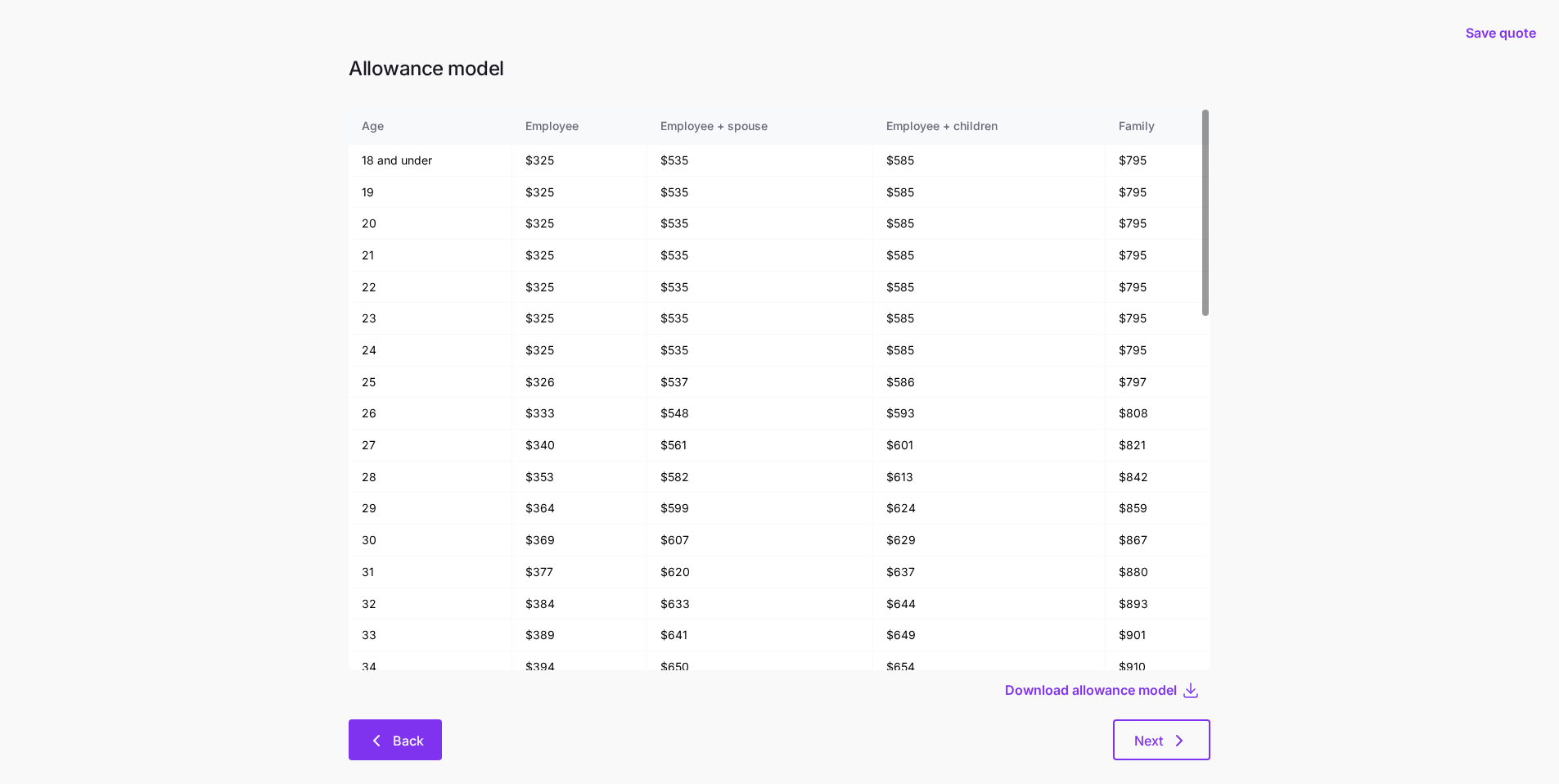 click on "Back" at bounding box center [408, 741] 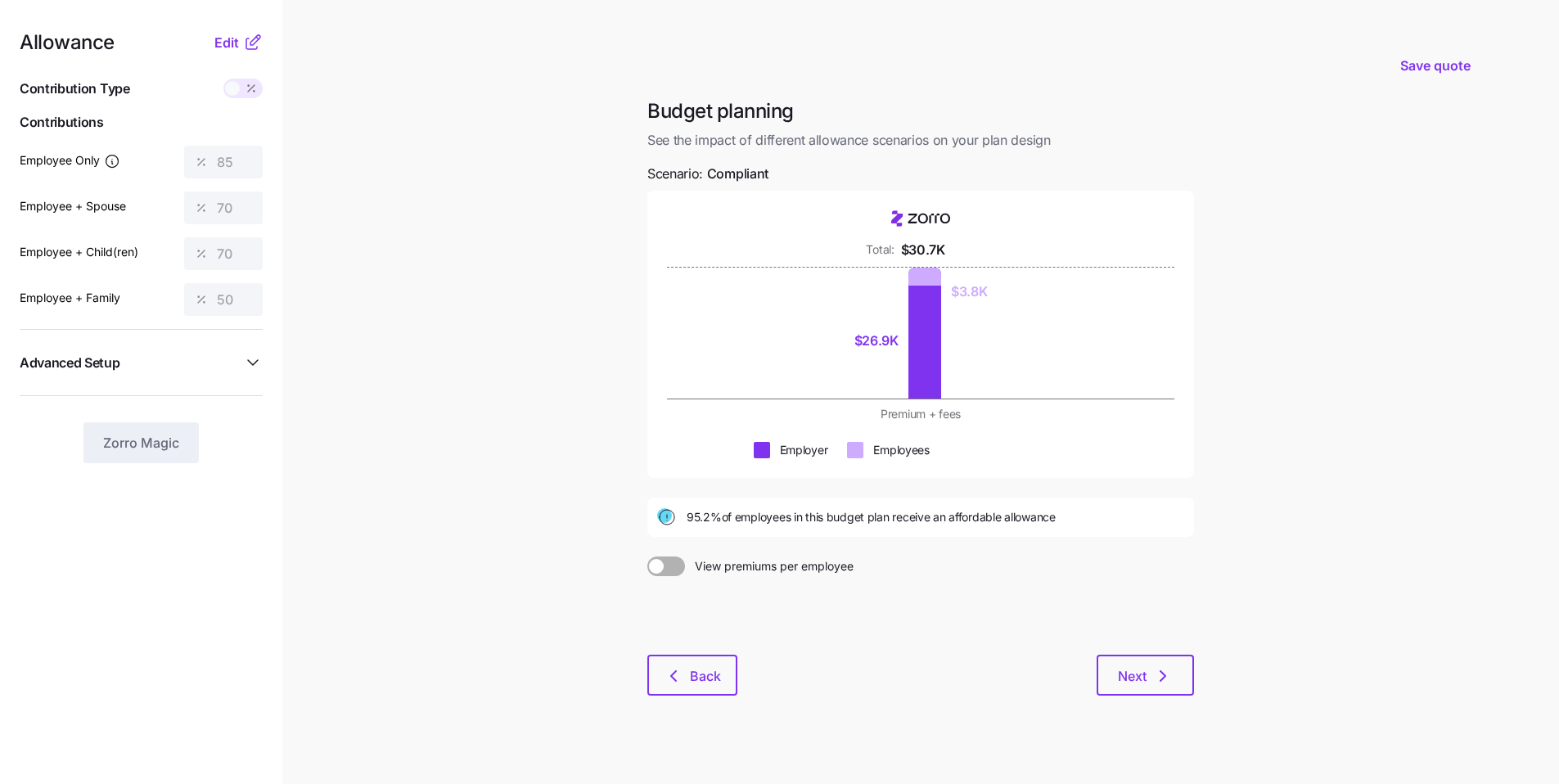 click 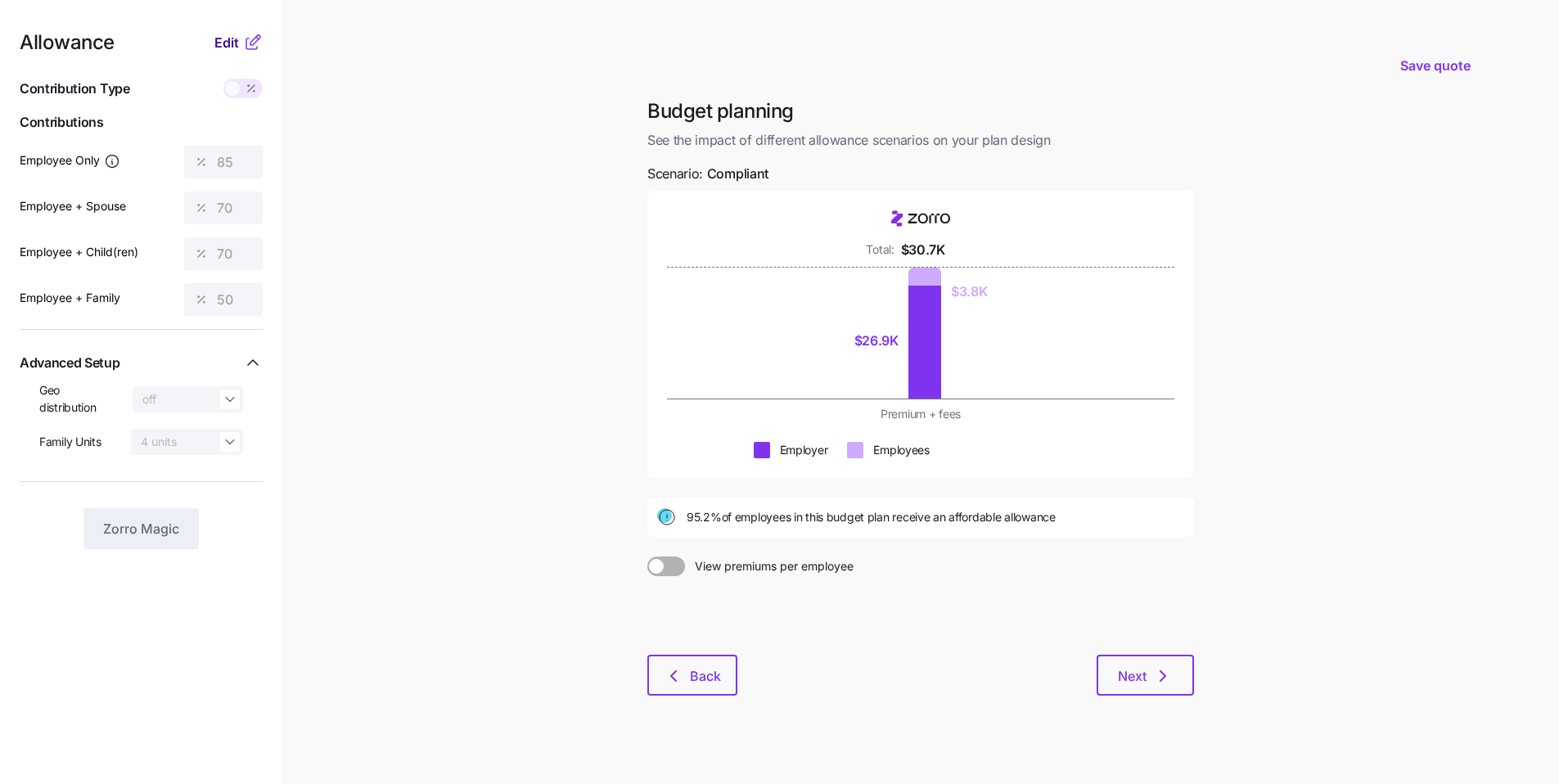click on "Edit" at bounding box center [227, 43] 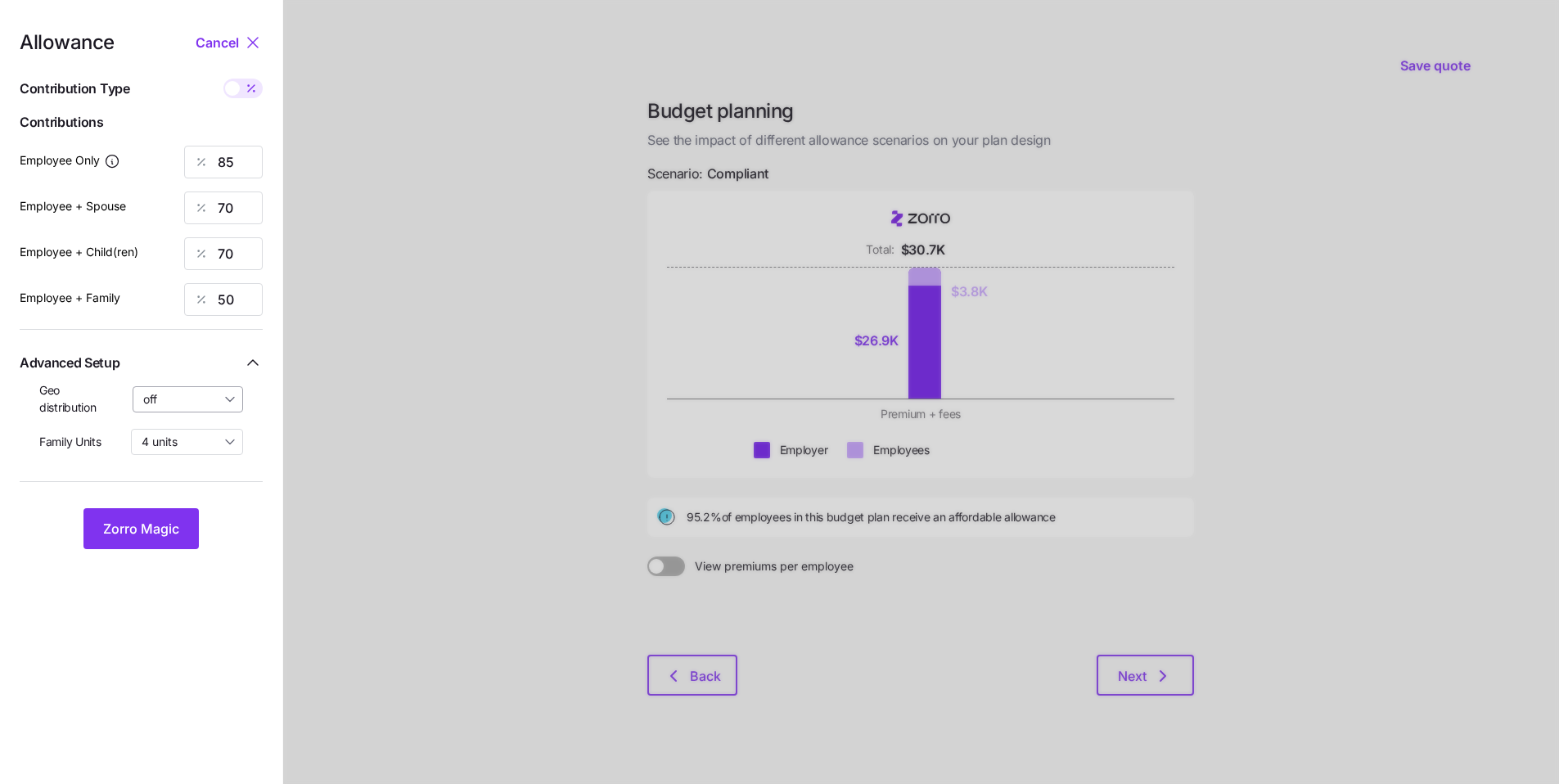 click on "off" at bounding box center (188, 399) 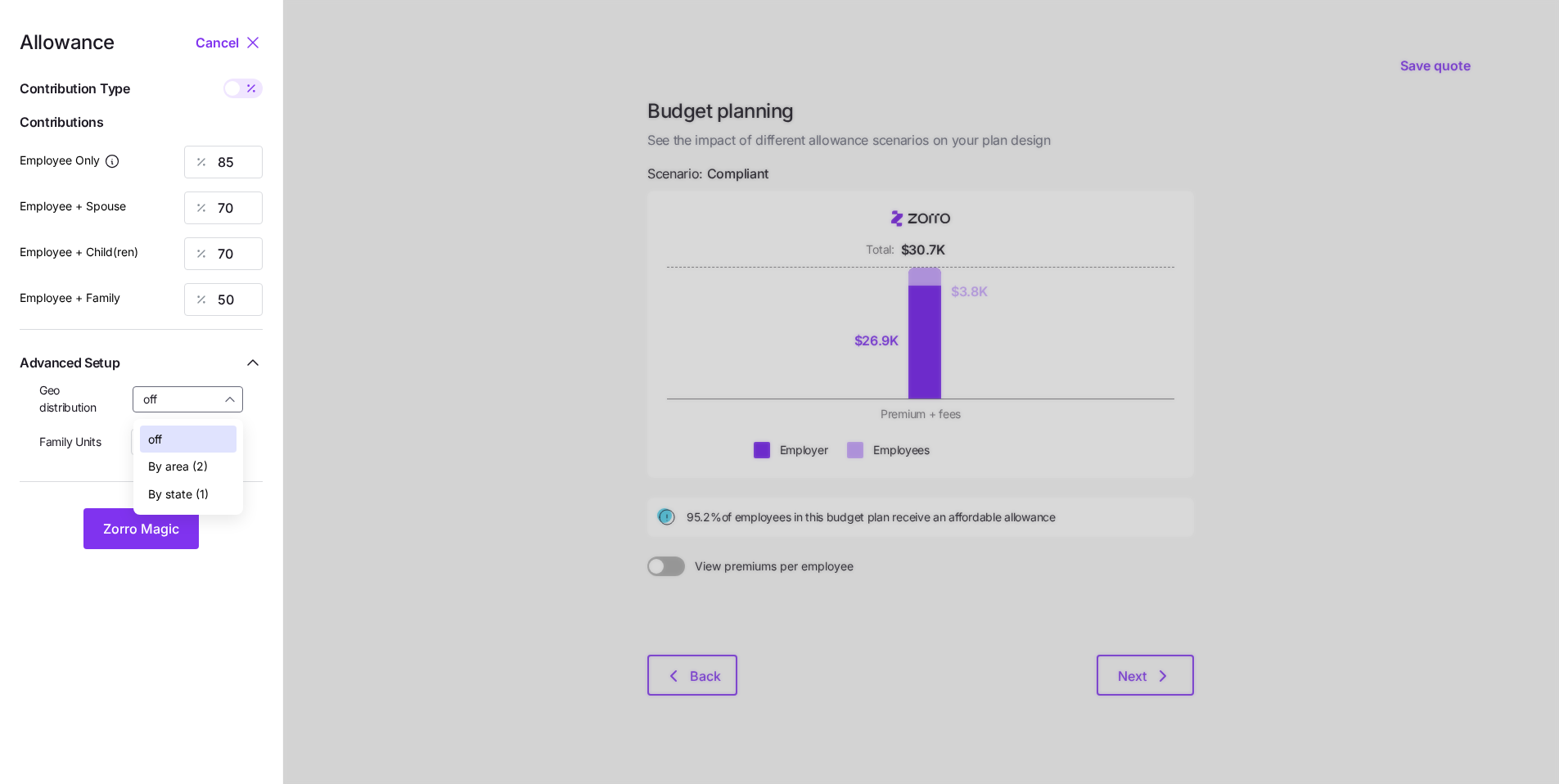 click on "Allowance Cancel Contribution Type Use classes Contributions Employee Only 85 Employee + Spouse 70 Employee + Child(ren) 70 Employee + Family 50 Advanced Setup Geo distribution off Family Units 4 units Zorro Magic" at bounding box center (141, 400) 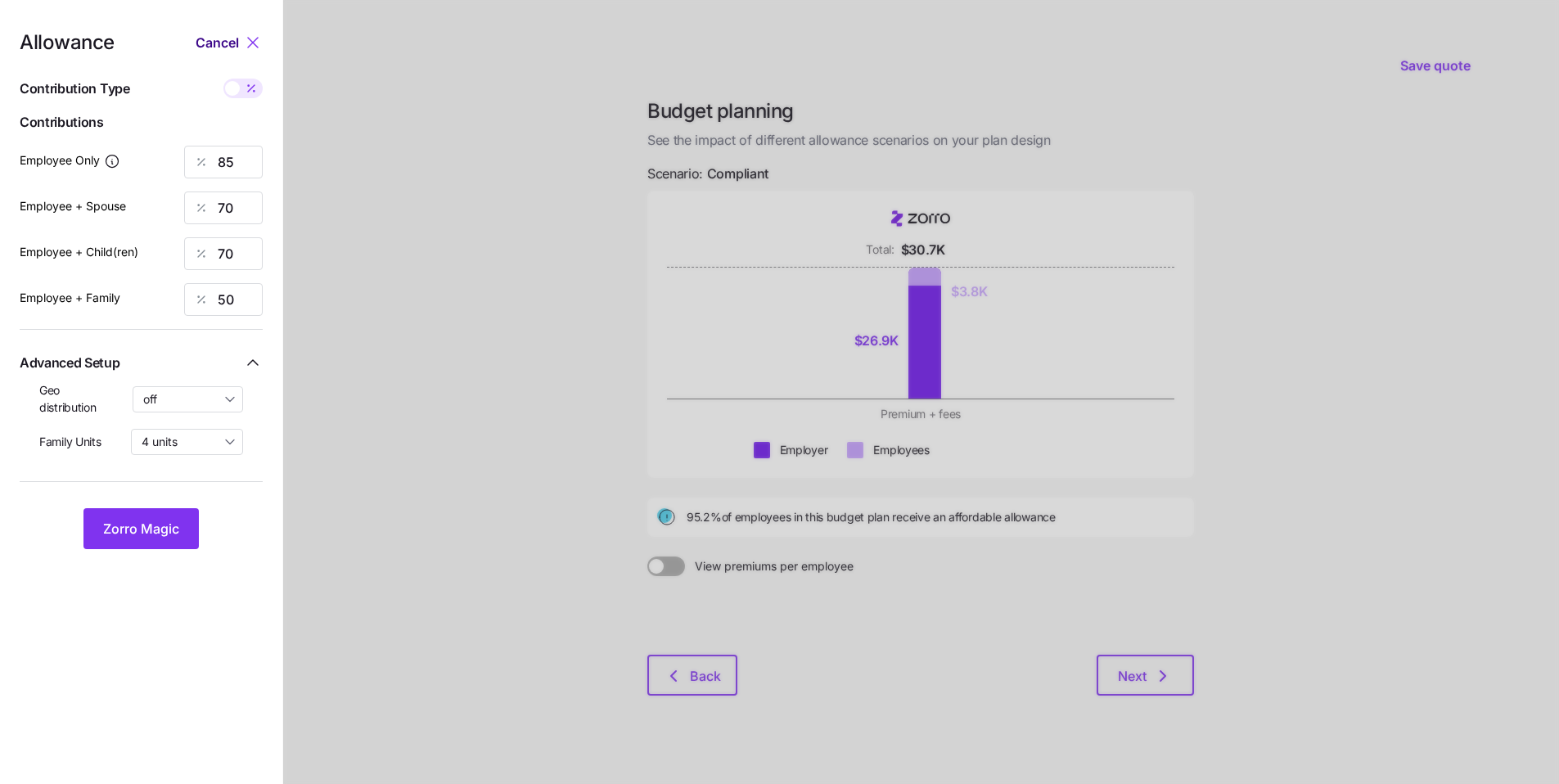 click on "Cancel" at bounding box center [217, 43] 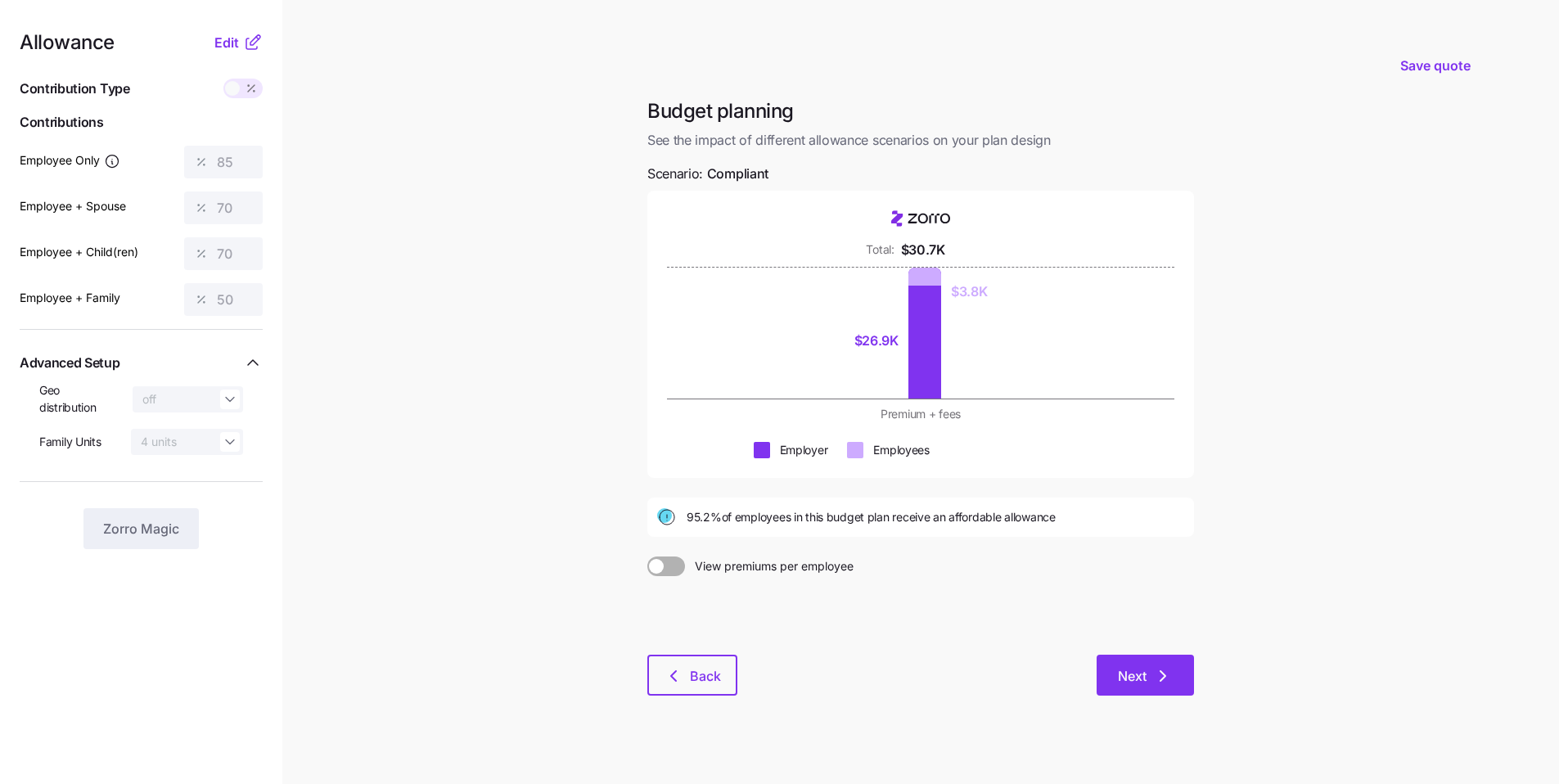 click on "Next" at bounding box center [1145, 675] 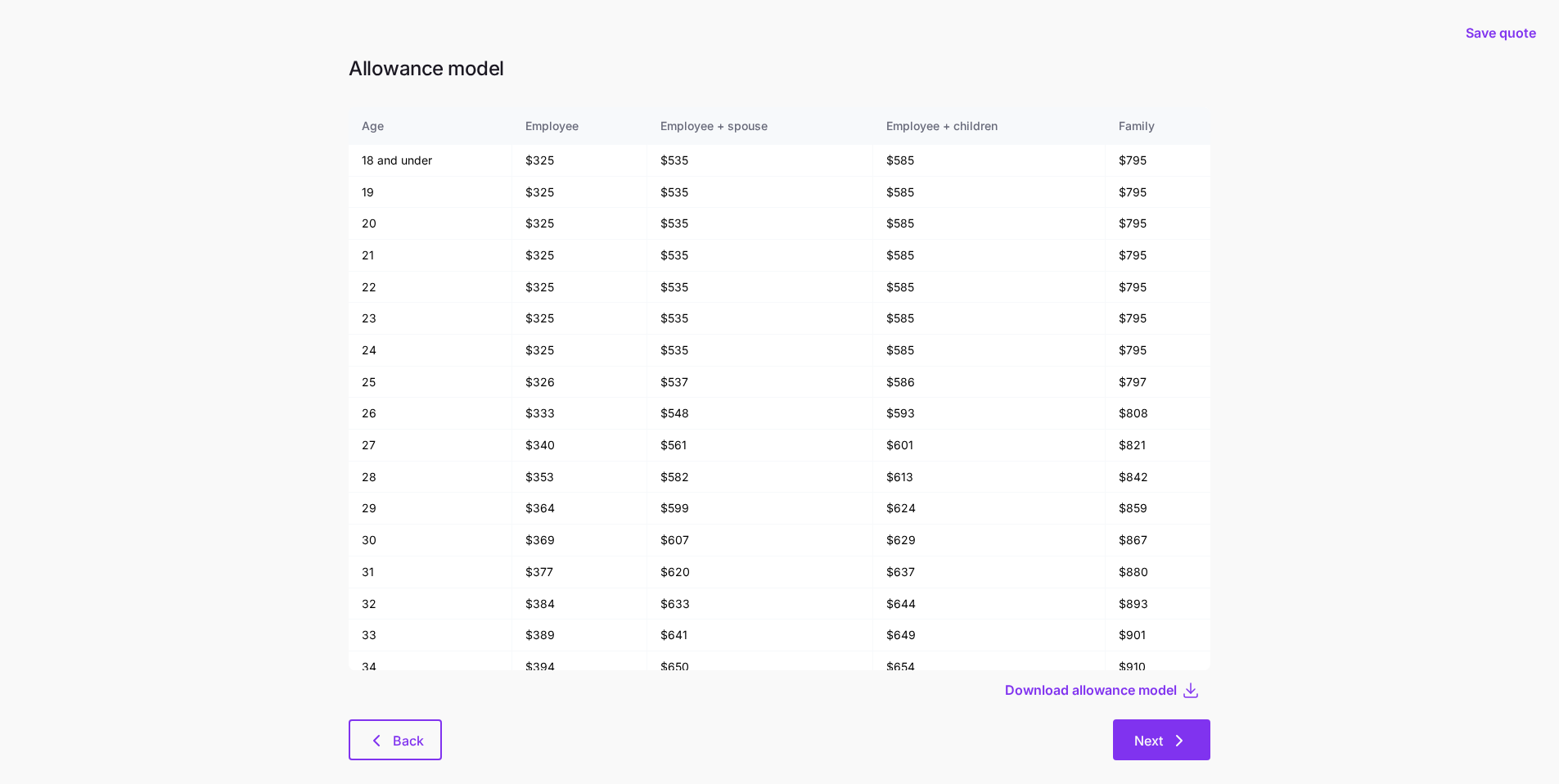 click 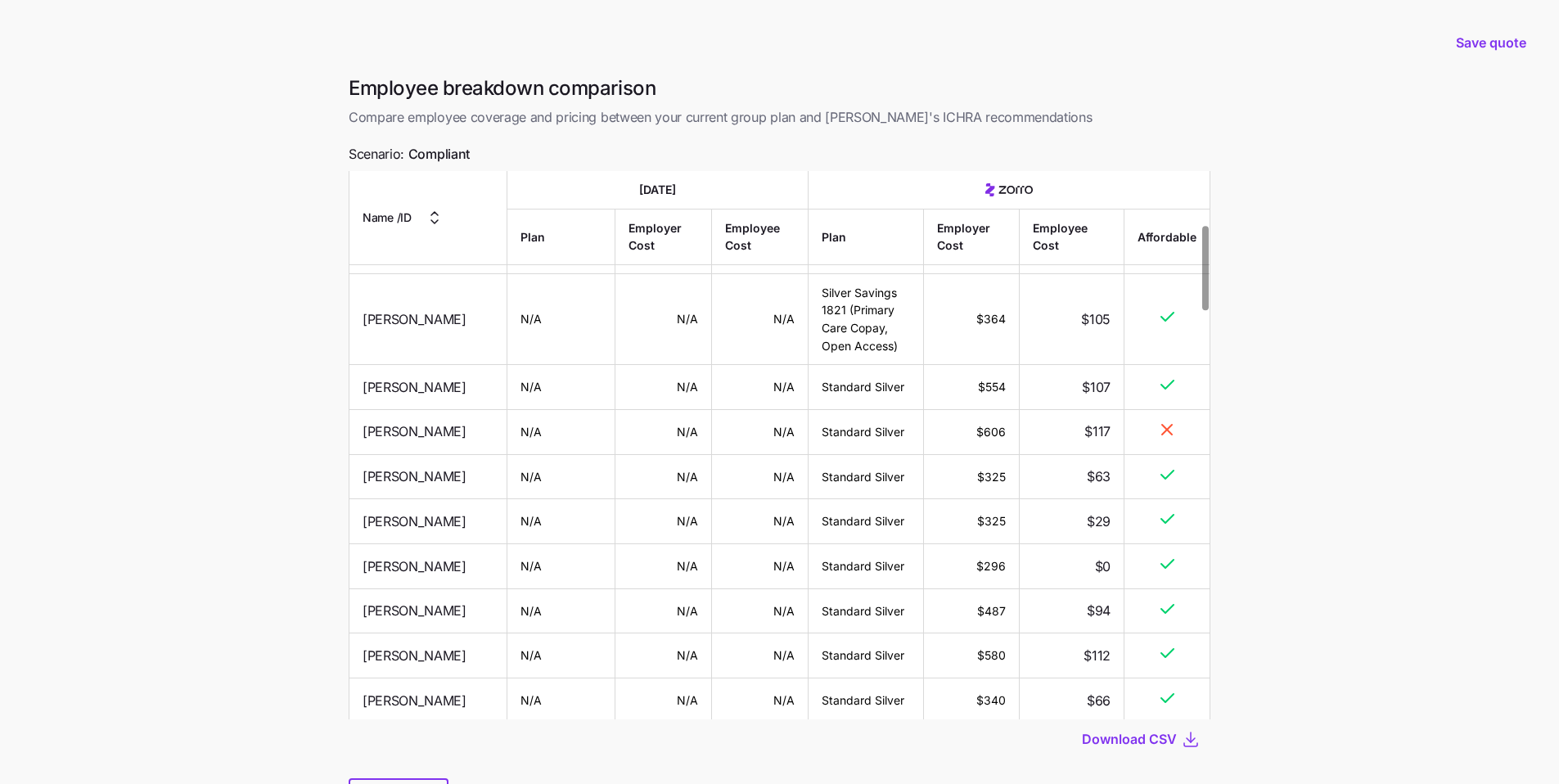 scroll, scrollTop: 347, scrollLeft: 0, axis: vertical 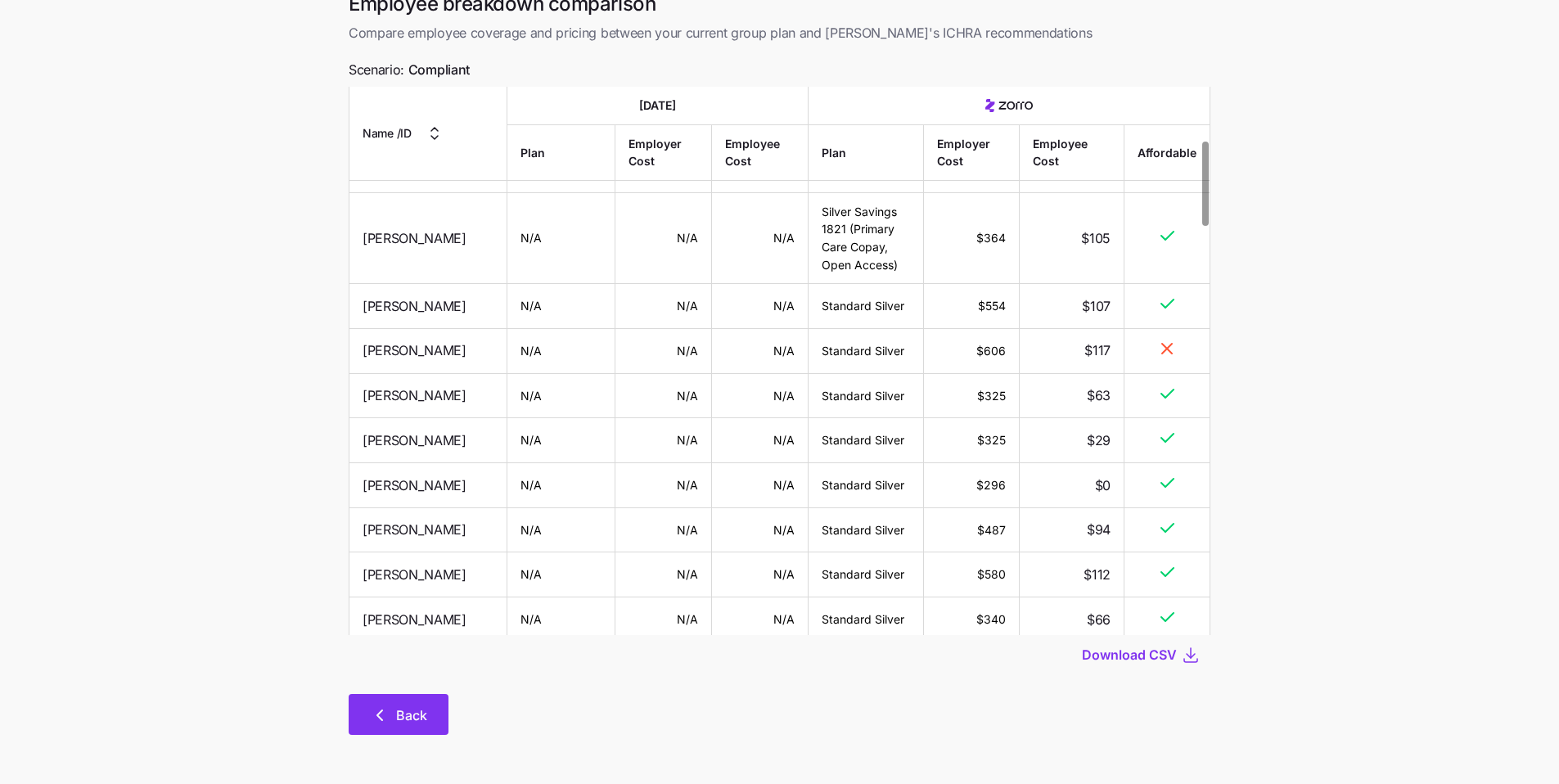 click on "Back" at bounding box center (412, 715) 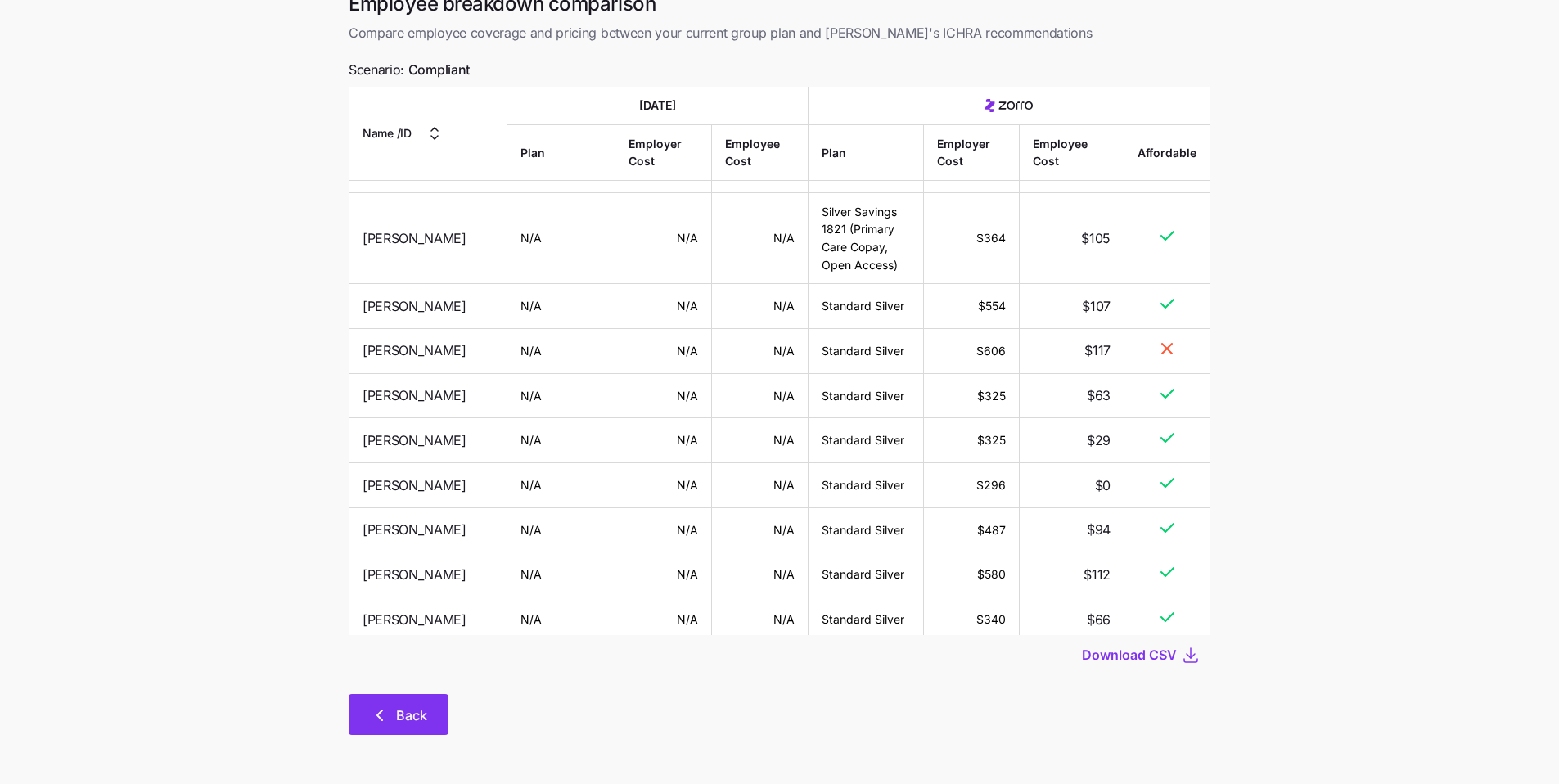 scroll, scrollTop: 0, scrollLeft: 0, axis: both 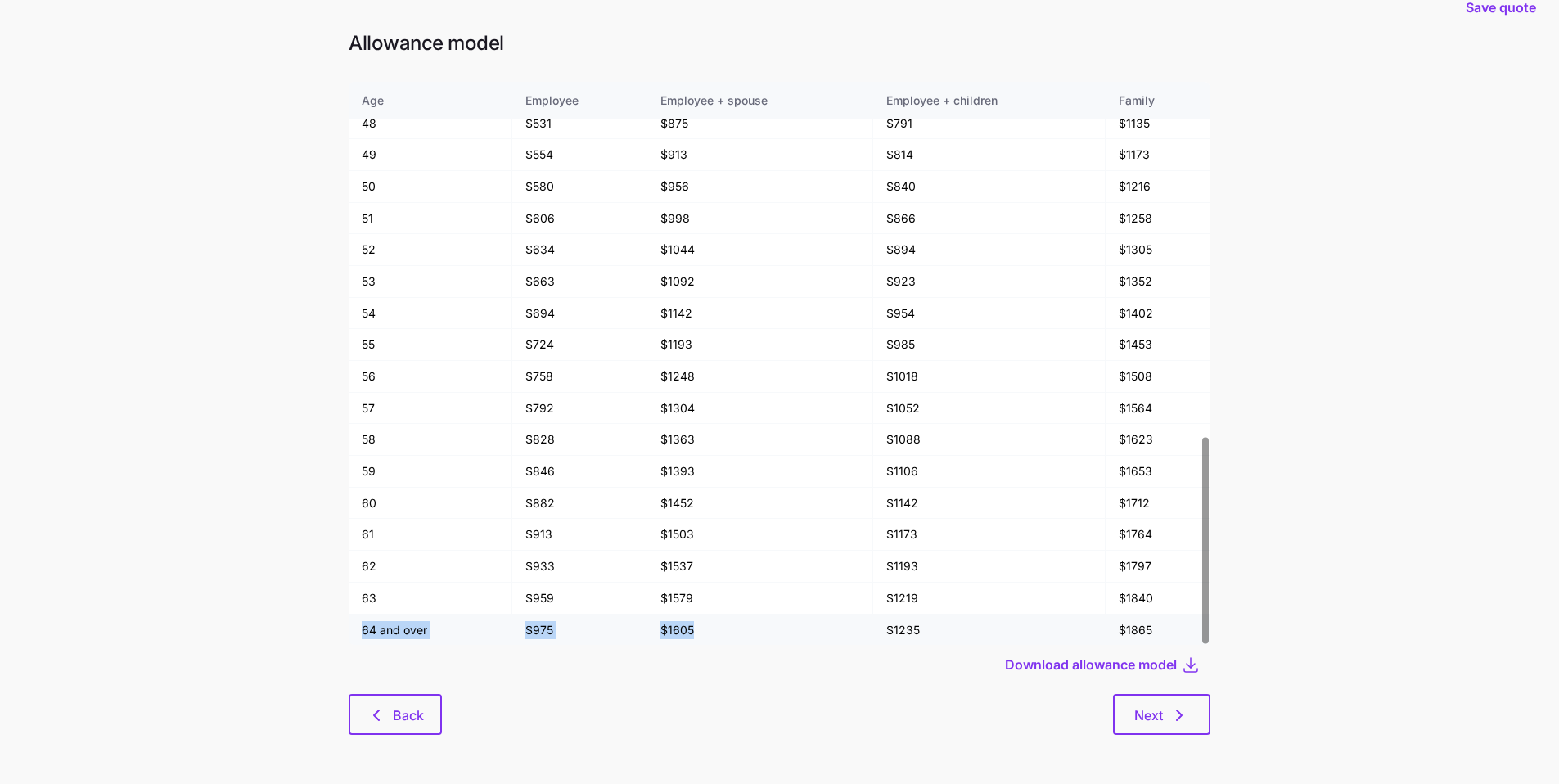drag, startPoint x: 362, startPoint y: 635, endPoint x: 754, endPoint y: 643, distance: 392.08162 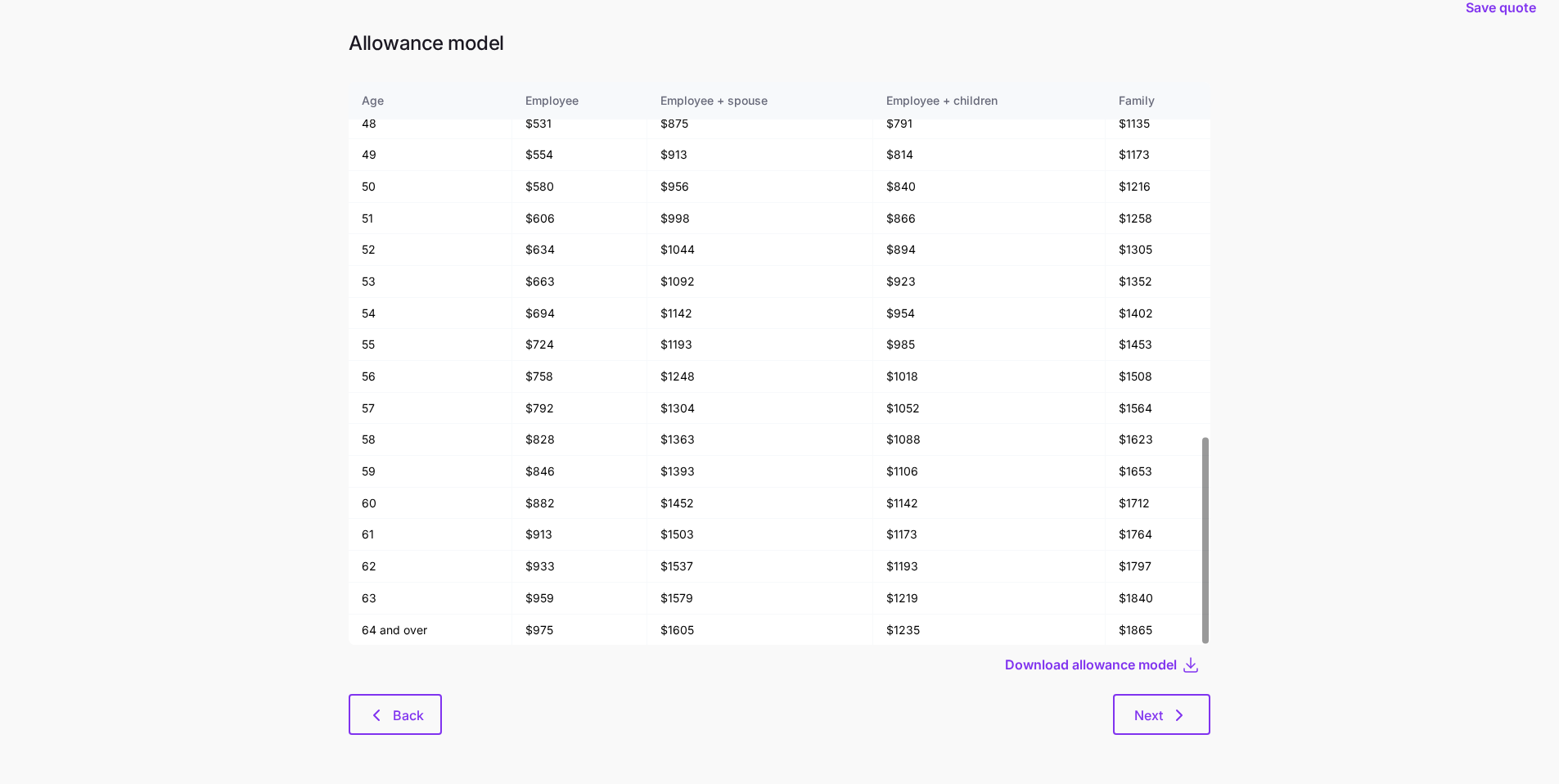 click on "Download allowance model" at bounding box center (779, 665) 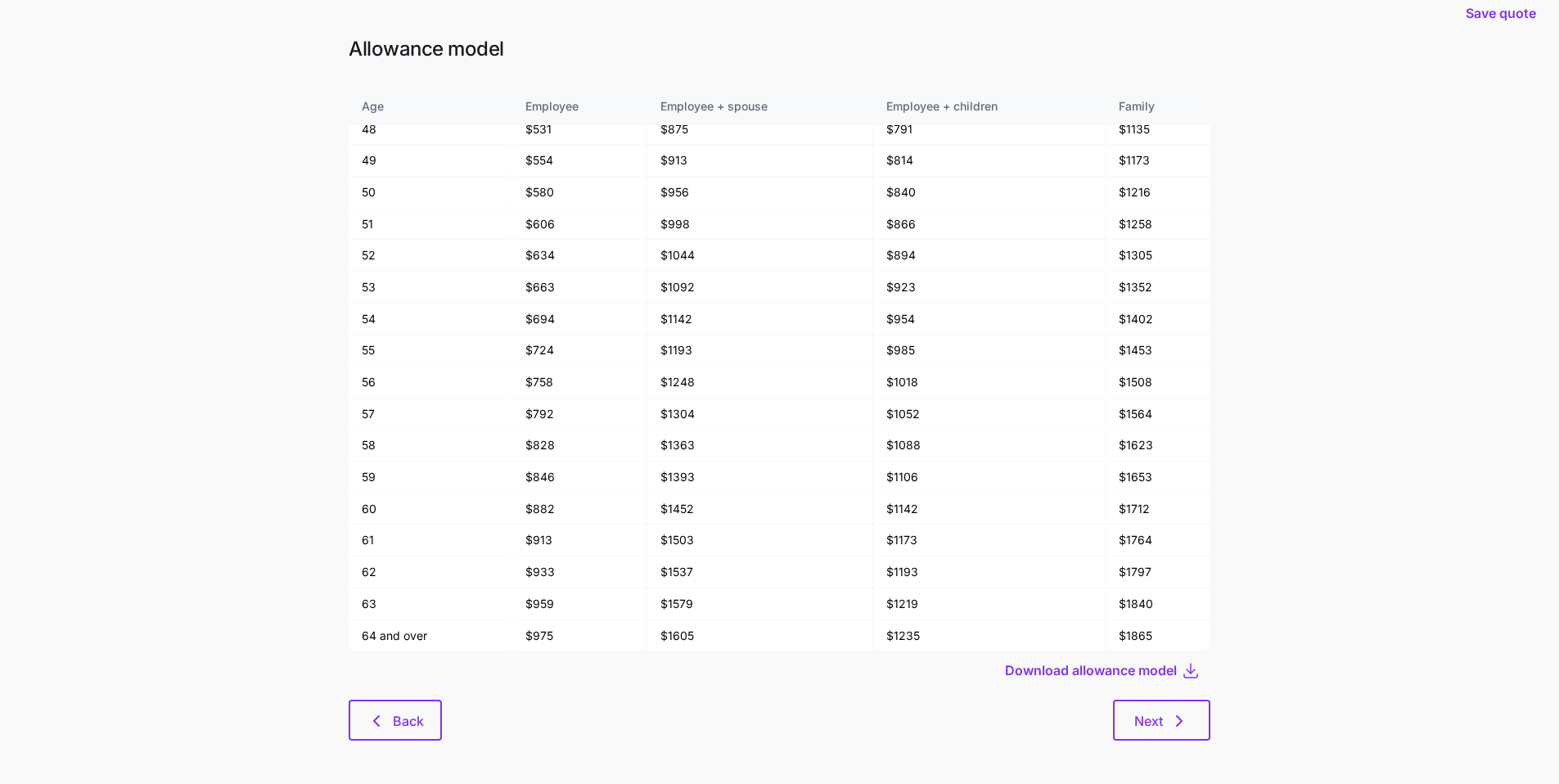 scroll, scrollTop: 19, scrollLeft: 0, axis: vertical 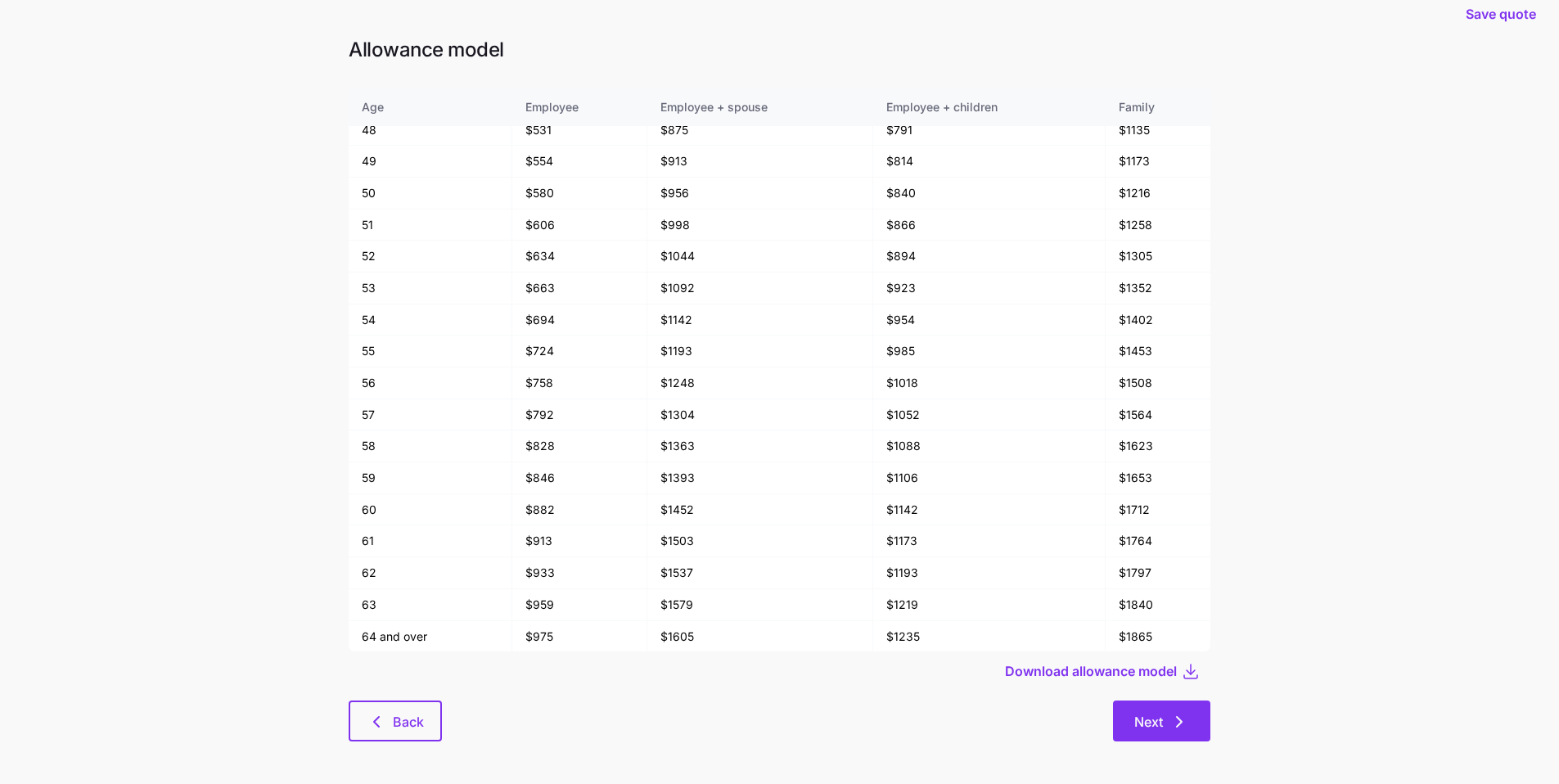 click on "Next" at bounding box center (1161, 721) 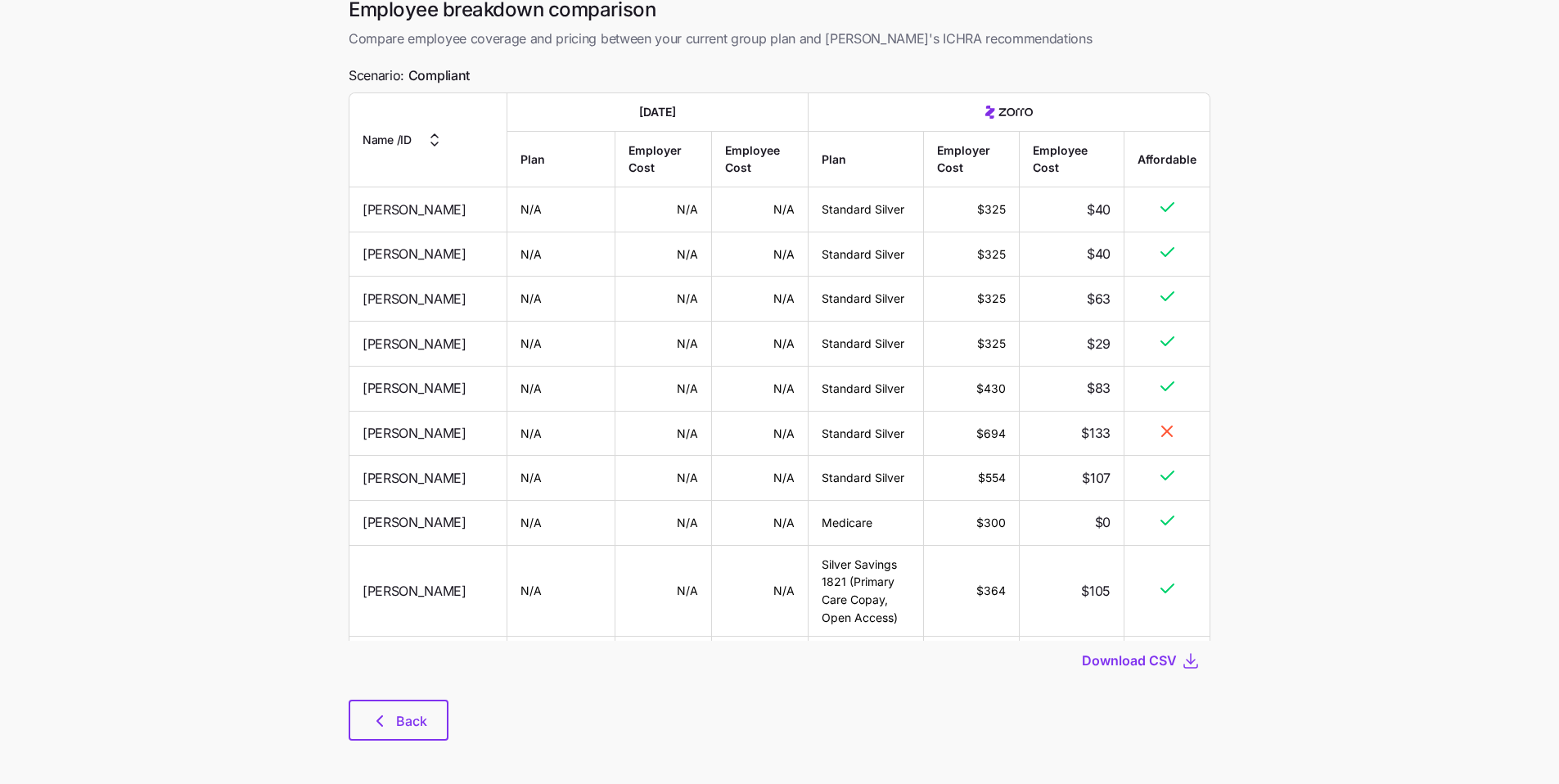 scroll, scrollTop: 78, scrollLeft: 0, axis: vertical 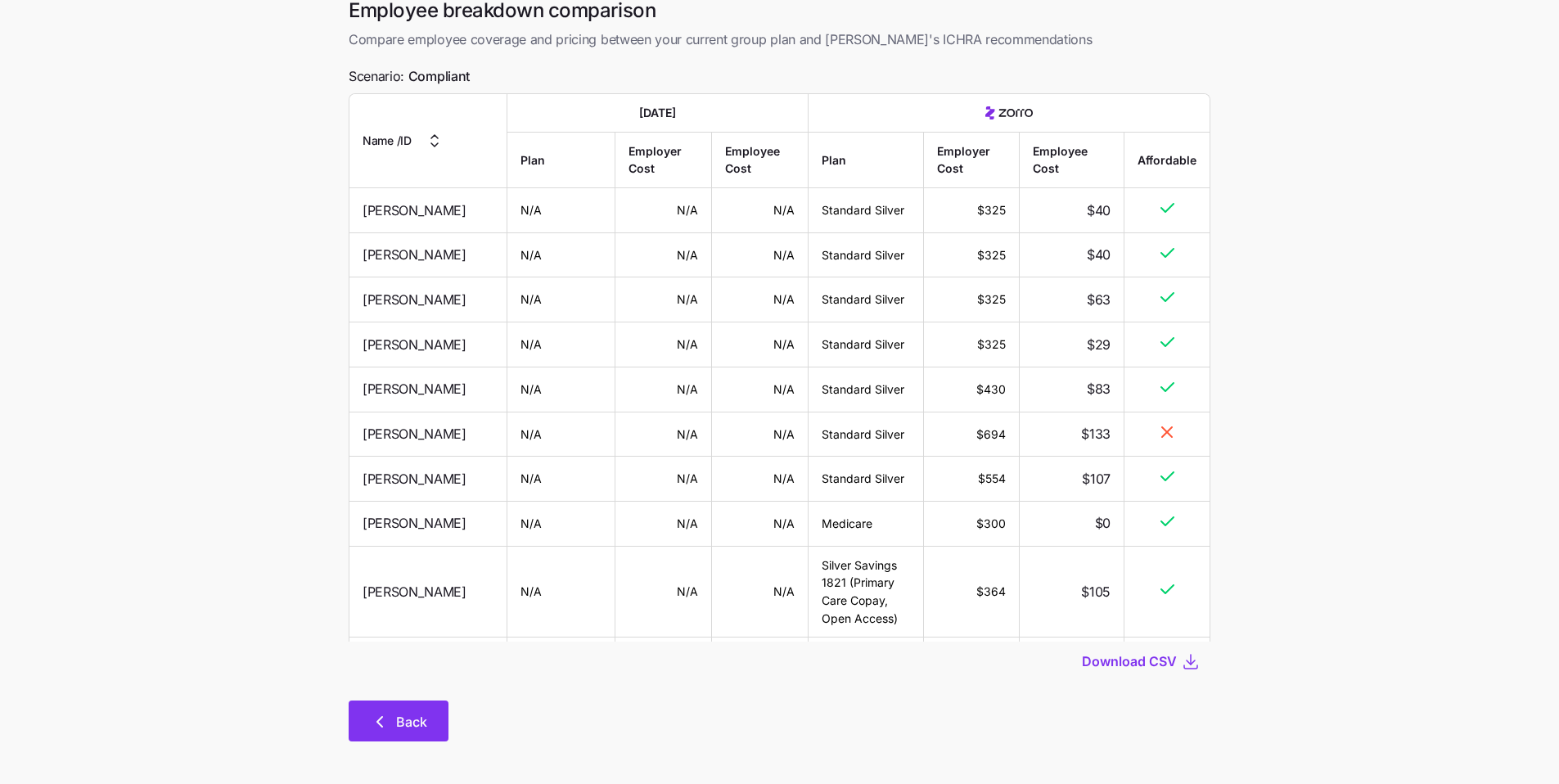 click on "Back" at bounding box center [399, 721] 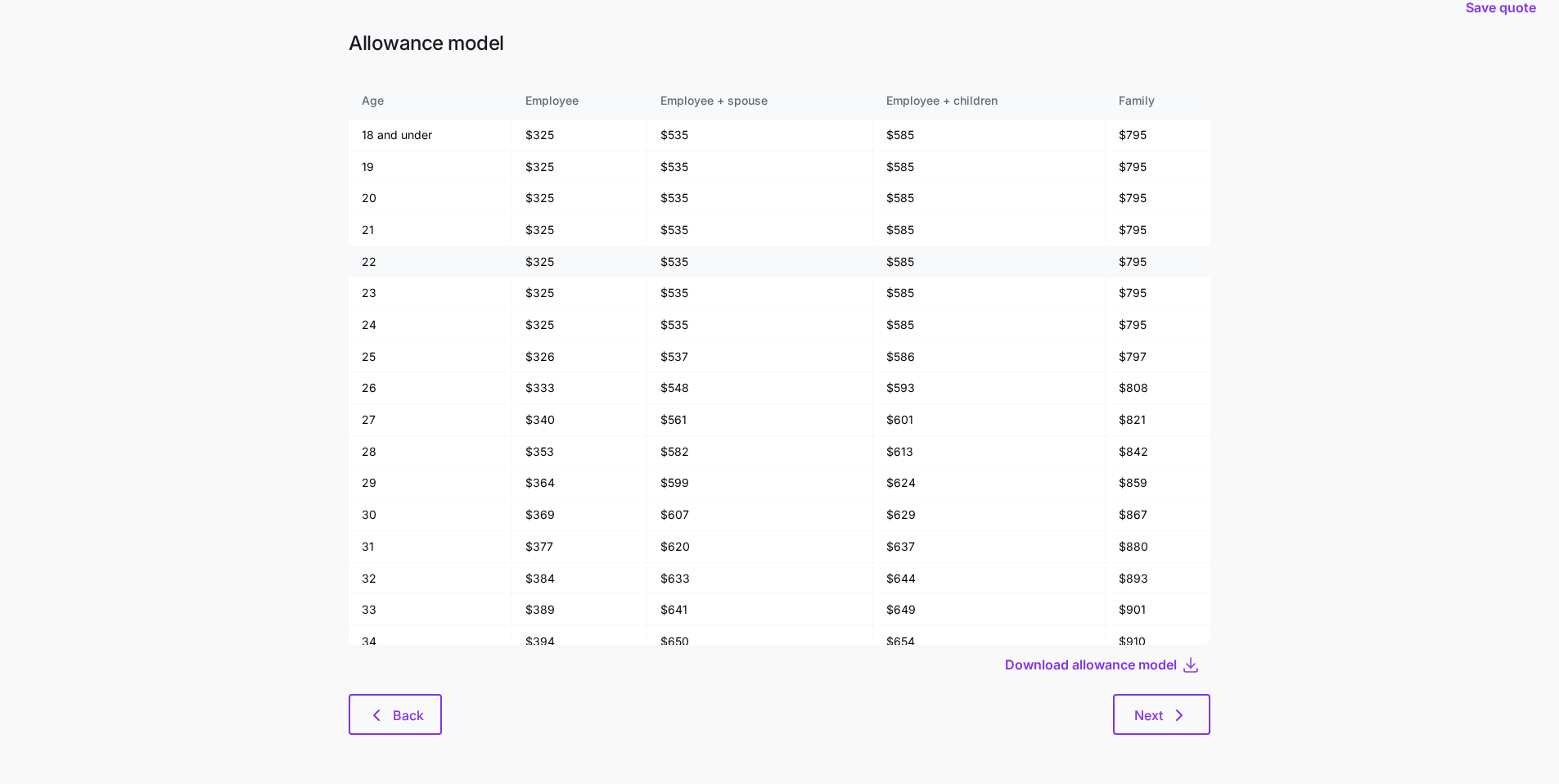 scroll, scrollTop: 0, scrollLeft: 0, axis: both 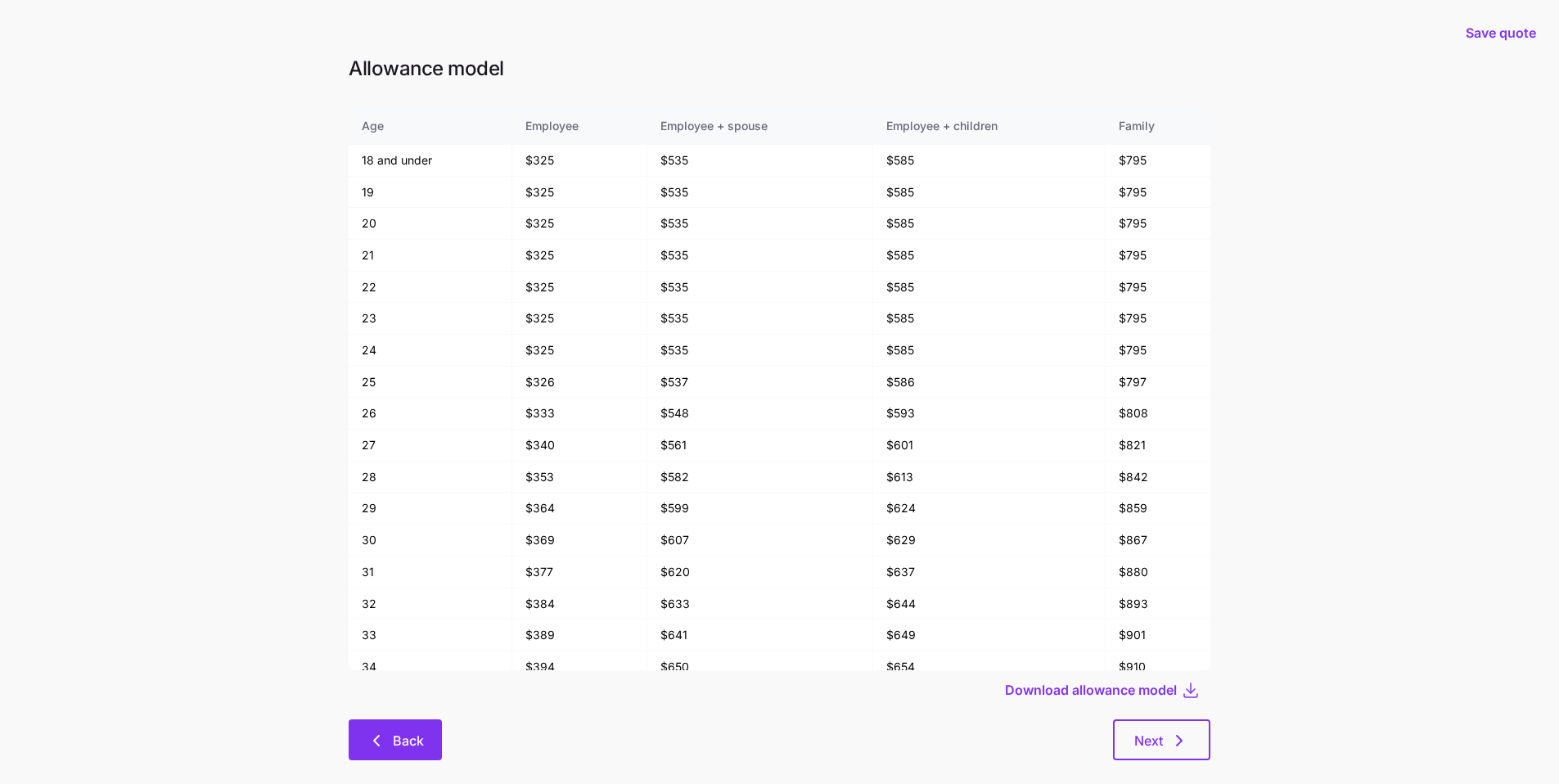 click on "Back" at bounding box center [395, 741] 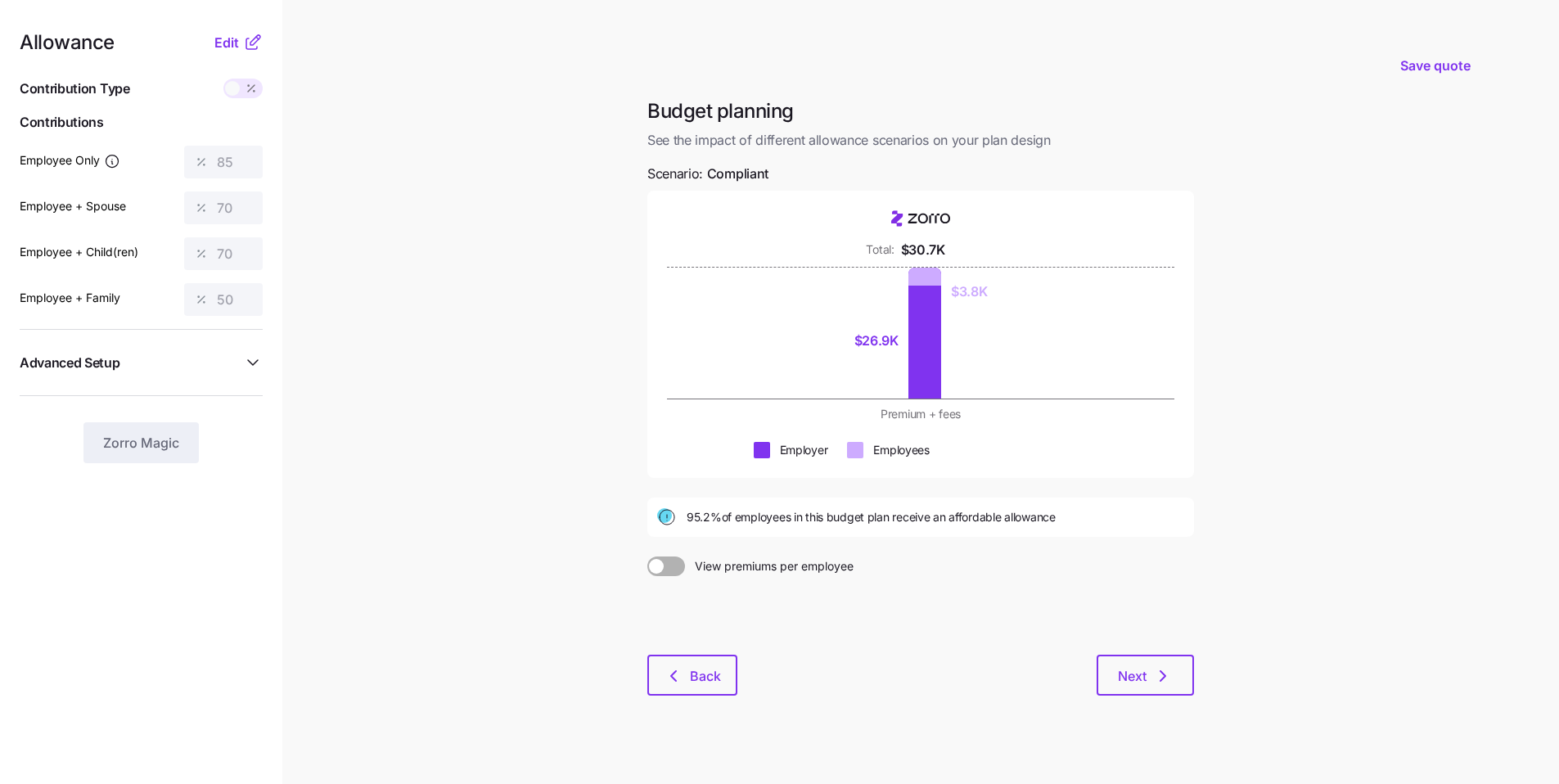 click on "Allowance Edit Contribution Type Use classes Contributions Employee Only 85 Employee + Spouse 70 Employee + Child(ren) 70 Employee + Family 50 Advanced Setup Geo distribution off Family Units 4 units Zorro Magic" at bounding box center [141, 248] 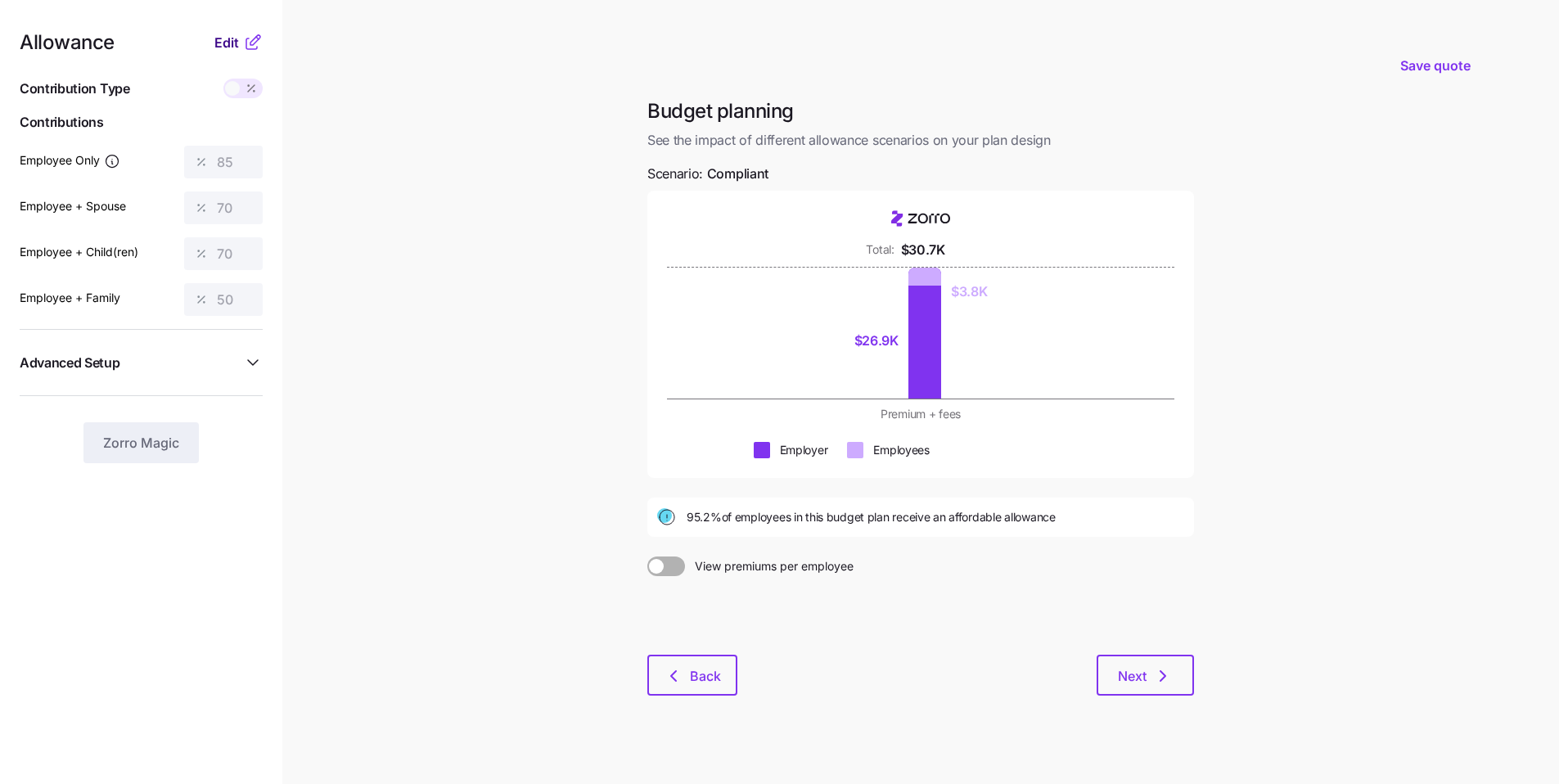 click on "Edit" at bounding box center (227, 43) 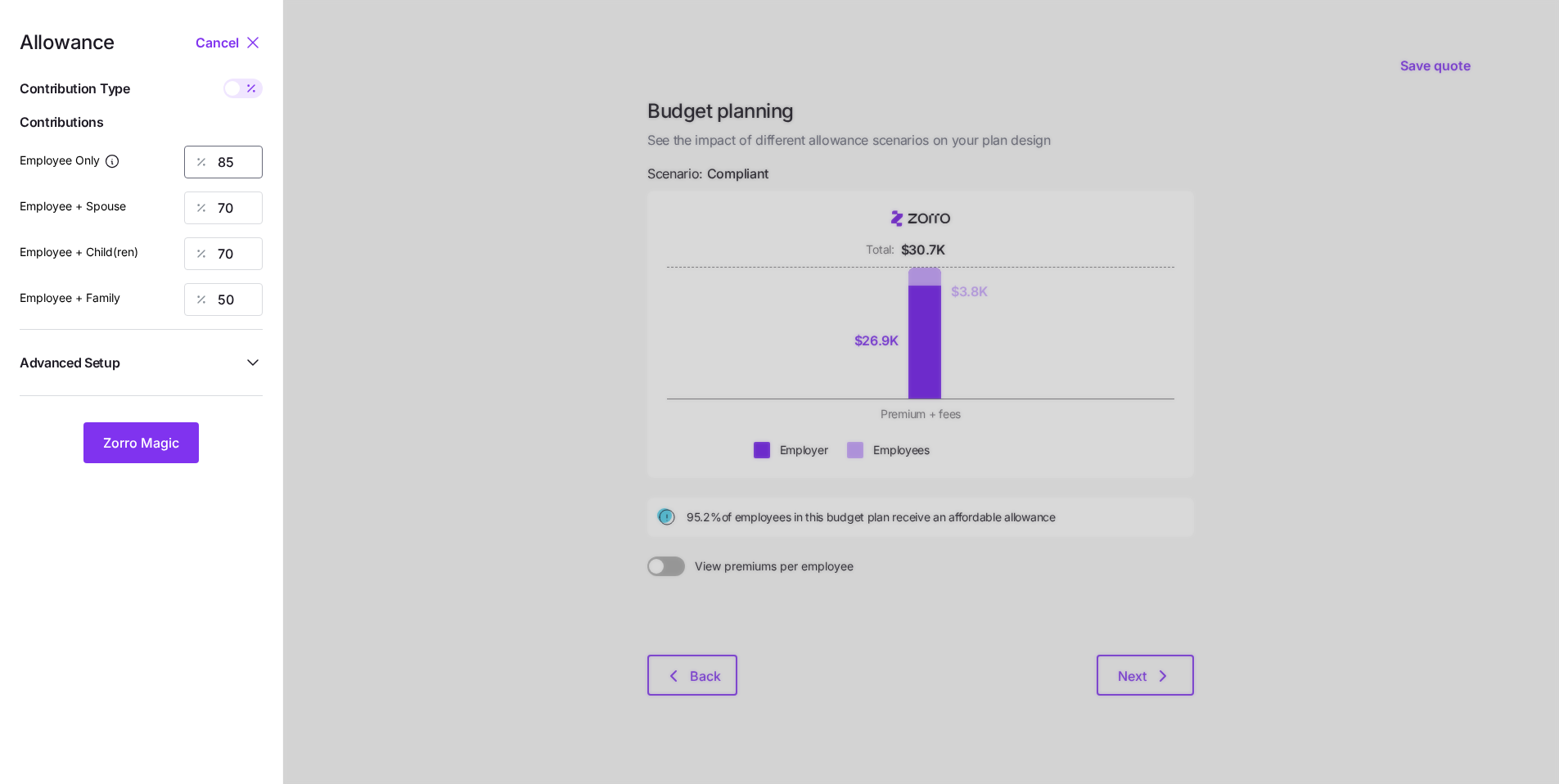 click on "85" at bounding box center [223, 162] 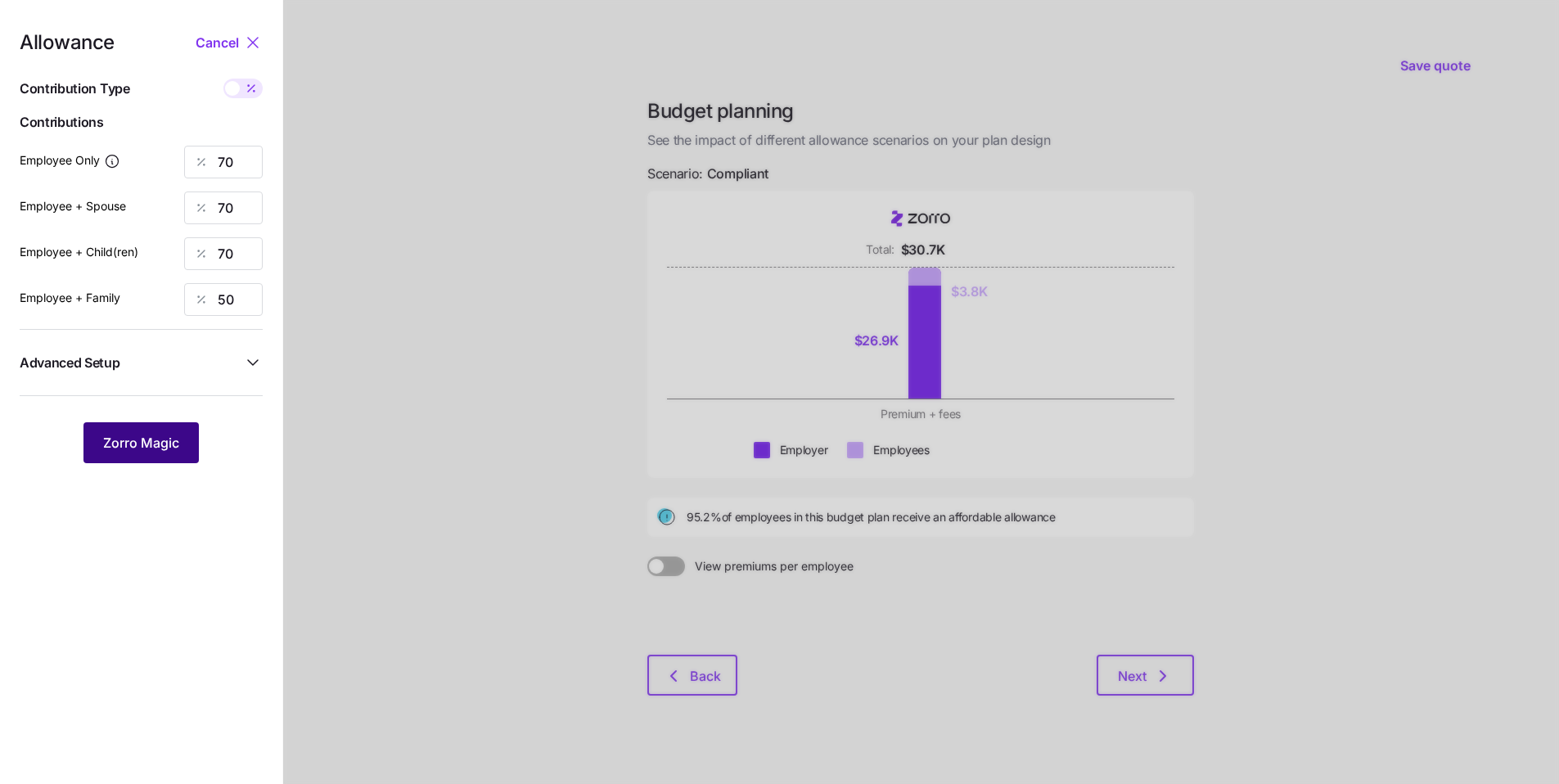 click on "Zorro Magic" at bounding box center (141, 443) 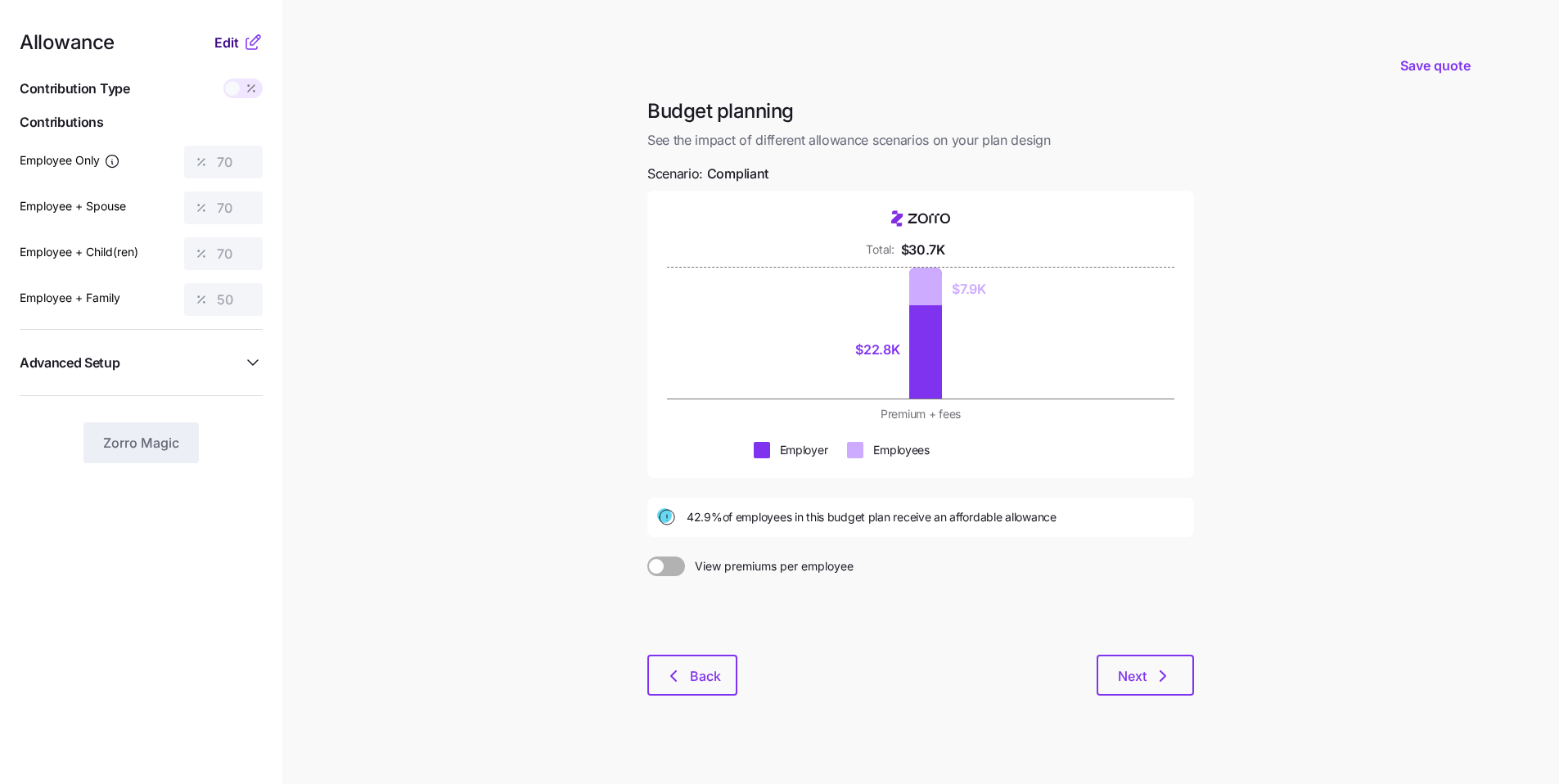 click on "Edit" at bounding box center [227, 43] 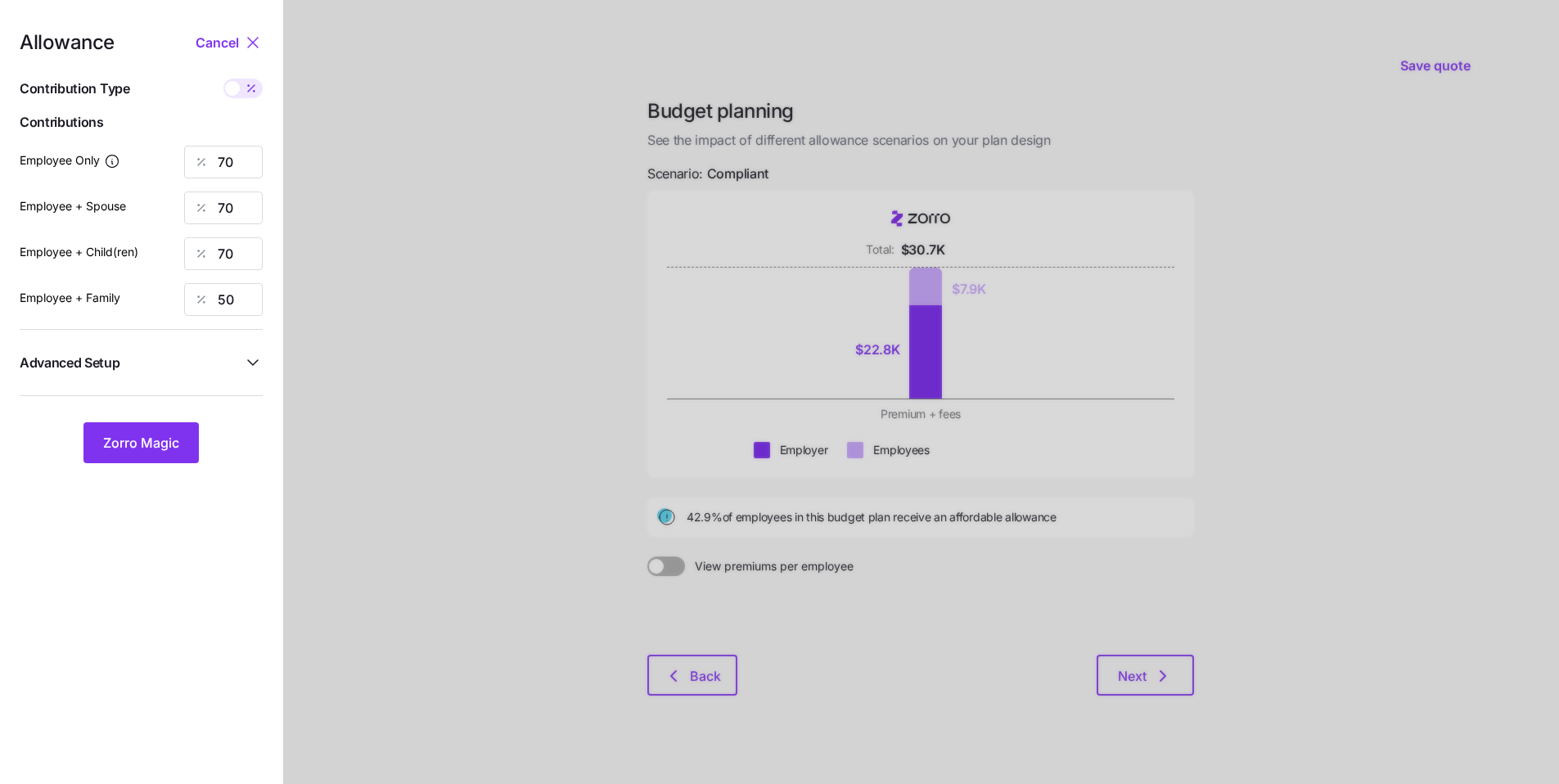 click on "Allowance Cancel Contribution Type Use classes Contributions Employee Only 70 Employee + Spouse 70 Employee + Child(ren) 70 Employee + Family 50 Advanced Setup Geo distribution off Family Units 4 units Zorro Magic" at bounding box center [141, 248] 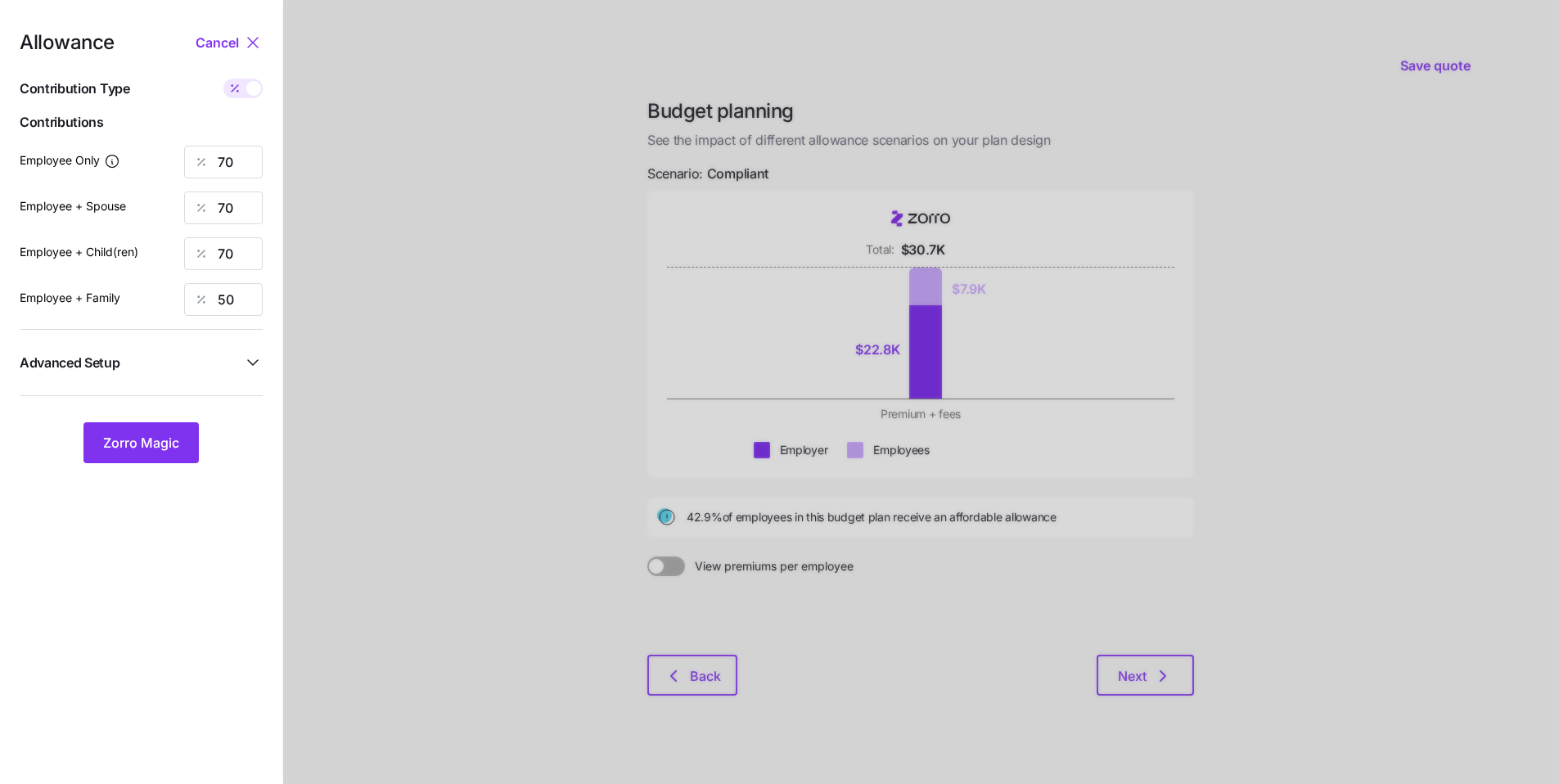 type on "314" 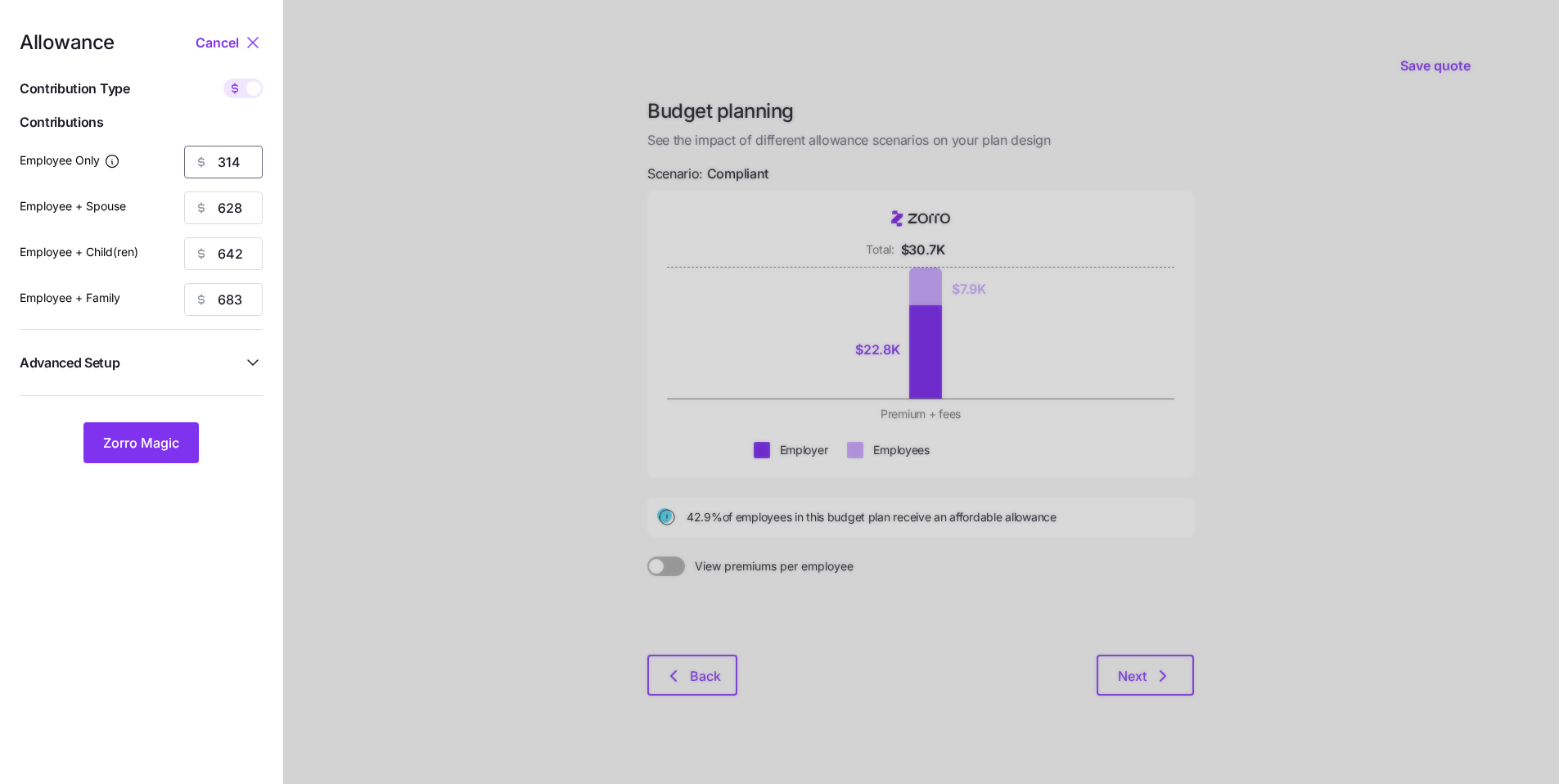 click on "314" at bounding box center (223, 162) 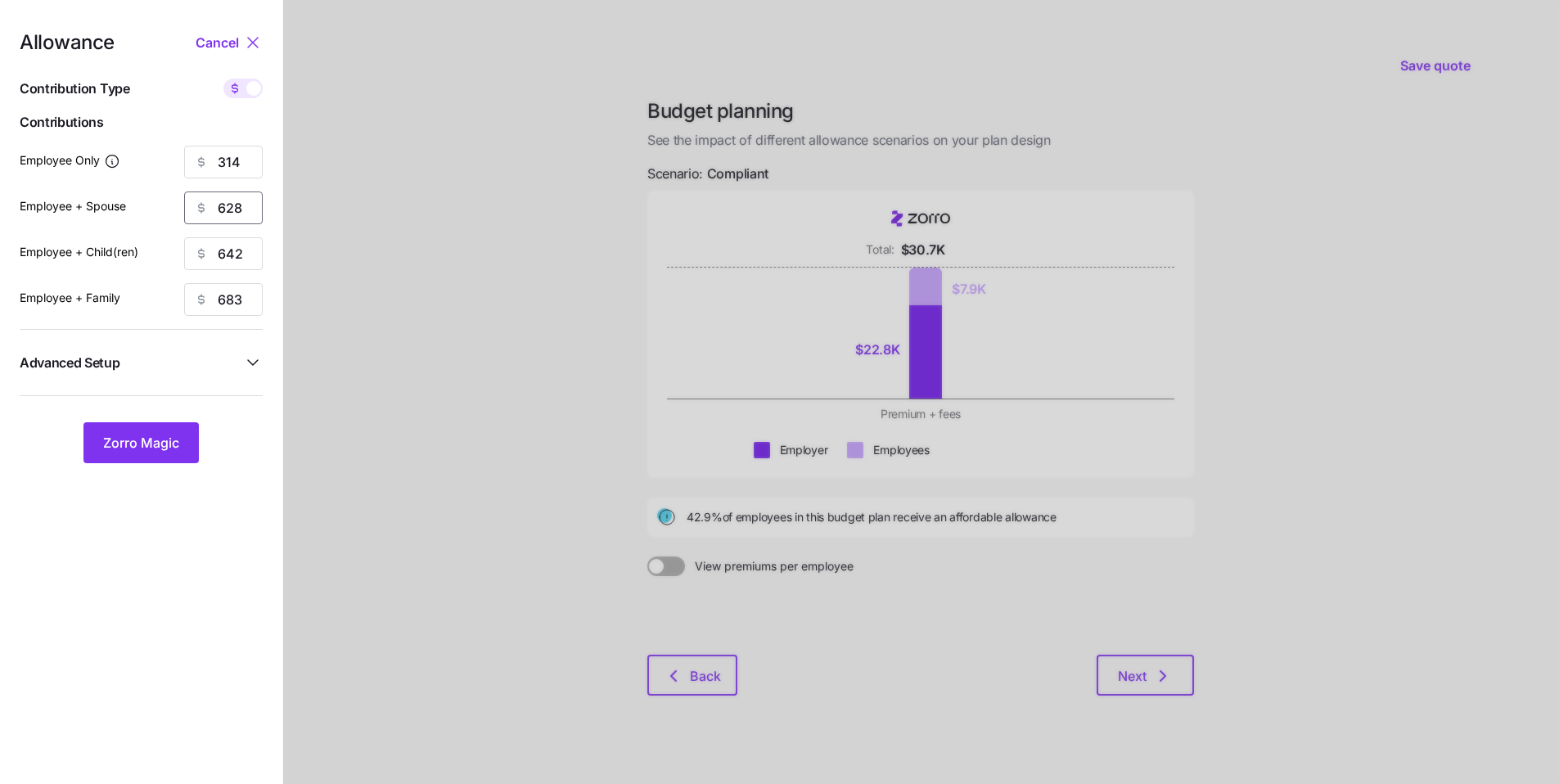 click on "628" at bounding box center (223, 208) 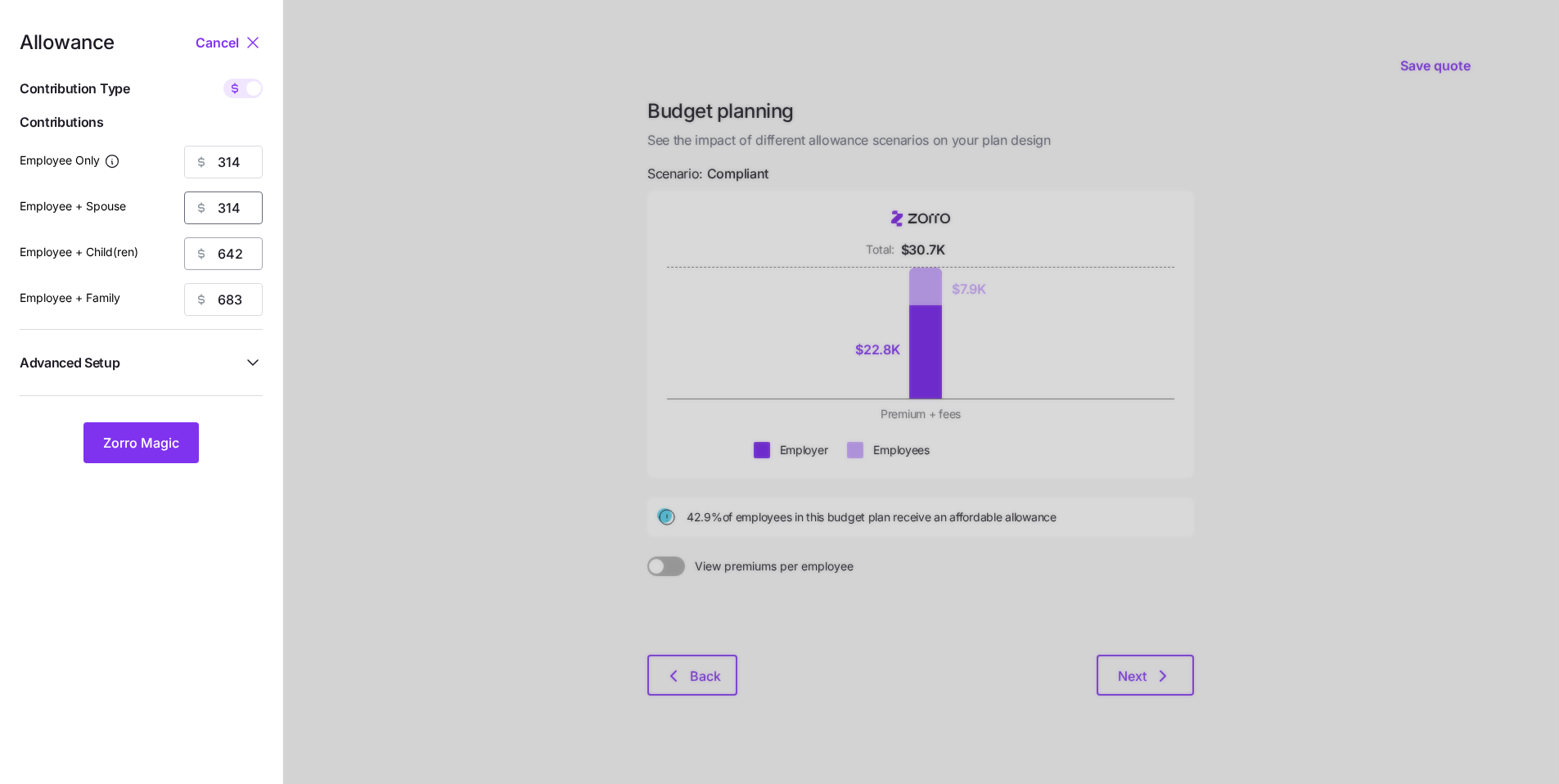 type on "314" 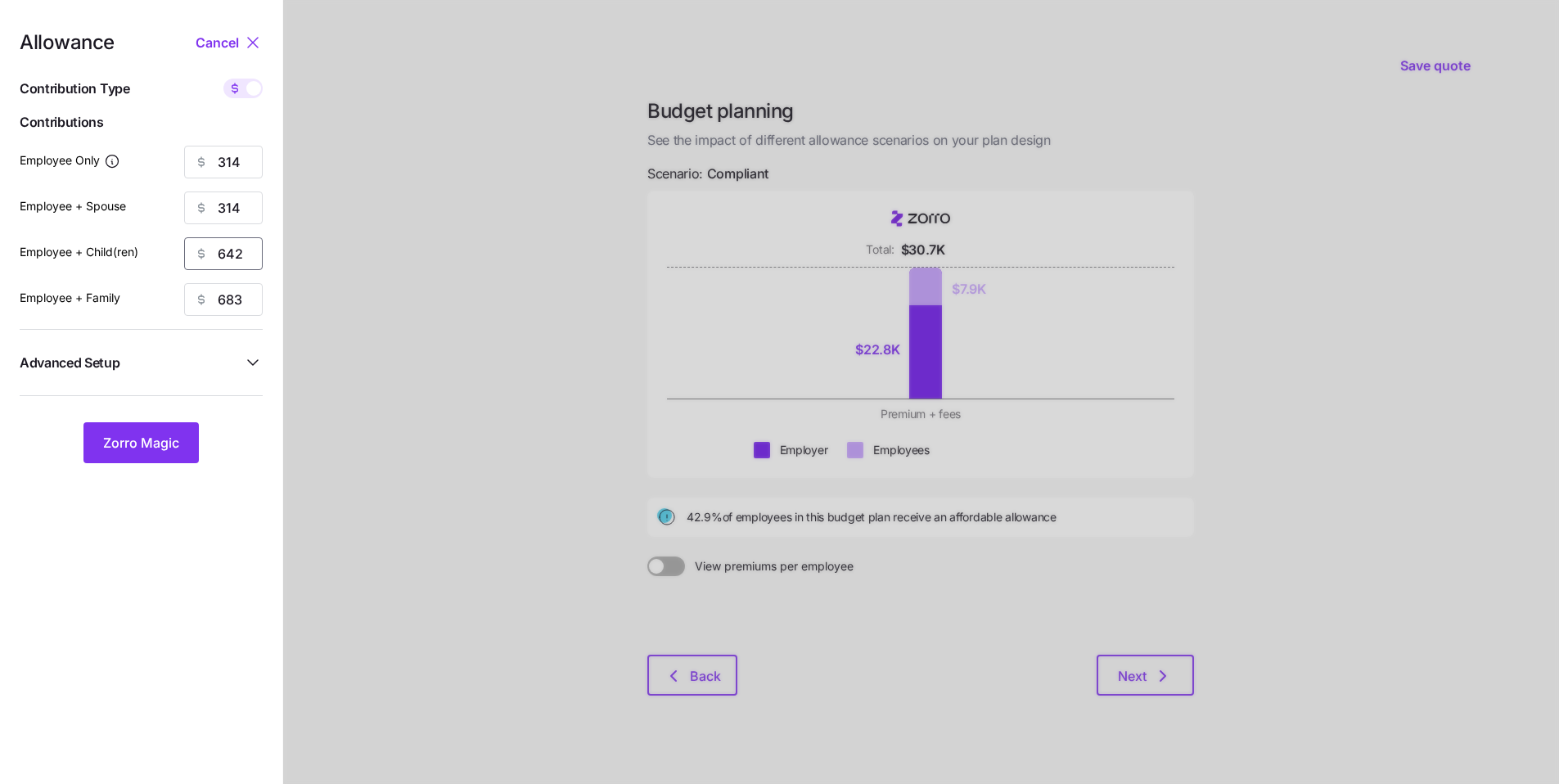 click on "642" at bounding box center (223, 254) 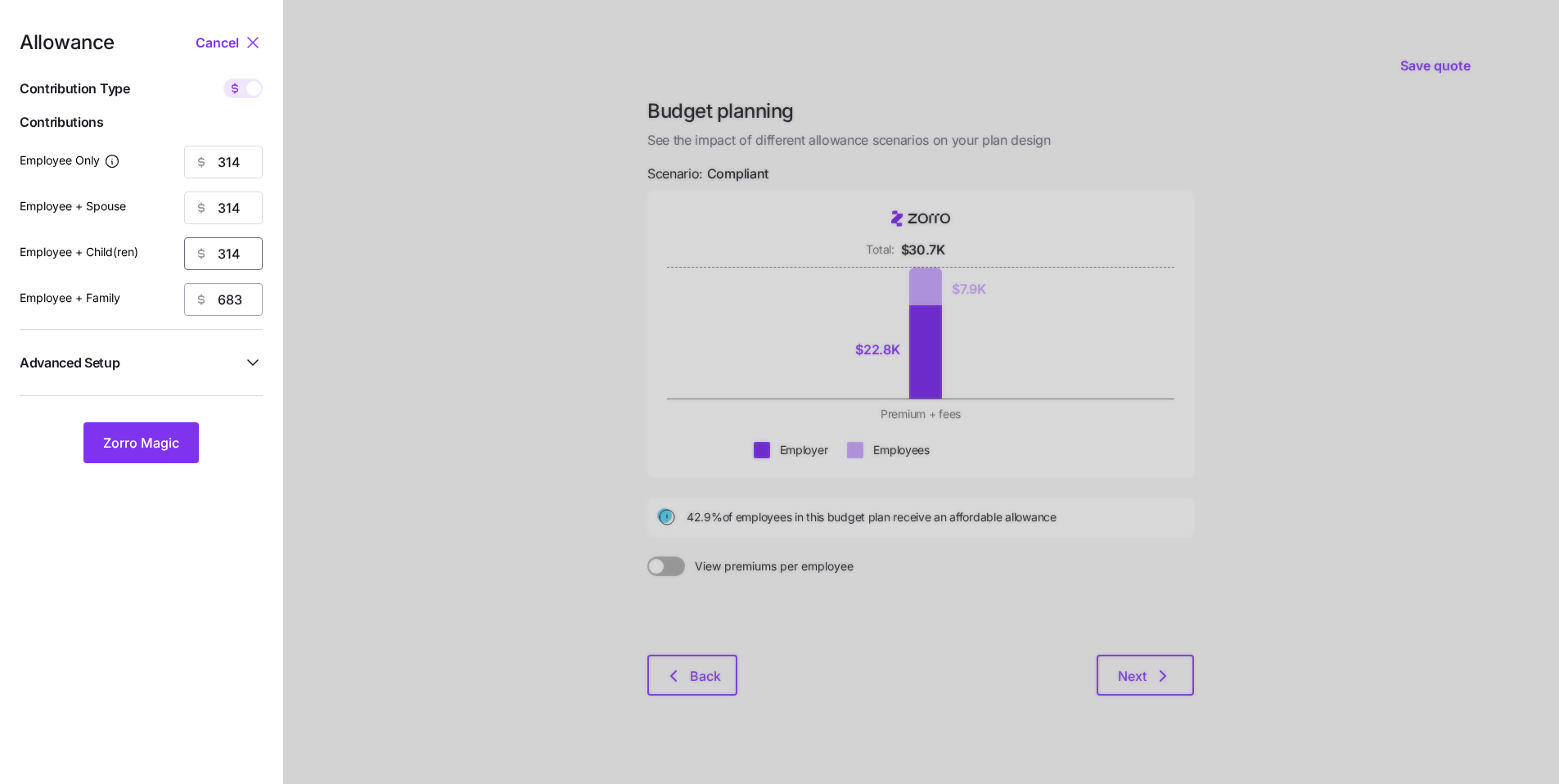 type on "314" 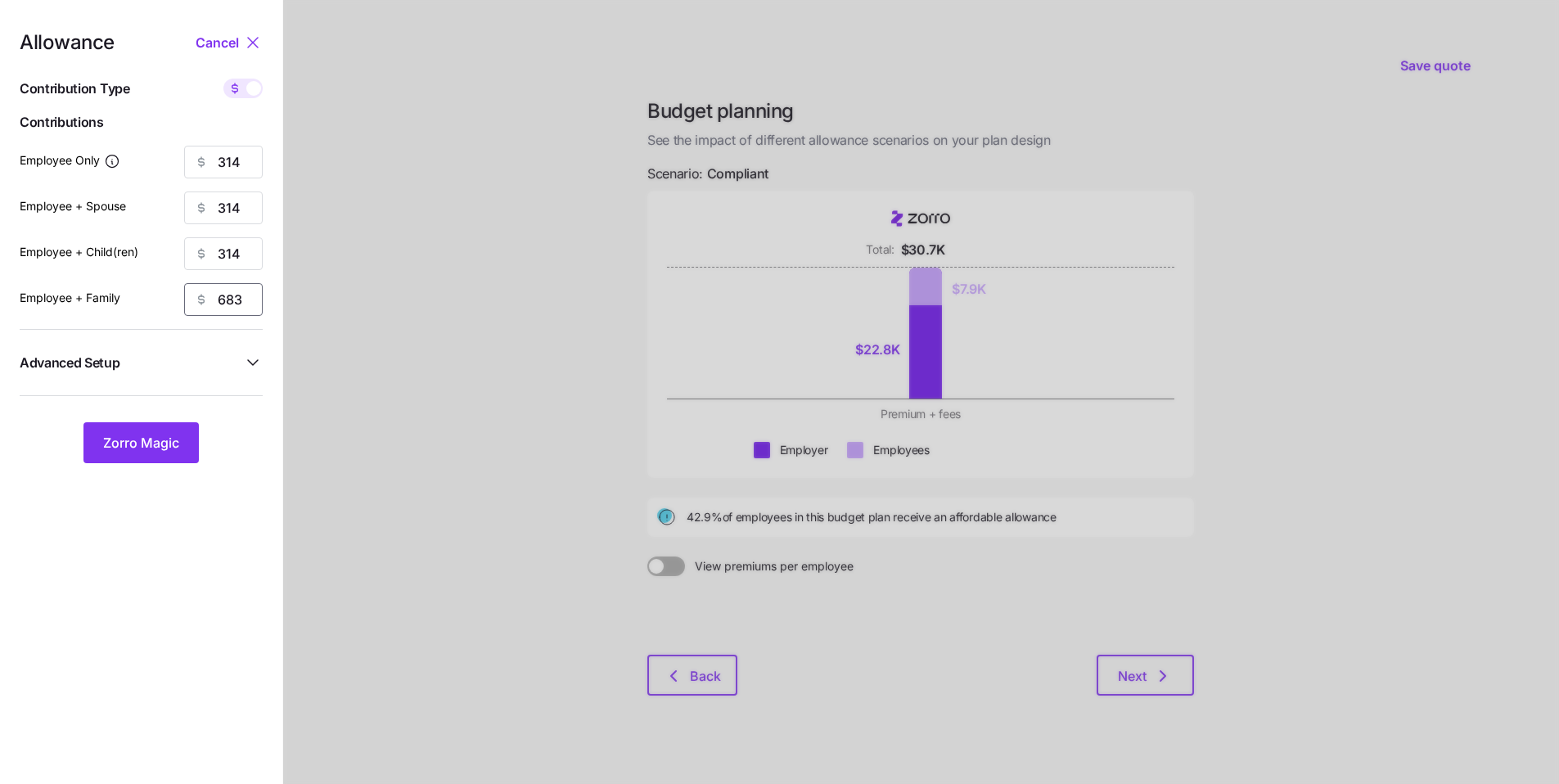 click on "683" at bounding box center (223, 300) 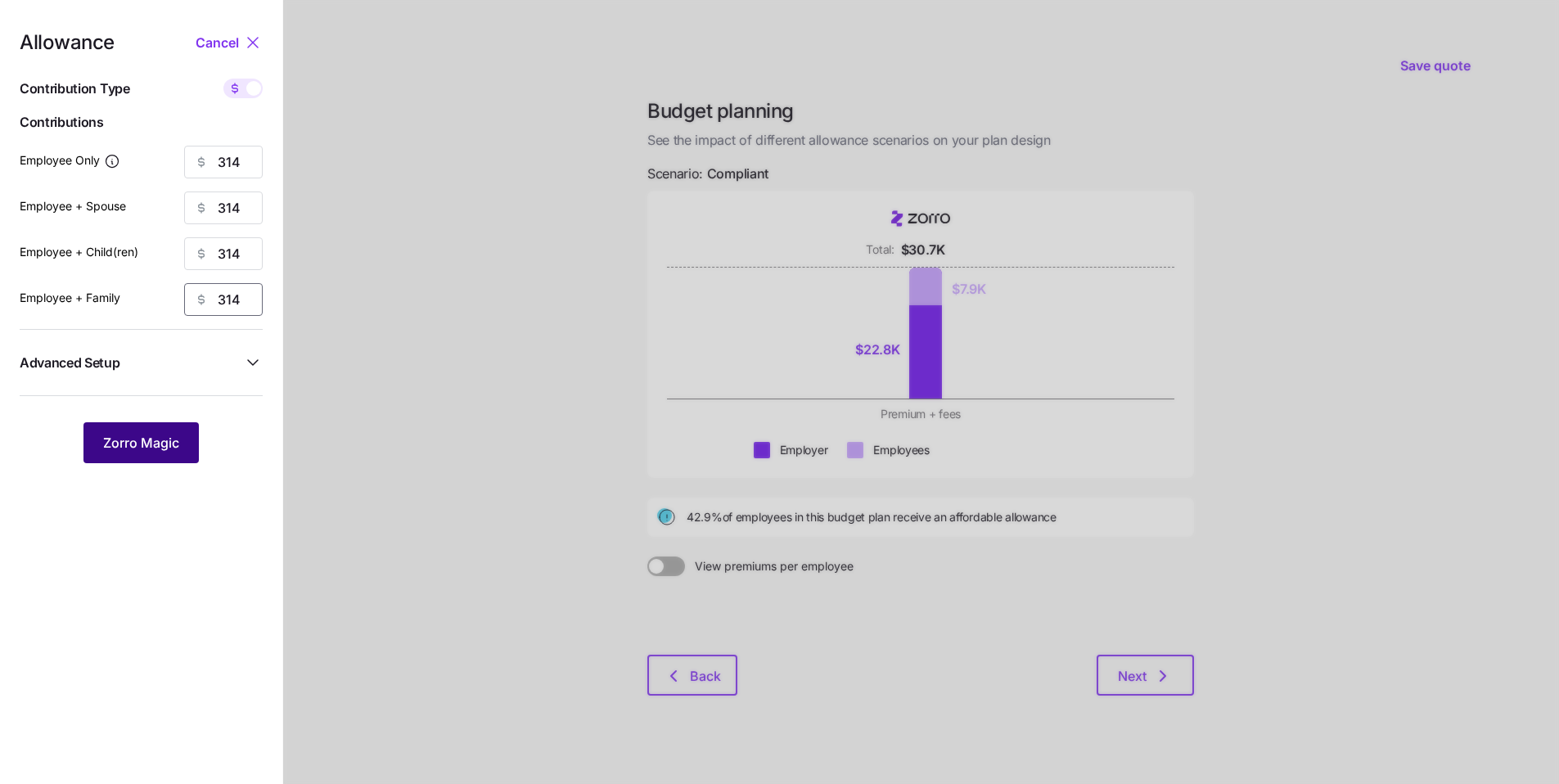 type on "314" 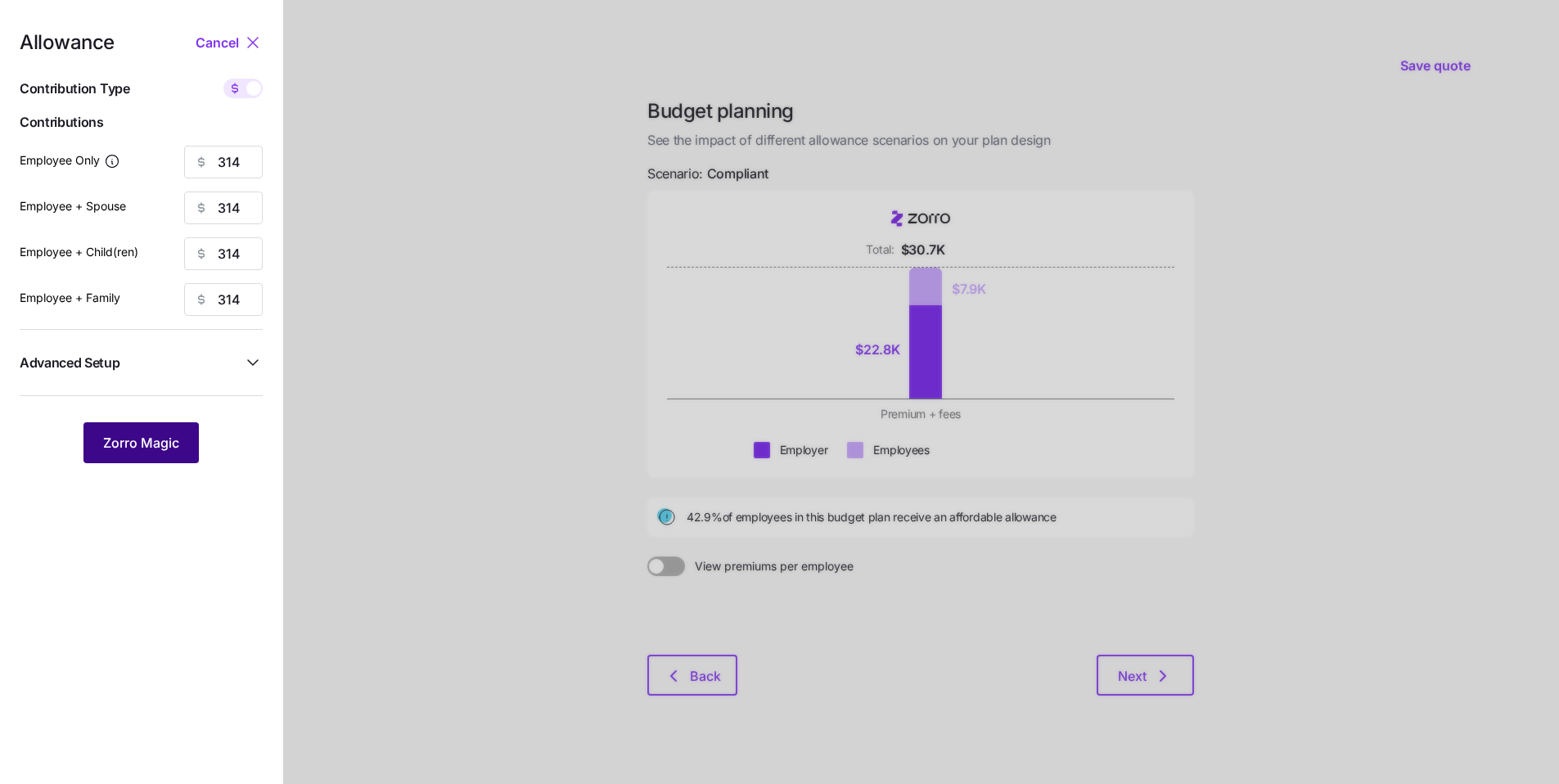 click on "Zorro Magic" at bounding box center (141, 443) 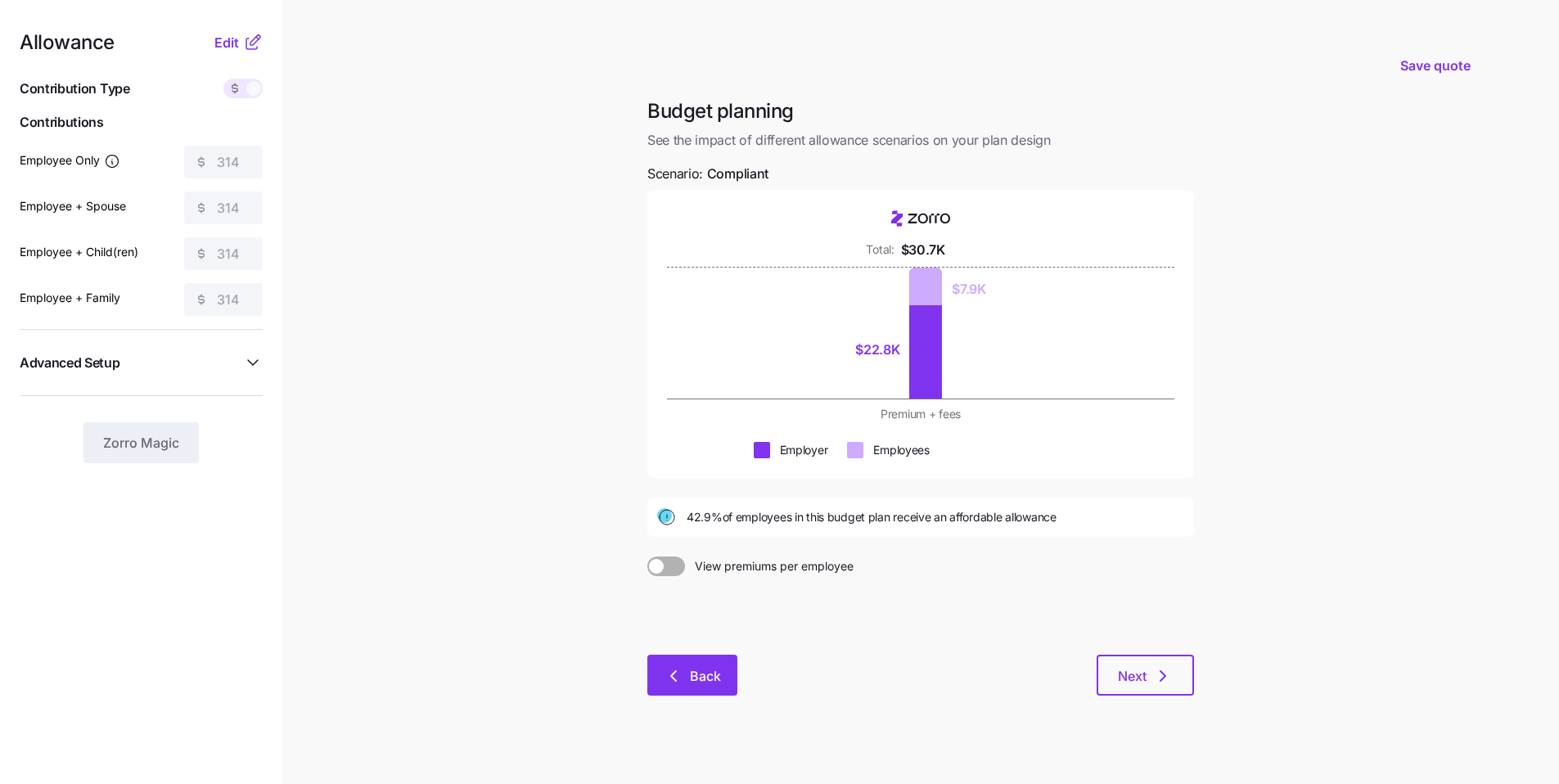 click on "Back" at bounding box center (705, 676) 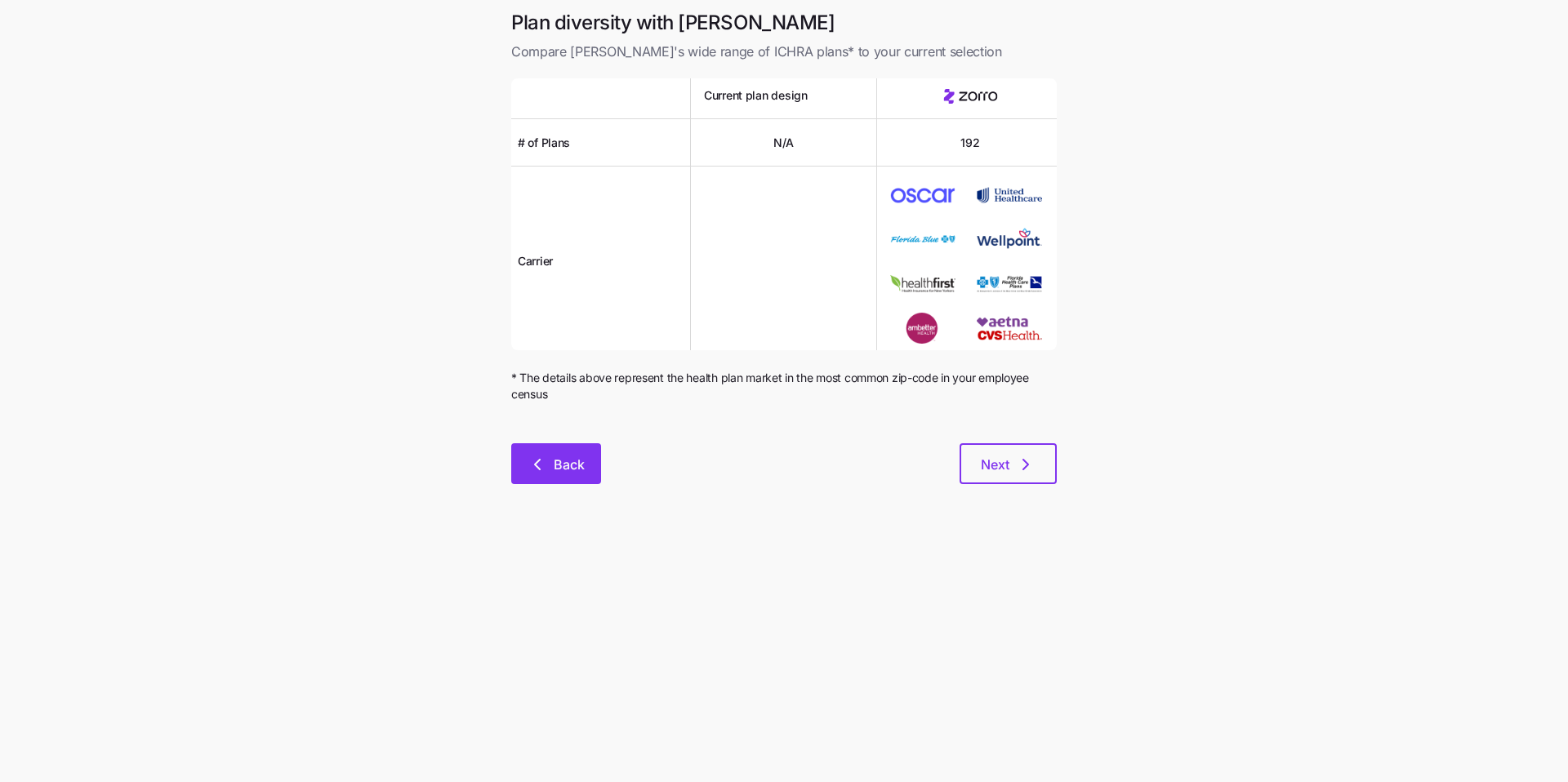 click on "Back" at bounding box center (556, 464) 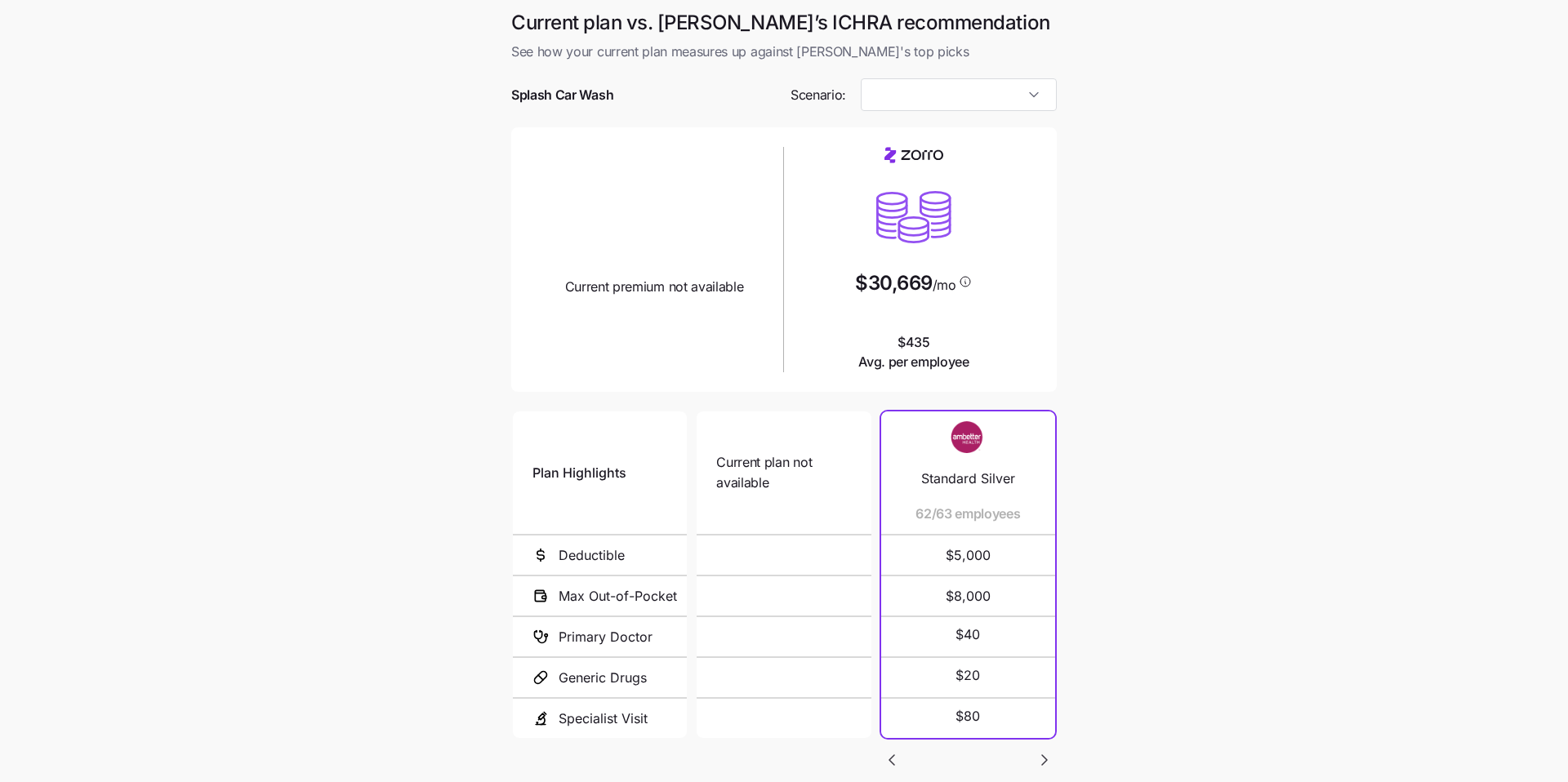type on "Compliant" 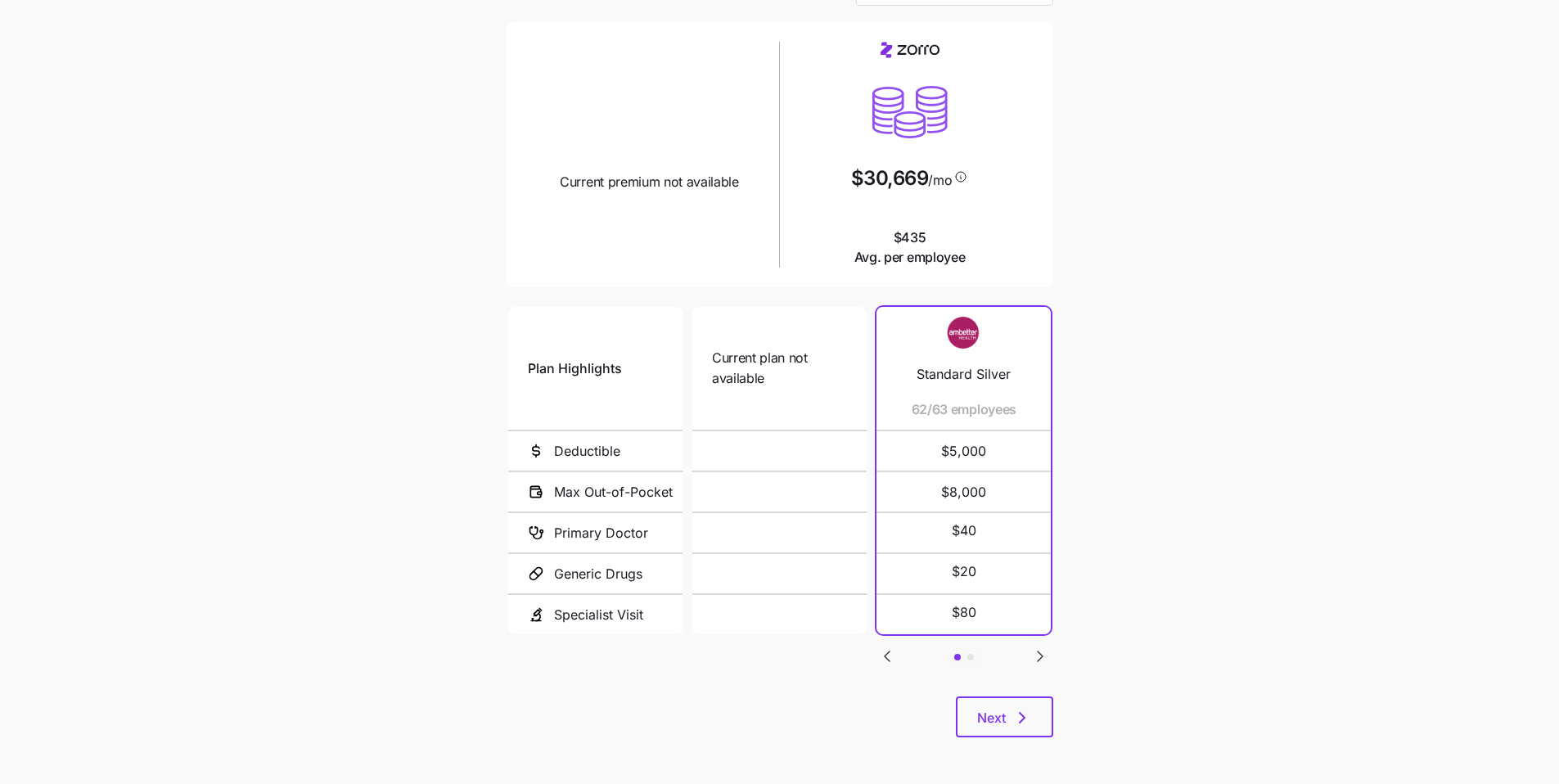 scroll, scrollTop: 108, scrollLeft: 0, axis: vertical 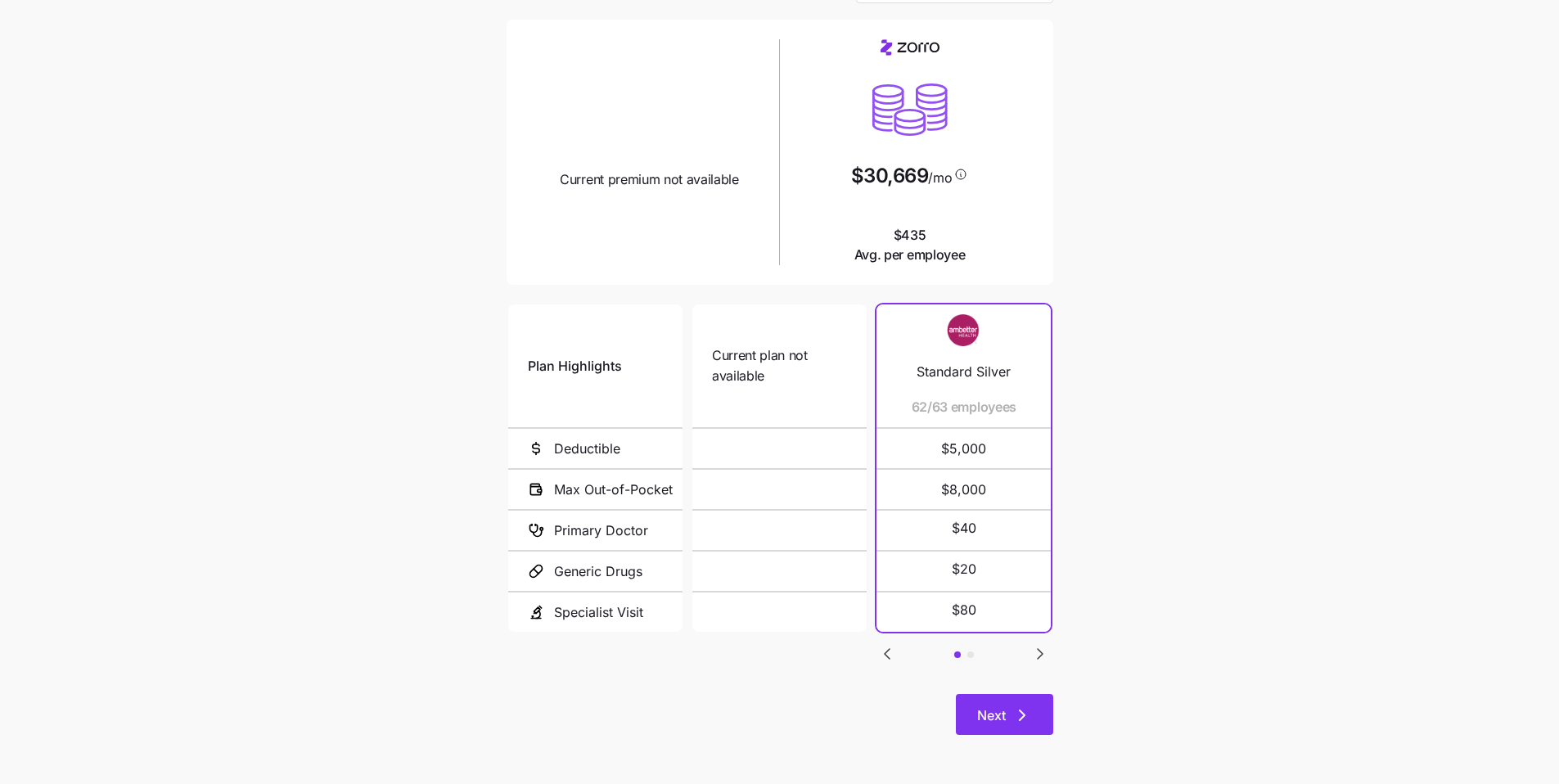 click on "Next" at bounding box center [1004, 714] 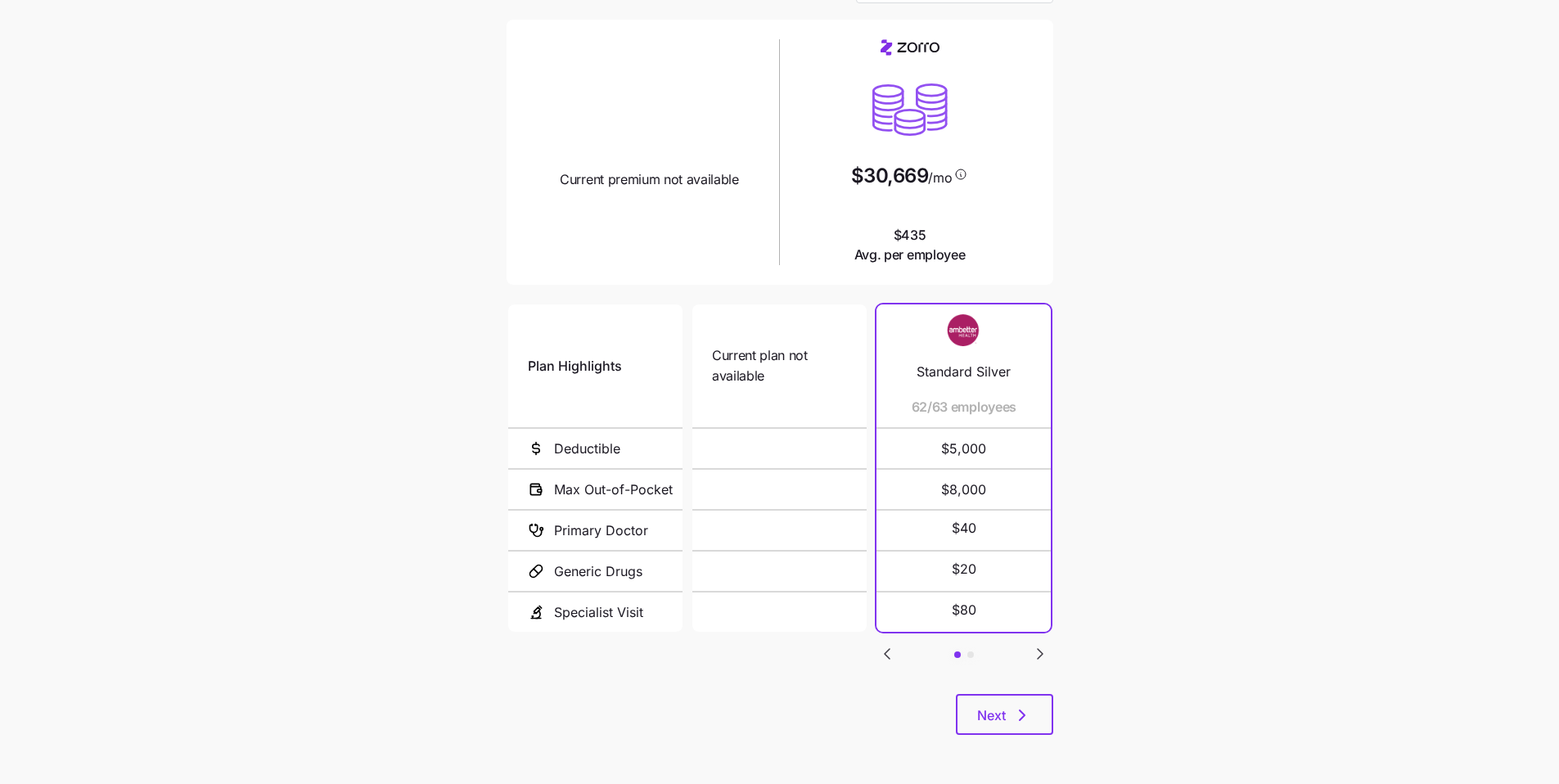 scroll, scrollTop: 0, scrollLeft: 0, axis: both 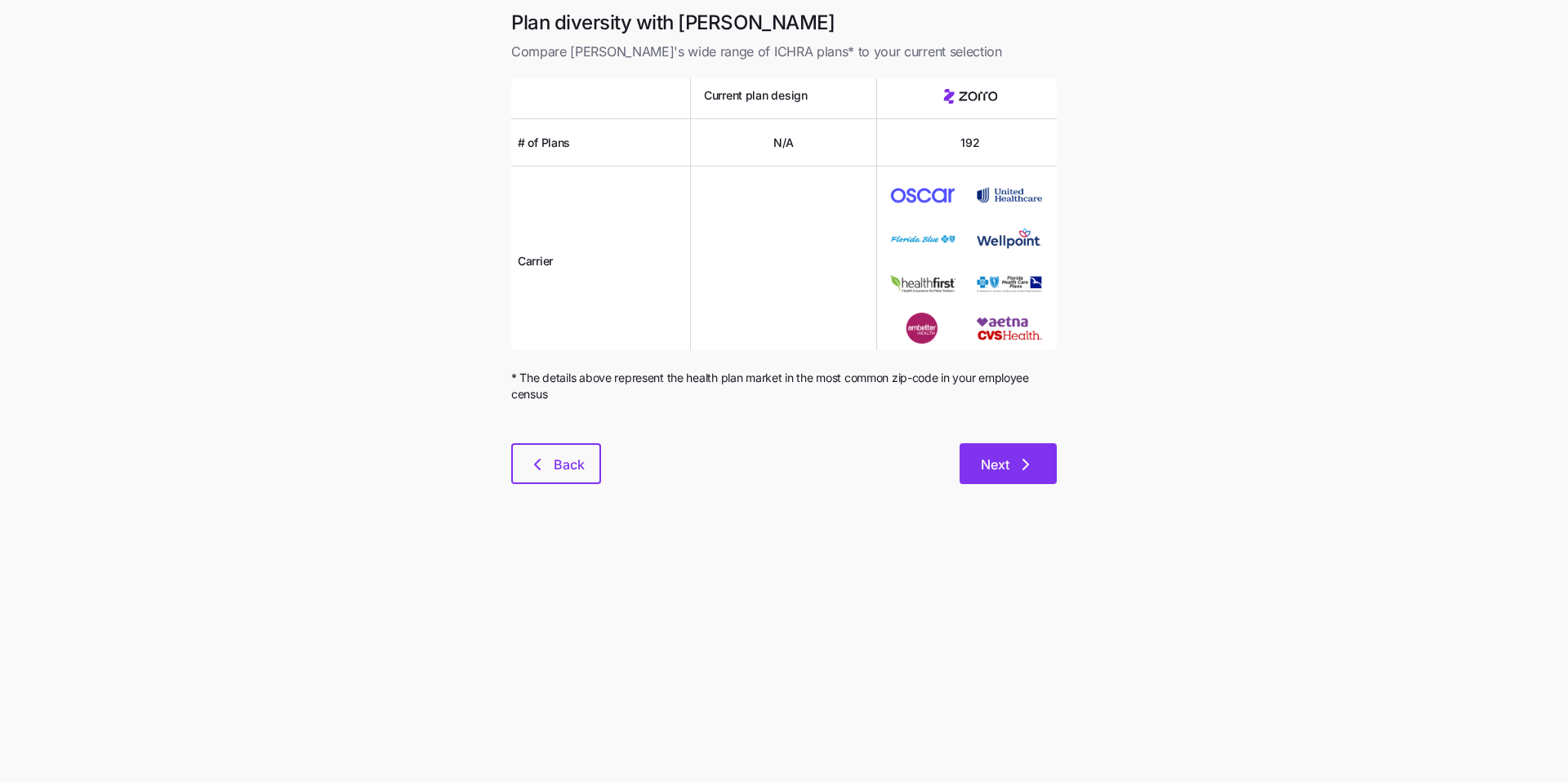 click 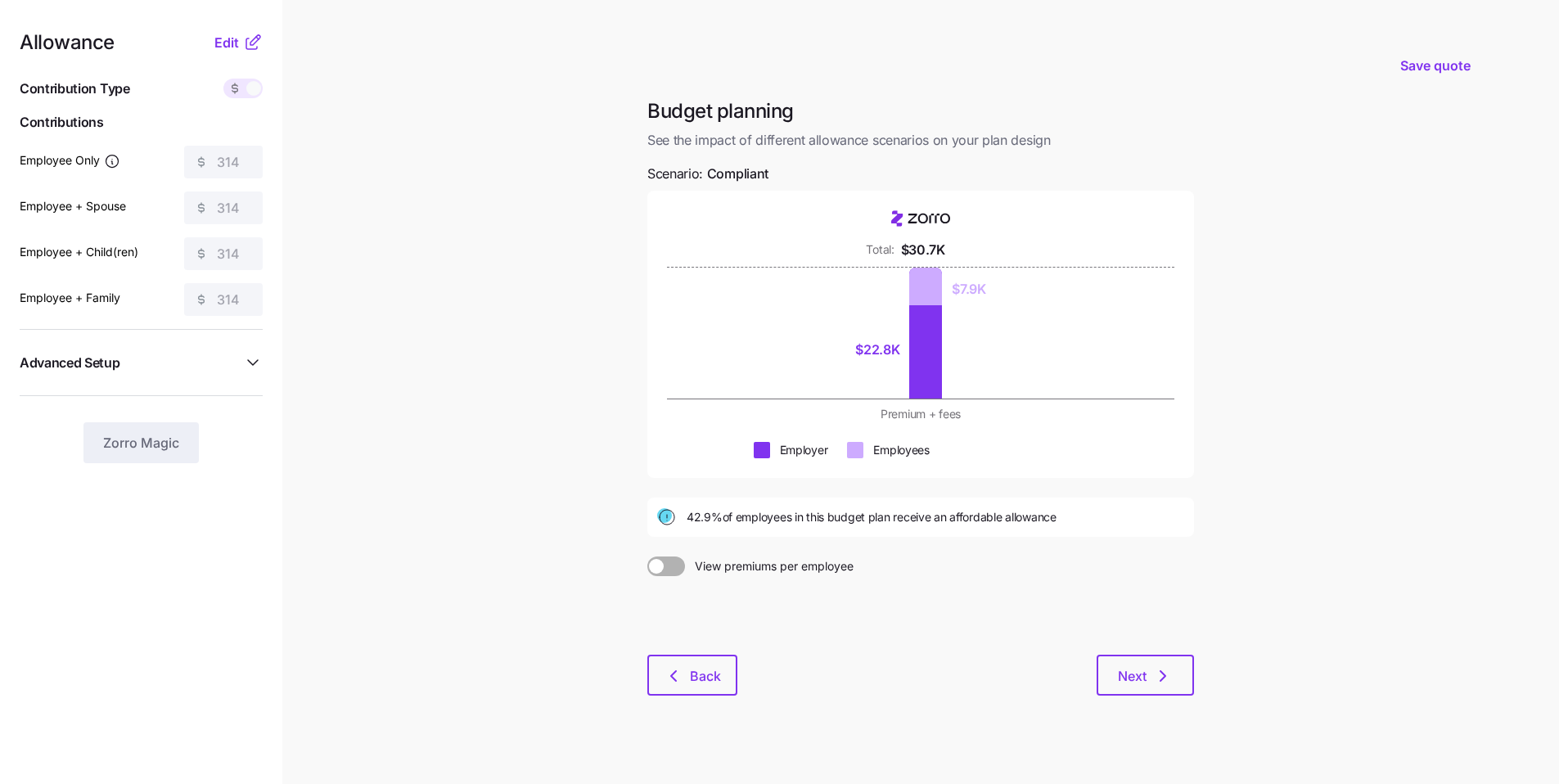 click on "Save quote Budget planning See the impact of different allowance scenarios on your plan design Scenario:   Compliant Total: $30.7K $22.8K $7.9K Premium + fees   Employer   Employees 42.9%  of employees in this budget plan receive an affordable allowance View premiums per employee Back Next" at bounding box center (779, 400) 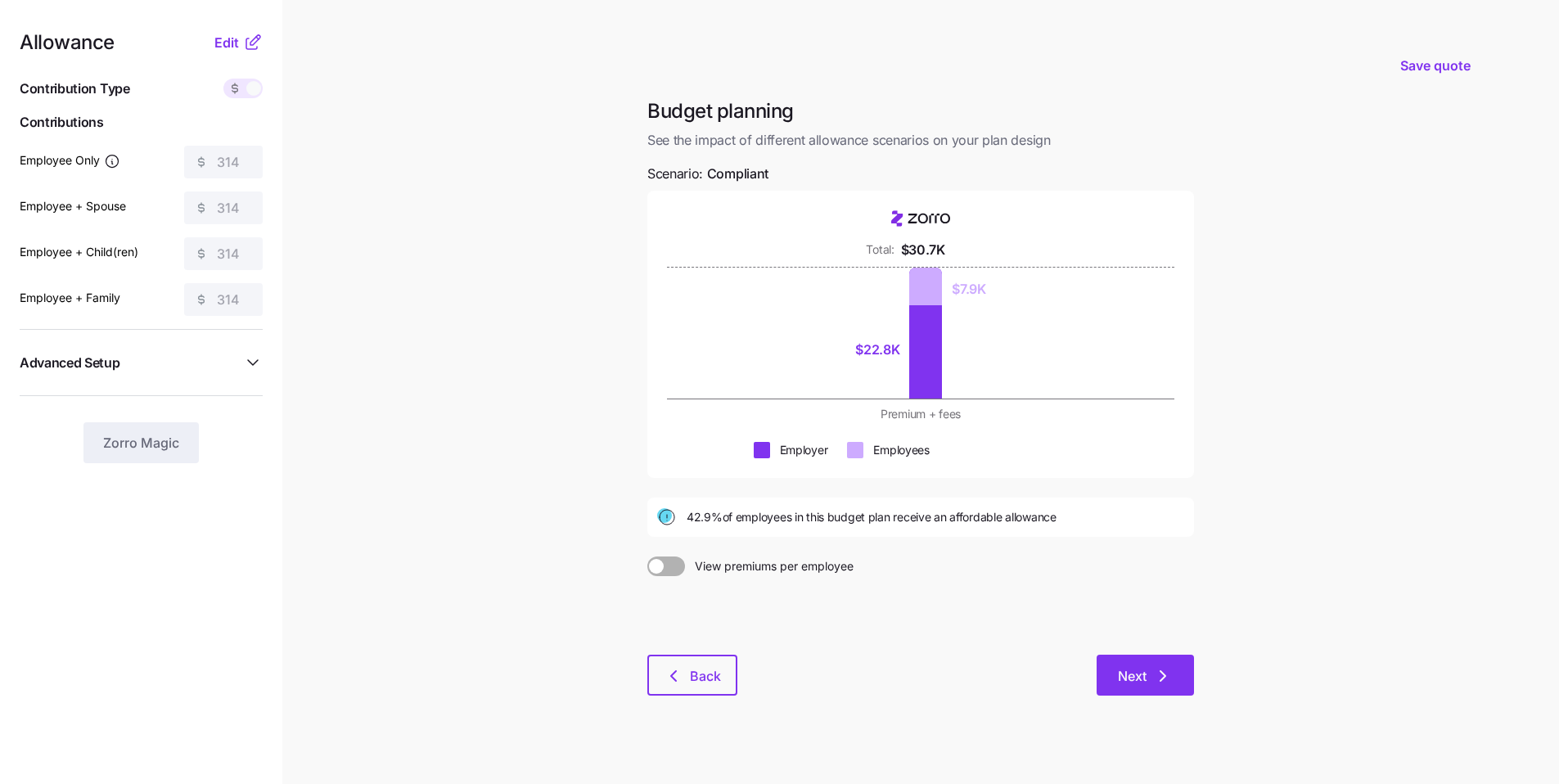 click on "Next" at bounding box center [1145, 675] 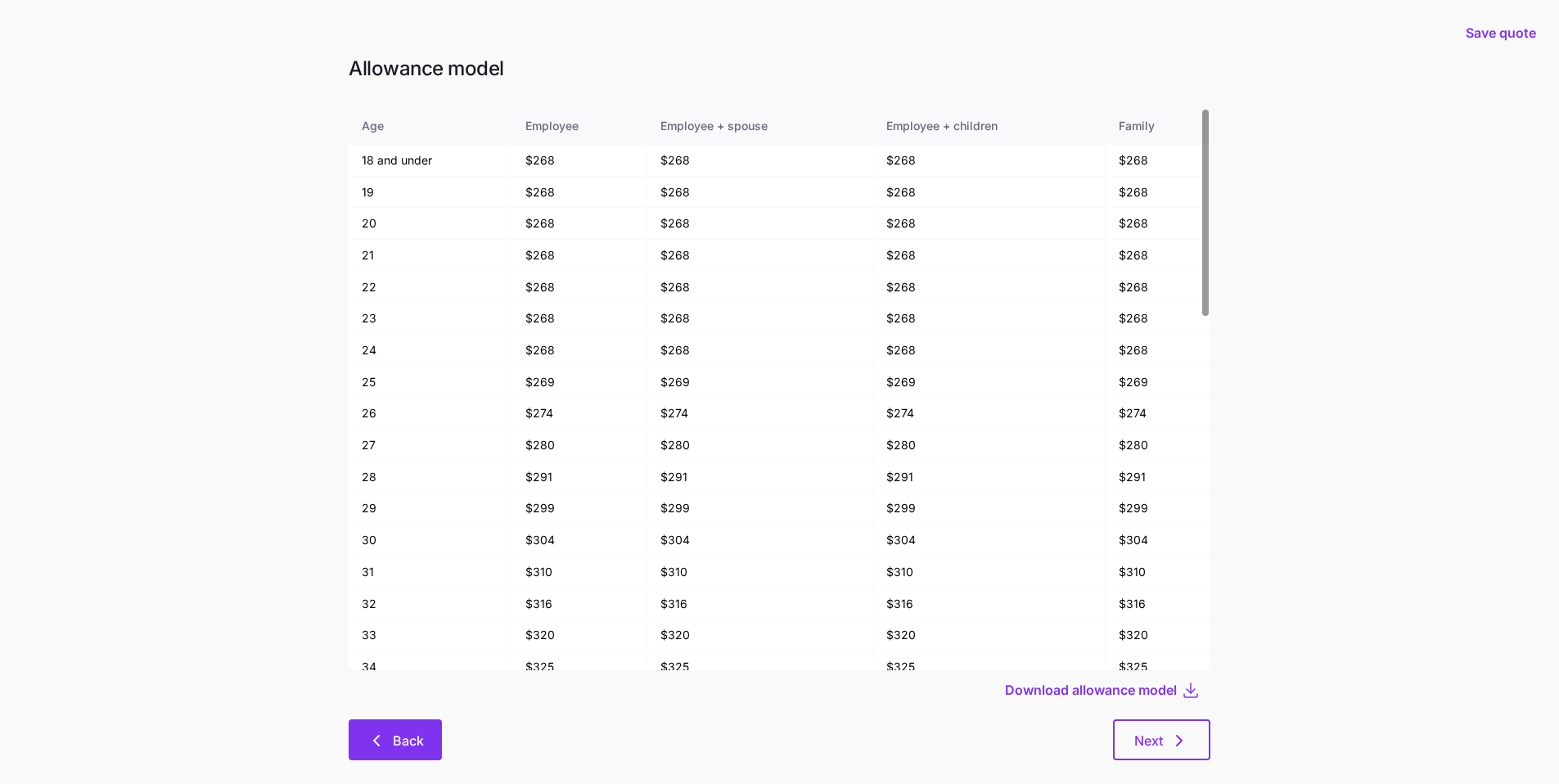 click on "Back" at bounding box center (408, 741) 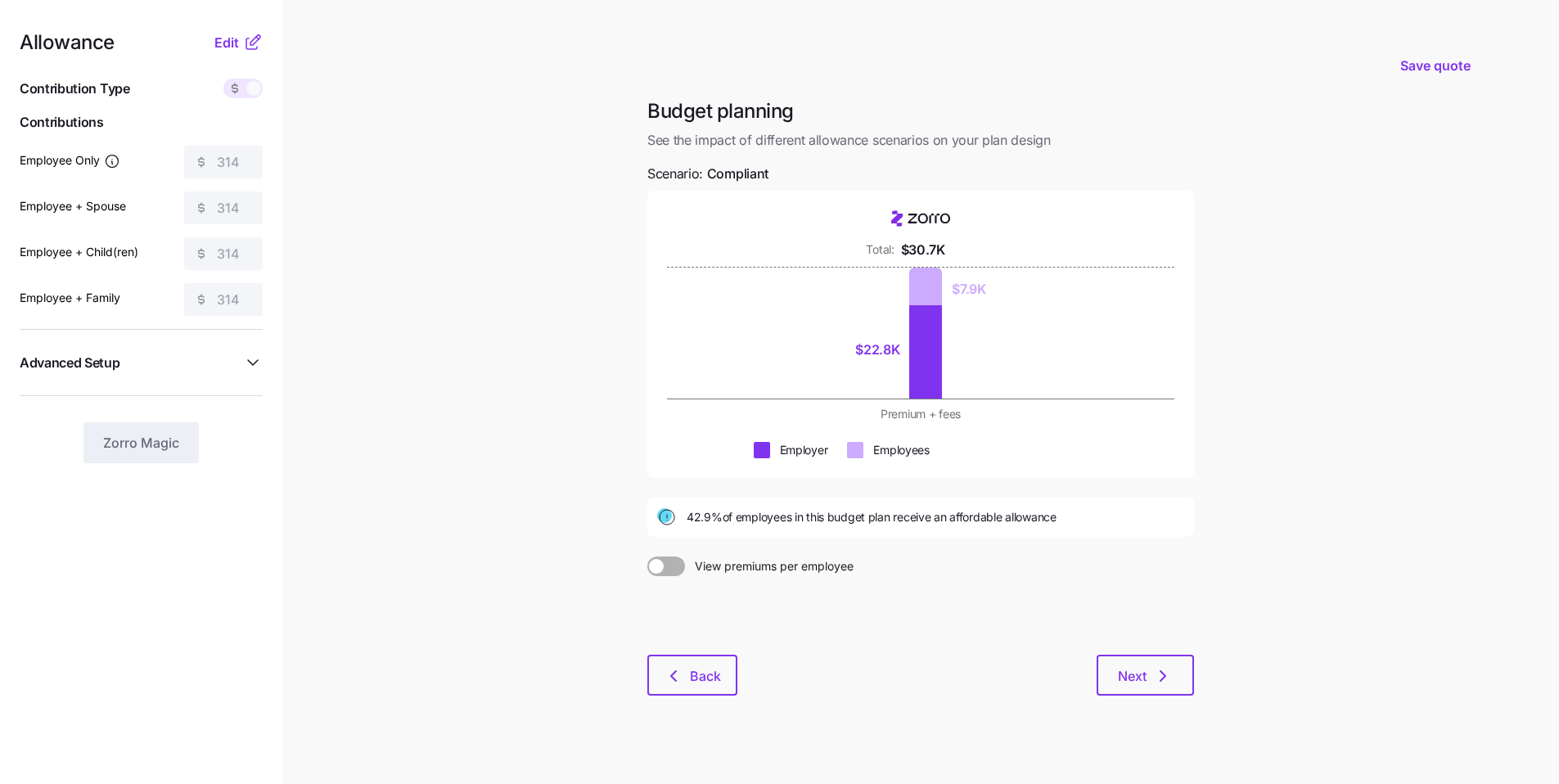 click at bounding box center [675, 566] 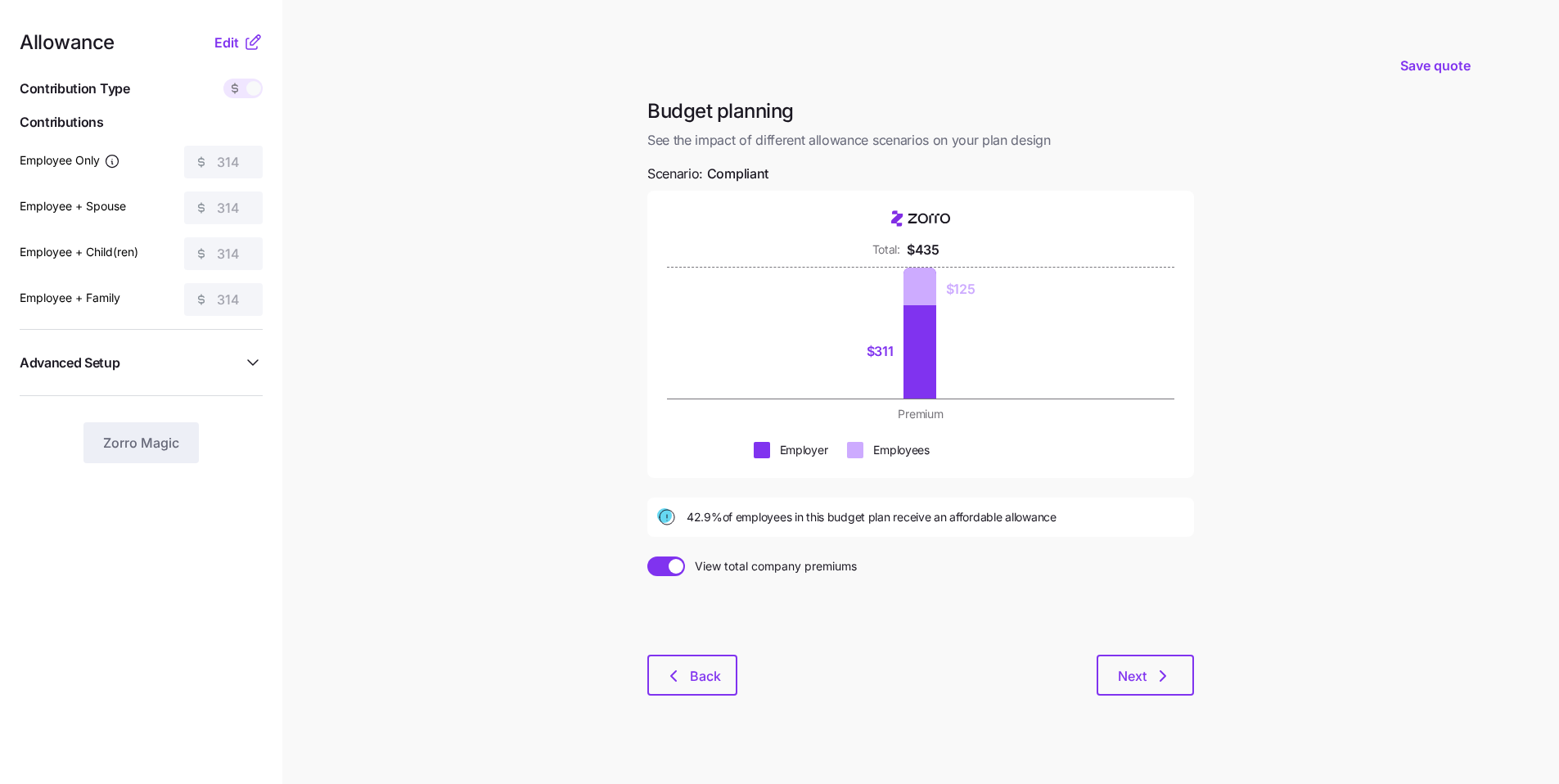 click at bounding box center [659, 566] 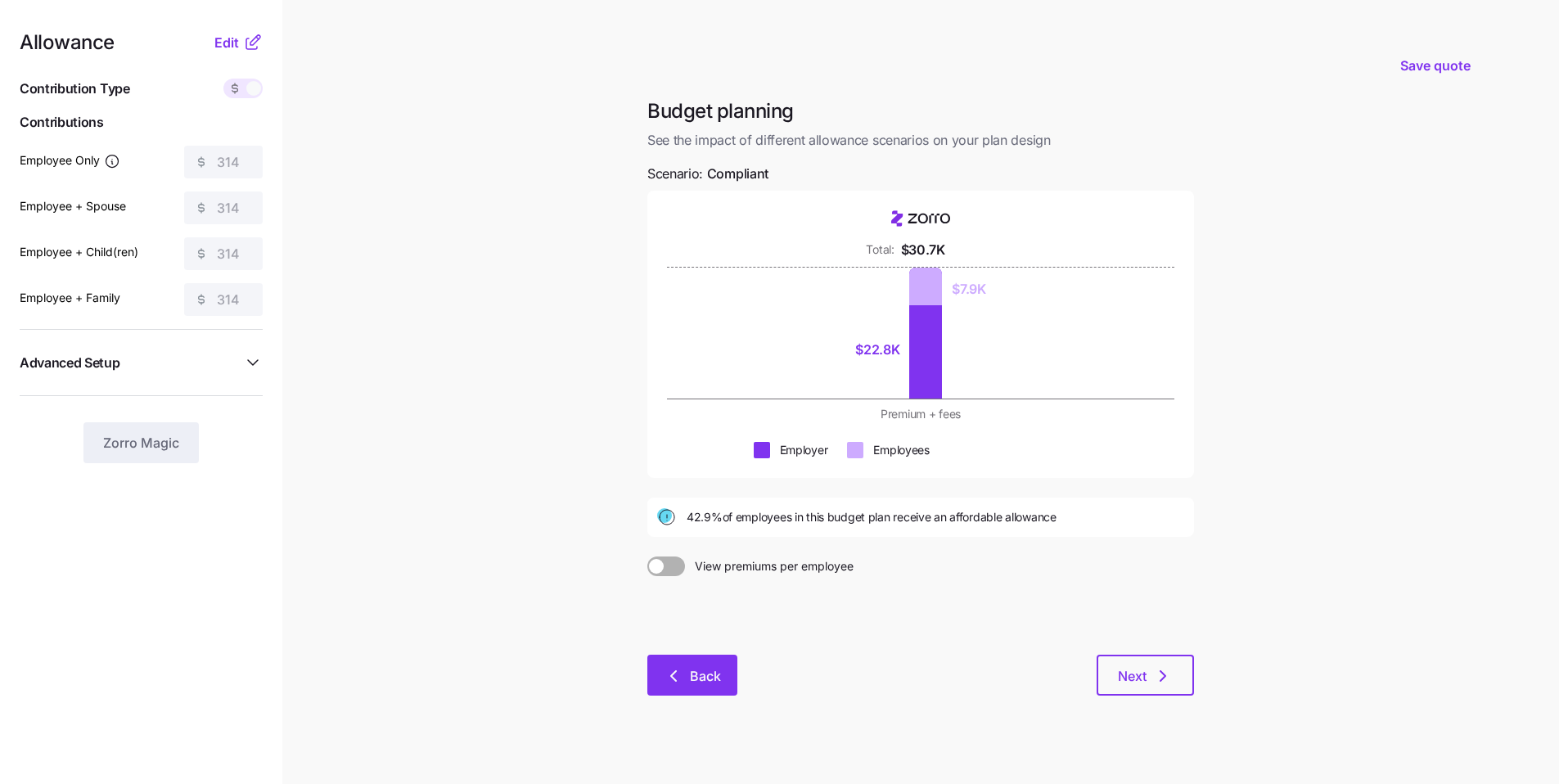 click on "Back" at bounding box center [692, 675] 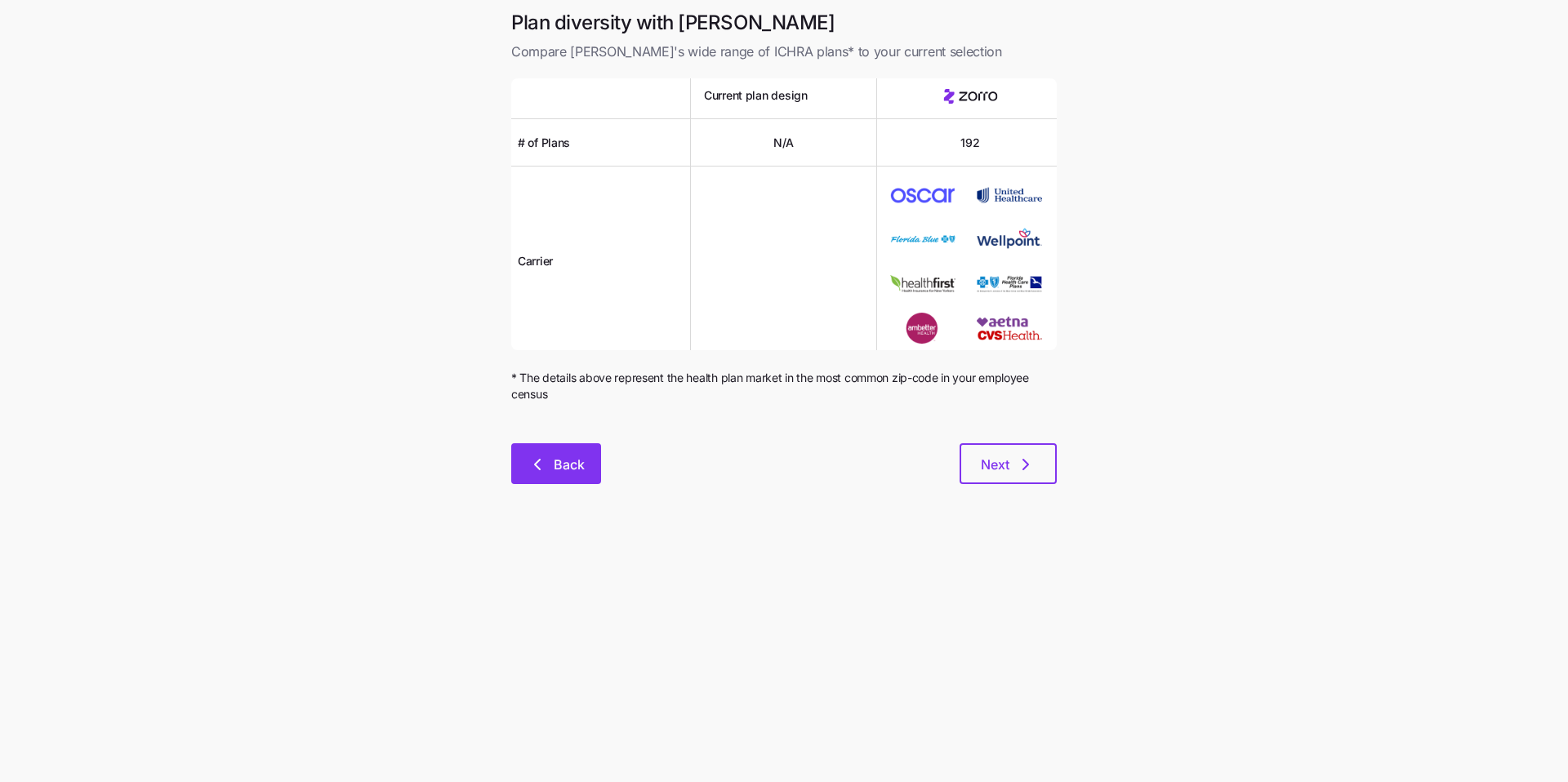 click on "Back" at bounding box center [556, 464] 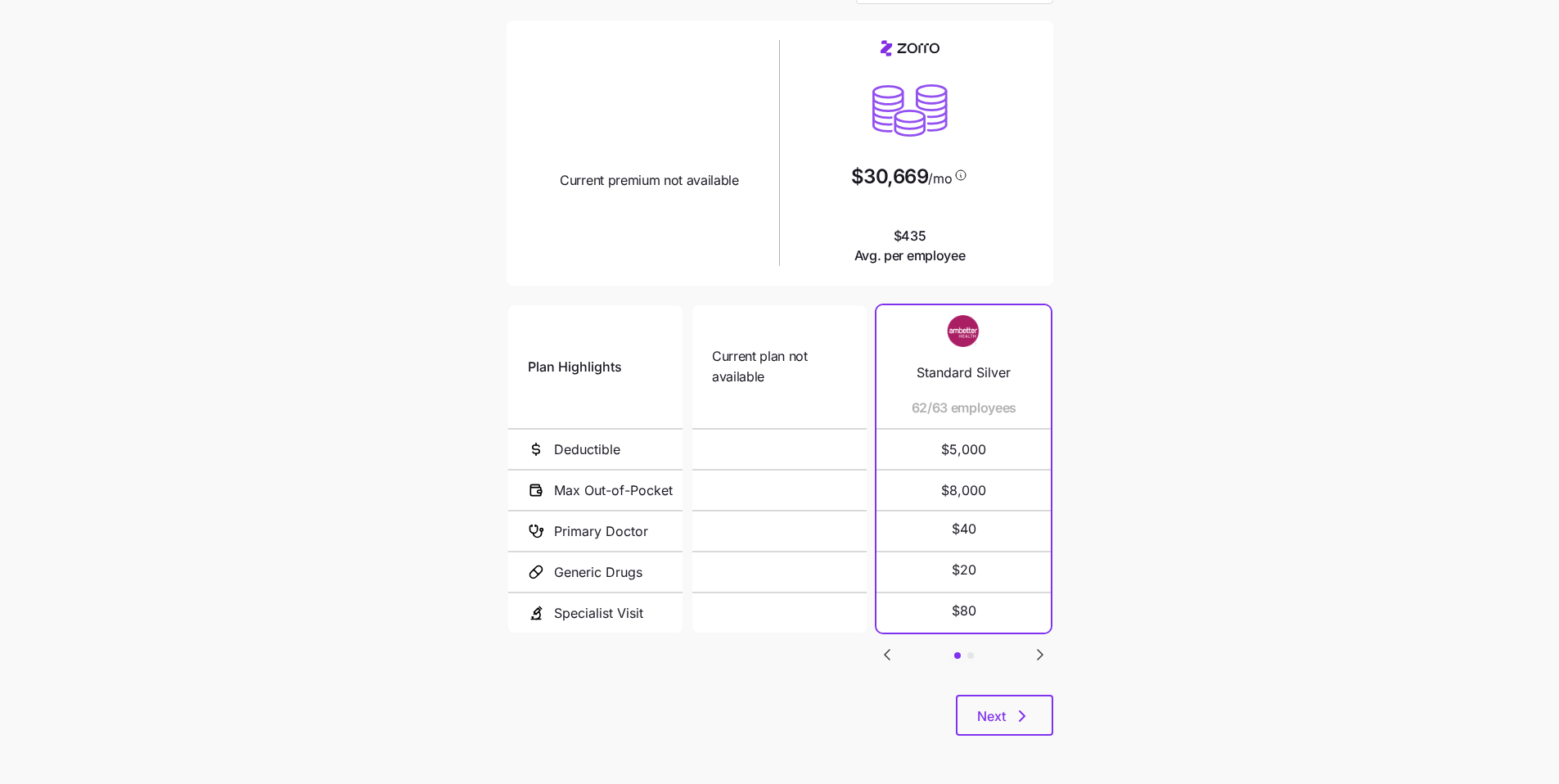 scroll, scrollTop: 108, scrollLeft: 0, axis: vertical 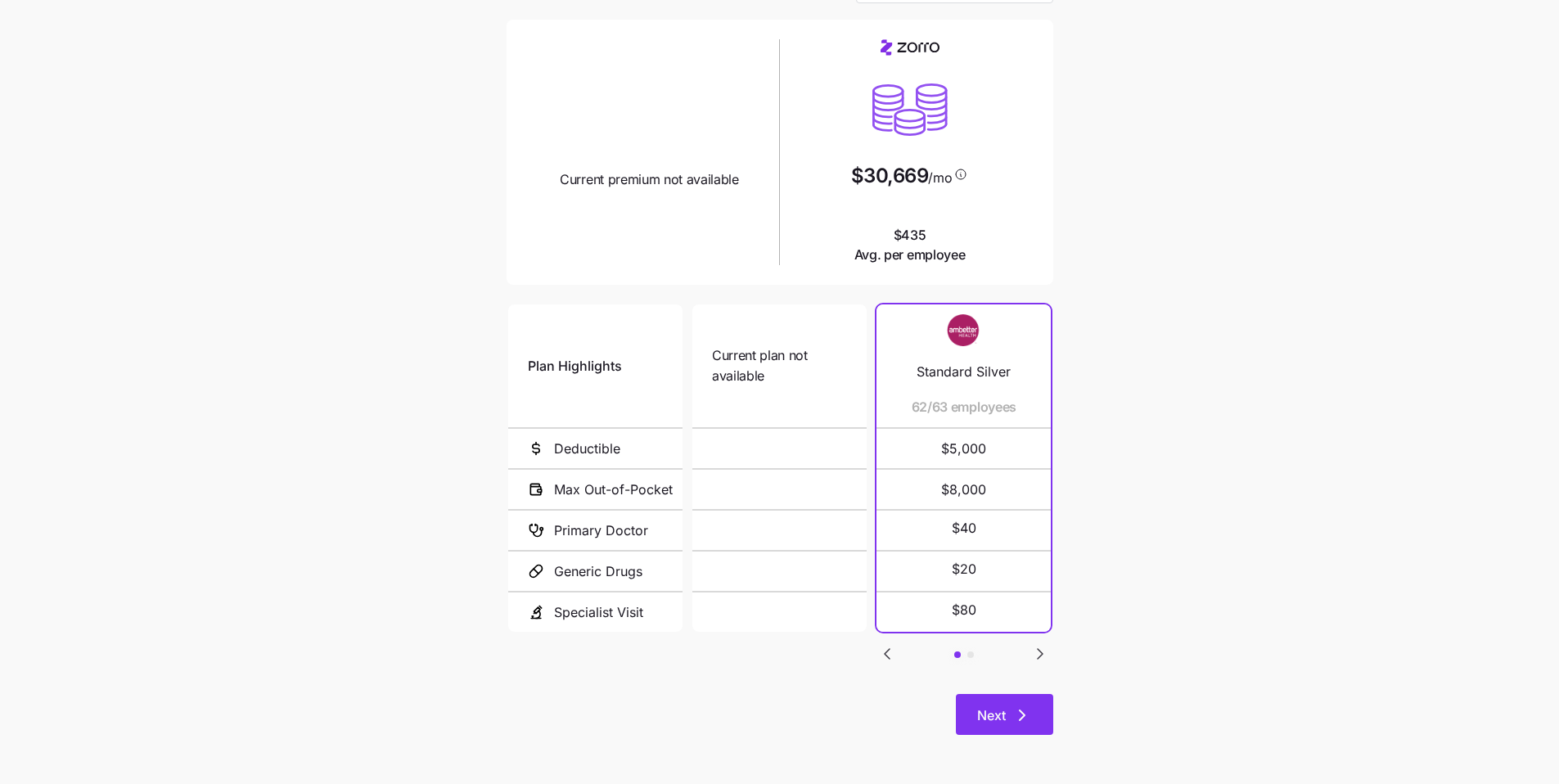 click 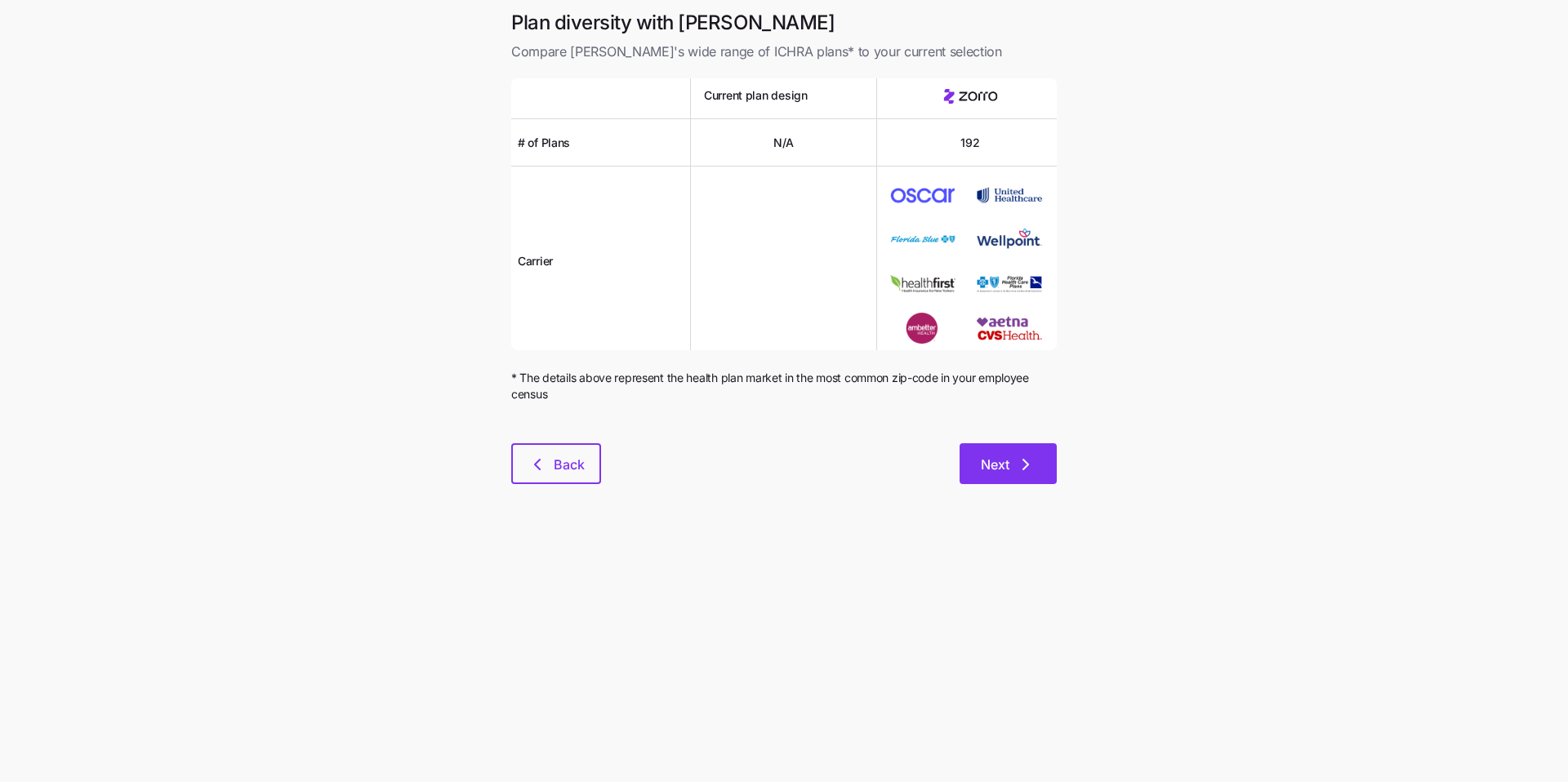 click 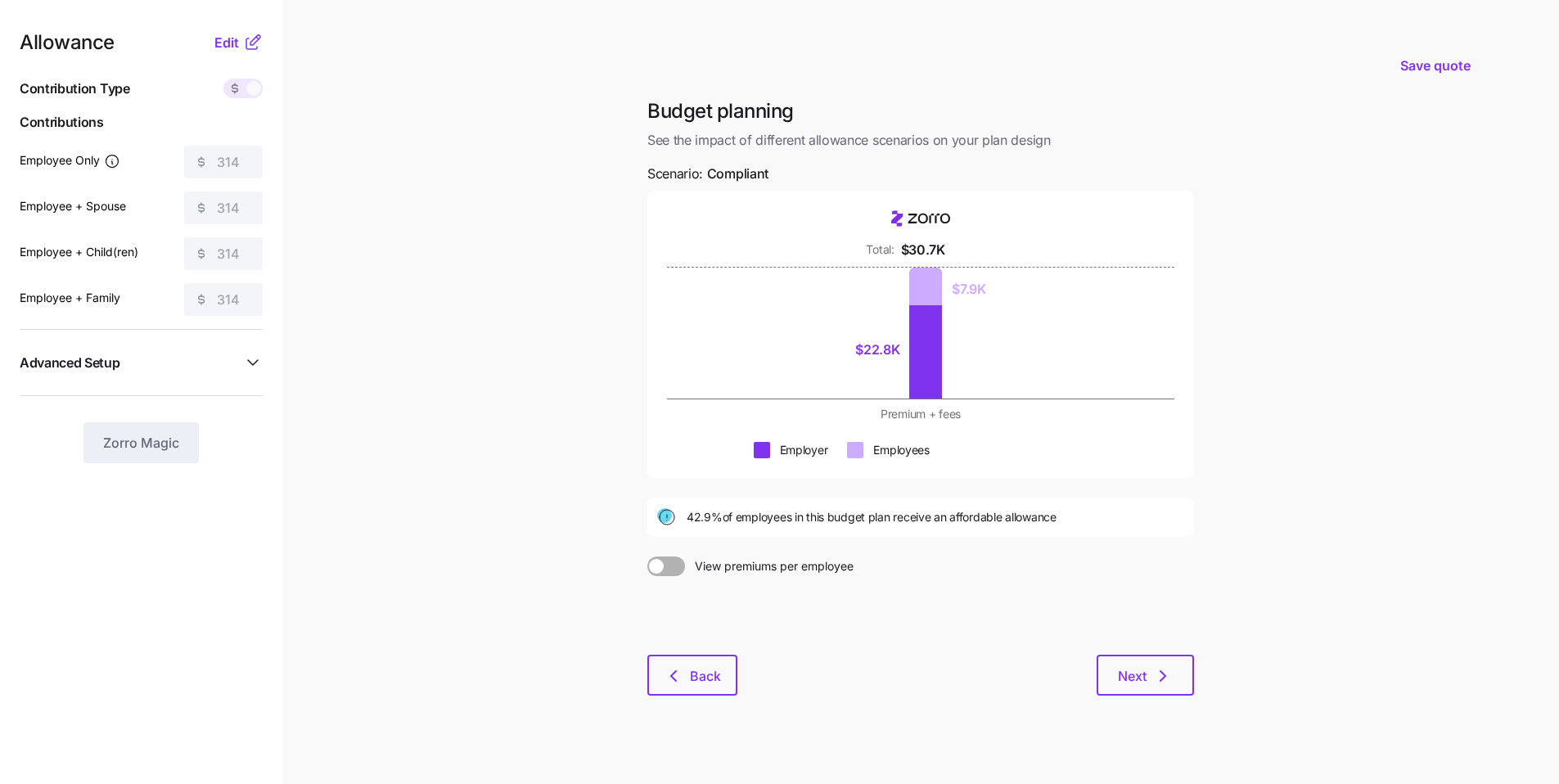 click 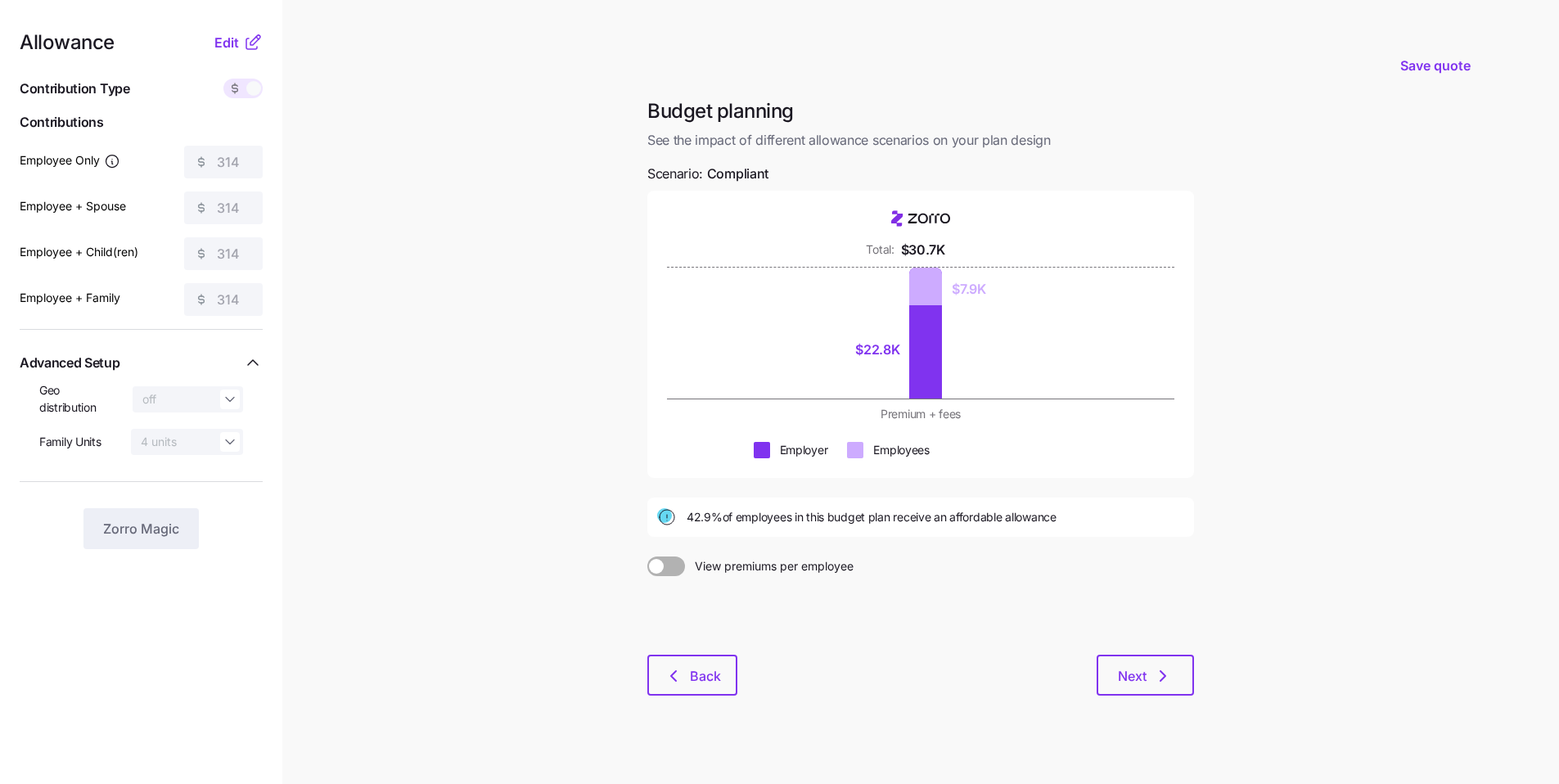 click on "Save quote Budget planning See the impact of different allowance scenarios on your plan design Scenario:   Compliant Total: $30.7K $22.8K $7.9K Premium + fees   Employer   Employees 42.9%  of employees in this budget plan receive an affordable allowance View premiums per employee Back Next" at bounding box center (779, 400) 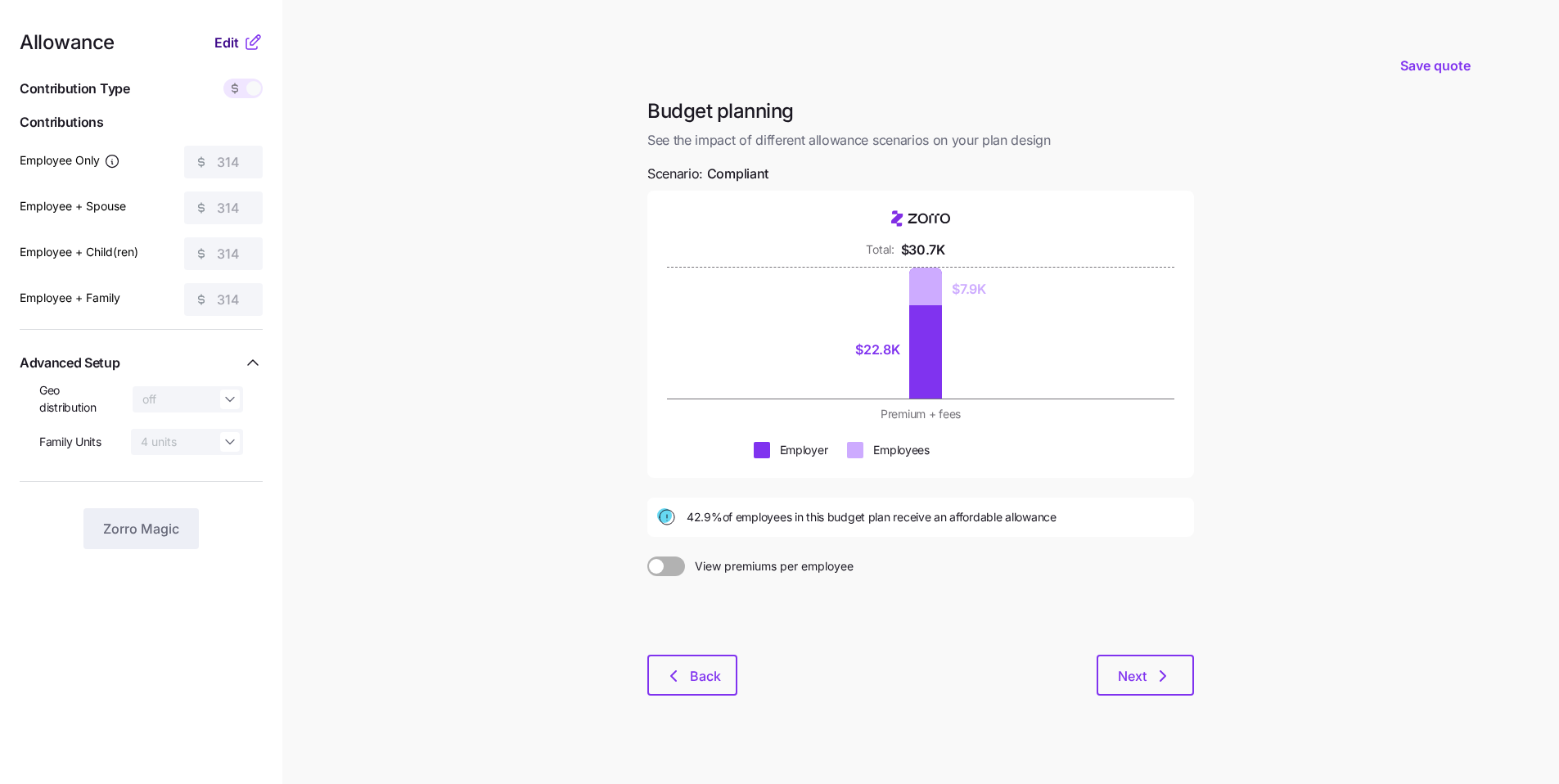 click on "Edit" at bounding box center [227, 43] 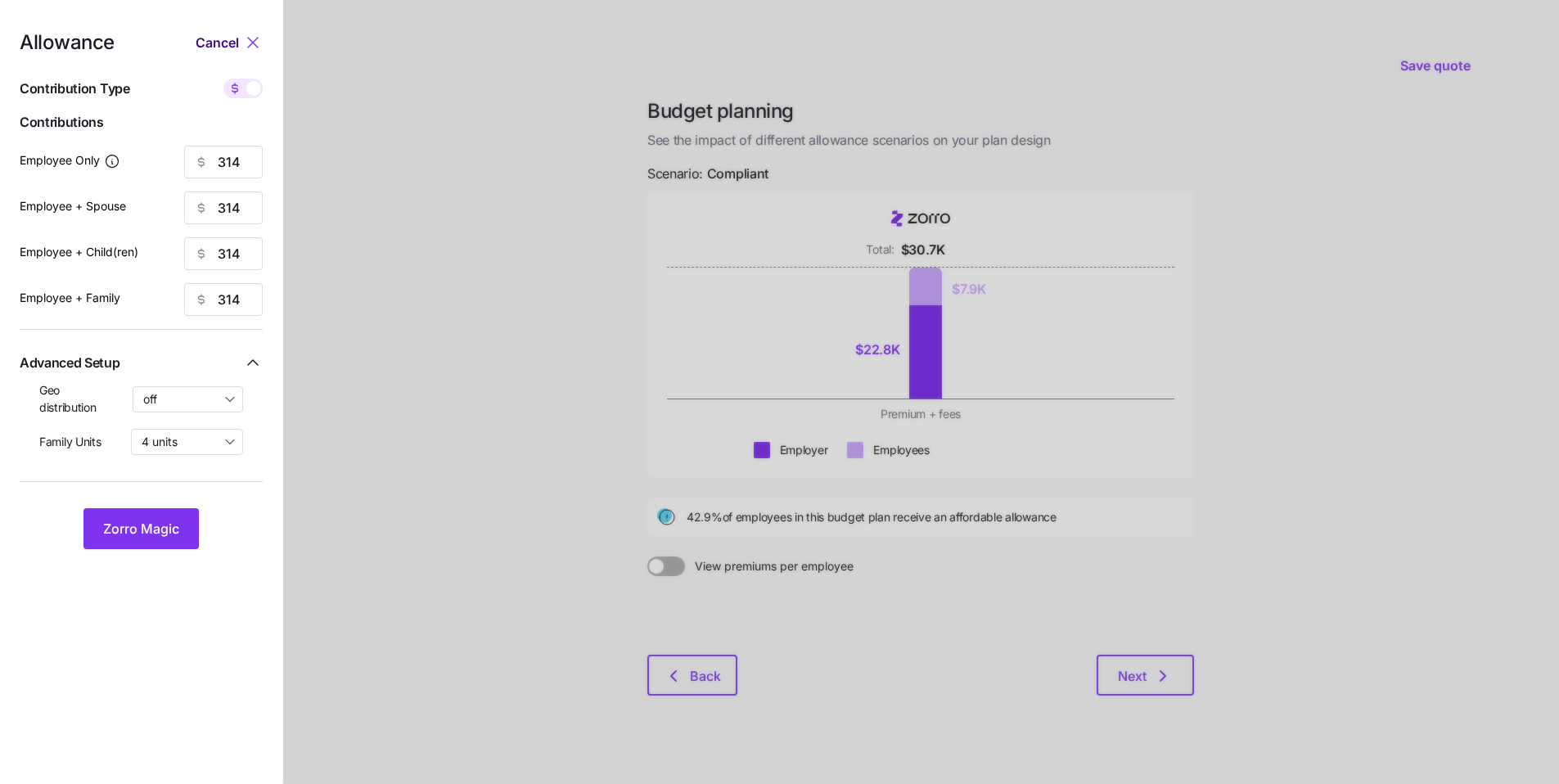 click on "Cancel" at bounding box center [217, 43] 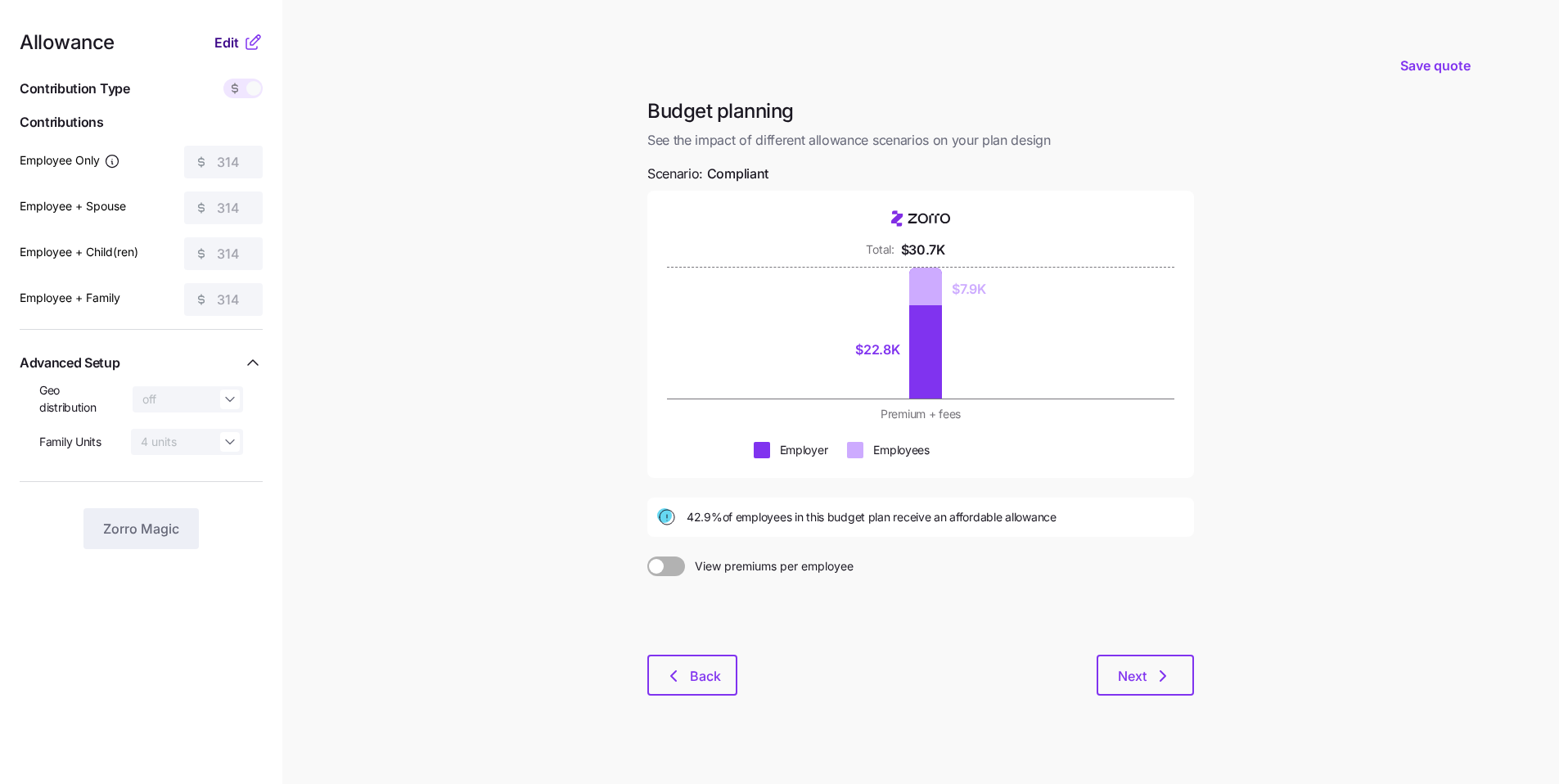 click on "Edit" at bounding box center [227, 43] 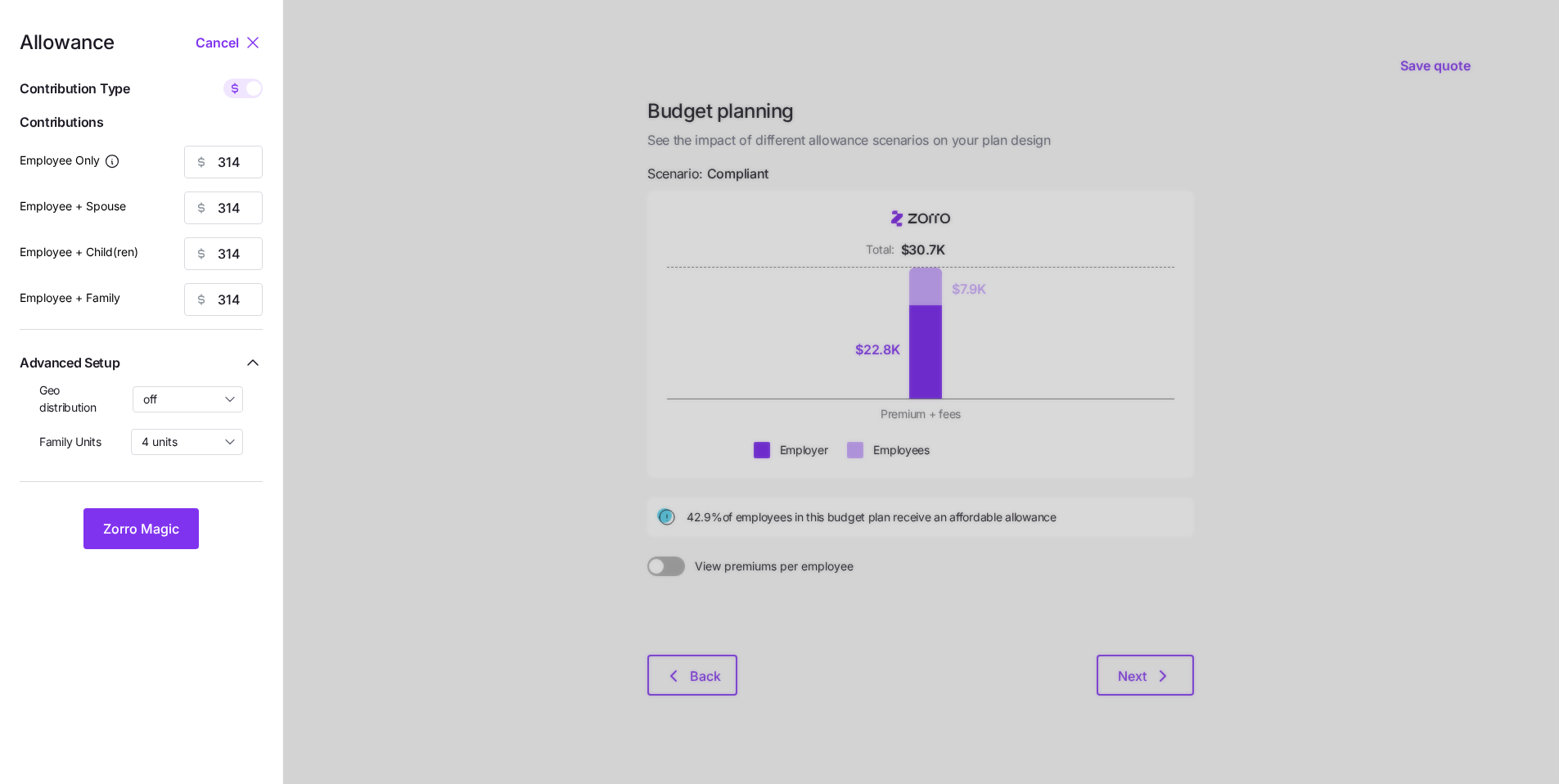 click at bounding box center [254, 88] 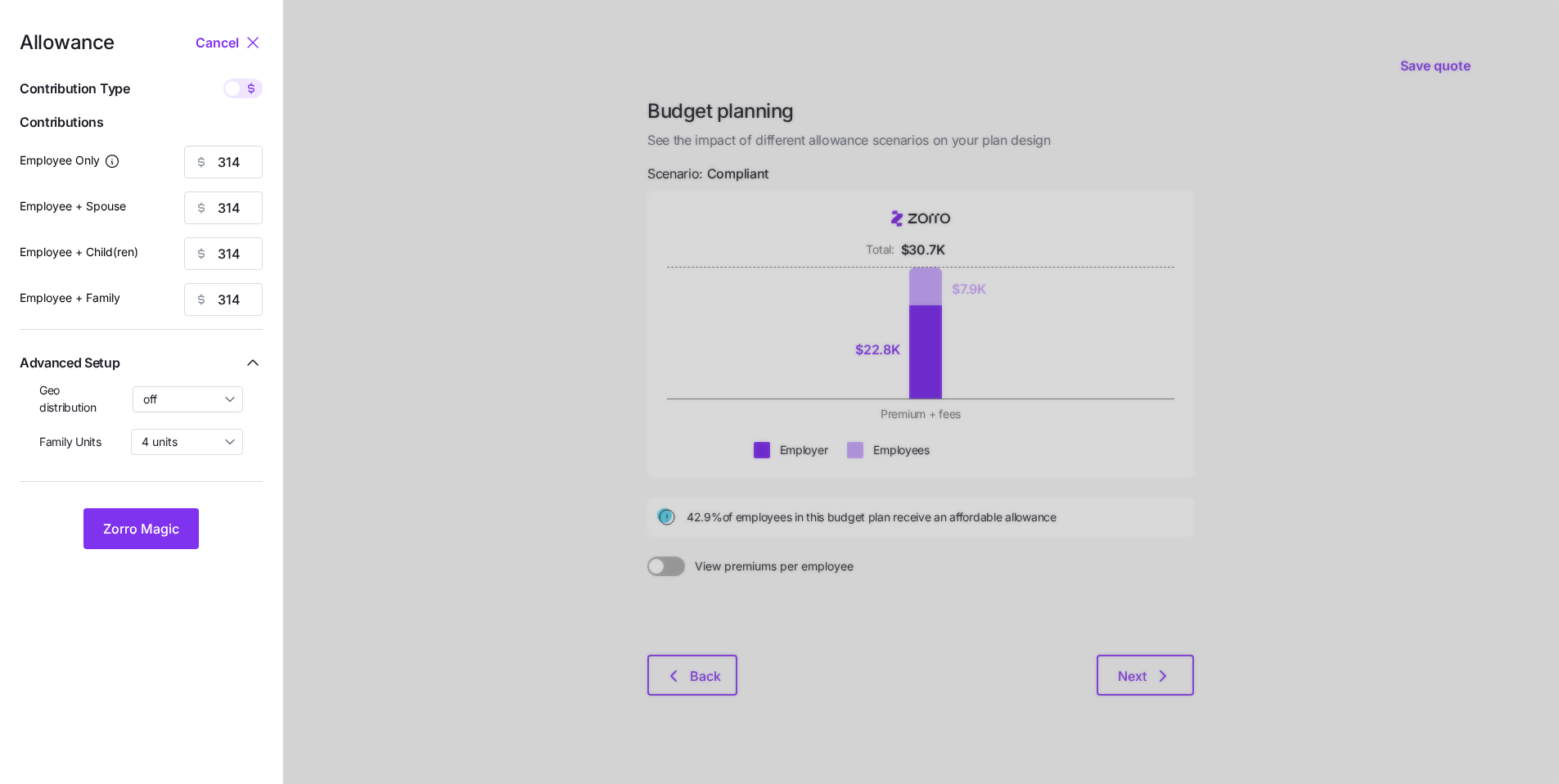type on "70" 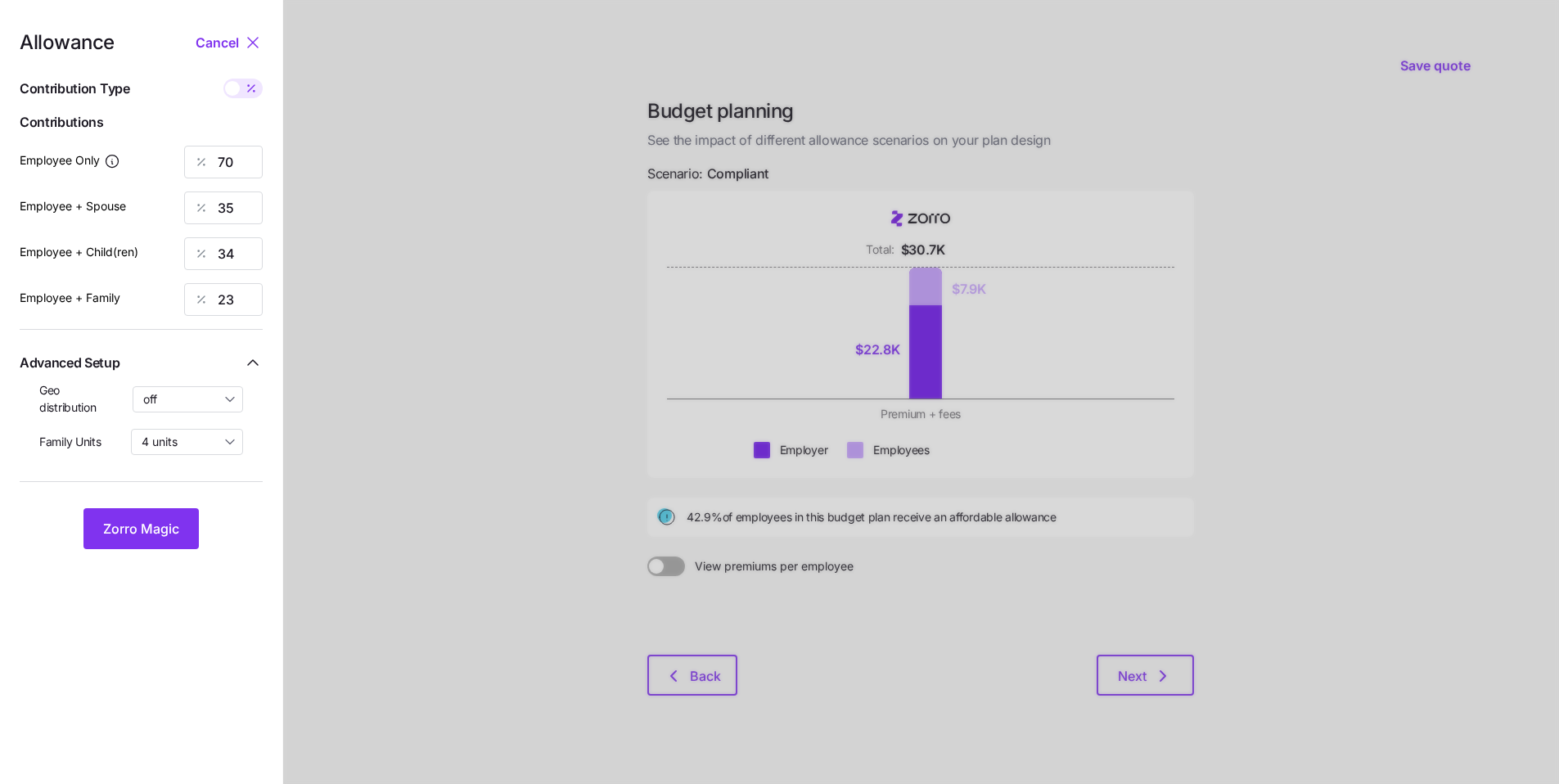click on "Allowance Cancel Contribution Type Use classes Contributions Employee Only 70 Employee + Spouse 35 Employee + Child(ren) 34 Employee + Family 23 Advanced Setup Geo distribution off Family Units 4 units Zorro Magic" at bounding box center [141, 291] 